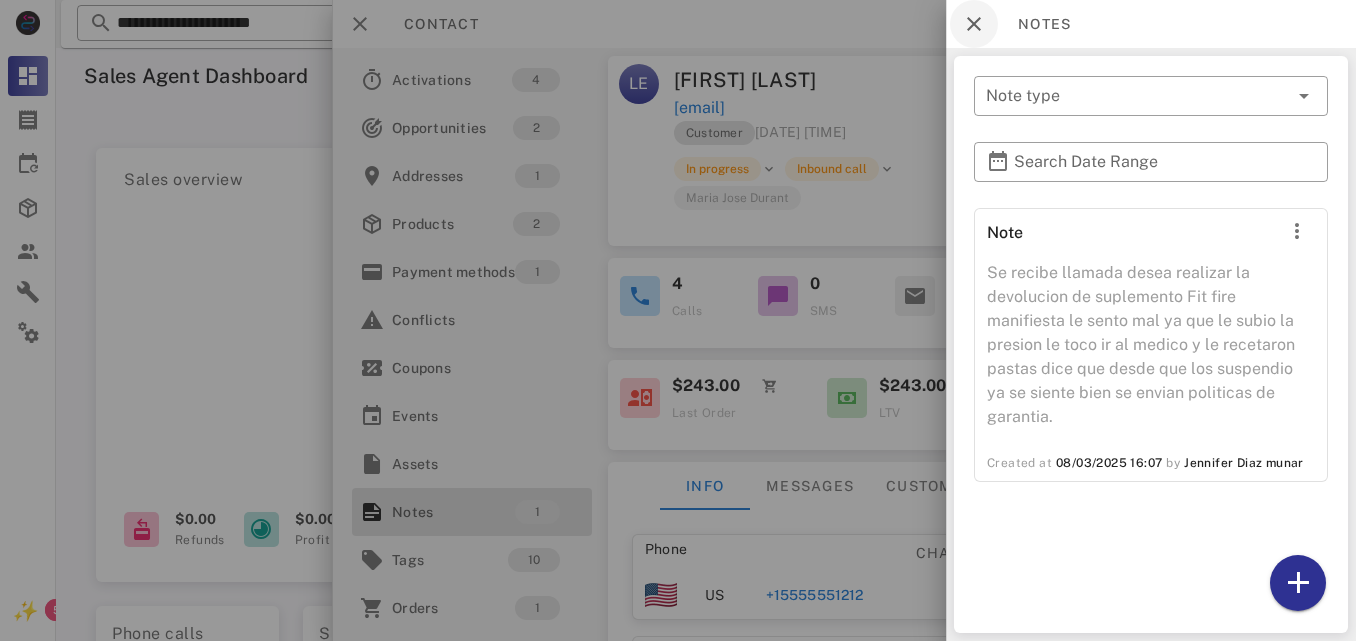 scroll, scrollTop: 582, scrollLeft: 0, axis: vertical 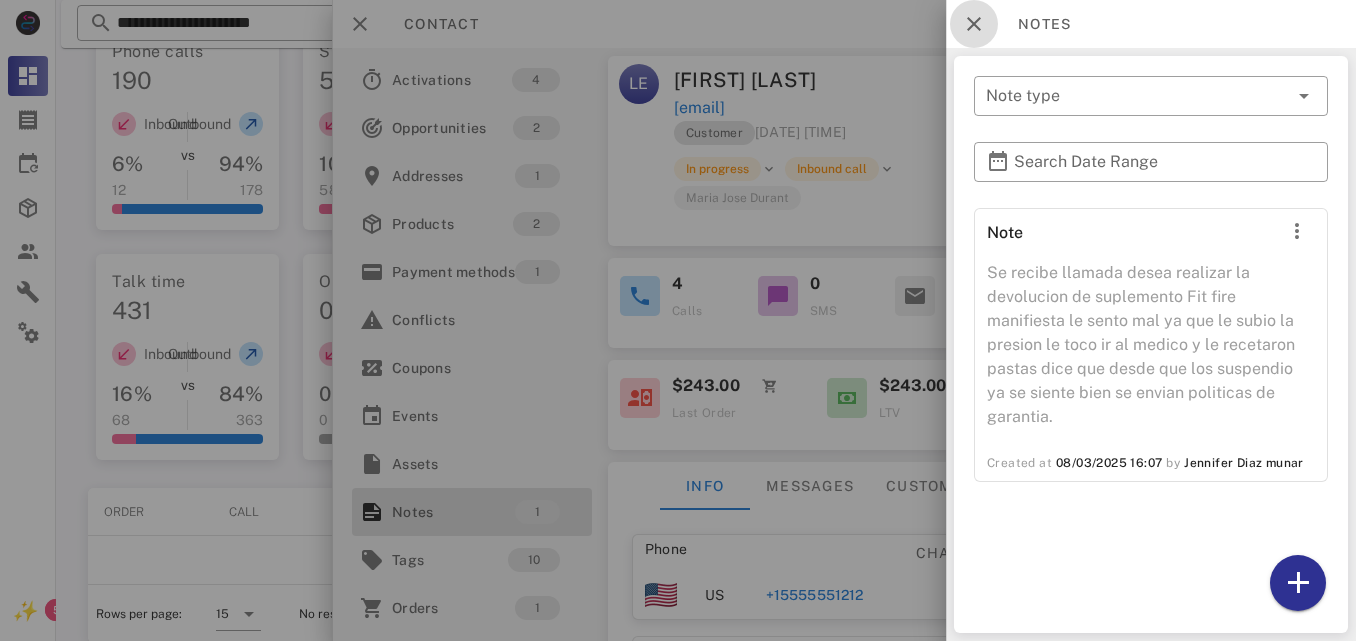 click at bounding box center [974, 24] 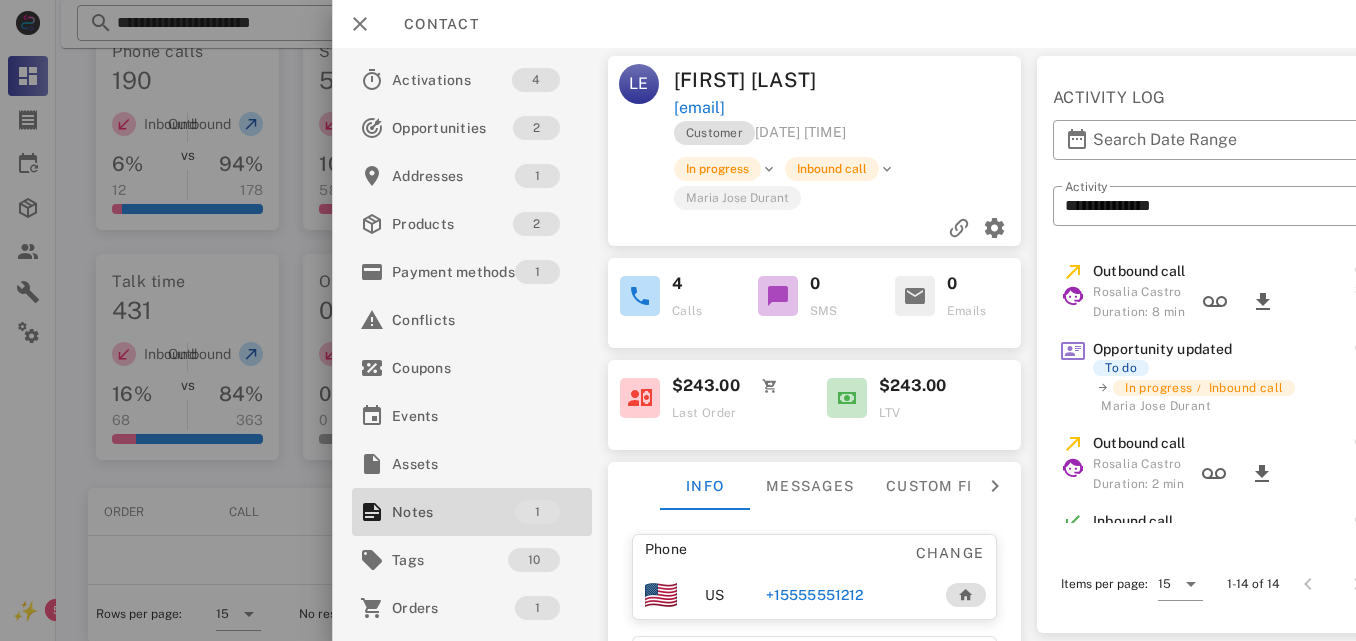 scroll, scrollTop: 0, scrollLeft: 0, axis: both 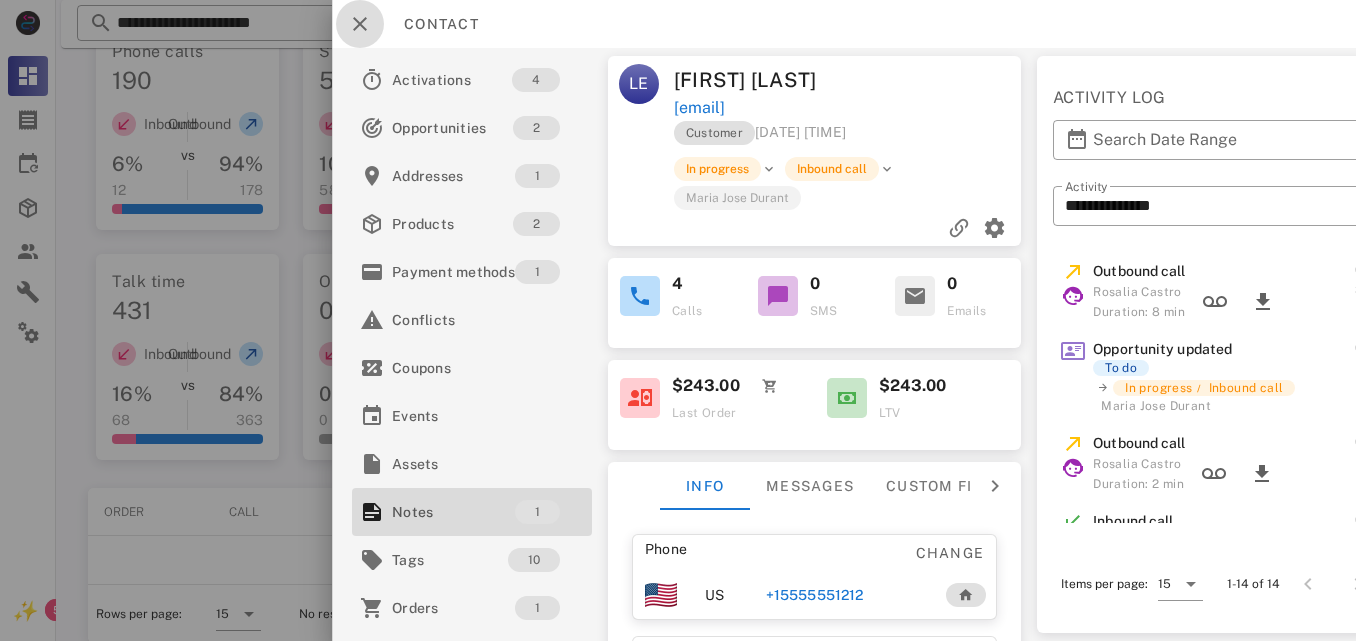 click at bounding box center [360, 24] 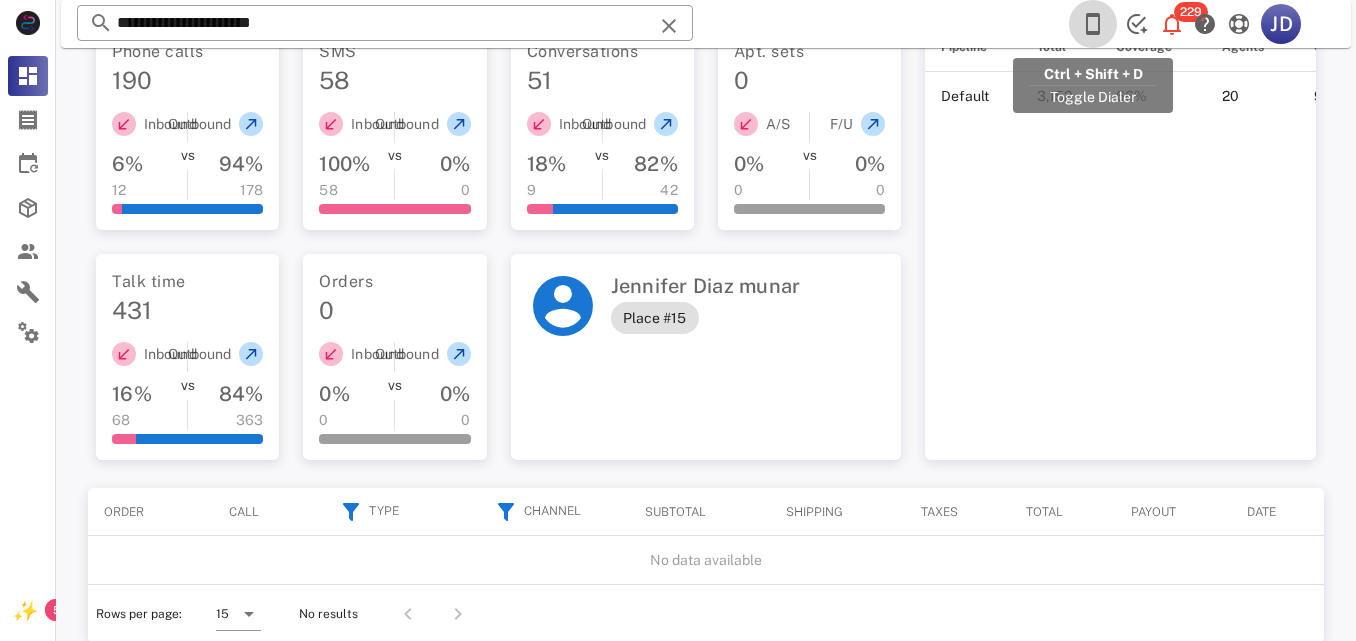click at bounding box center (1093, 24) 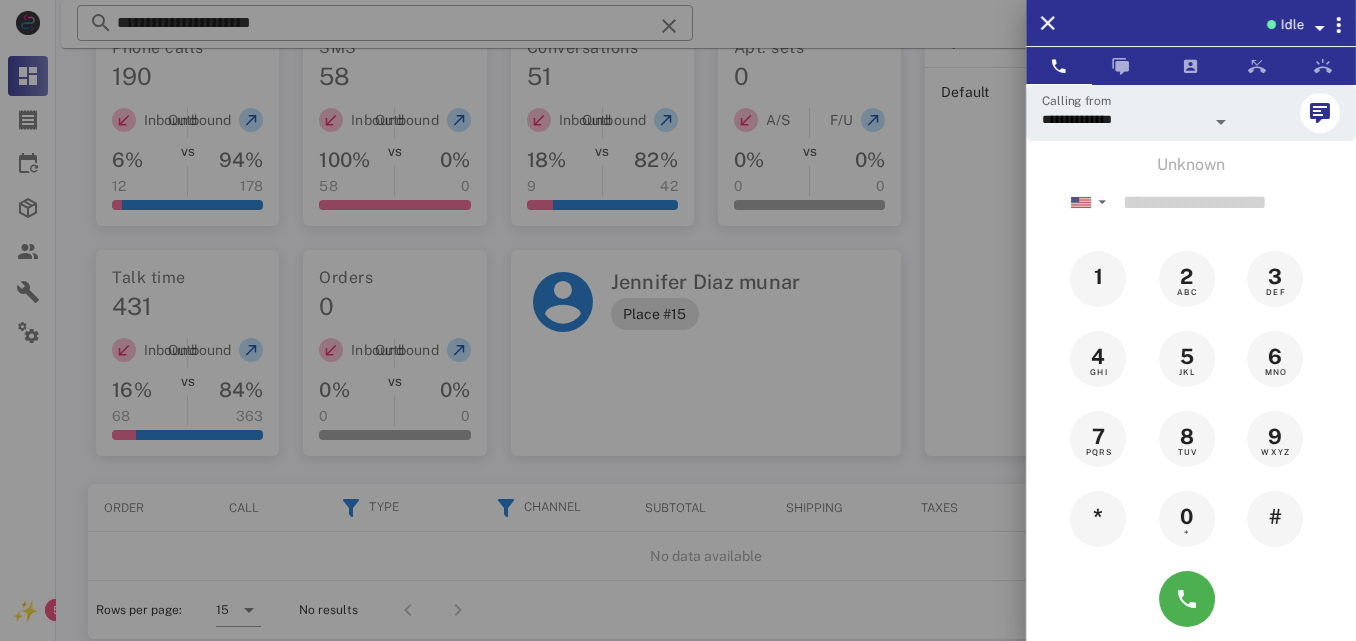 scroll, scrollTop: 578, scrollLeft: 0, axis: vertical 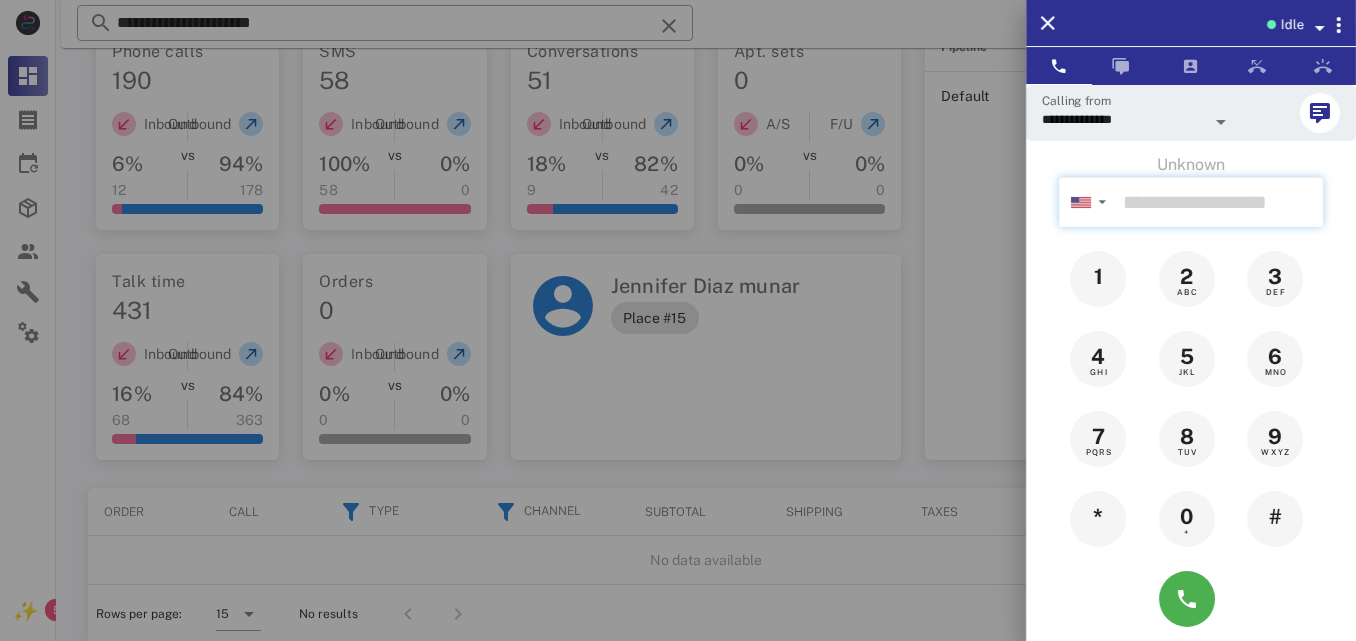 click at bounding box center [1219, 202] 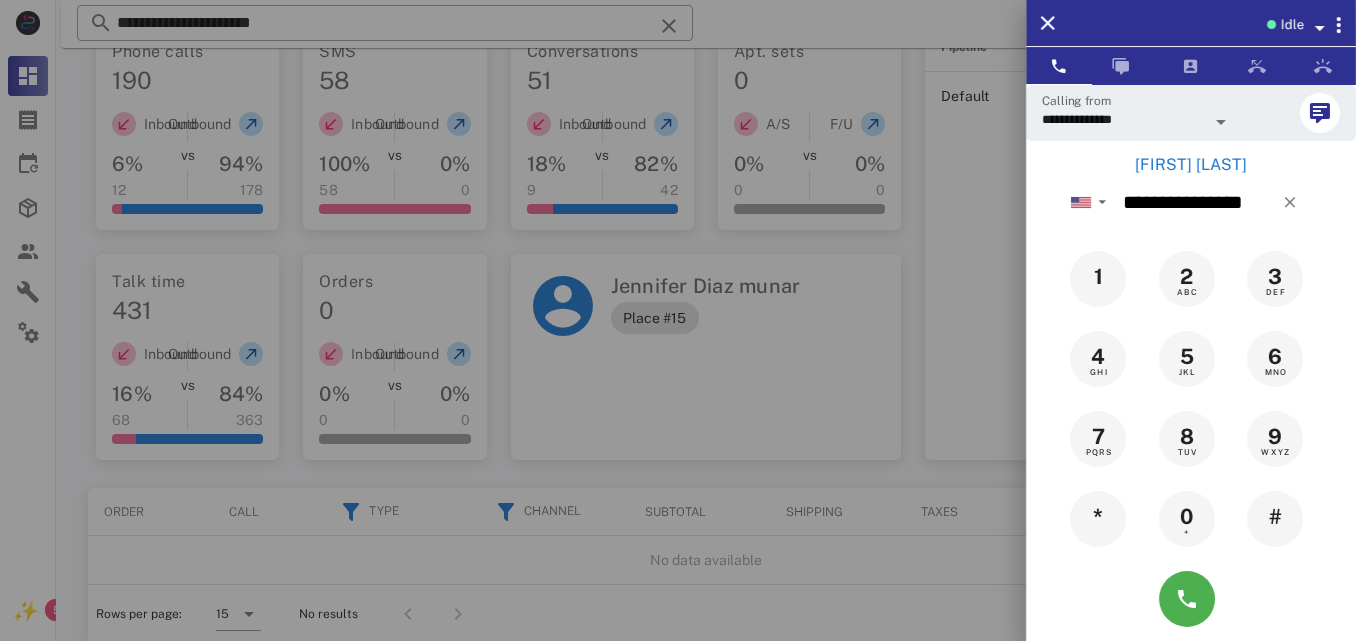 click on "[FIRST] [LAST]" at bounding box center (1191, 165) 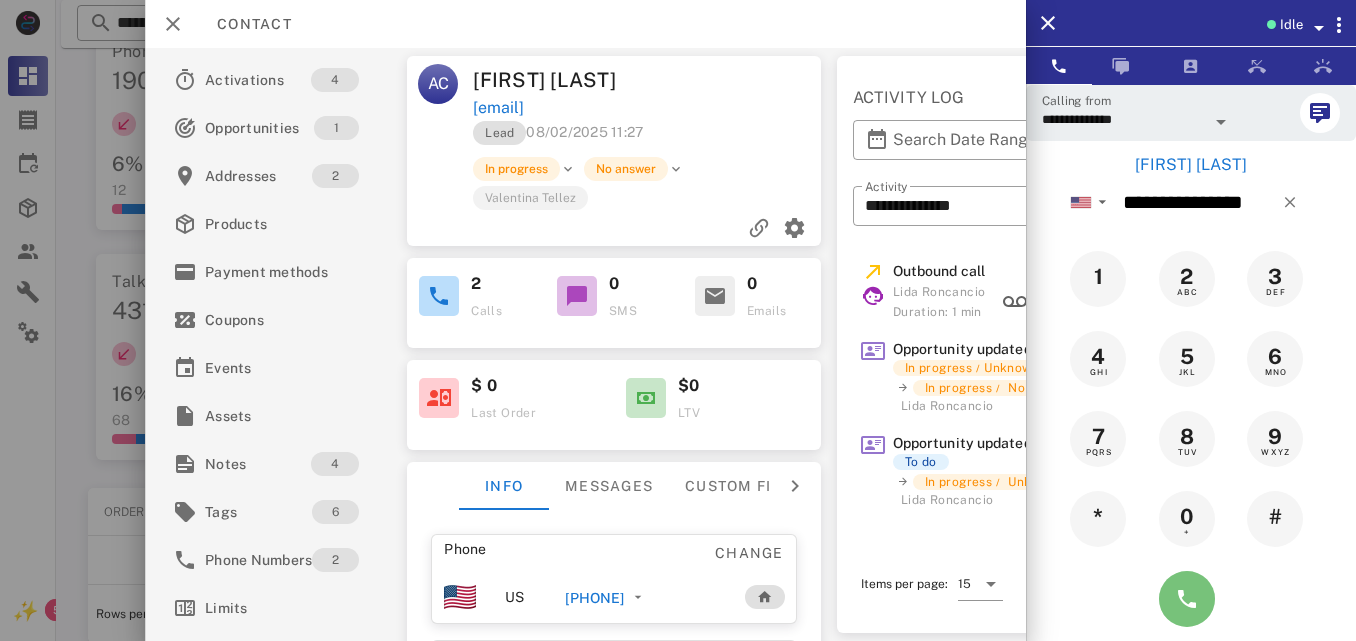 click at bounding box center [1187, 599] 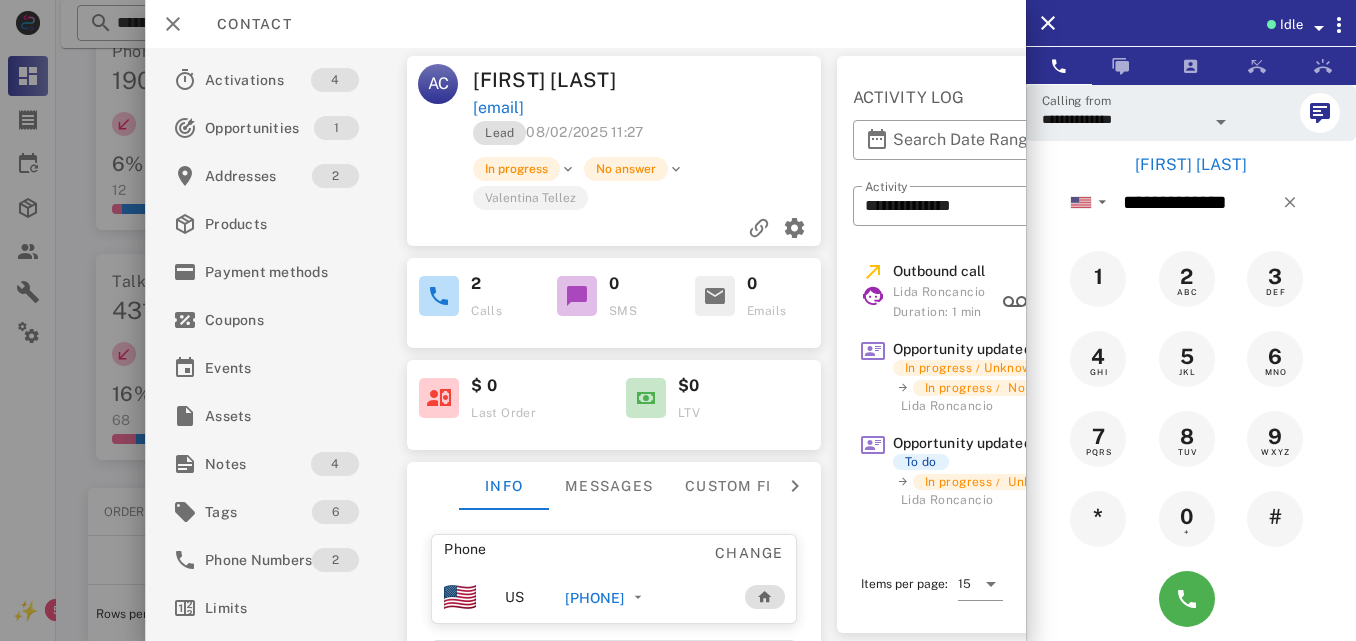 click on "[PHONE]" at bounding box center [595, 598] 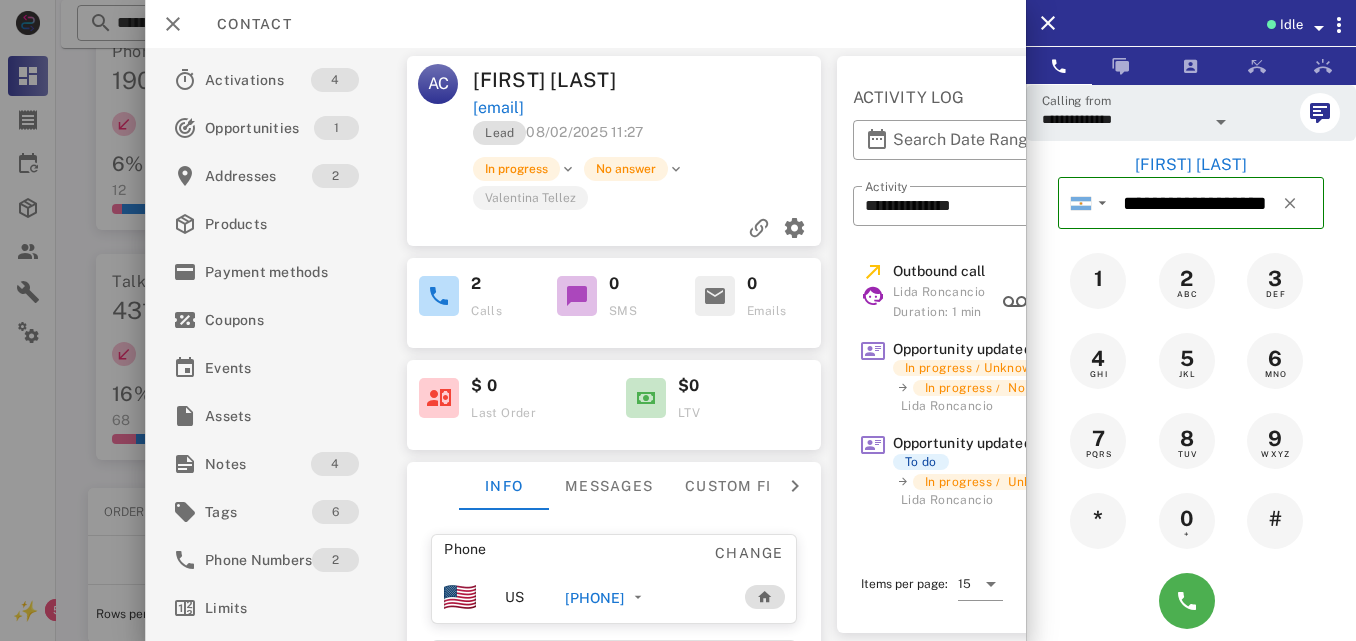 click on "[PHONE]" at bounding box center [595, 598] 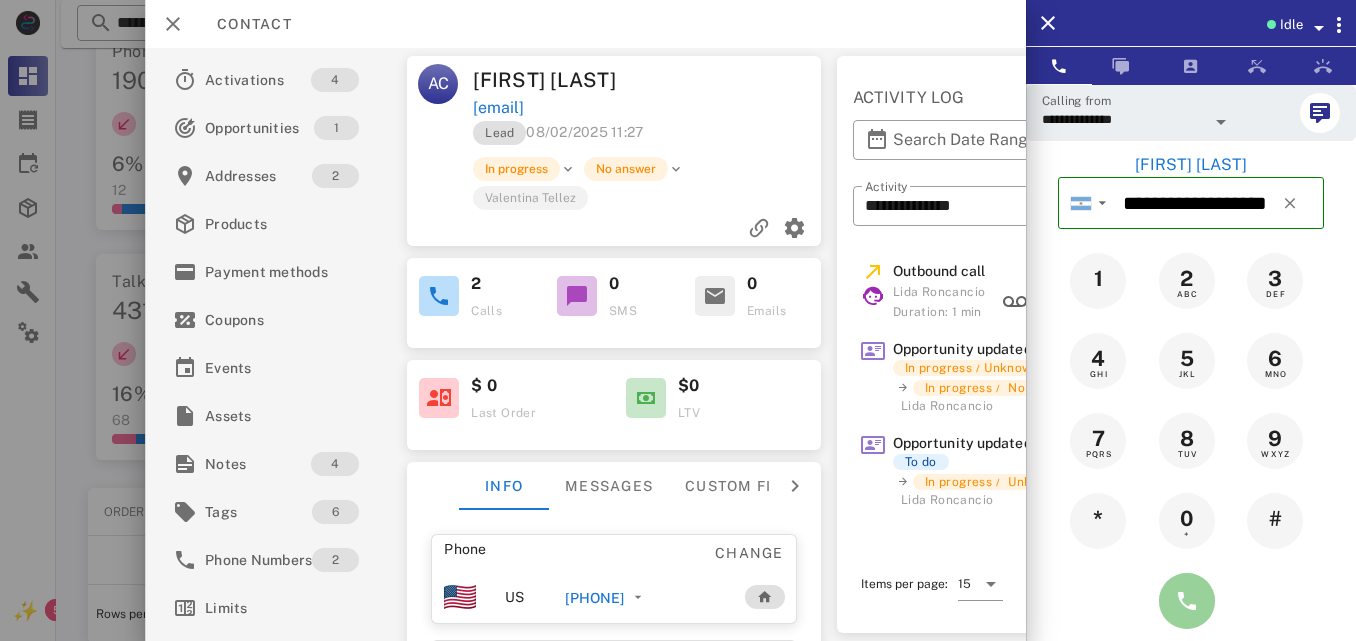 click at bounding box center [1187, 601] 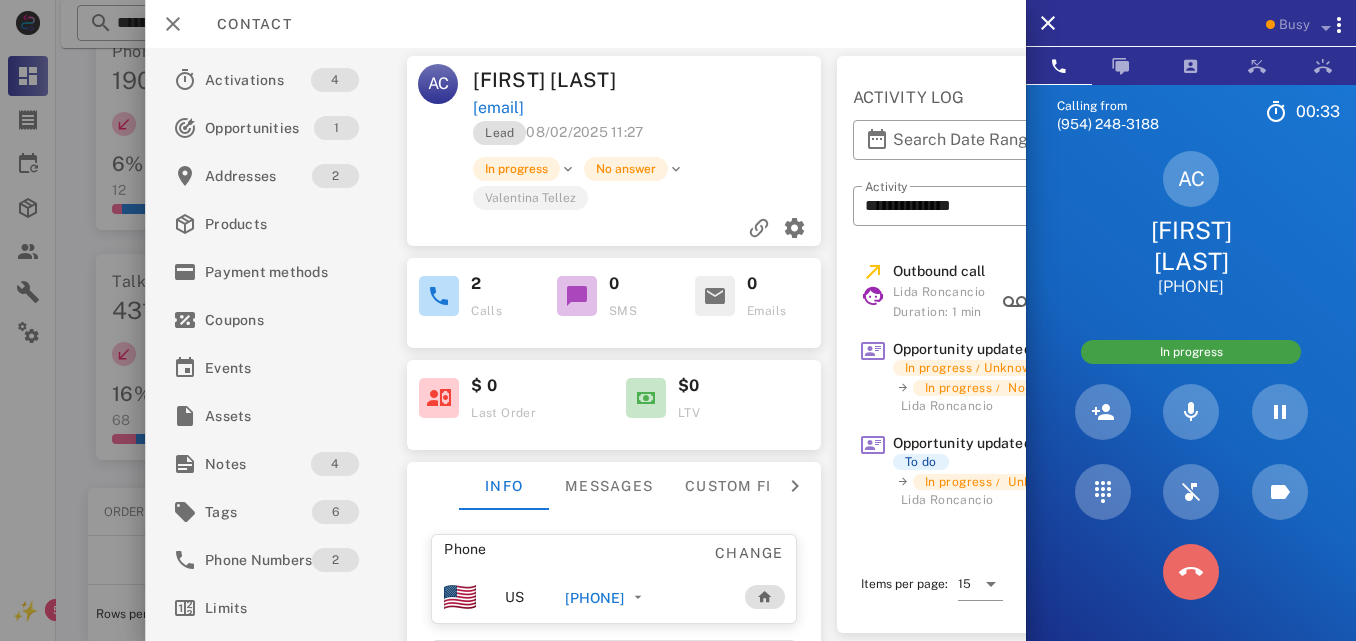 click at bounding box center (1191, 572) 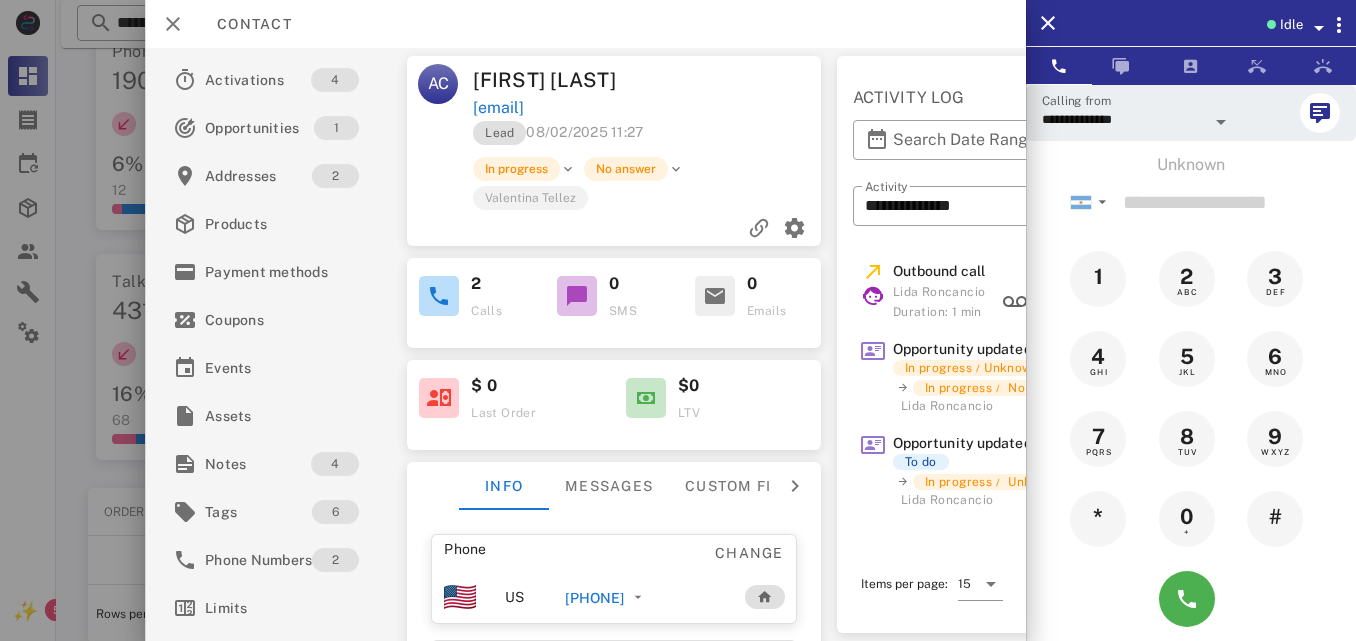 click on "[PHONE]" at bounding box center [595, 598] 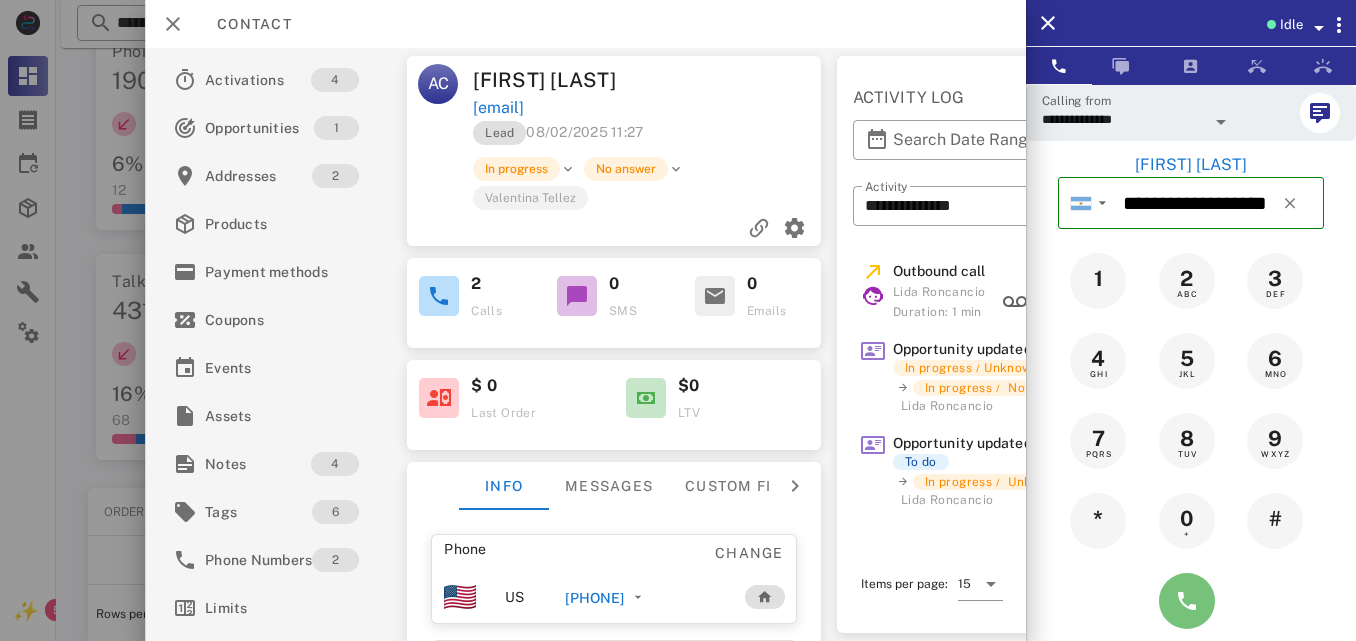 click at bounding box center (1187, 601) 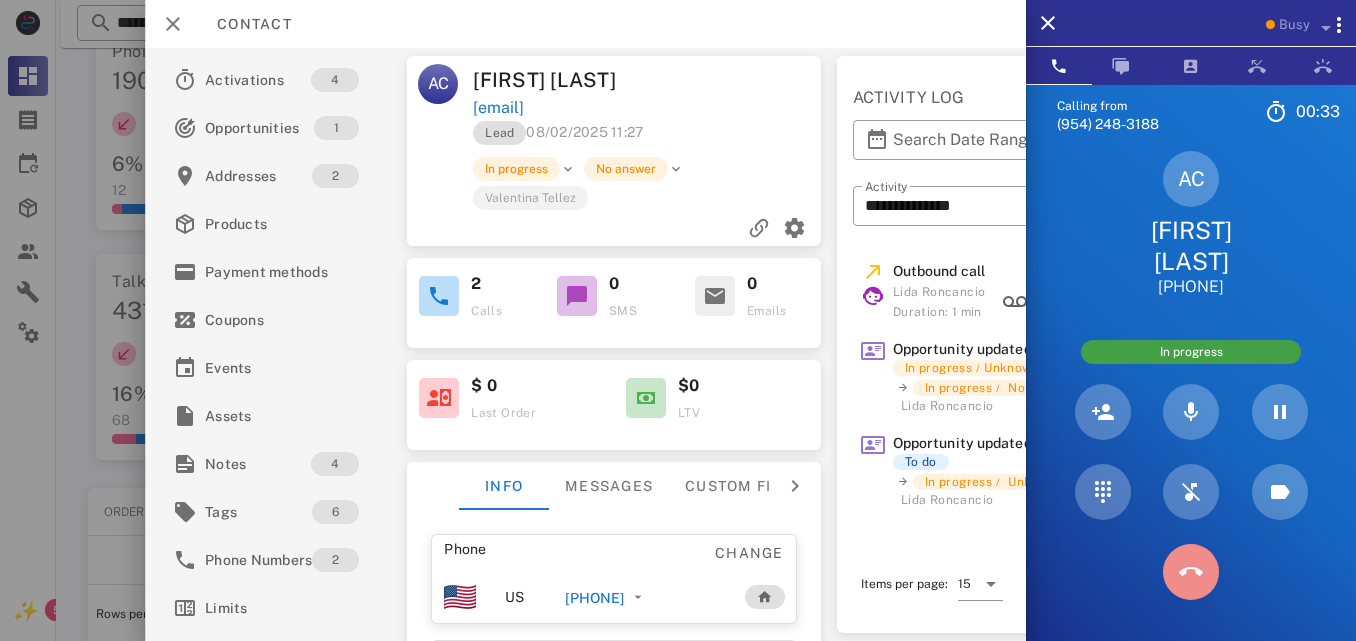 click at bounding box center [1191, 572] 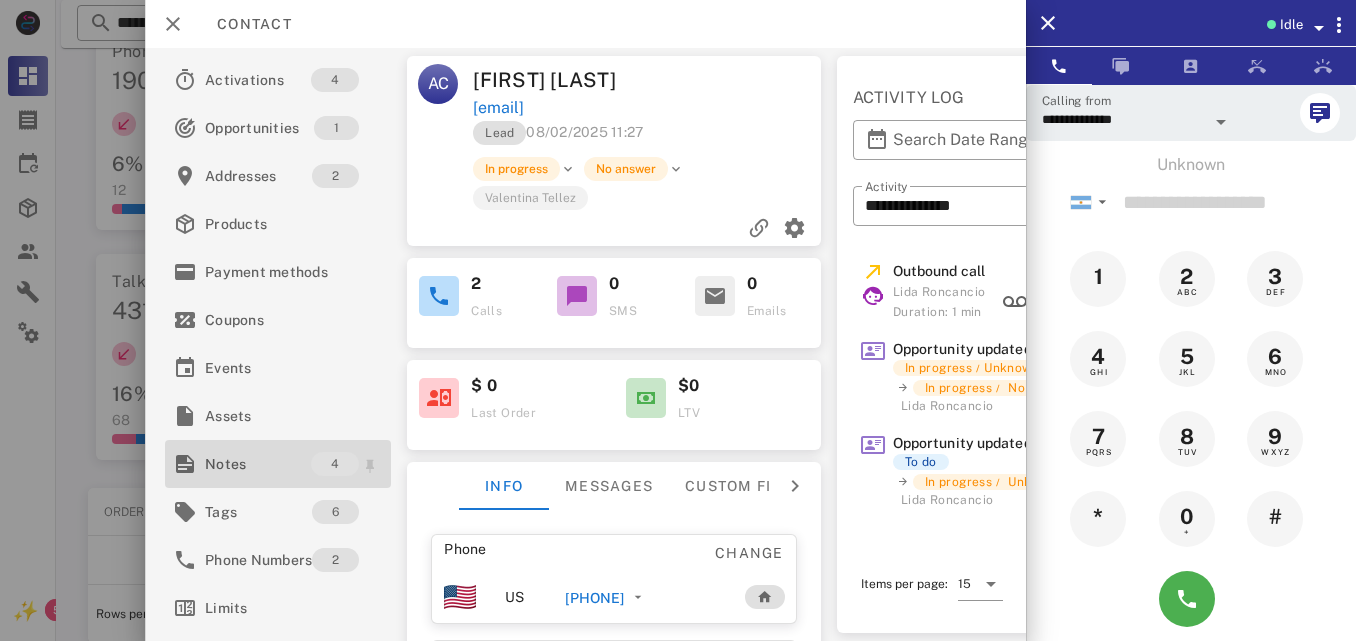 click on "Notes" at bounding box center (258, 464) 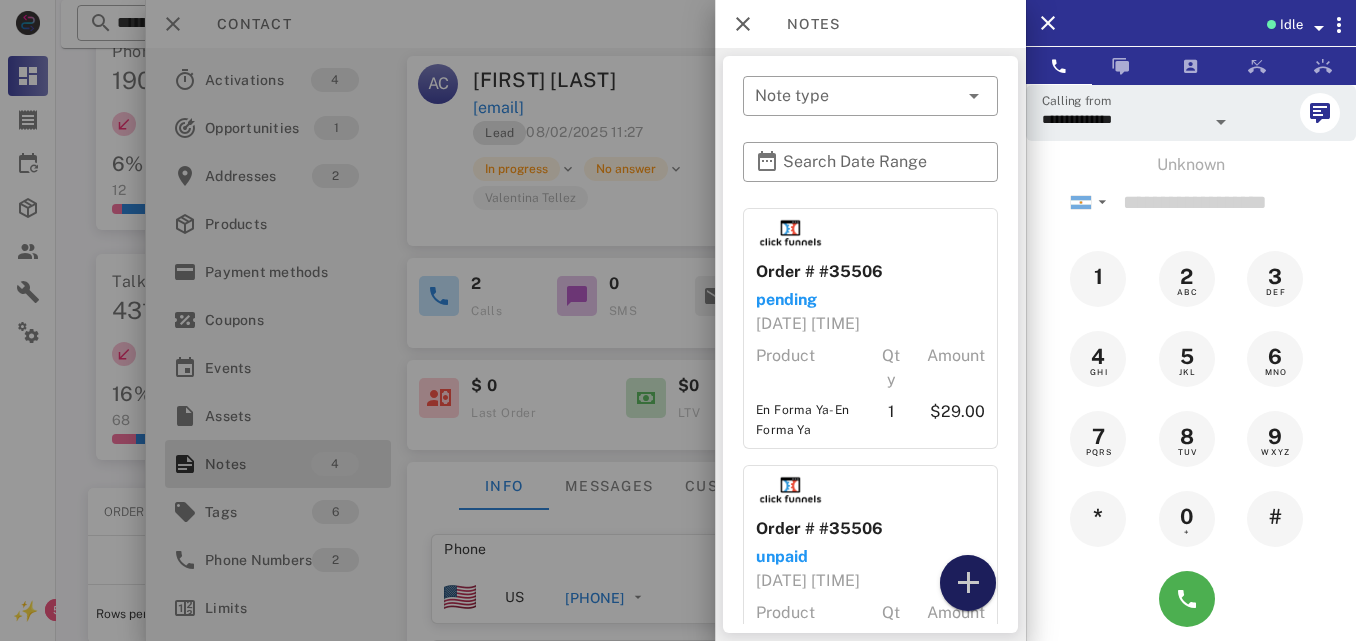 click at bounding box center (968, 583) 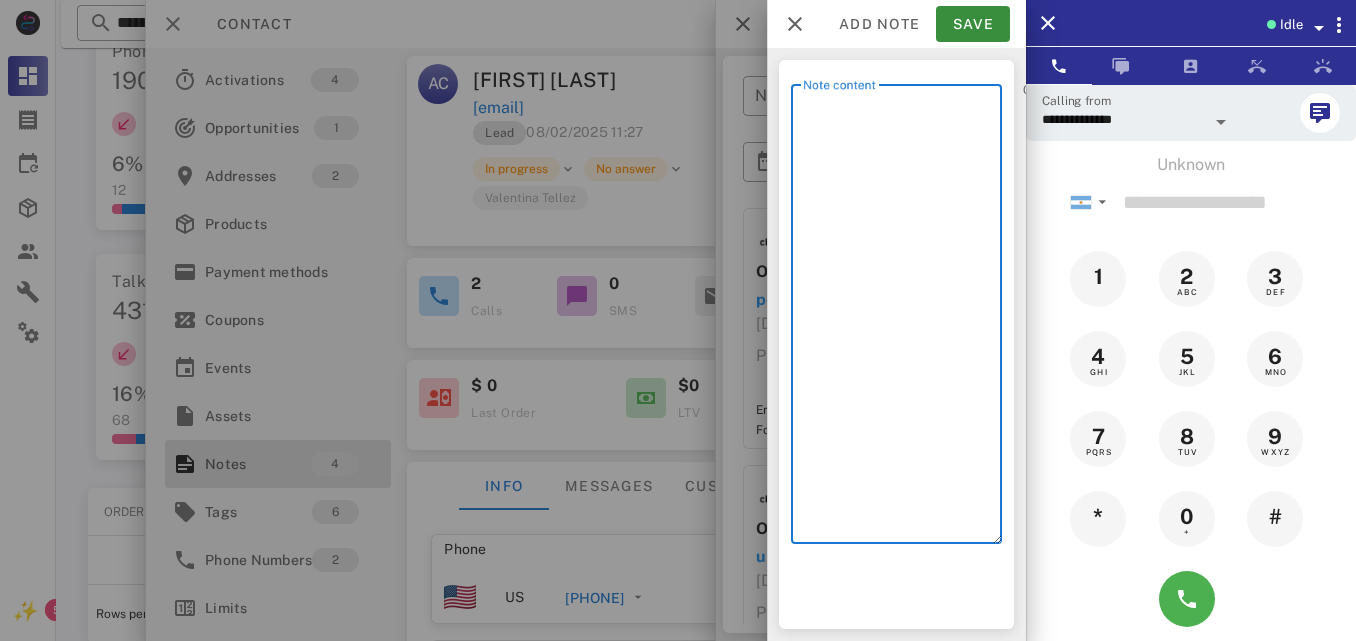 click on "Note content" at bounding box center [902, 319] 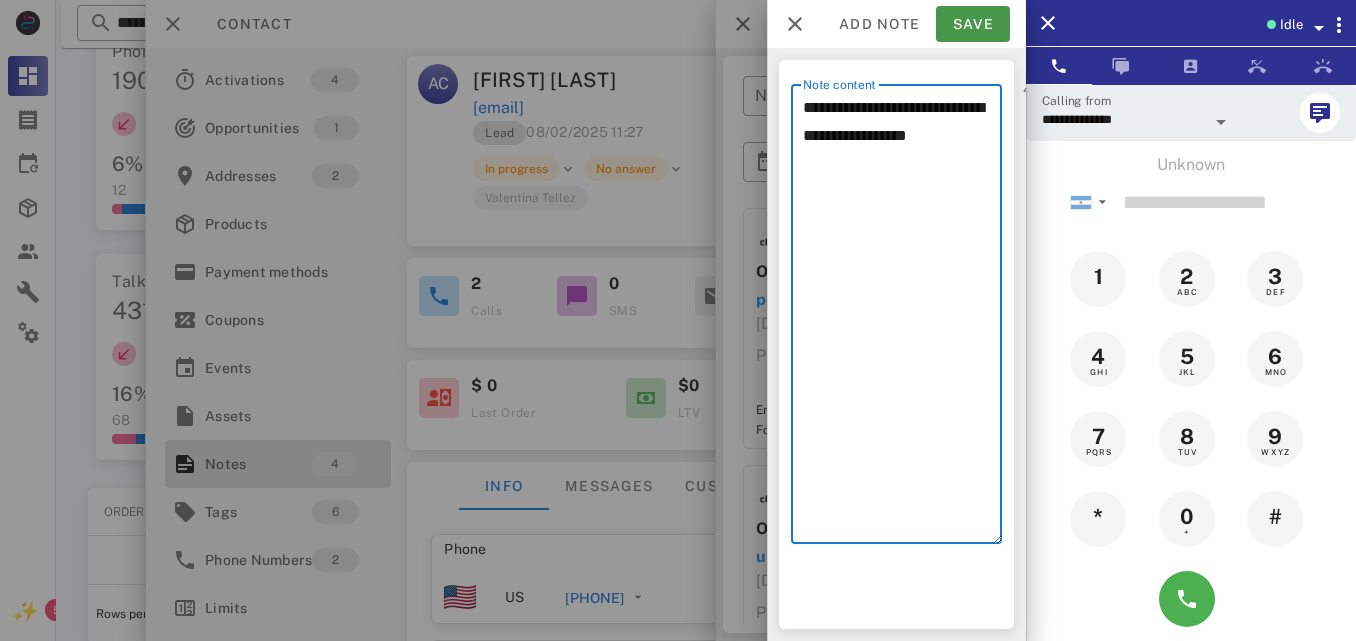 type on "**********" 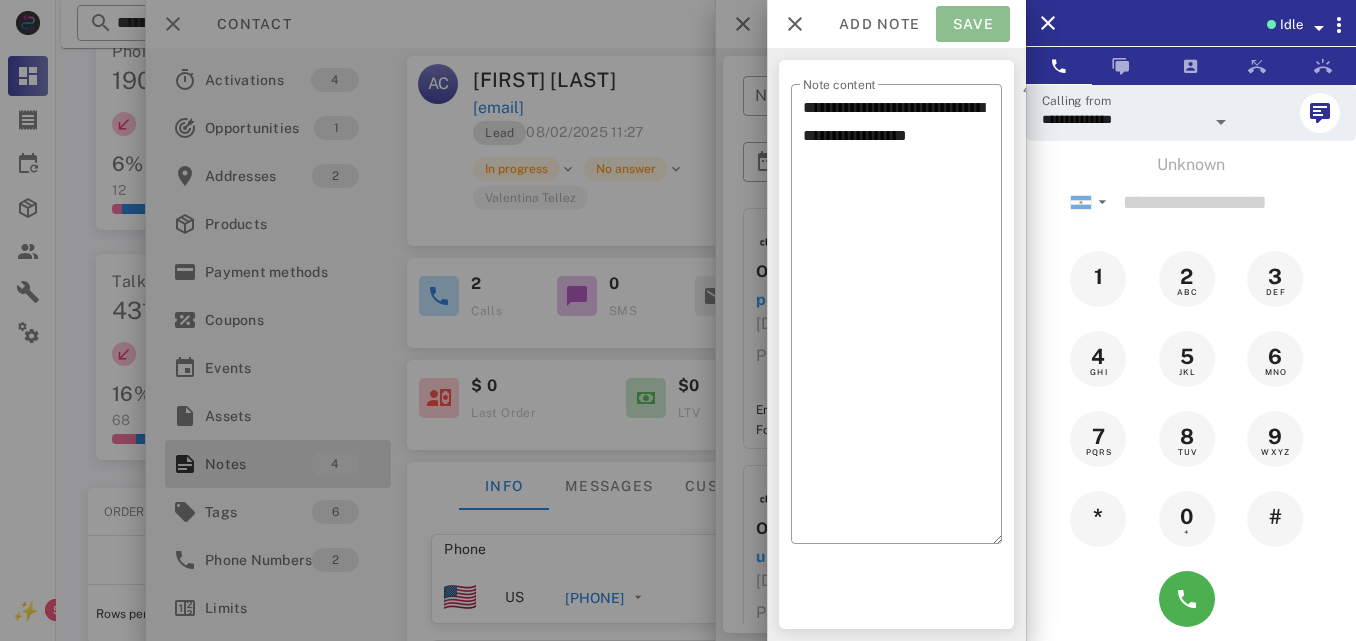 click on "Save" at bounding box center [973, 24] 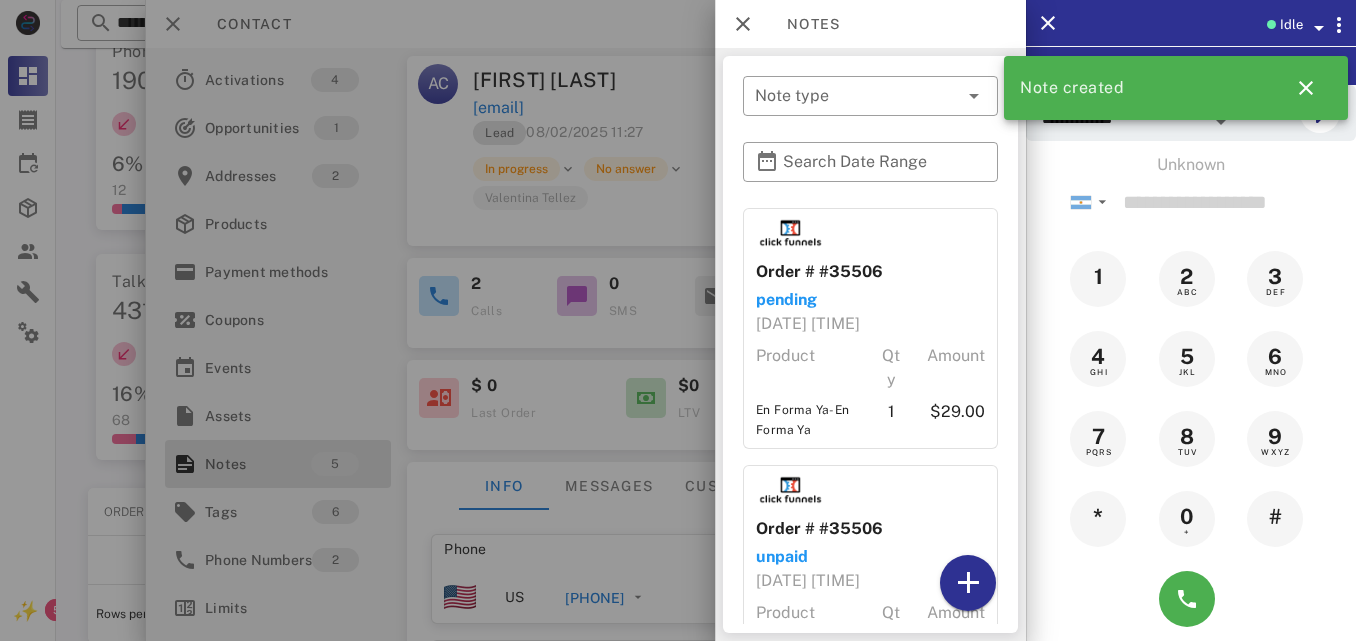 click at bounding box center (678, 320) 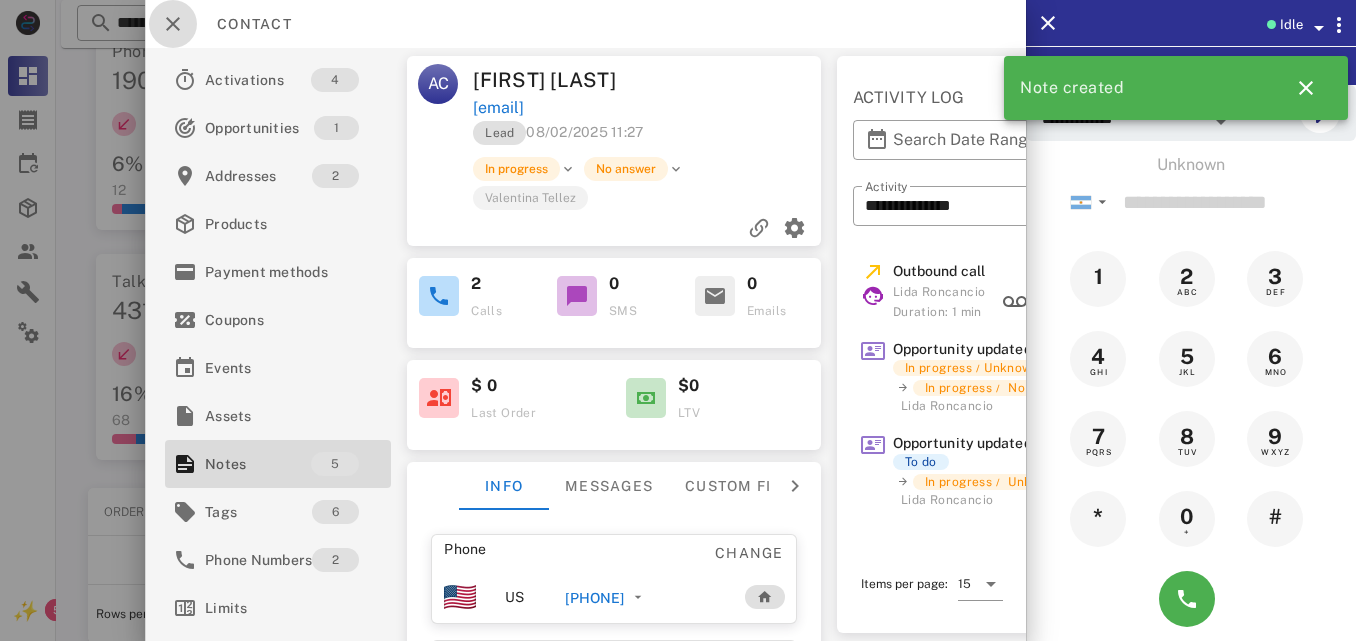 click at bounding box center [173, 24] 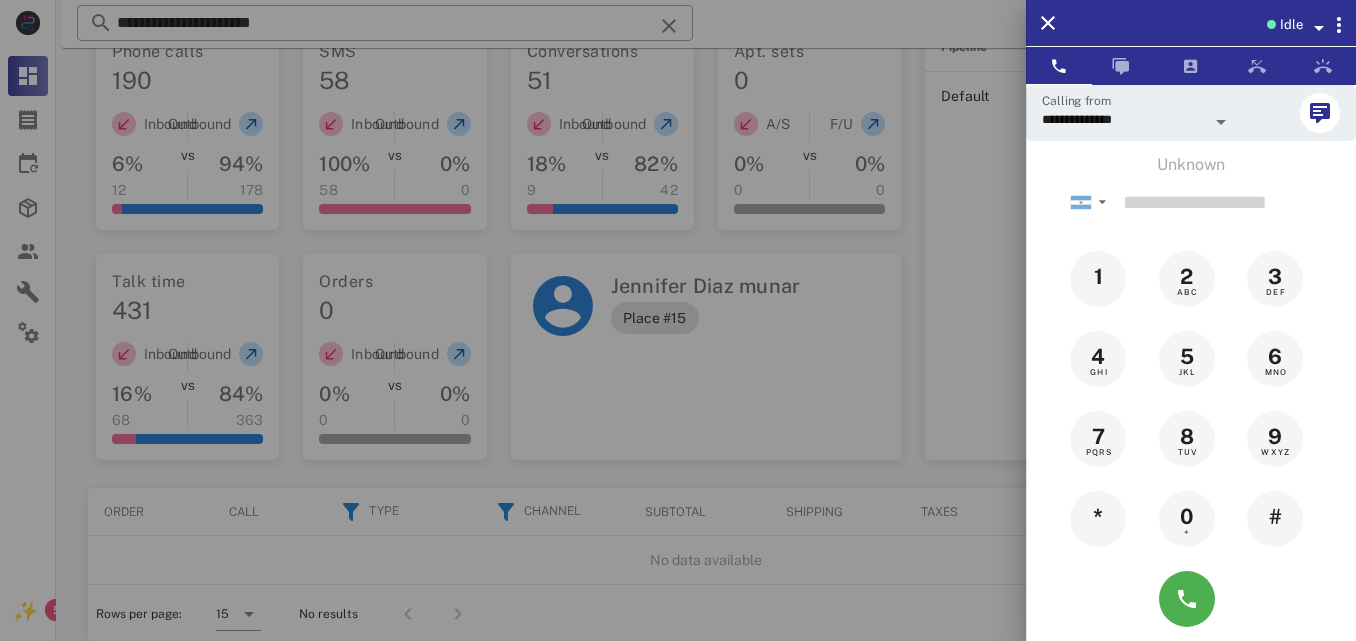 click at bounding box center [678, 320] 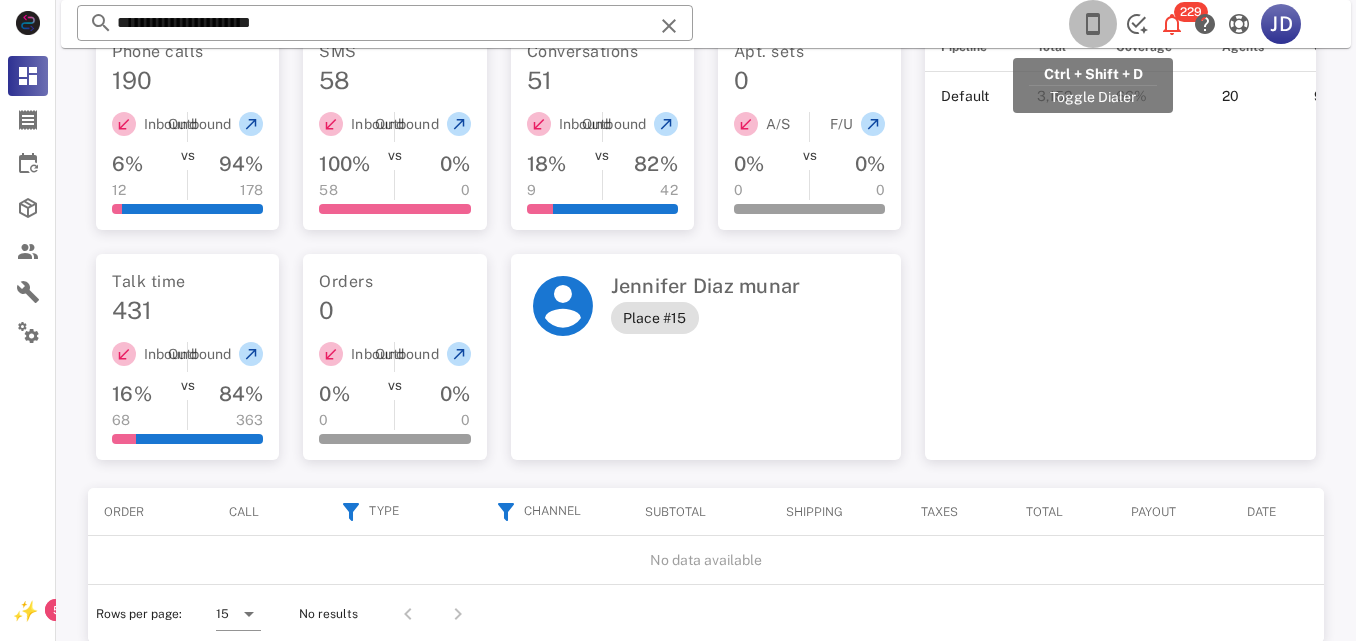 click at bounding box center (1093, 24) 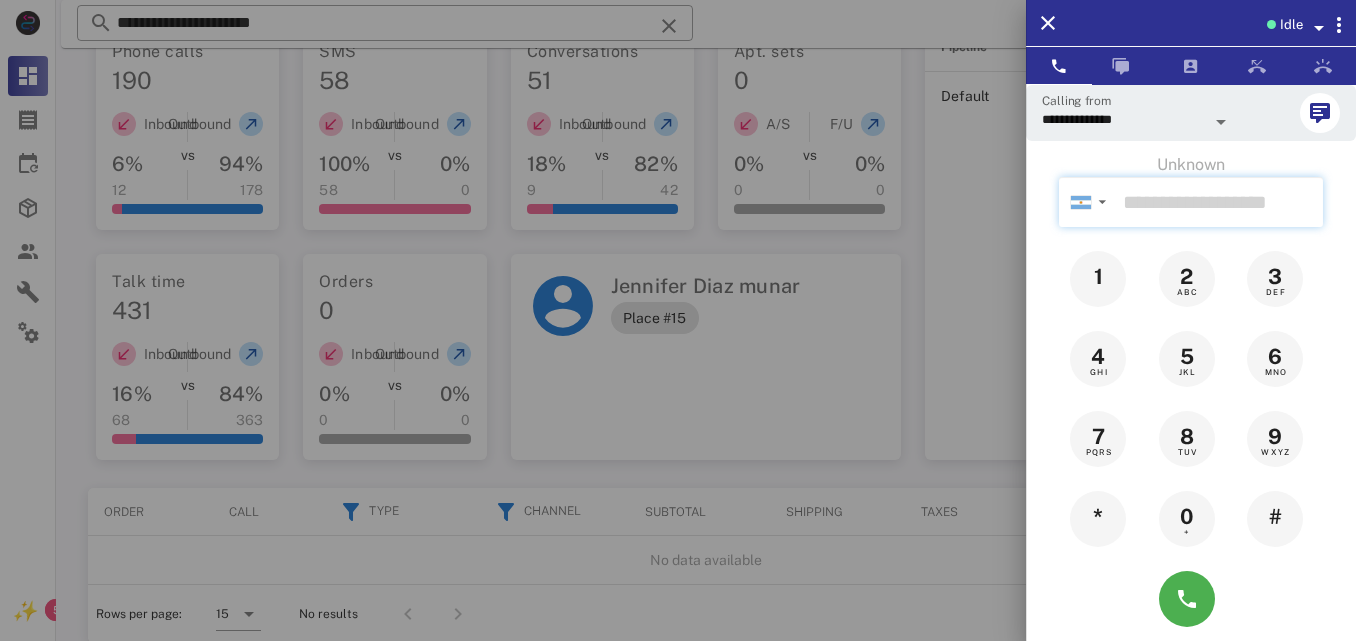 click at bounding box center (1219, 202) 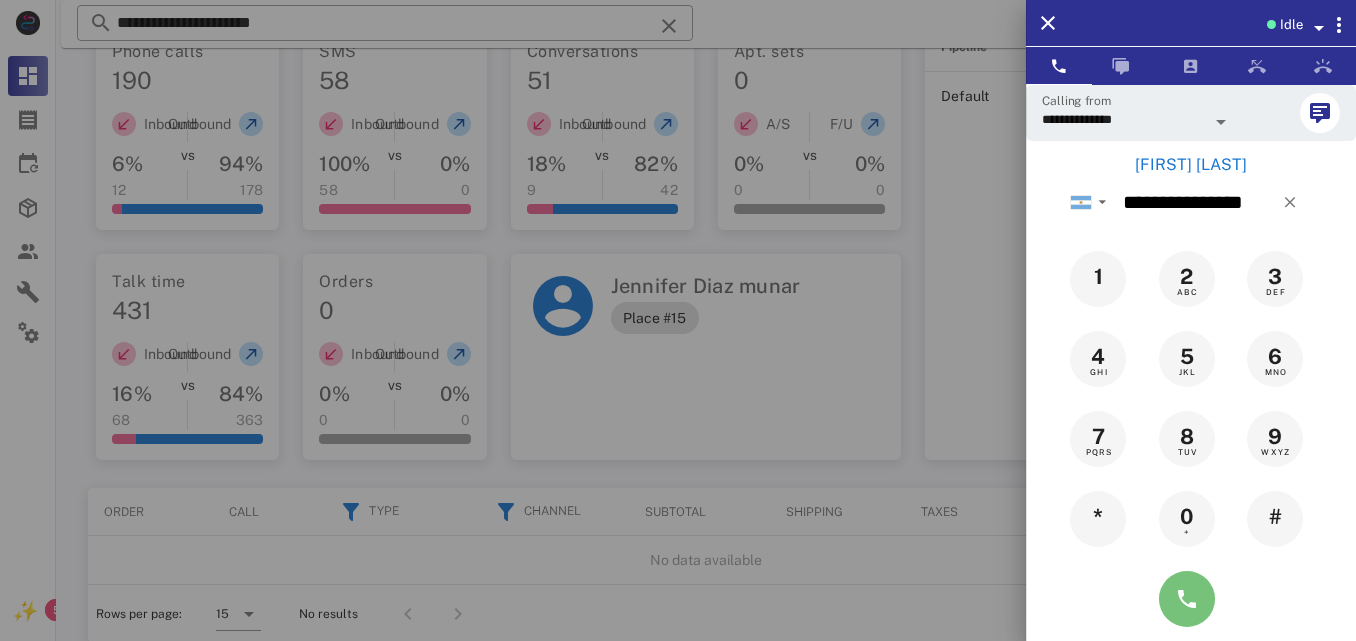 click at bounding box center (1187, 599) 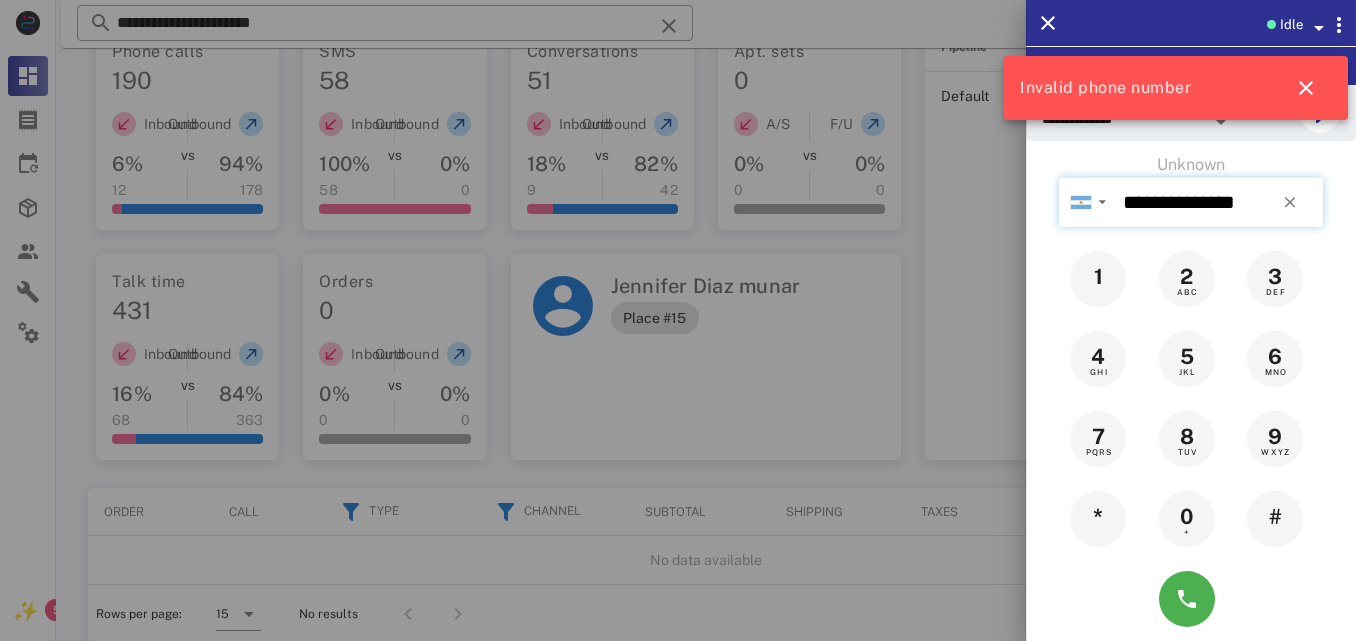 click on "**********" at bounding box center [1219, 202] 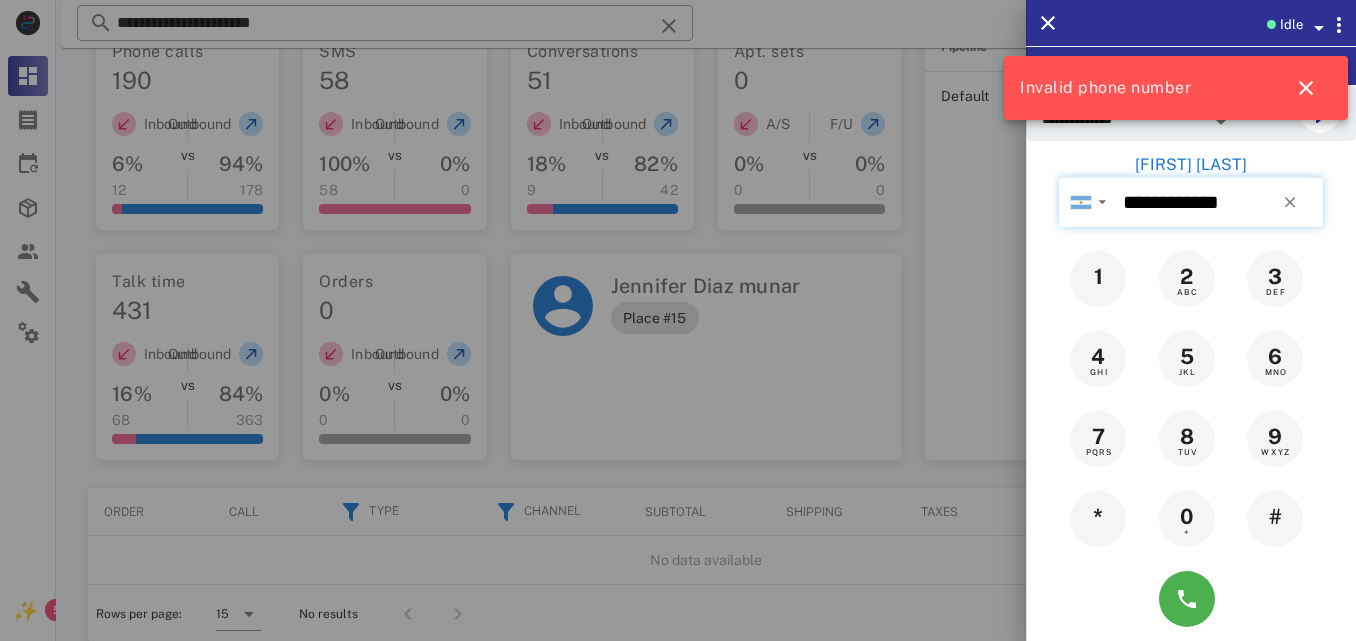 type on "**********" 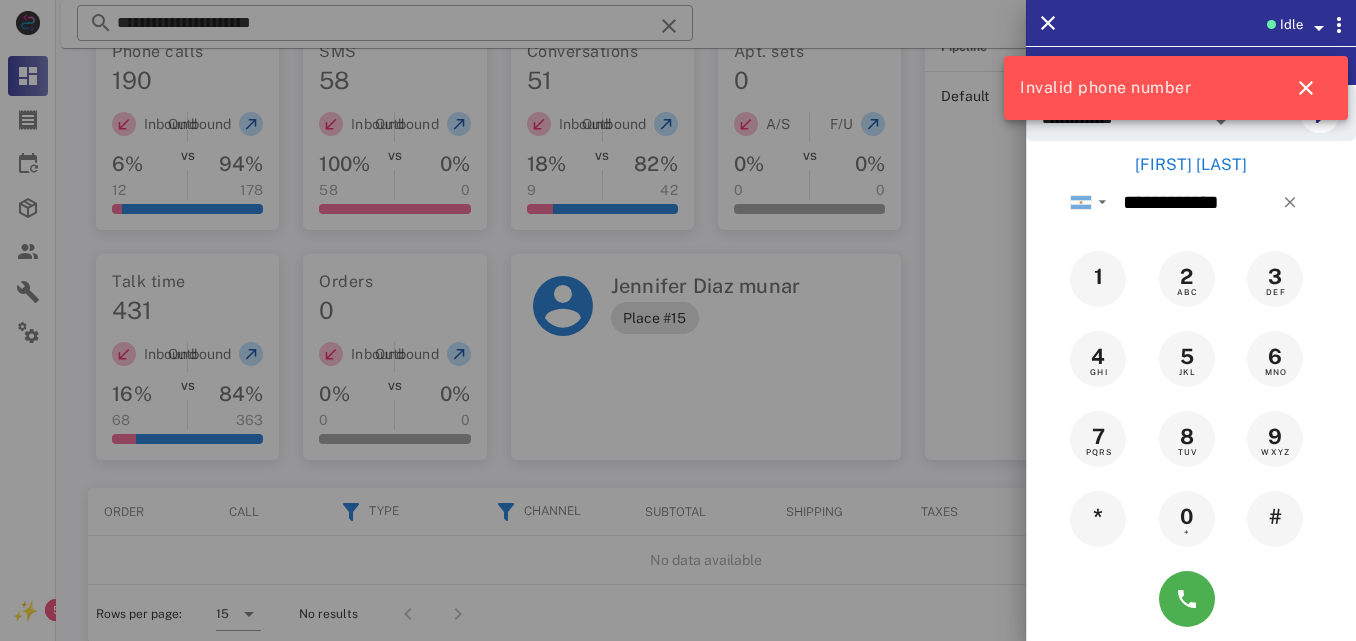 click on "[FIRST] [LAST]" at bounding box center [1191, 165] 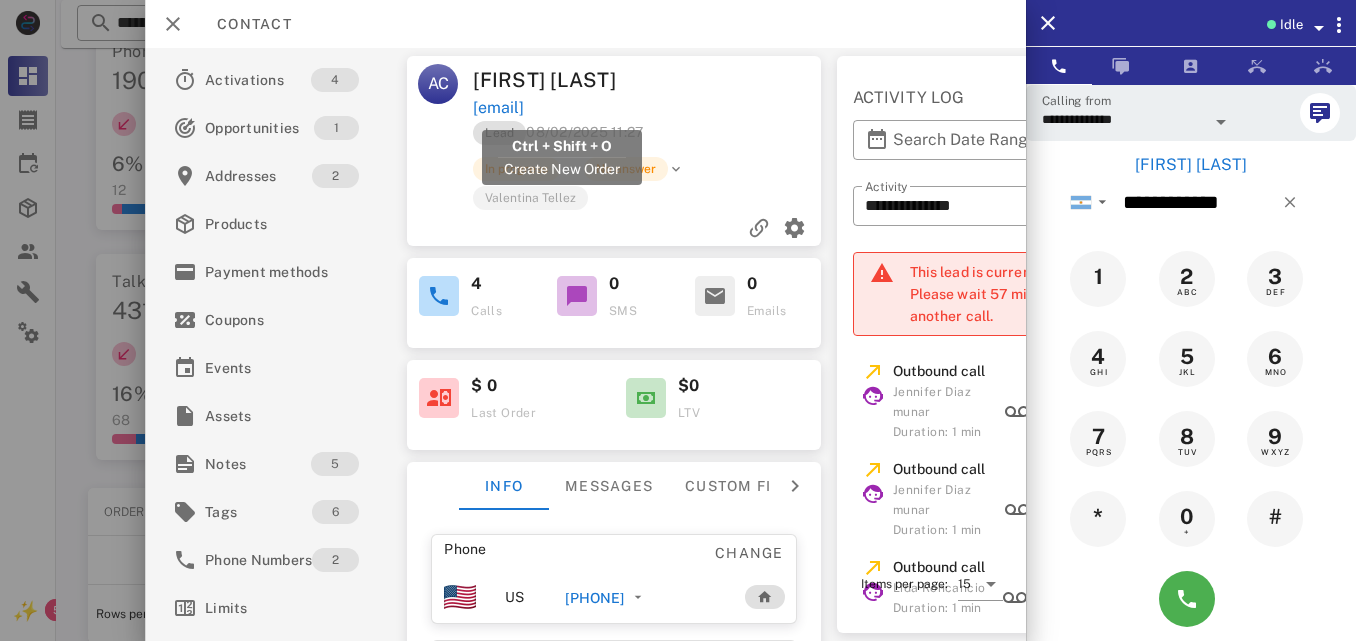 drag, startPoint x: 666, startPoint y: 103, endPoint x: 472, endPoint y: 105, distance: 194.01031 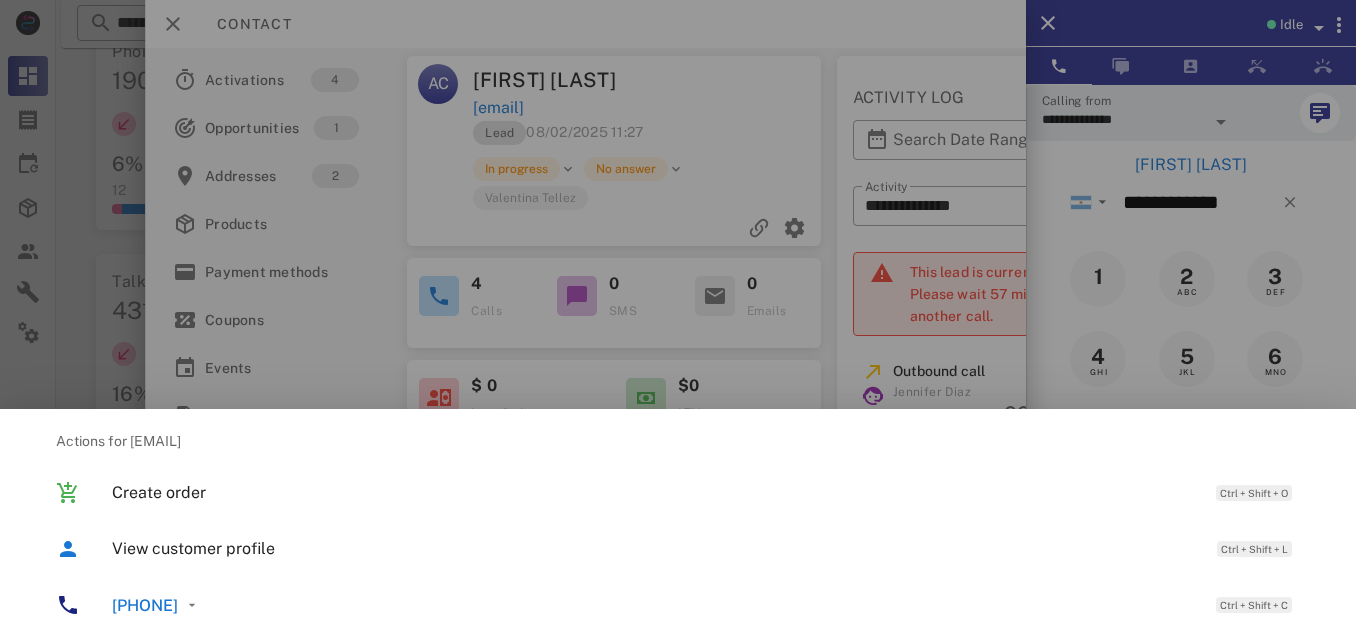 click at bounding box center [678, 320] 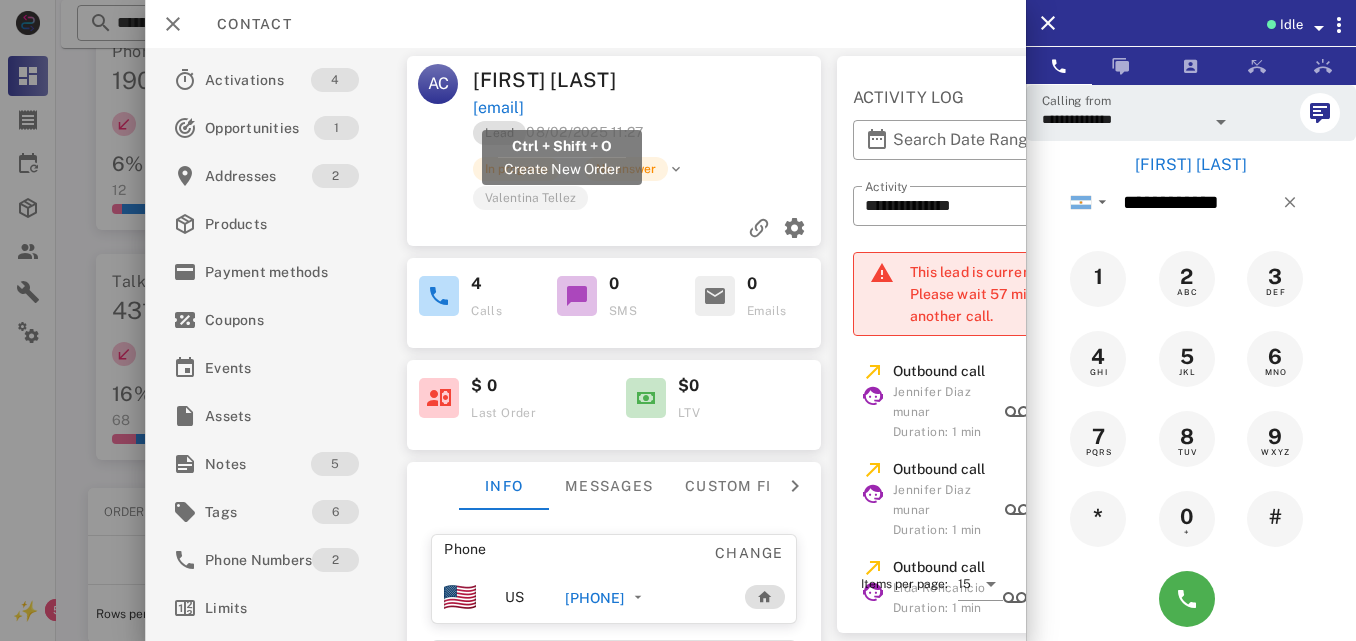 drag, startPoint x: 661, startPoint y: 112, endPoint x: 475, endPoint y: 117, distance: 186.0672 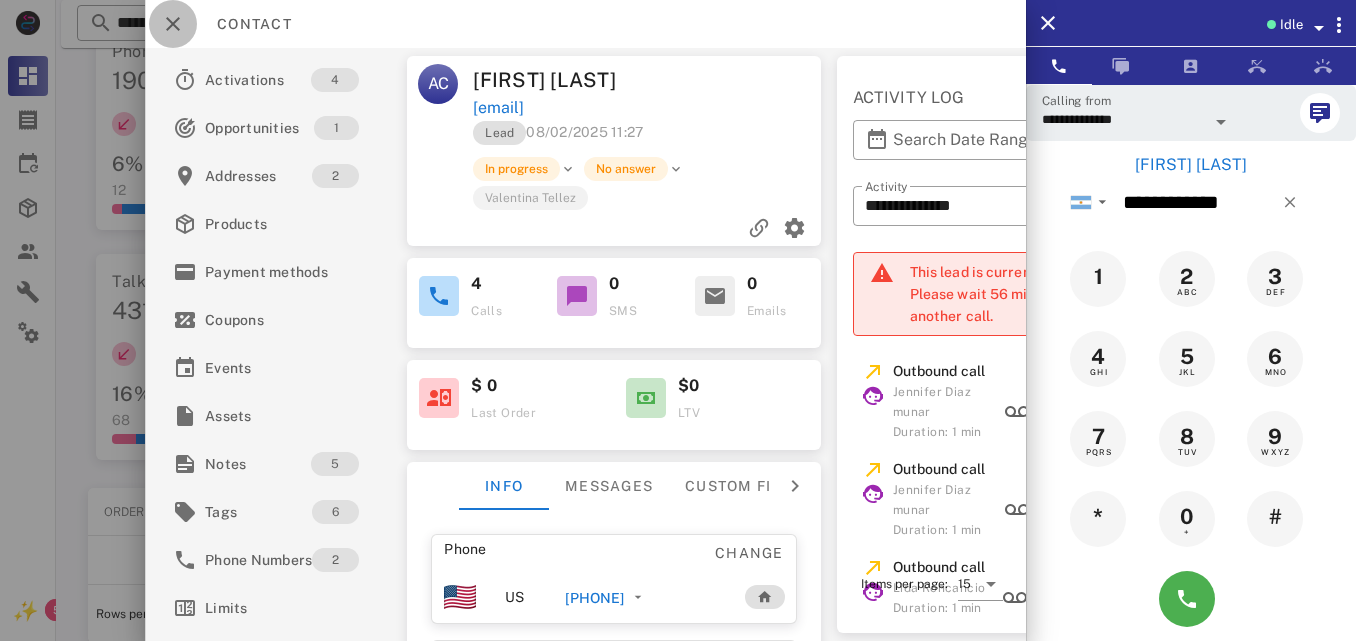 click at bounding box center (173, 24) 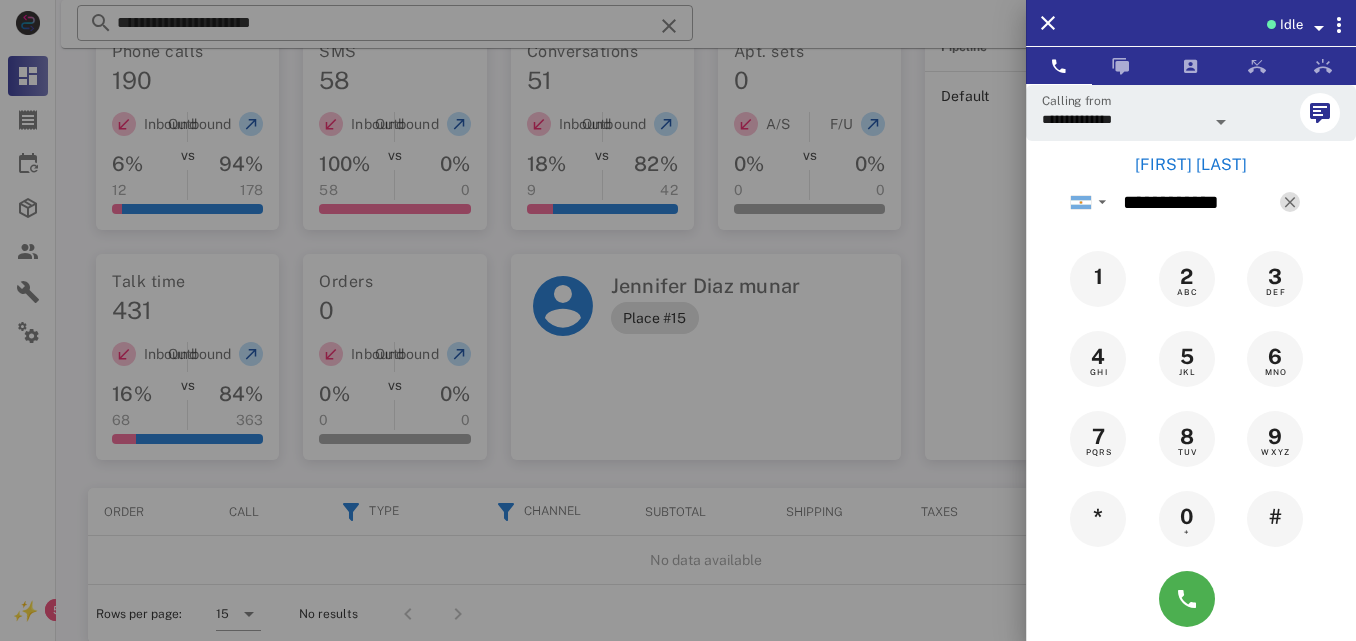 click at bounding box center (1290, 202) 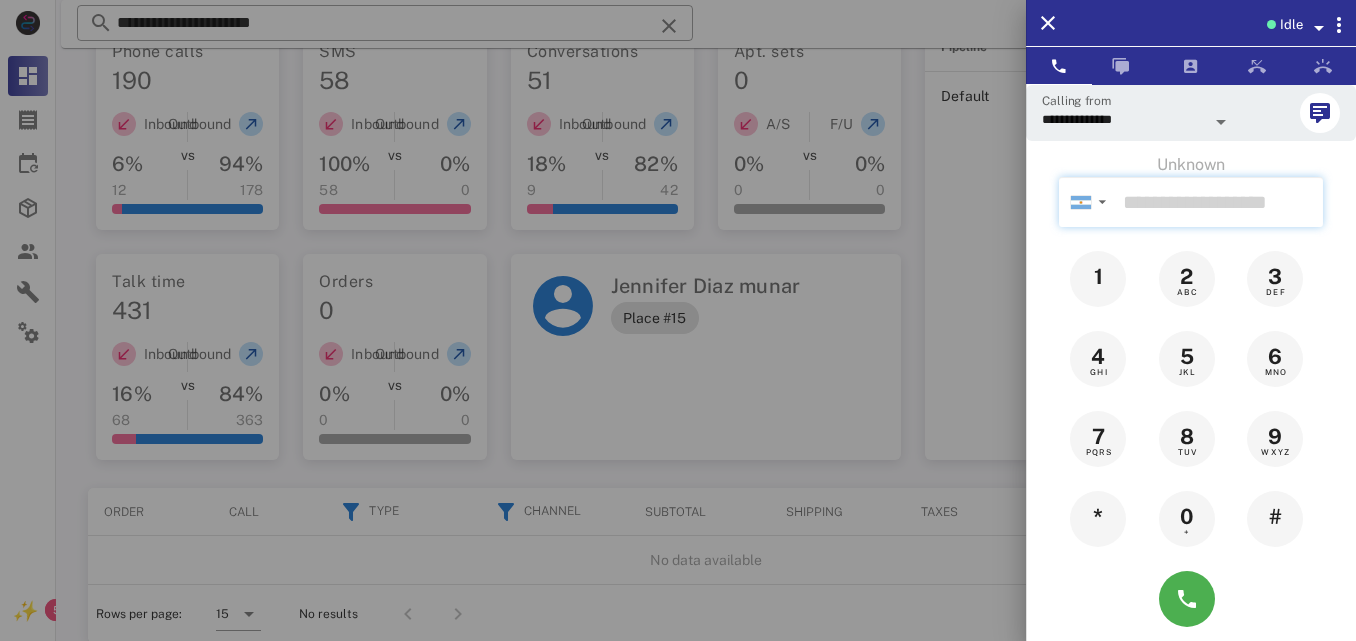 paste on "**********" 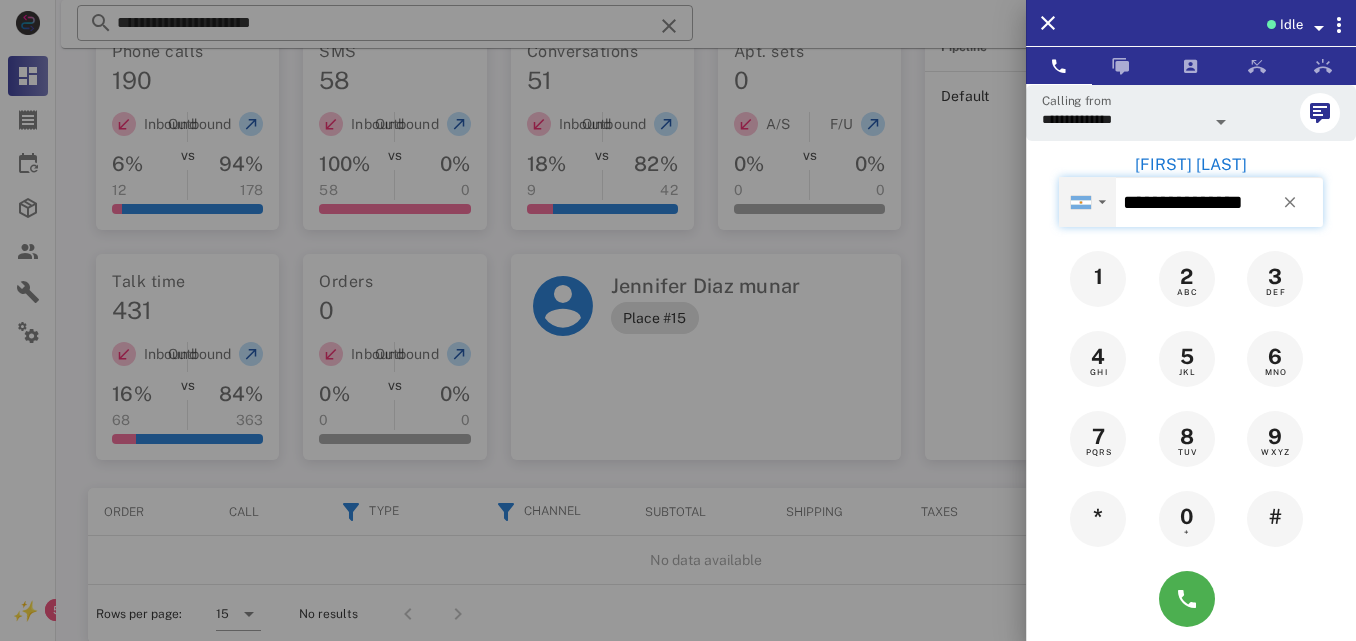 click on "▼" at bounding box center (1087, 201) 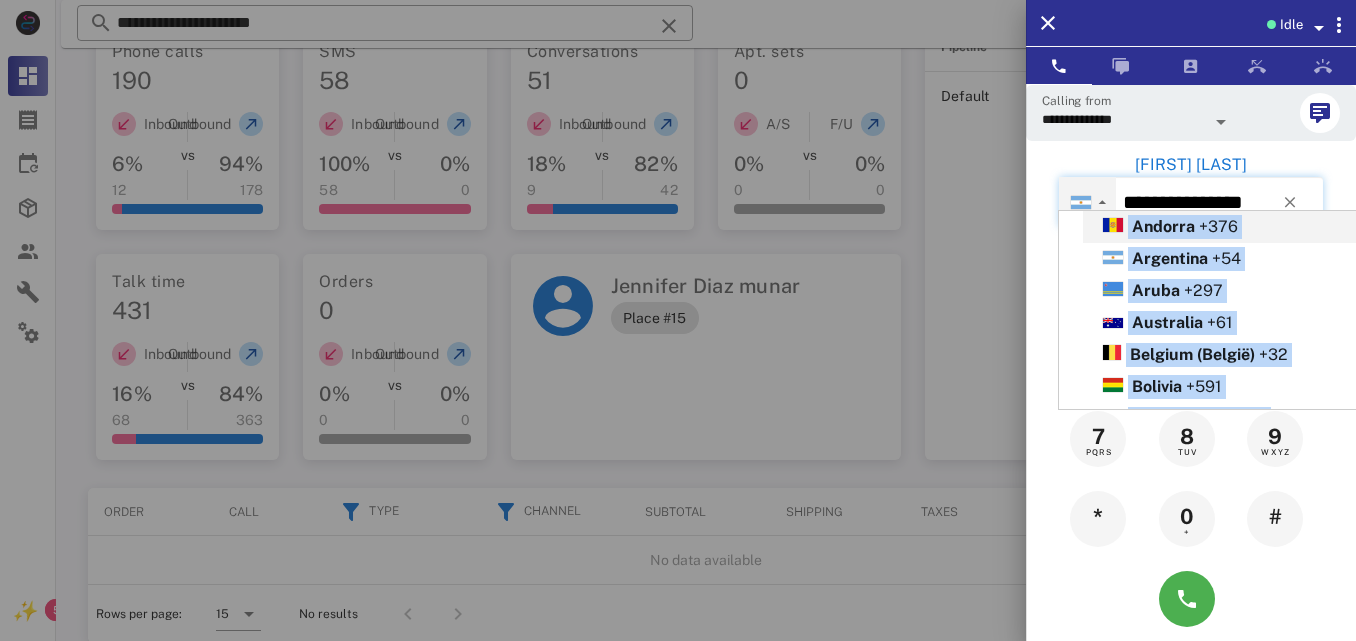 drag, startPoint x: 1097, startPoint y: 239, endPoint x: 1167, endPoint y: 178, distance: 92.84934 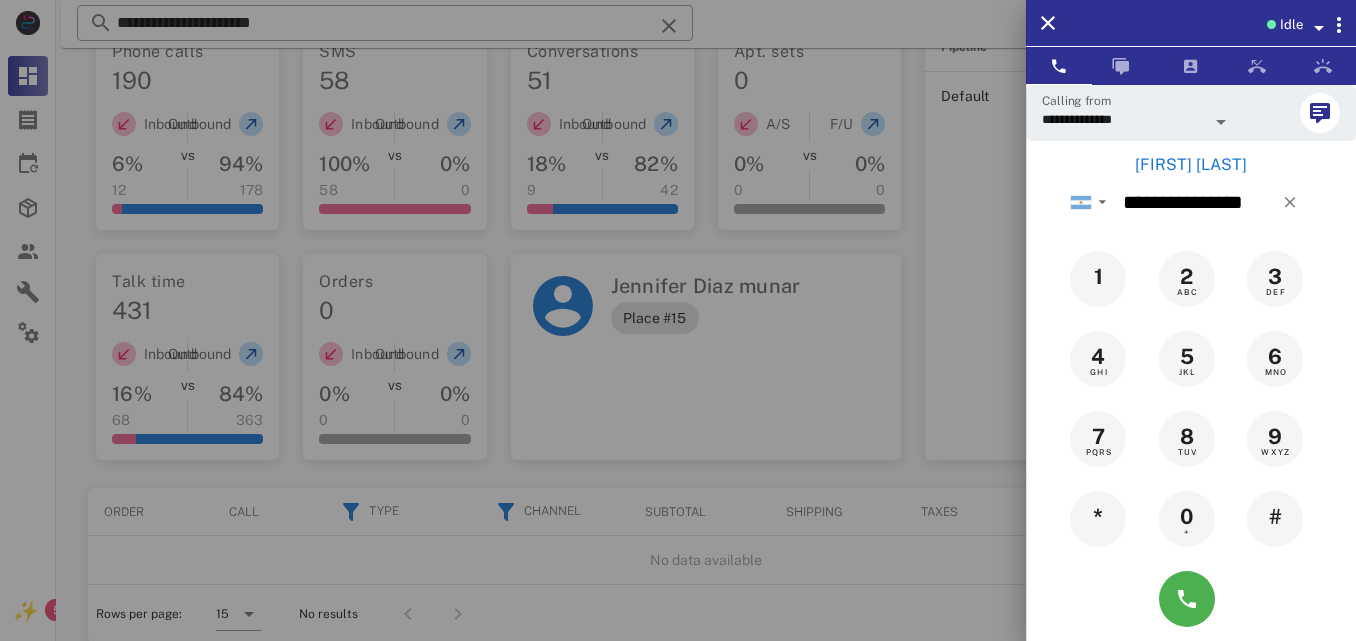 click on "[FIRST] [LAST]" at bounding box center [1191, 165] 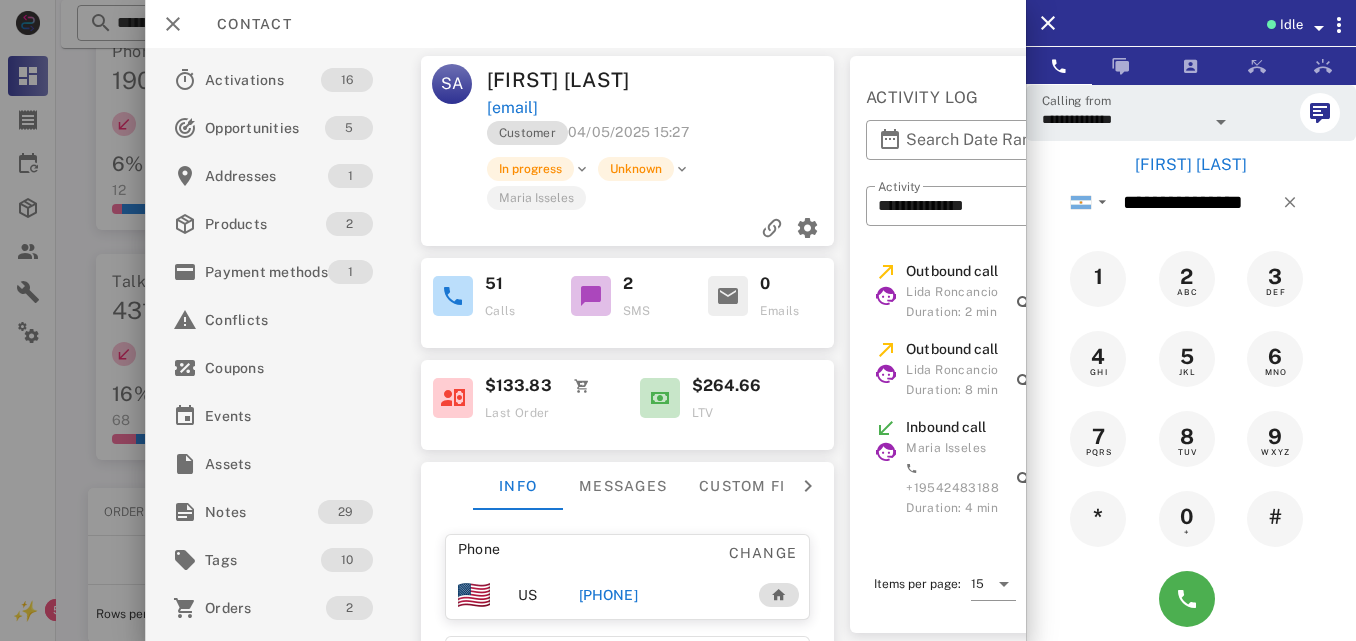 click on "[PHONE]" at bounding box center (608, 595) 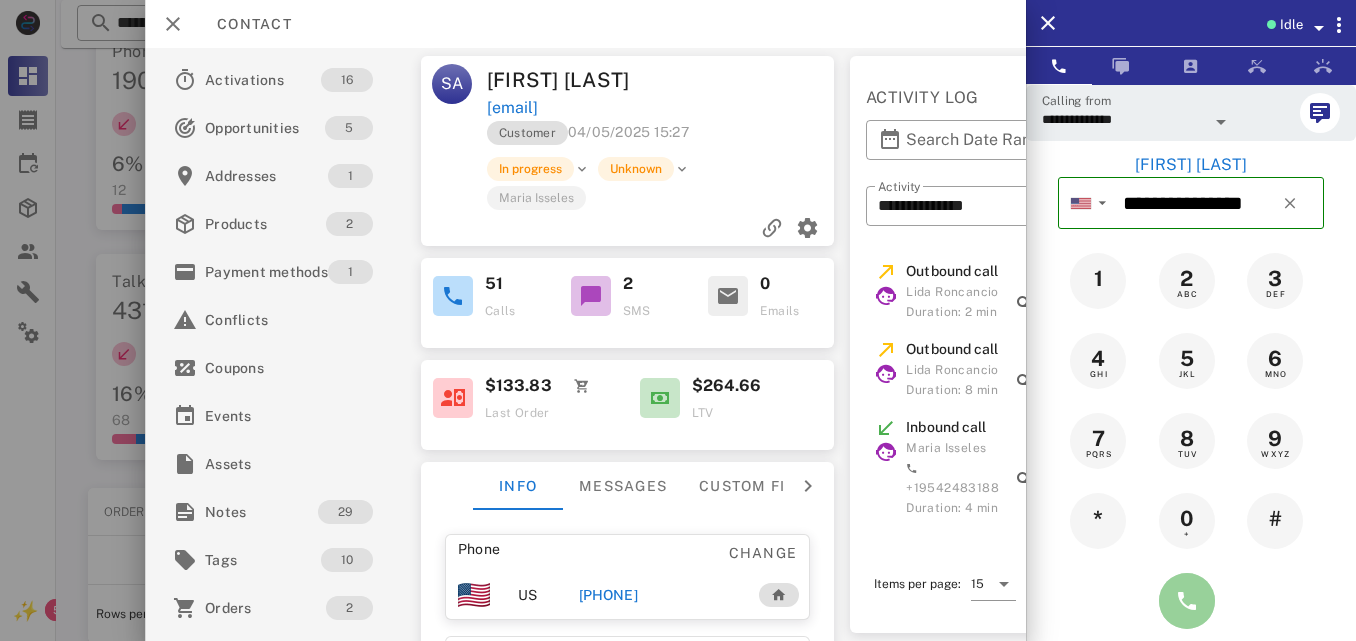 click at bounding box center (1187, 601) 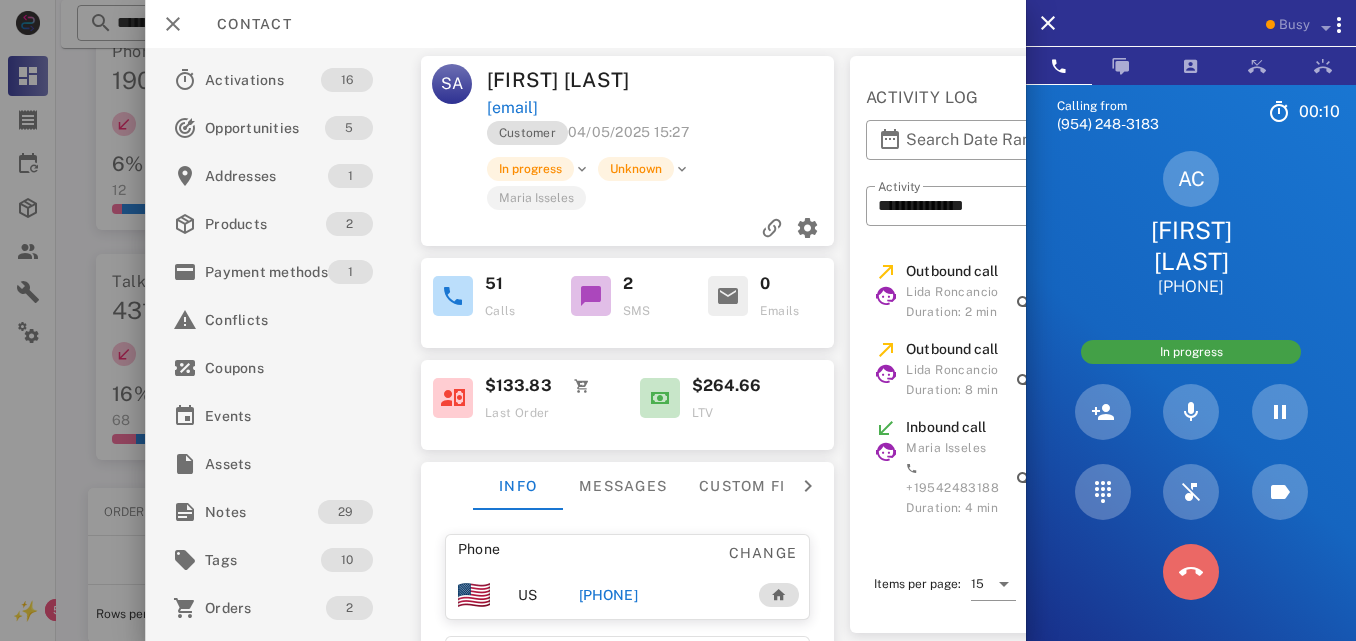 click at bounding box center [1191, 572] 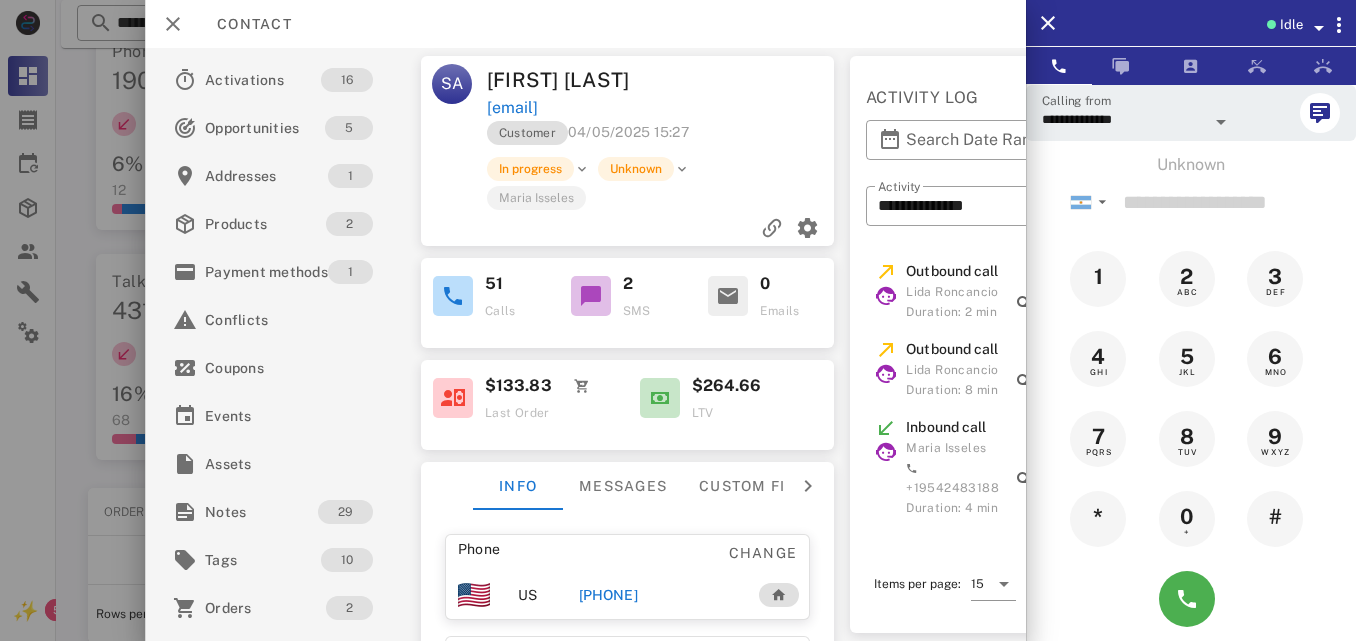 click on "[PHONE]" at bounding box center [608, 595] 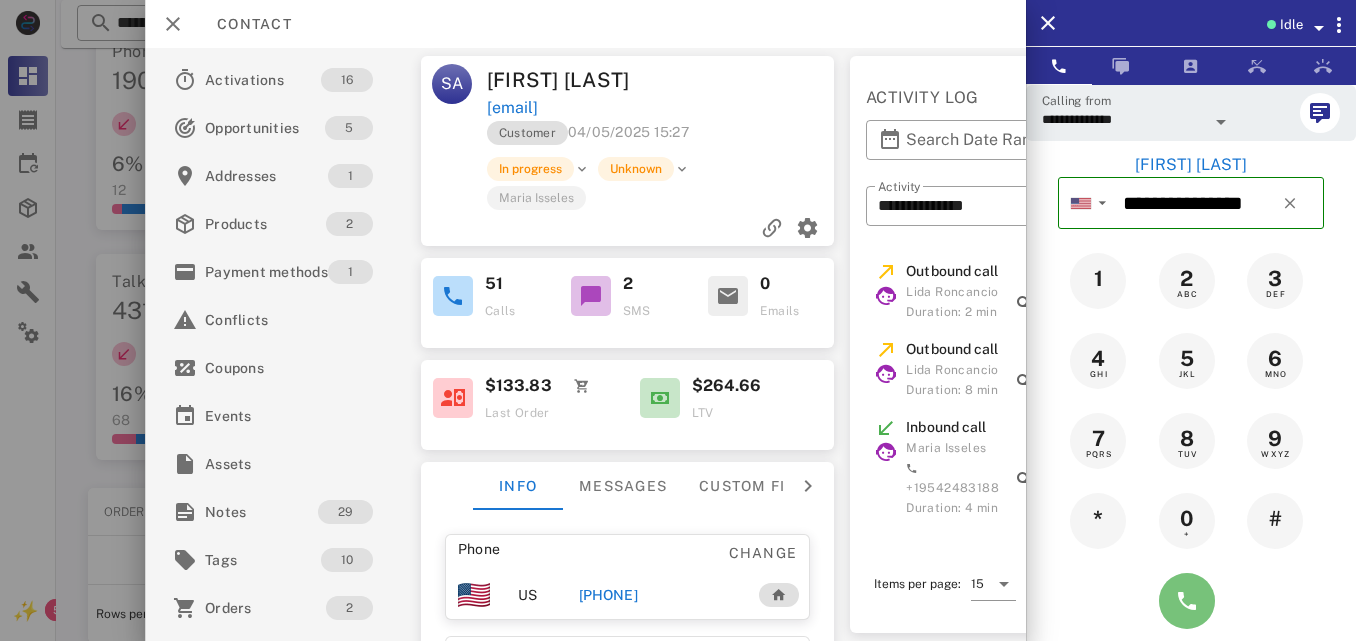 click at bounding box center [1187, 601] 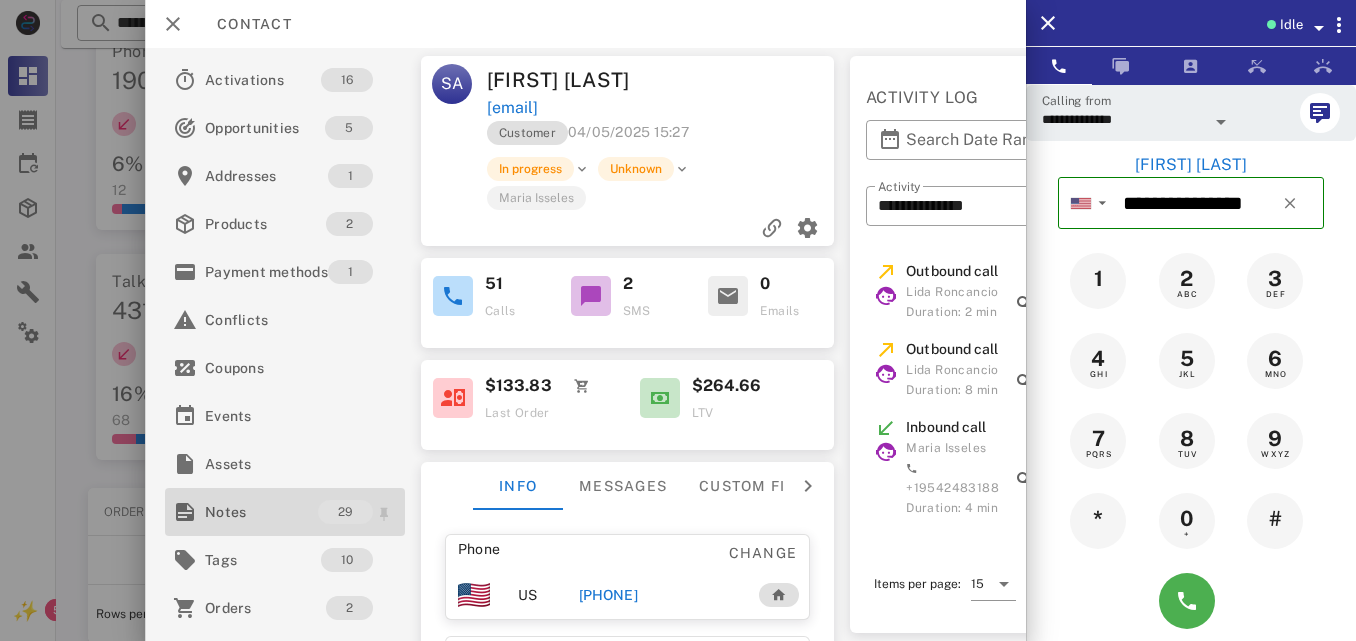 click on "Notes" at bounding box center (261, 512) 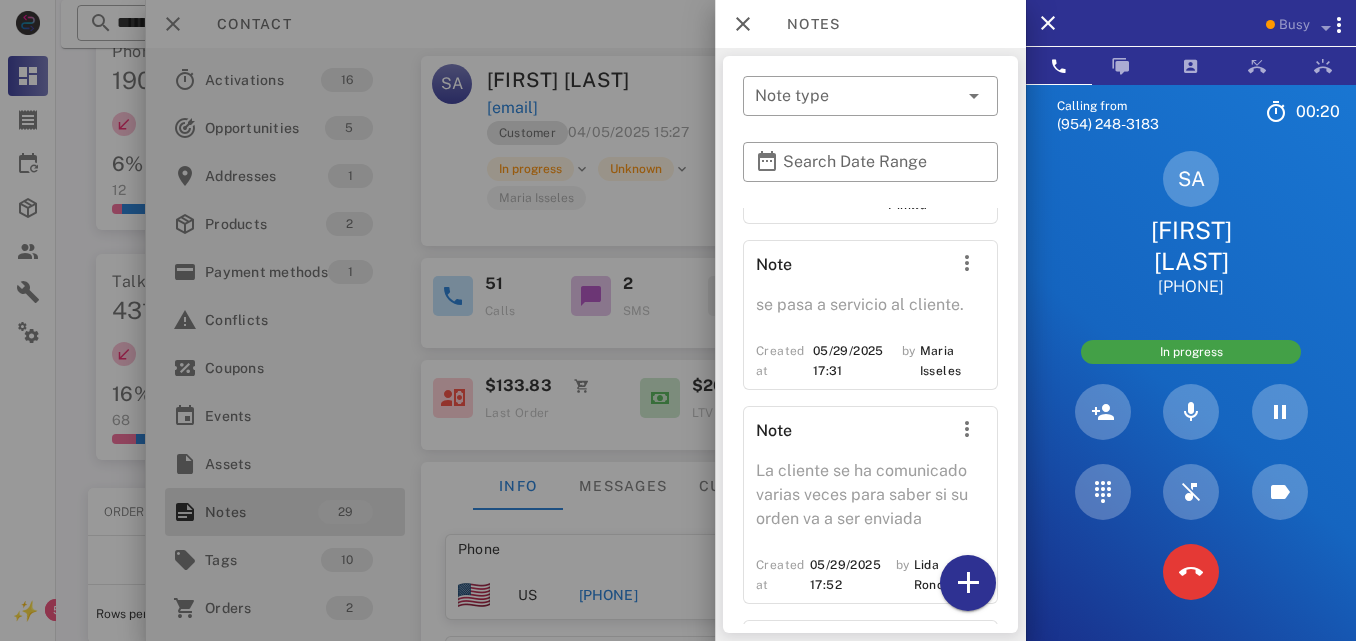 scroll, scrollTop: 7520, scrollLeft: 0, axis: vertical 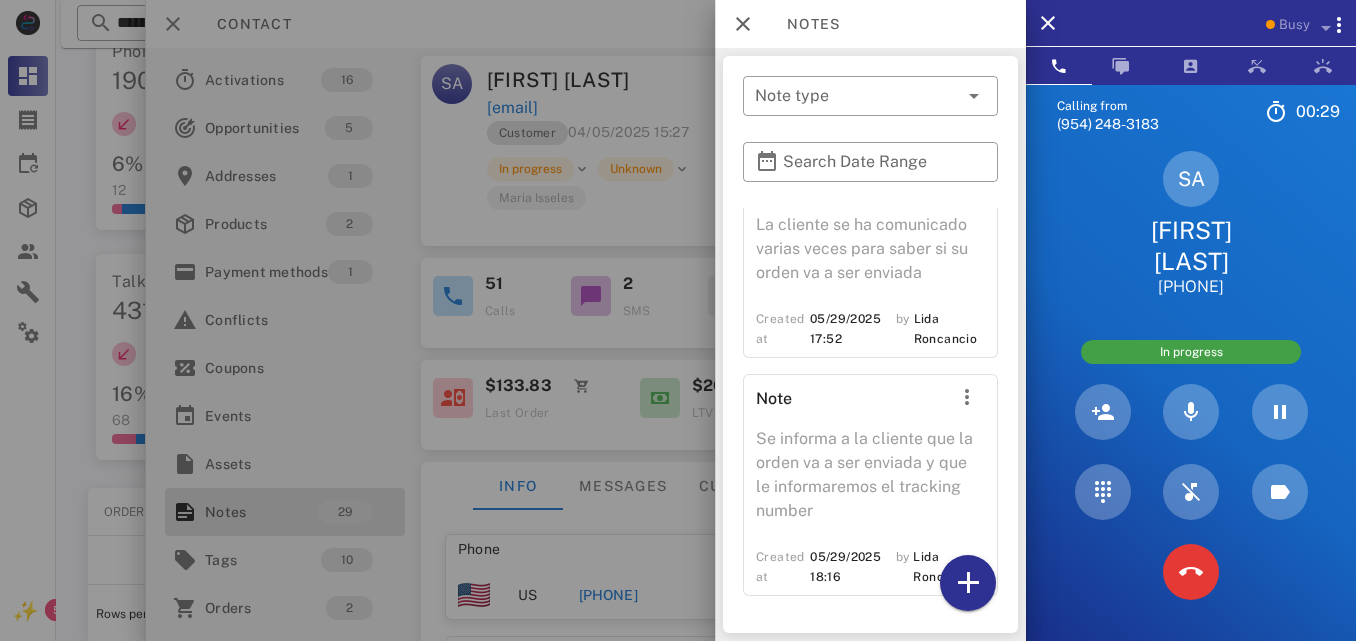 click at bounding box center (678, 320) 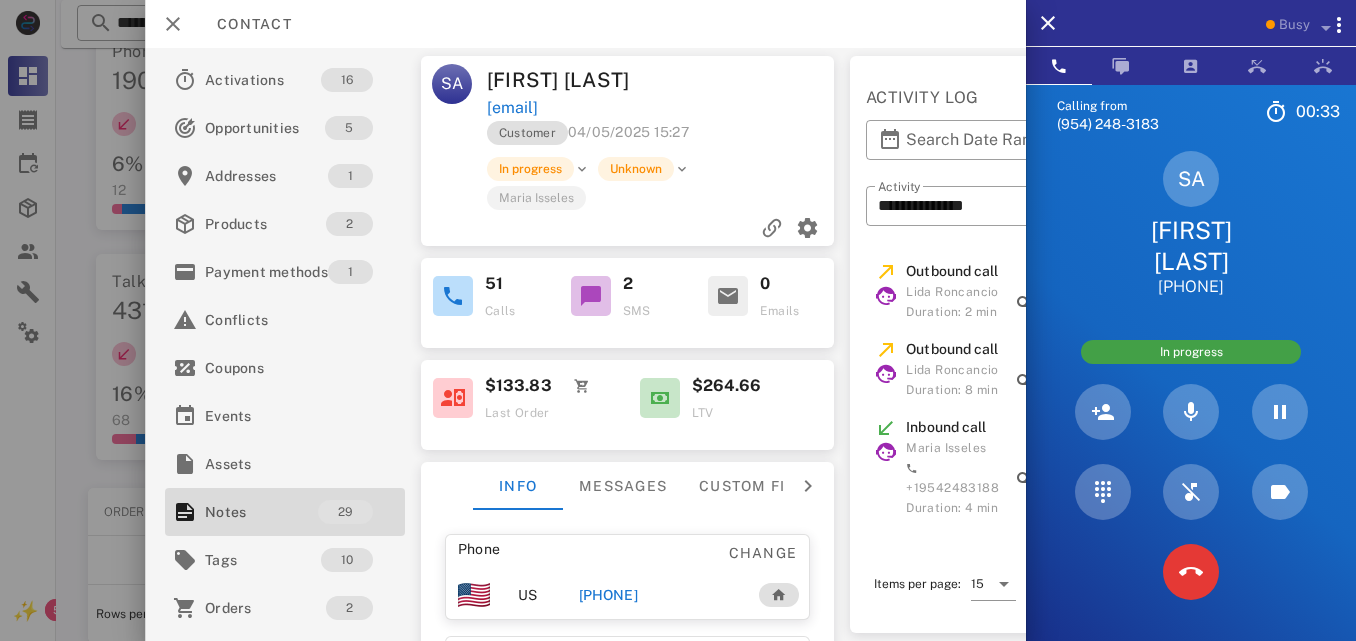 drag, startPoint x: 690, startPoint y: 109, endPoint x: 484, endPoint y: 114, distance: 206.06067 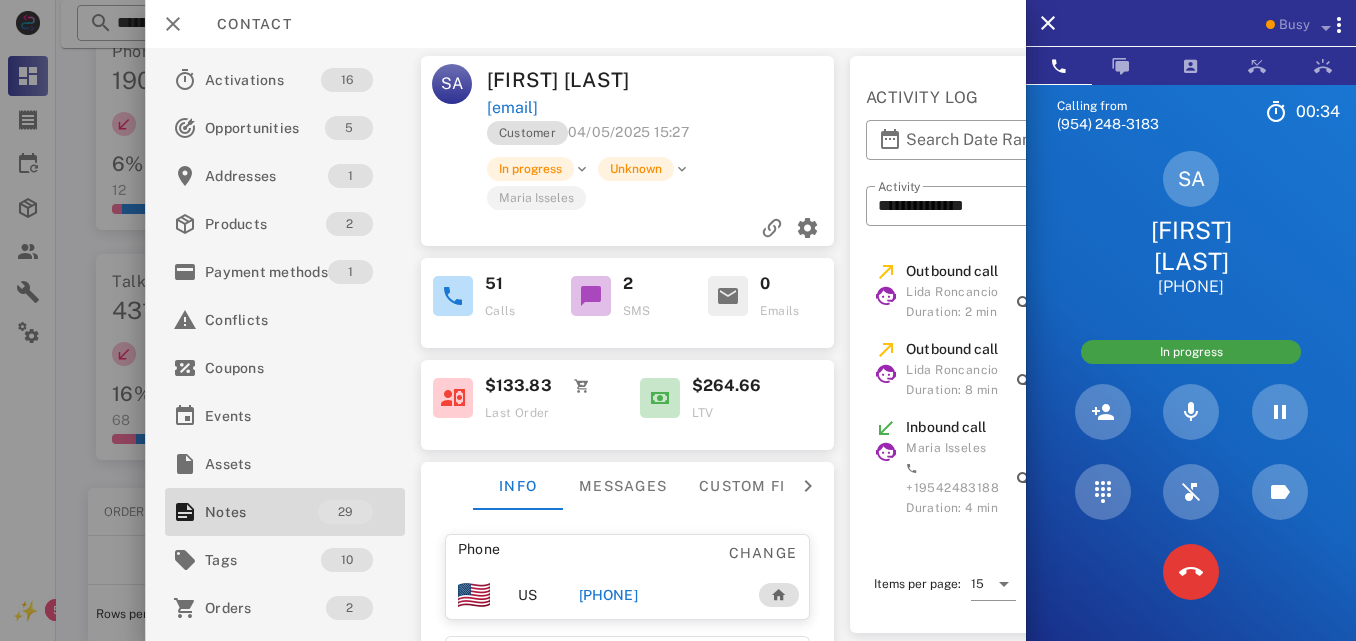 click on "[EMAIL]" at bounding box center (662, 108) 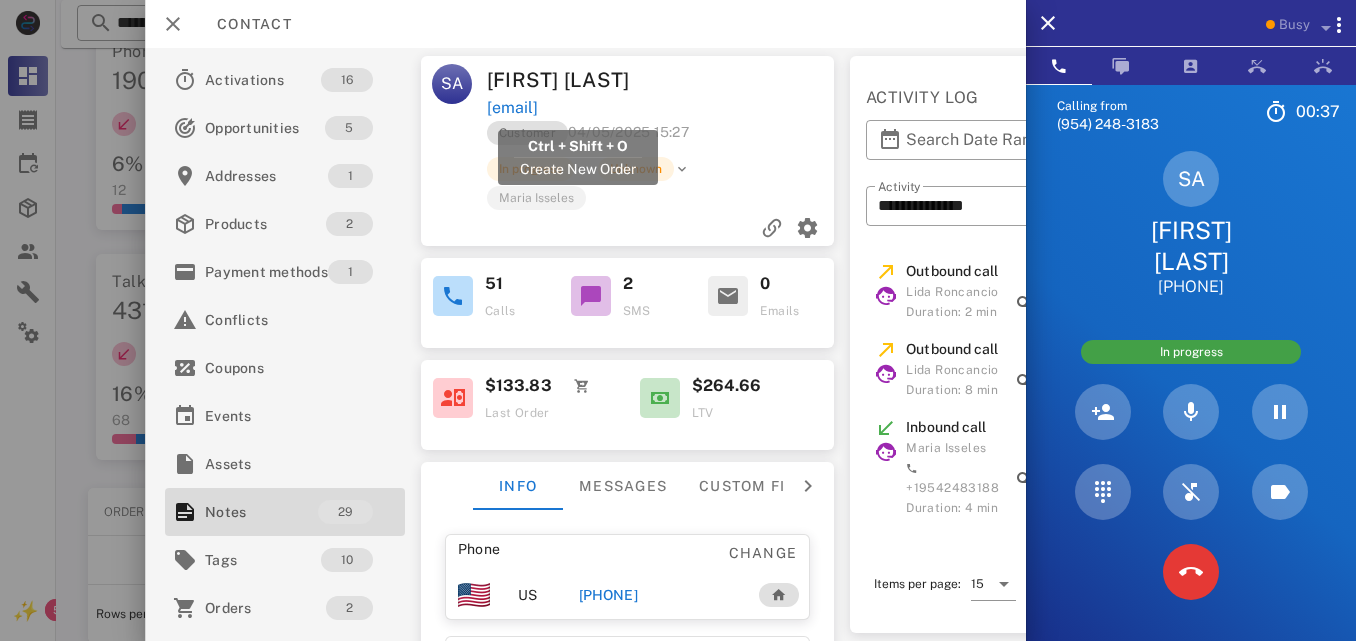 drag, startPoint x: 688, startPoint y: 102, endPoint x: 491, endPoint y: 112, distance: 197.25365 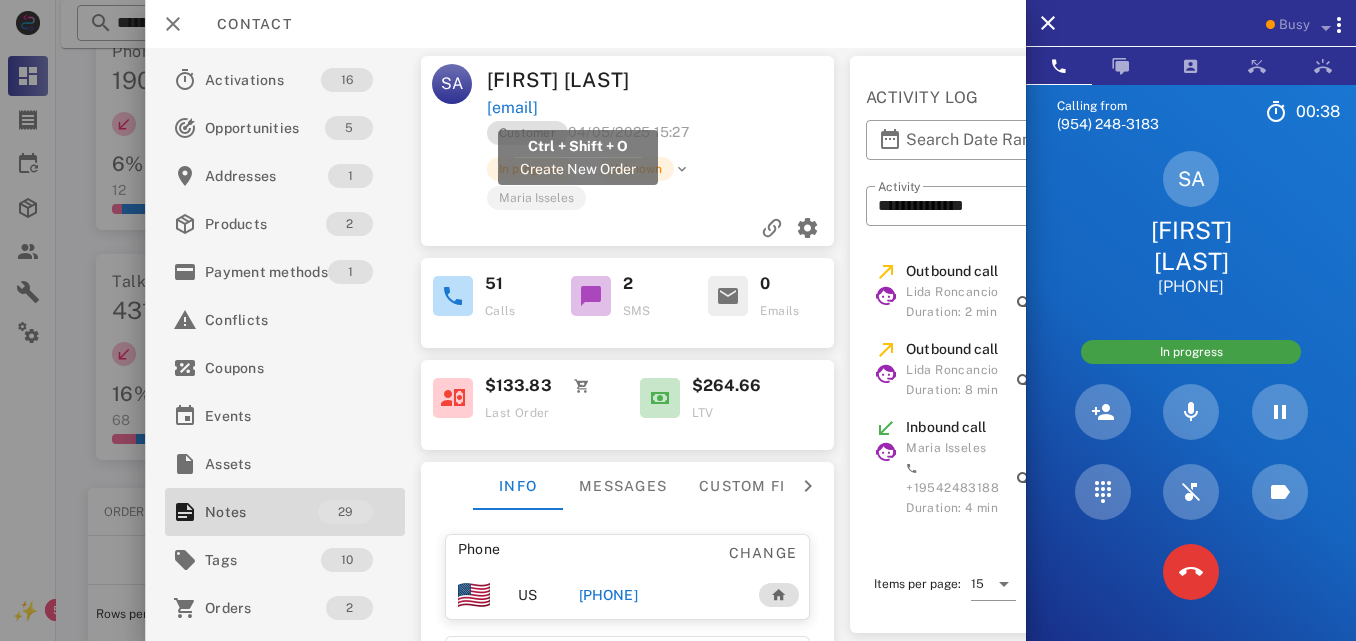 drag, startPoint x: 475, startPoint y: 114, endPoint x: 554, endPoint y: 106, distance: 79.40403 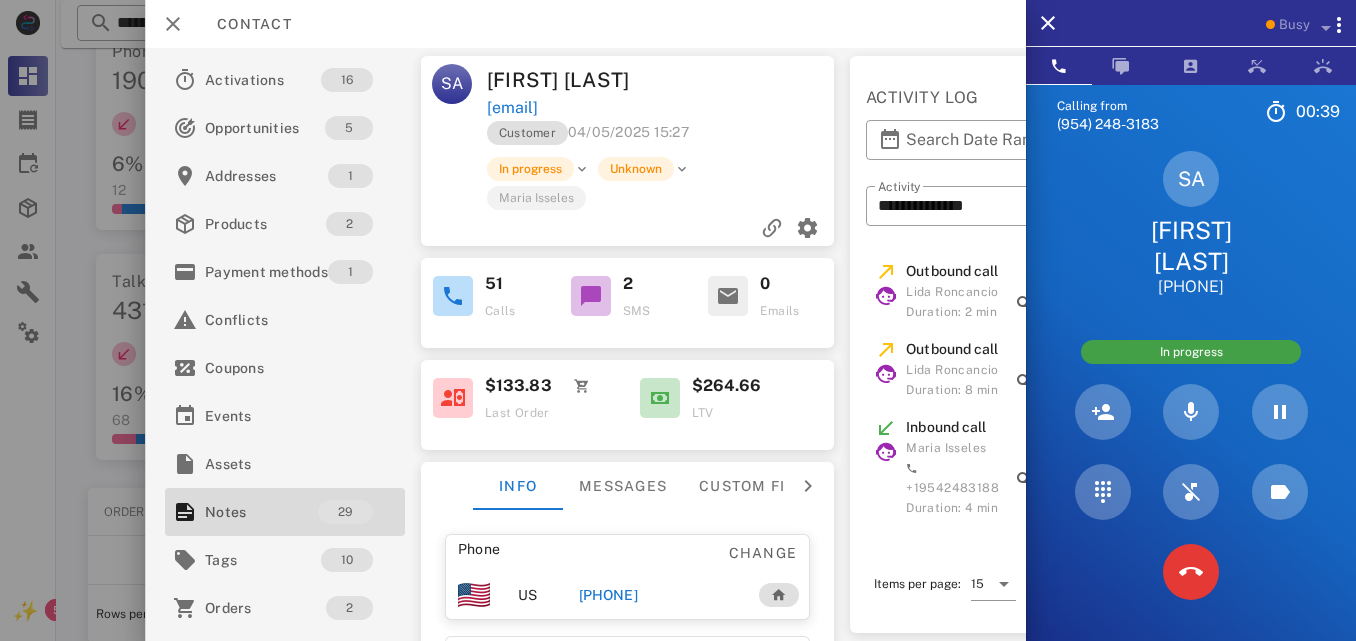click on "[EMAIL]" at bounding box center (662, 108) 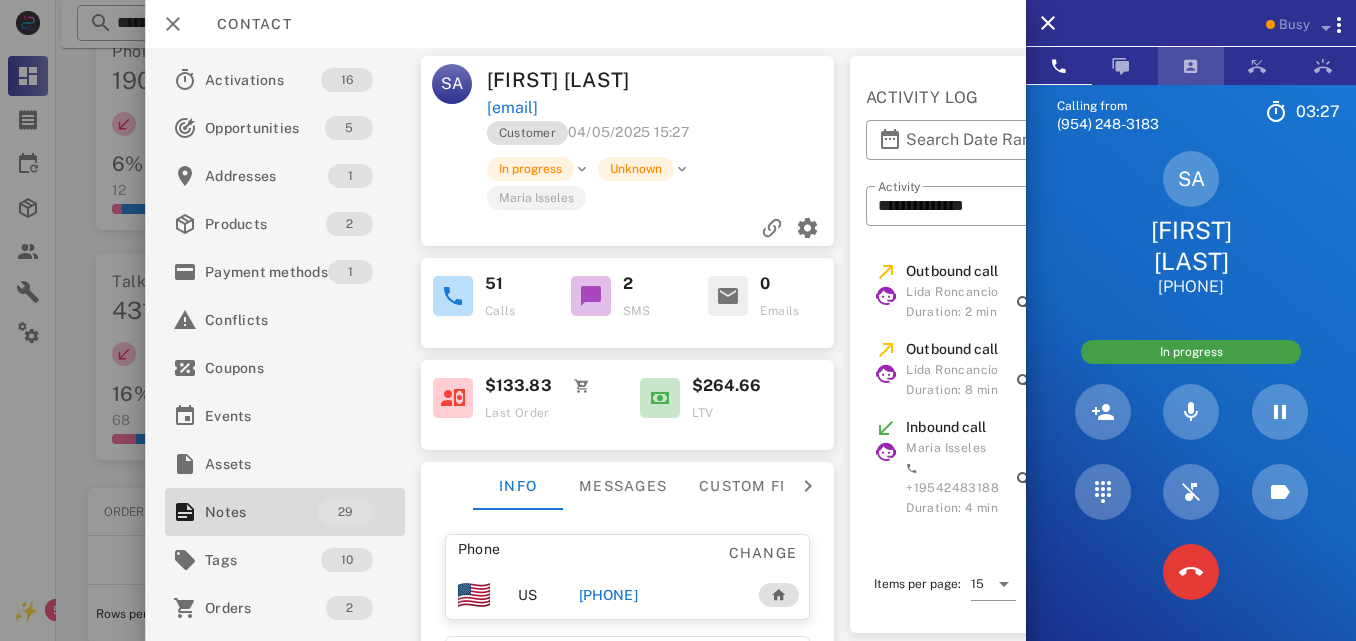 click at bounding box center (1191, 66) 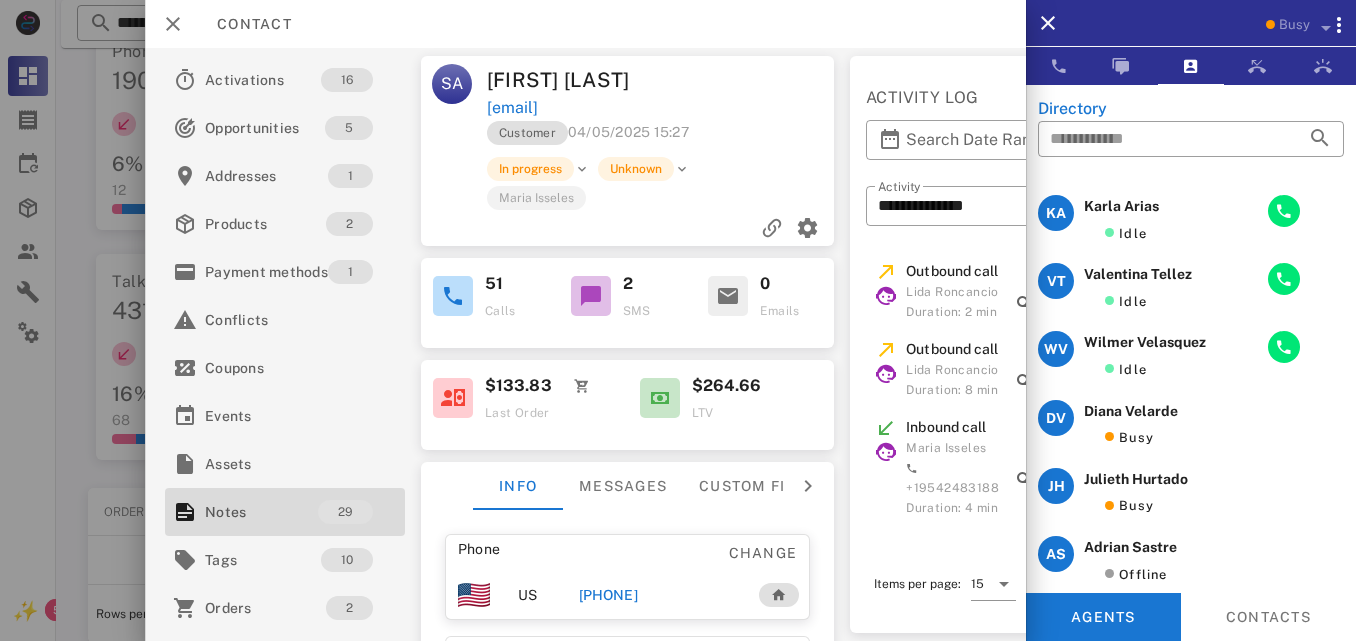 click on "​" at bounding box center [1191, 154] 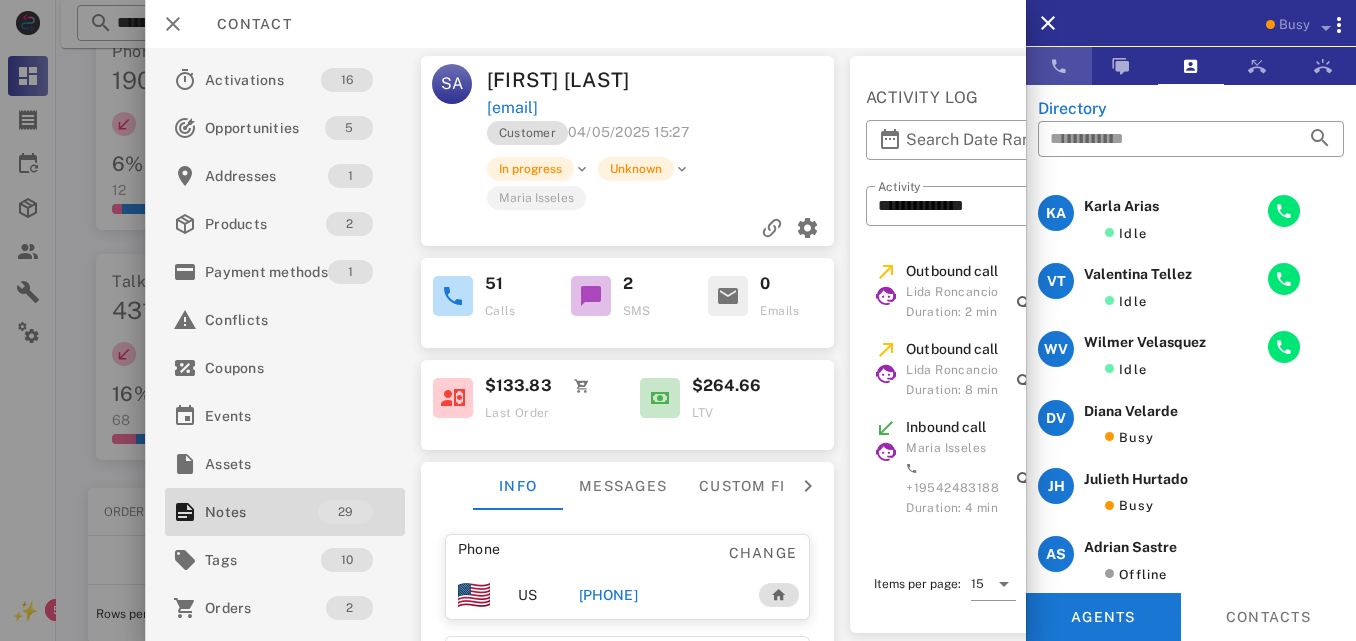 click at bounding box center (1059, 66) 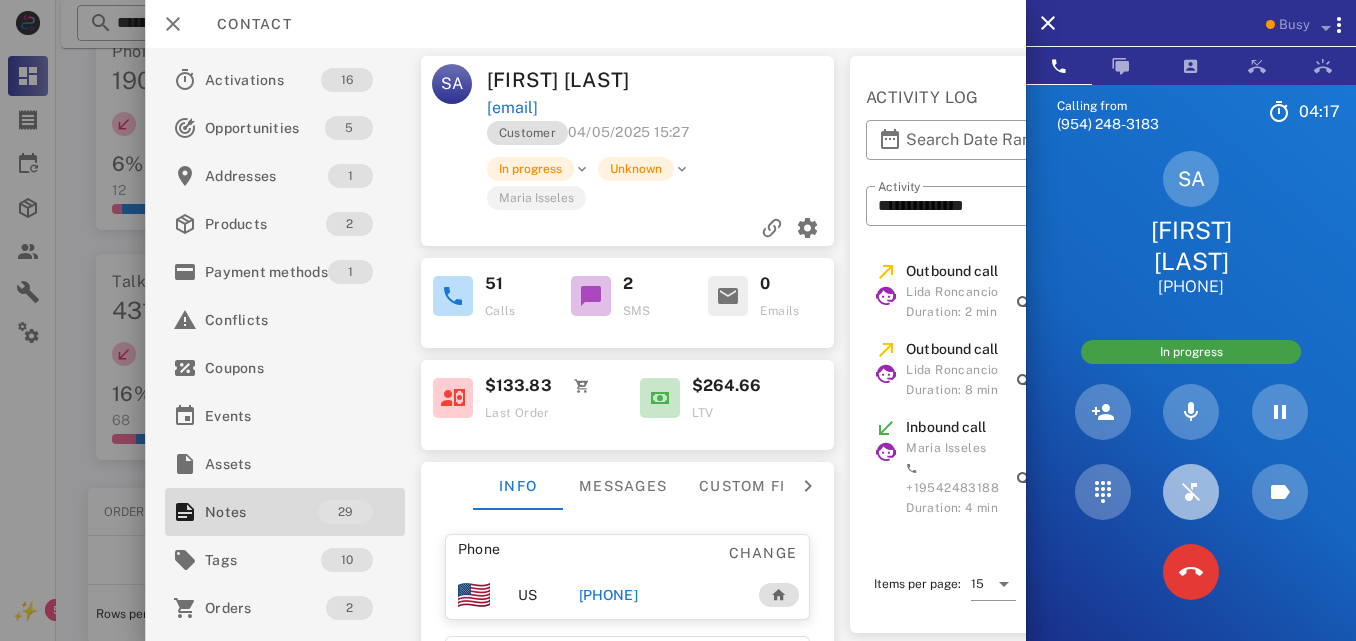 click at bounding box center (1191, 492) 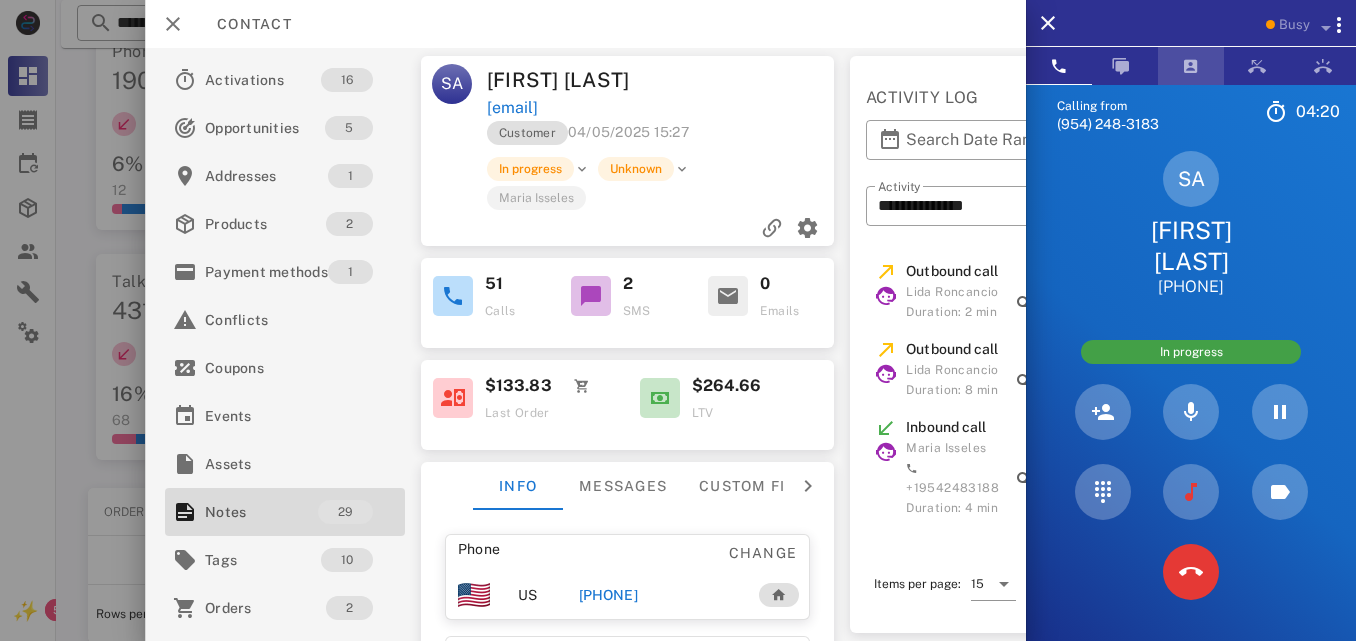 click at bounding box center (1191, 66) 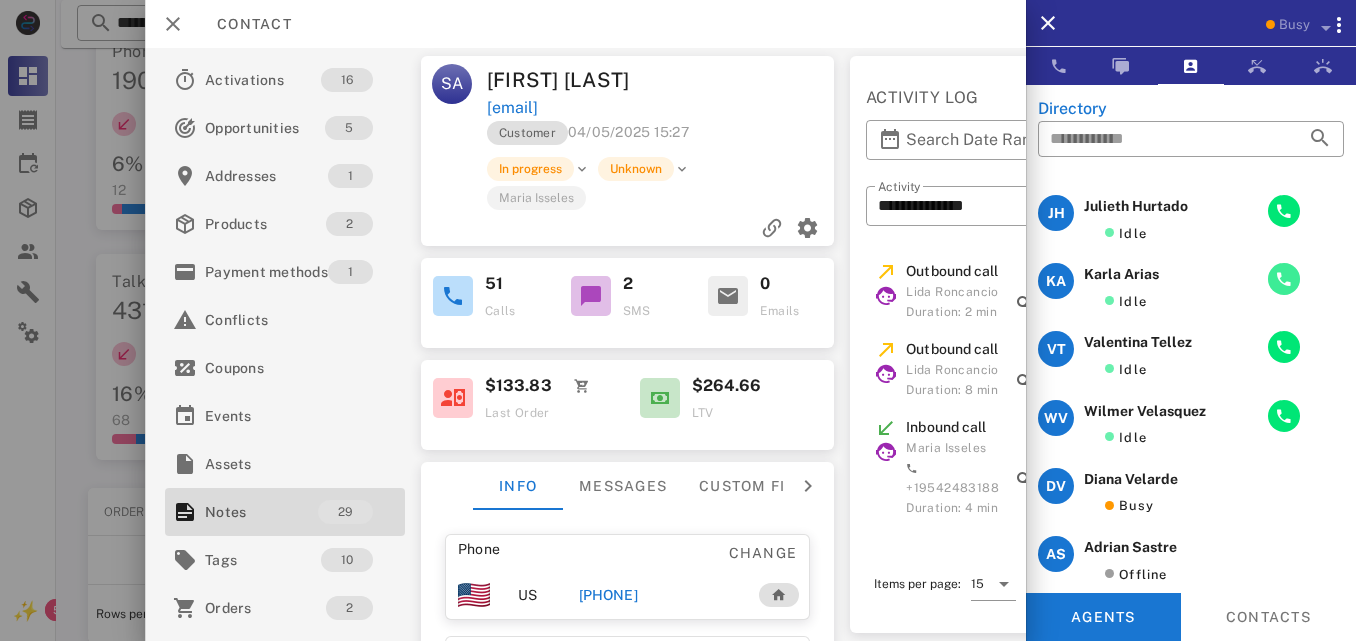 click at bounding box center [1284, 279] 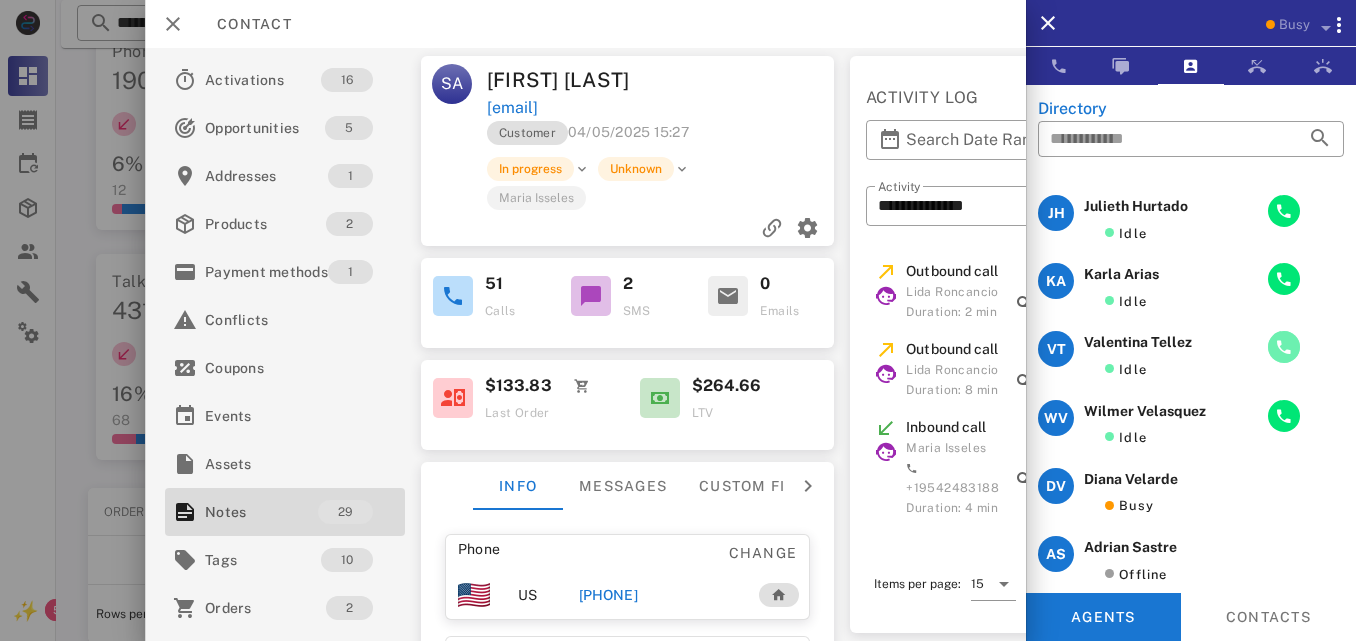 click at bounding box center [1284, 347] 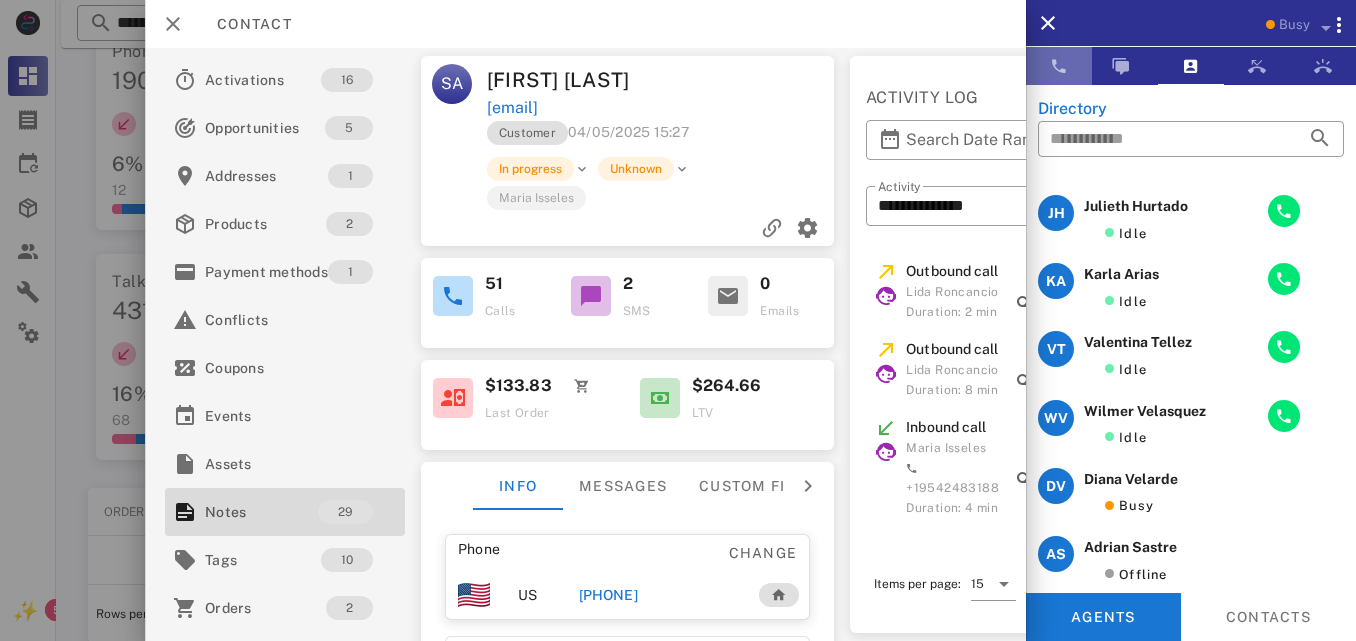 click at bounding box center [1059, 66] 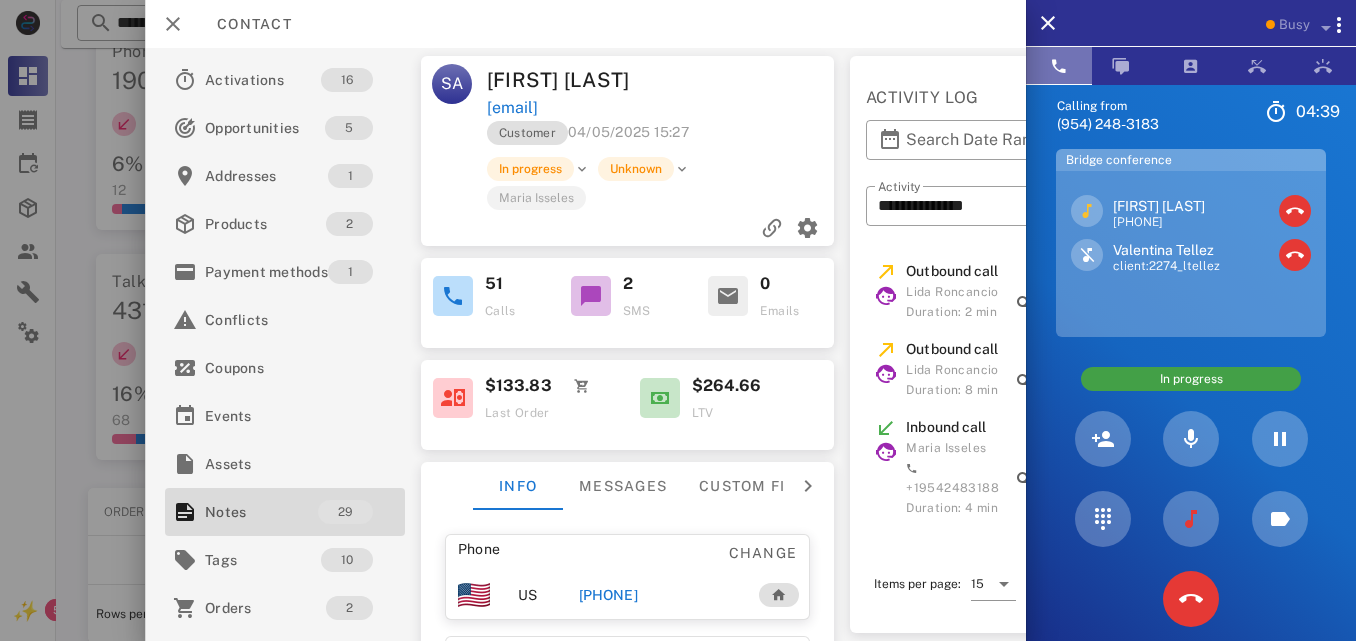 click at bounding box center (1059, 66) 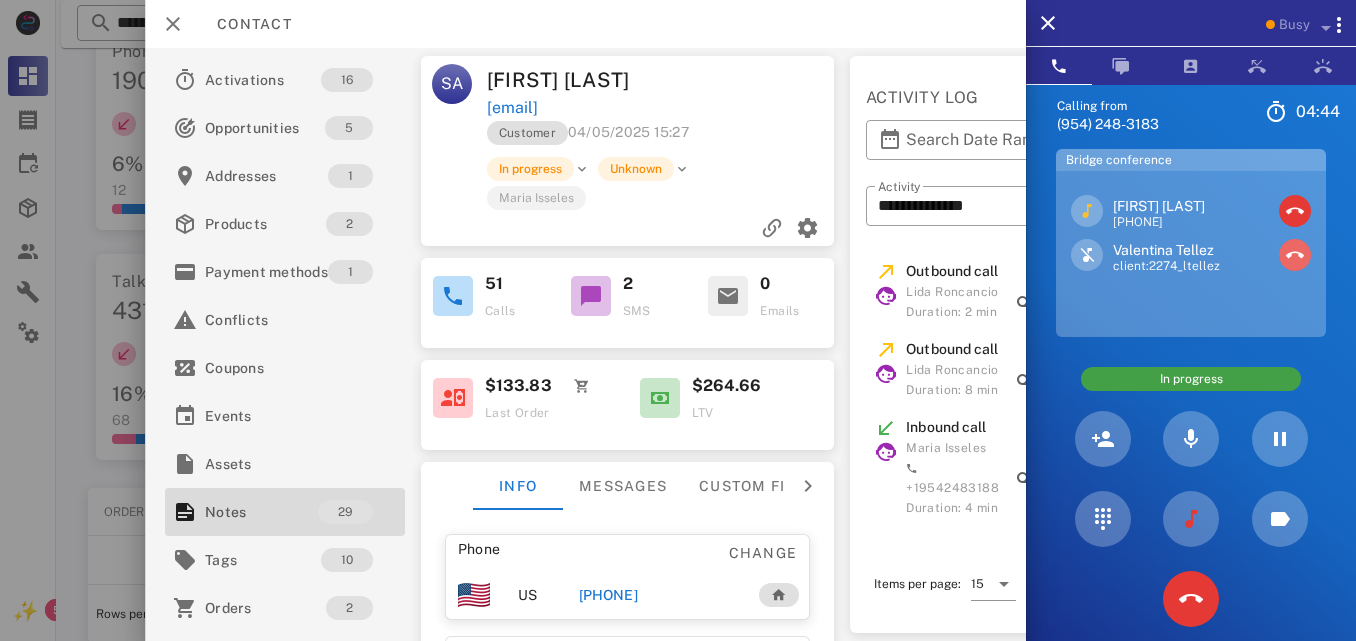 click at bounding box center [1295, 255] 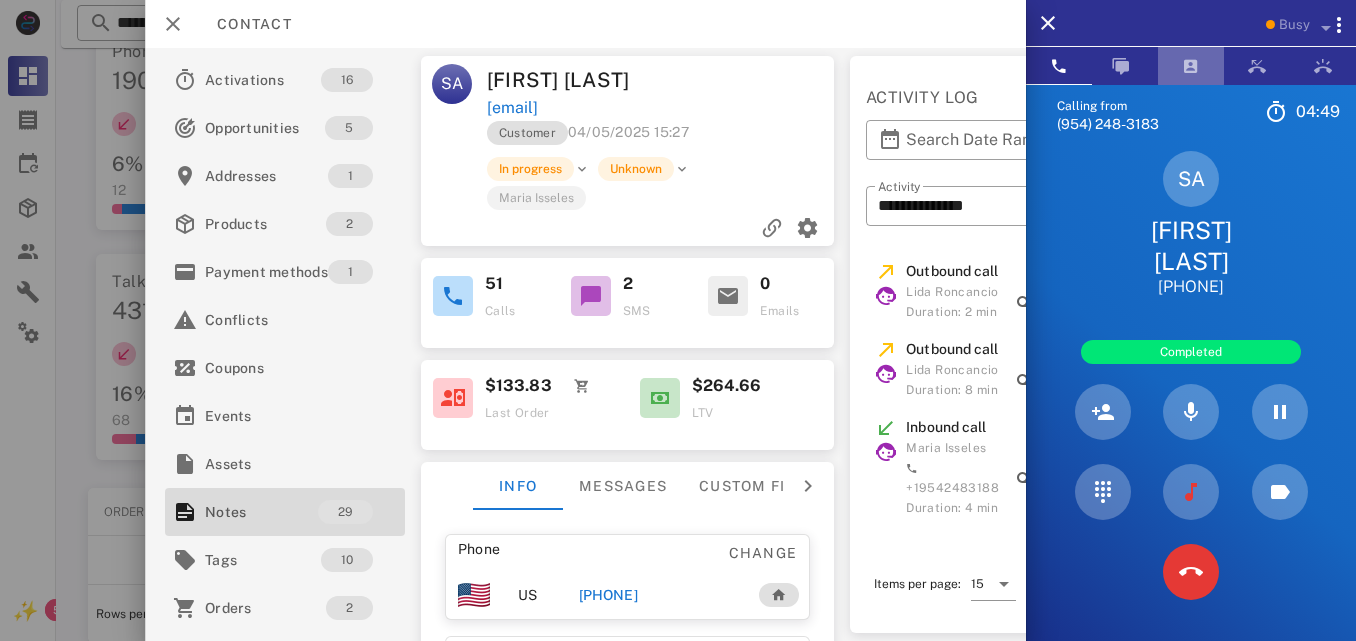 click at bounding box center [1191, 66] 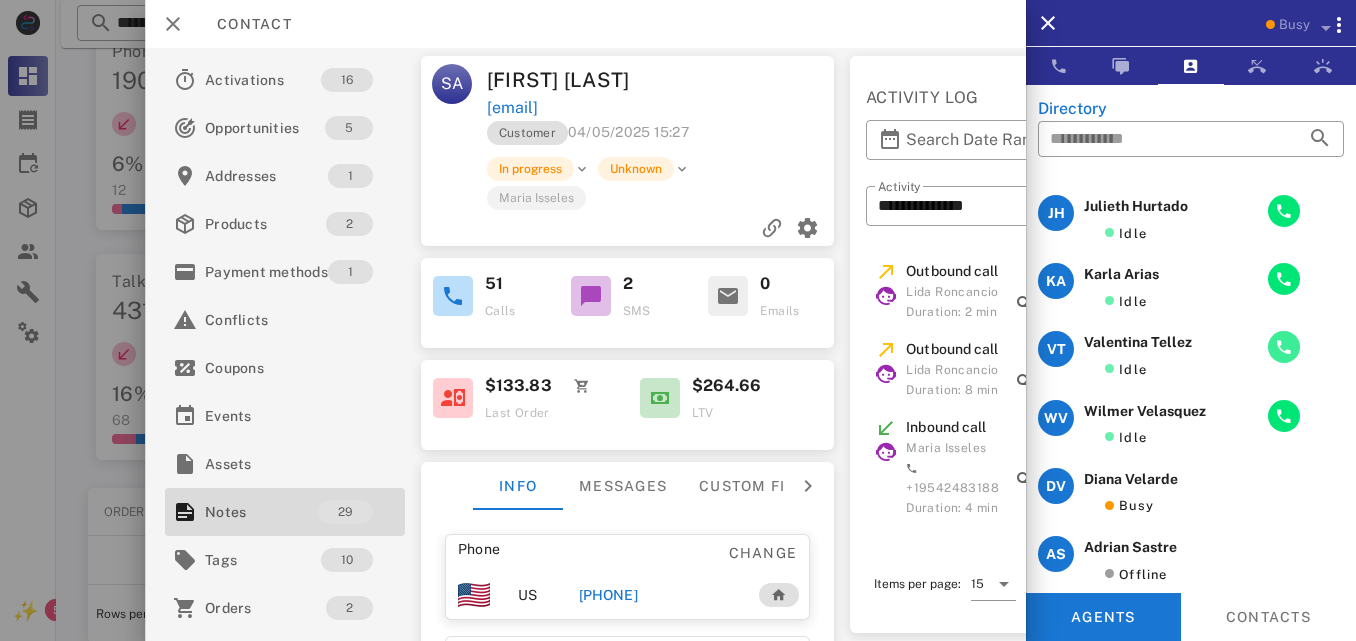 click at bounding box center (1284, 347) 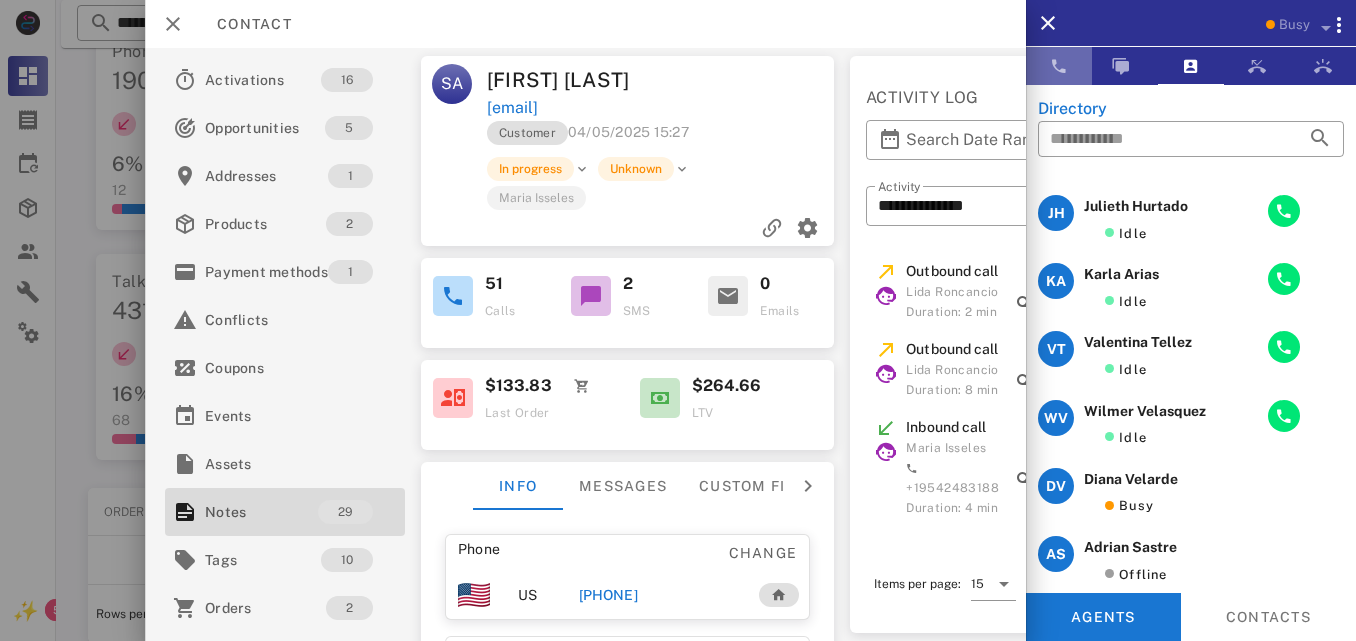 click at bounding box center (1059, 66) 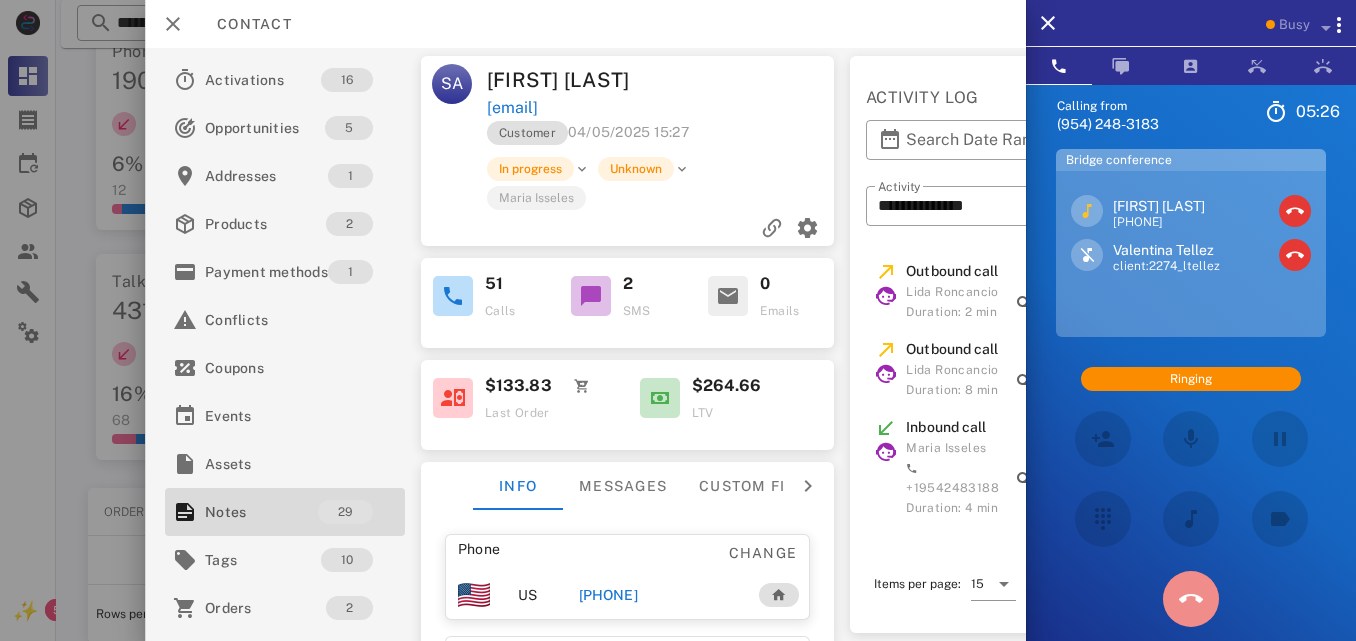 click at bounding box center [1190, 598] 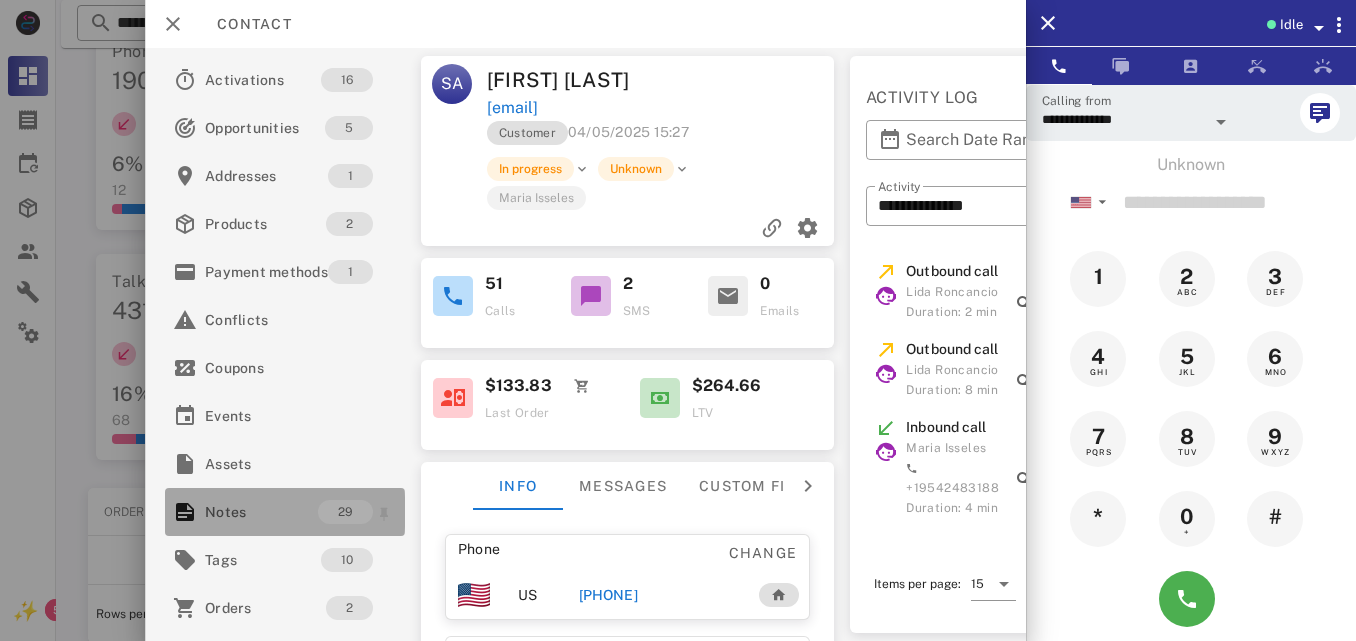 click on "Notes" at bounding box center (261, 512) 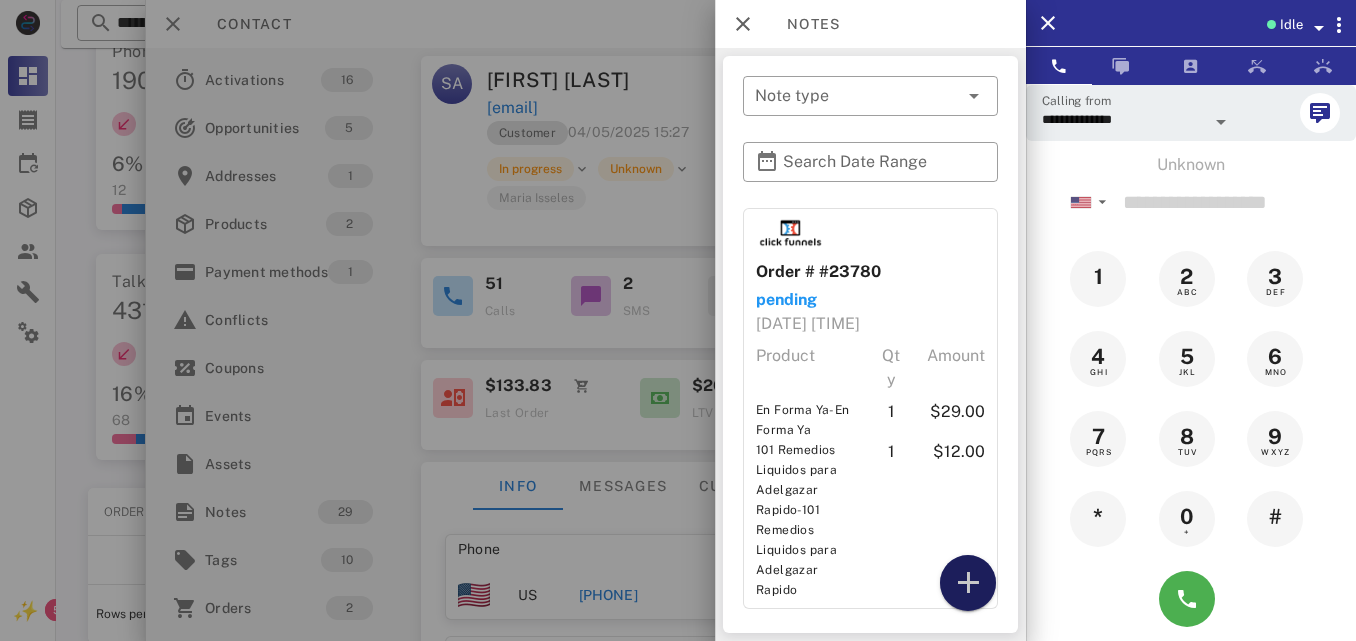 click at bounding box center [968, 583] 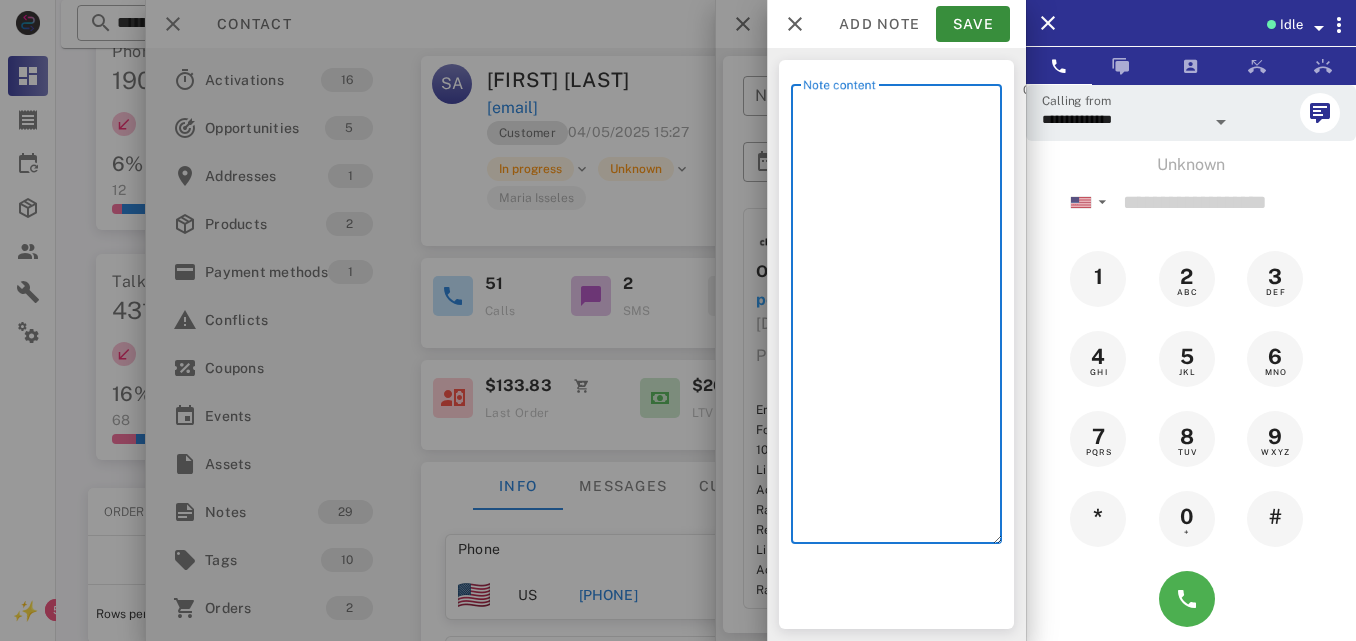 click on "Note content" at bounding box center (902, 319) 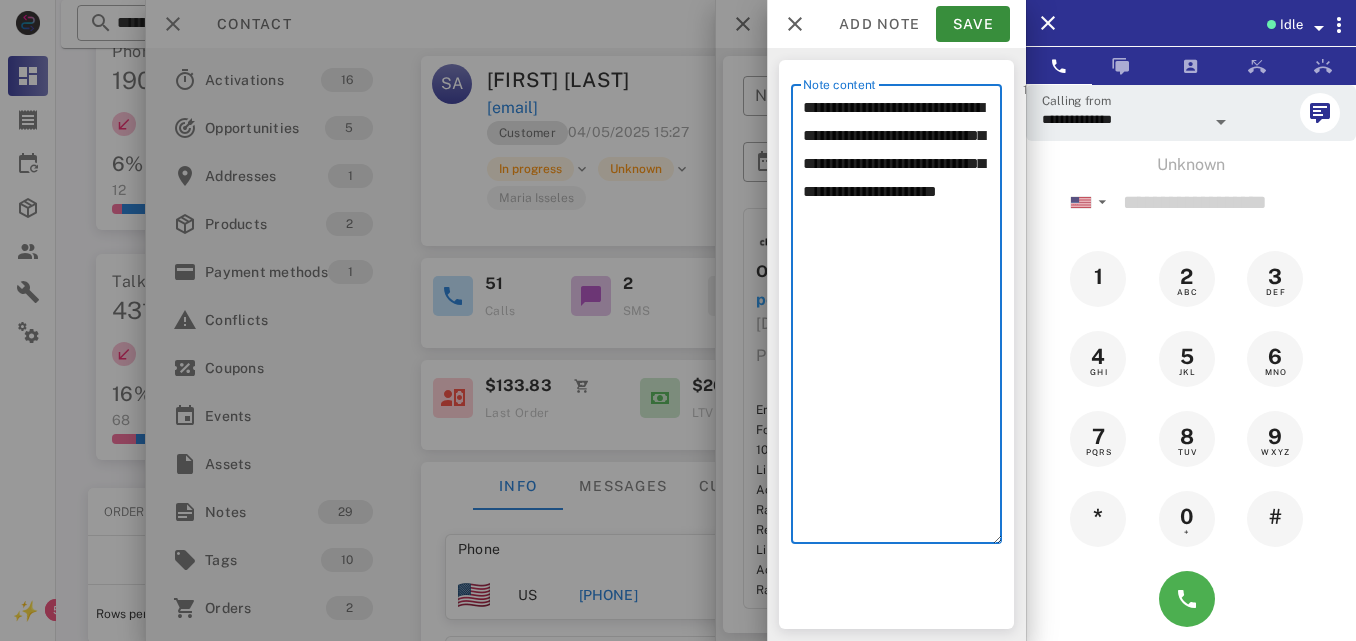 click on "**********" at bounding box center [902, 319] 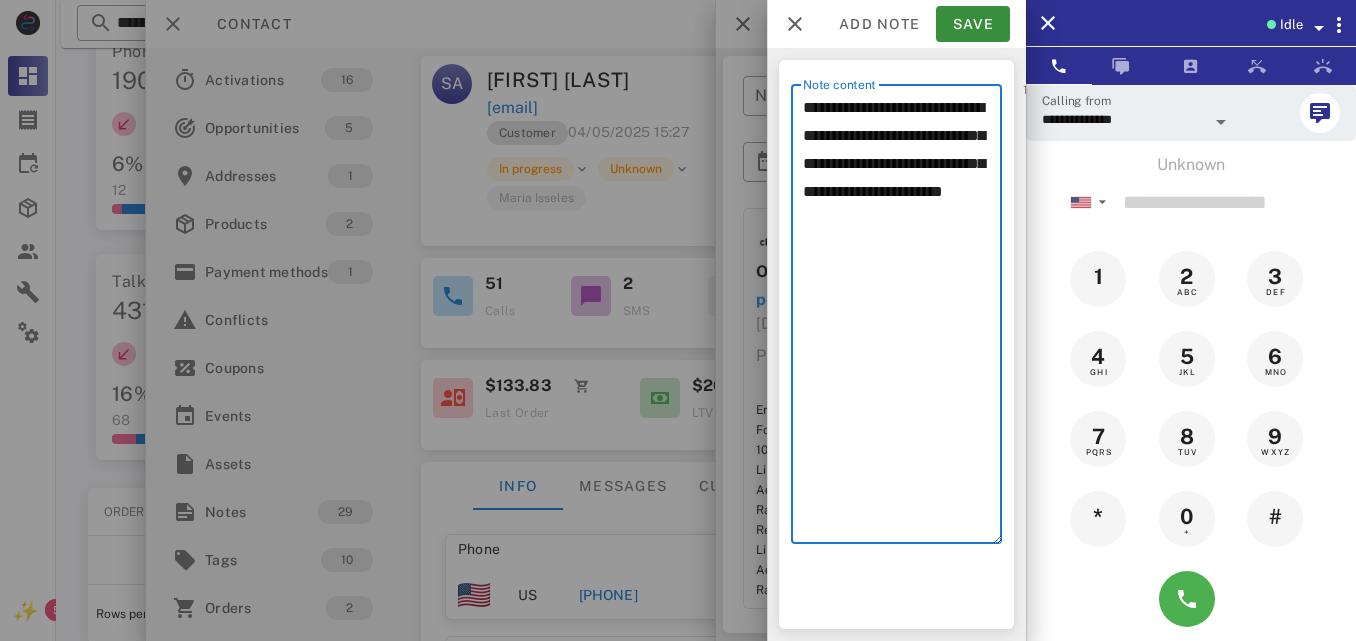 click on "**********" at bounding box center (902, 319) 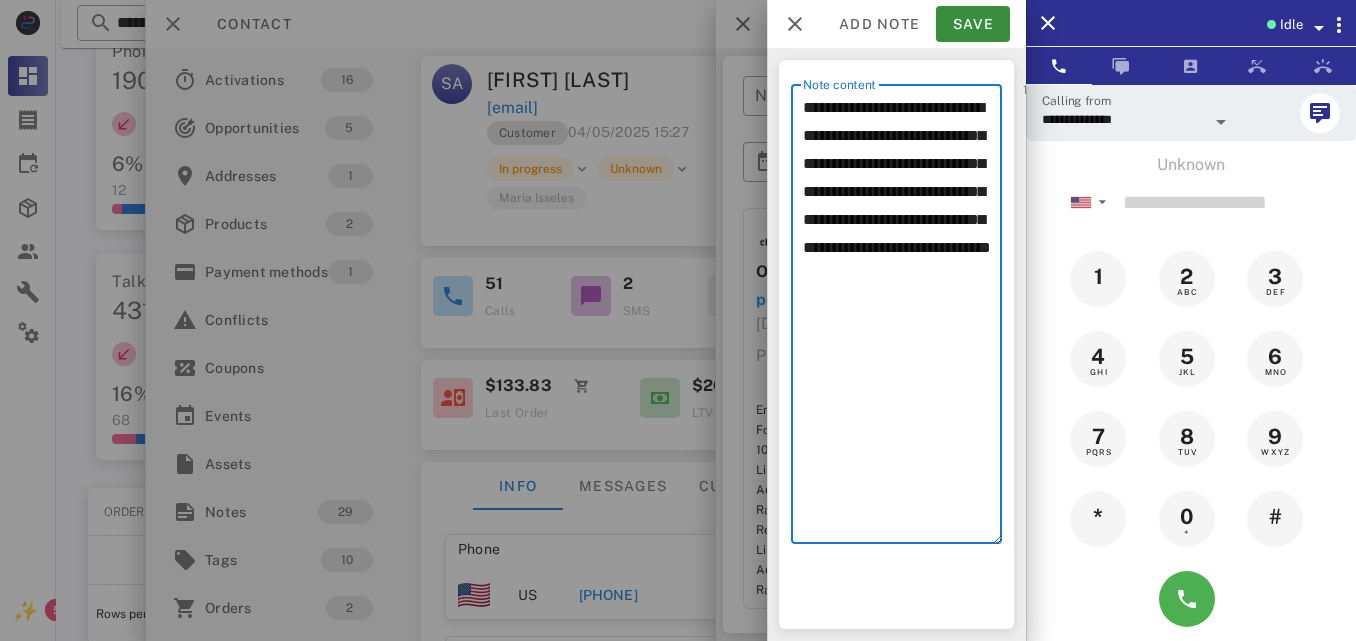click on "**********" at bounding box center (902, 319) 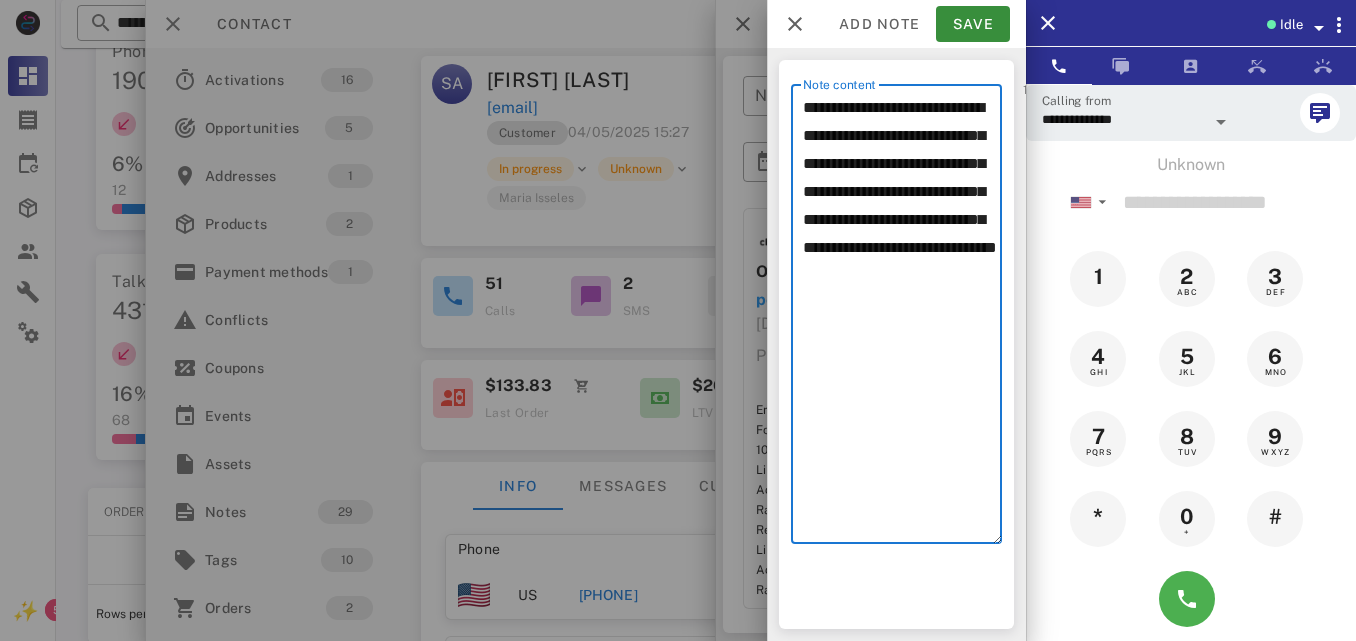 click on "**********" at bounding box center (902, 319) 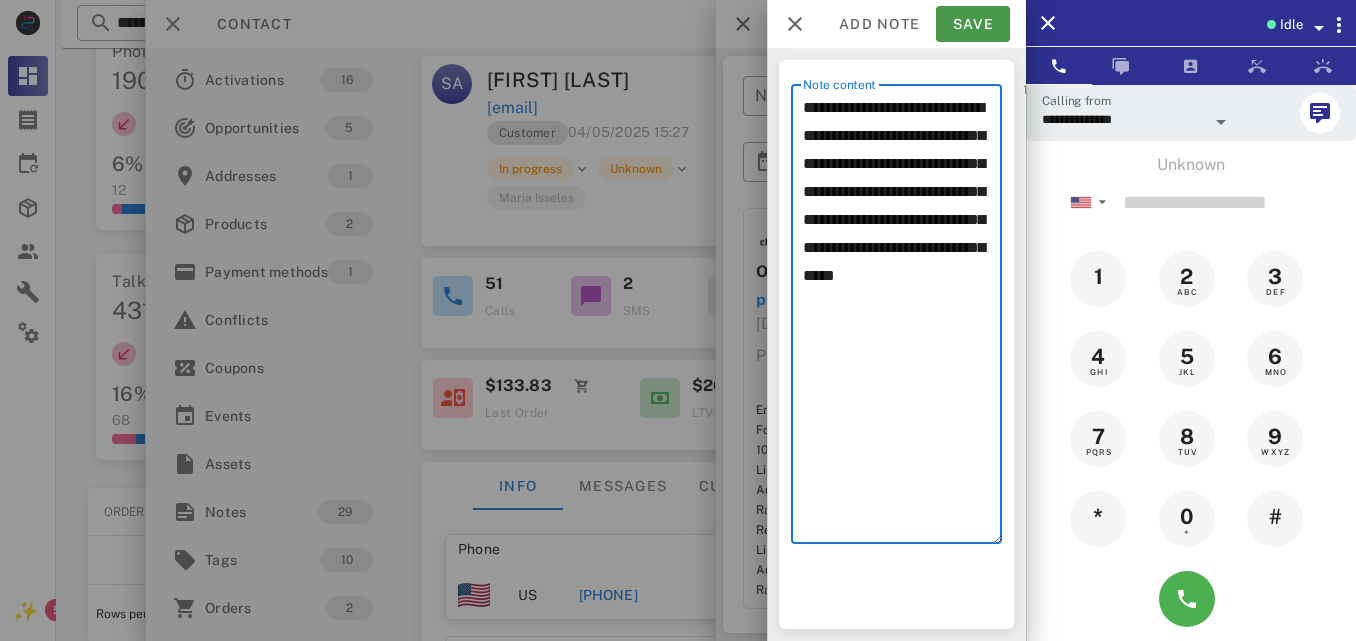 type on "**********" 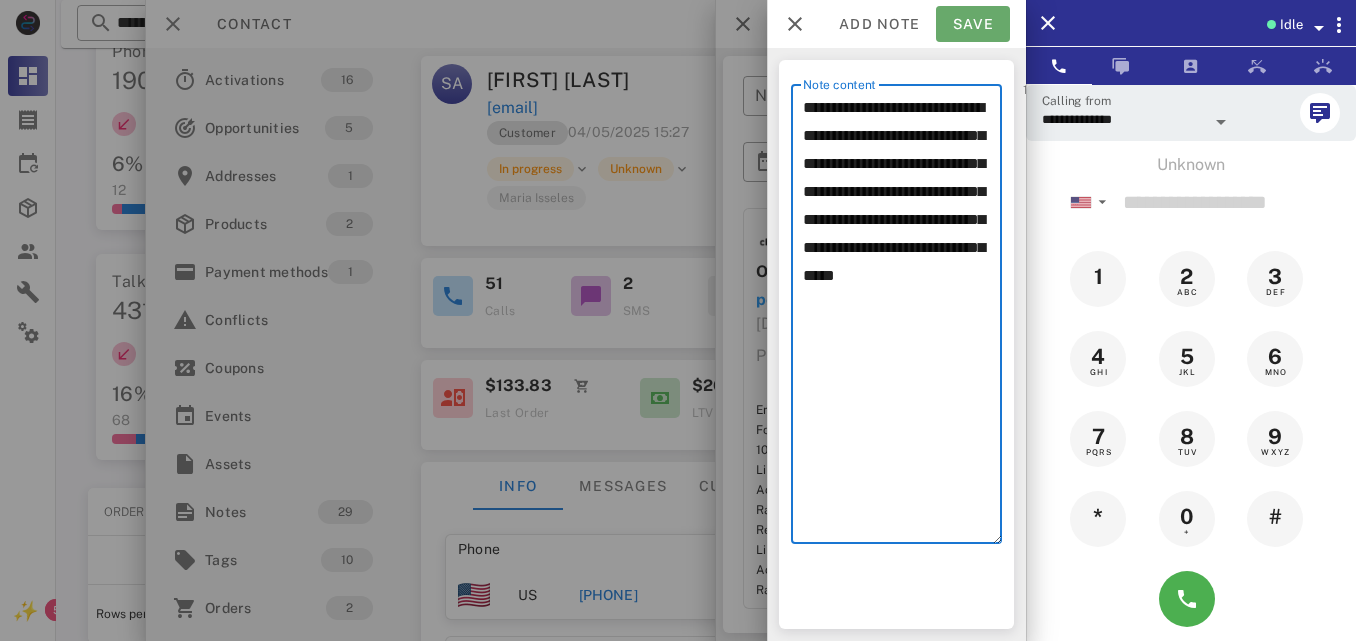 click on "Save" at bounding box center (973, 24) 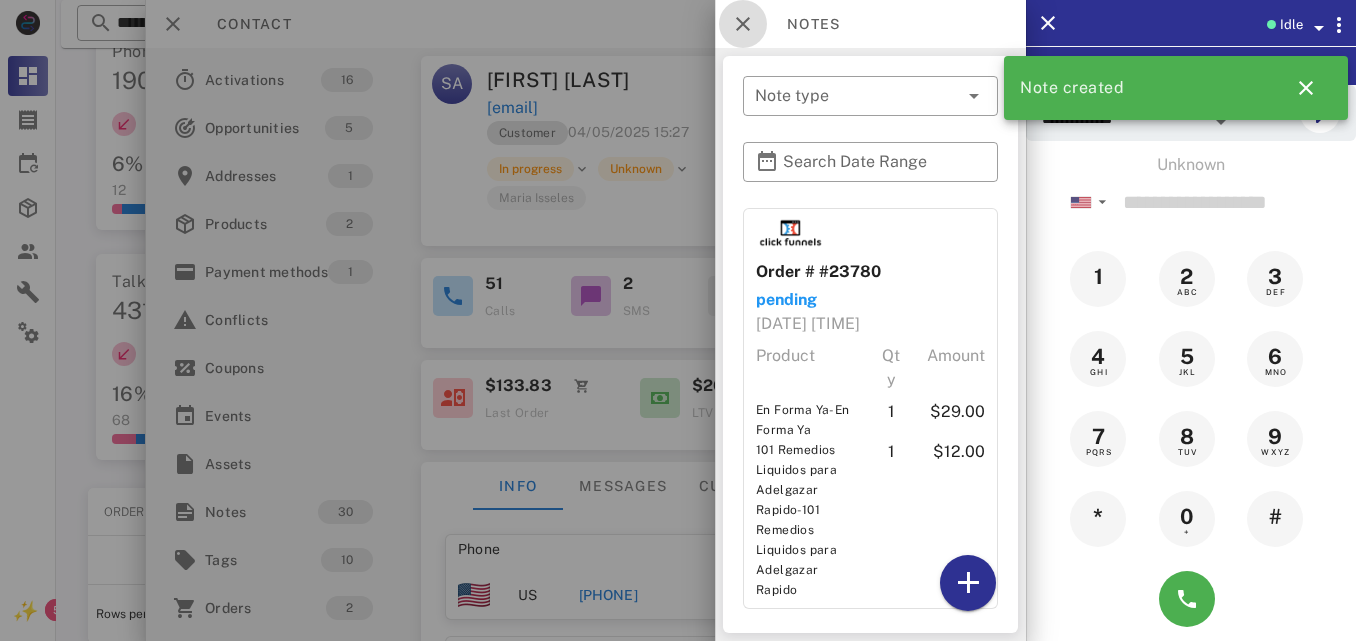 click at bounding box center [743, 24] 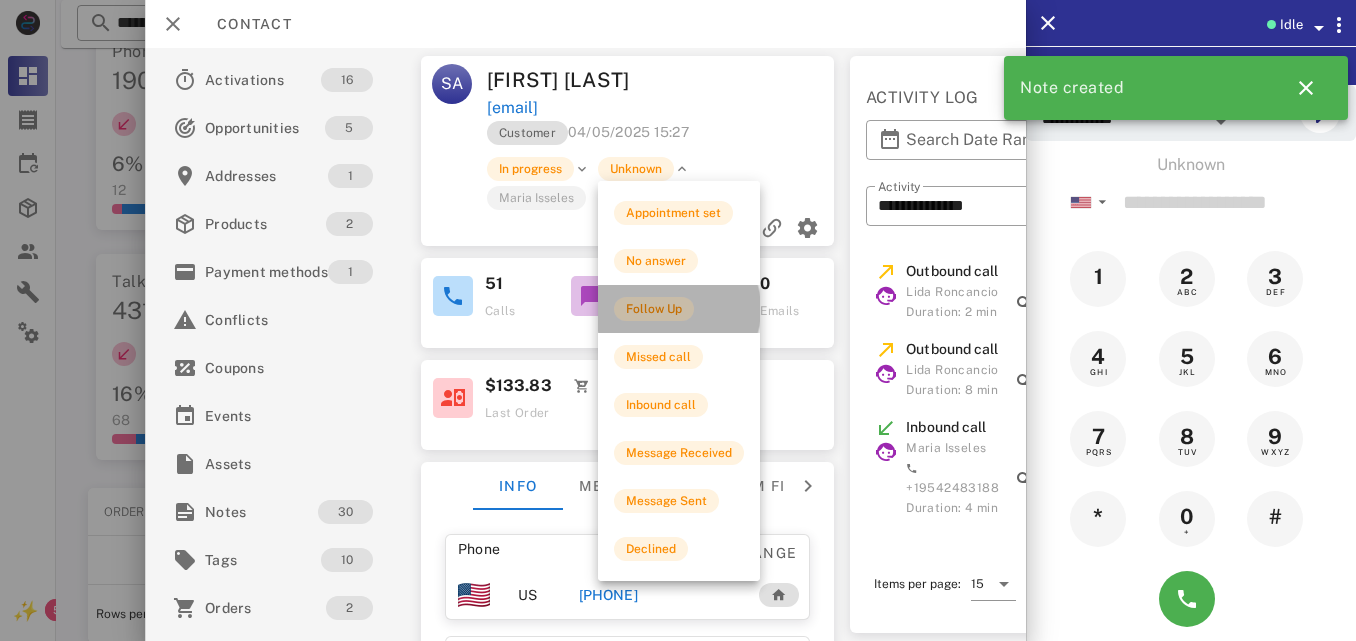 click on "Follow Up" at bounding box center [654, 309] 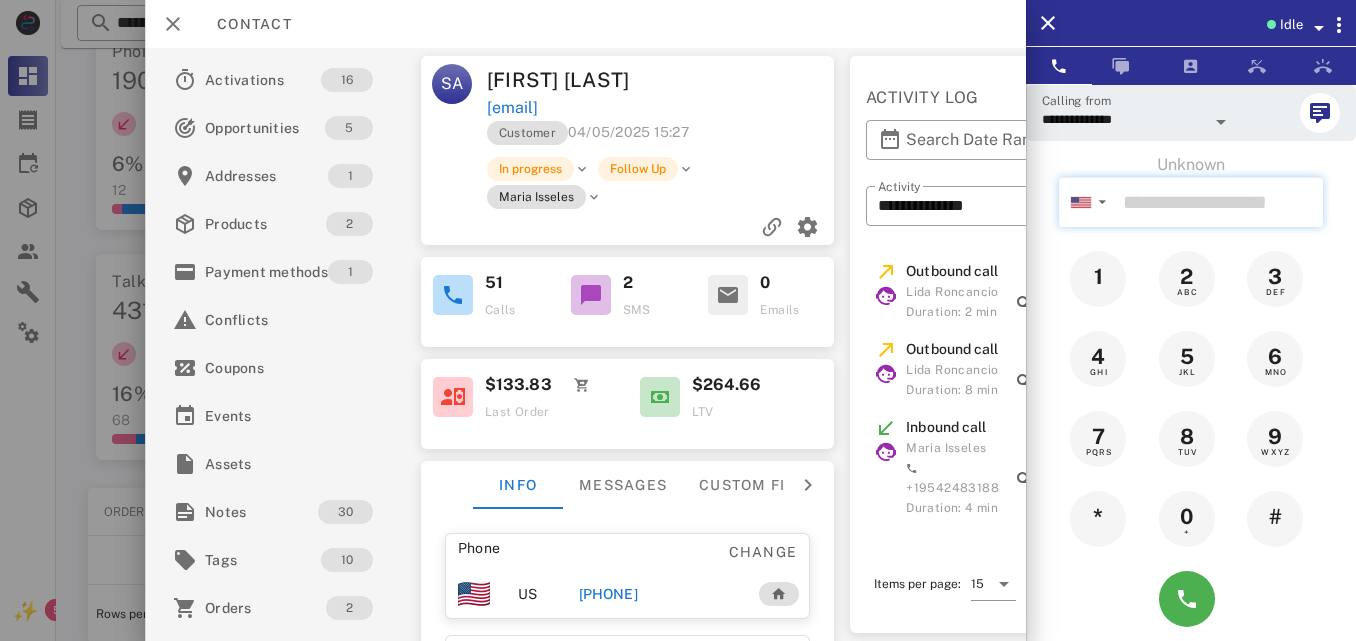 click at bounding box center (1219, 202) 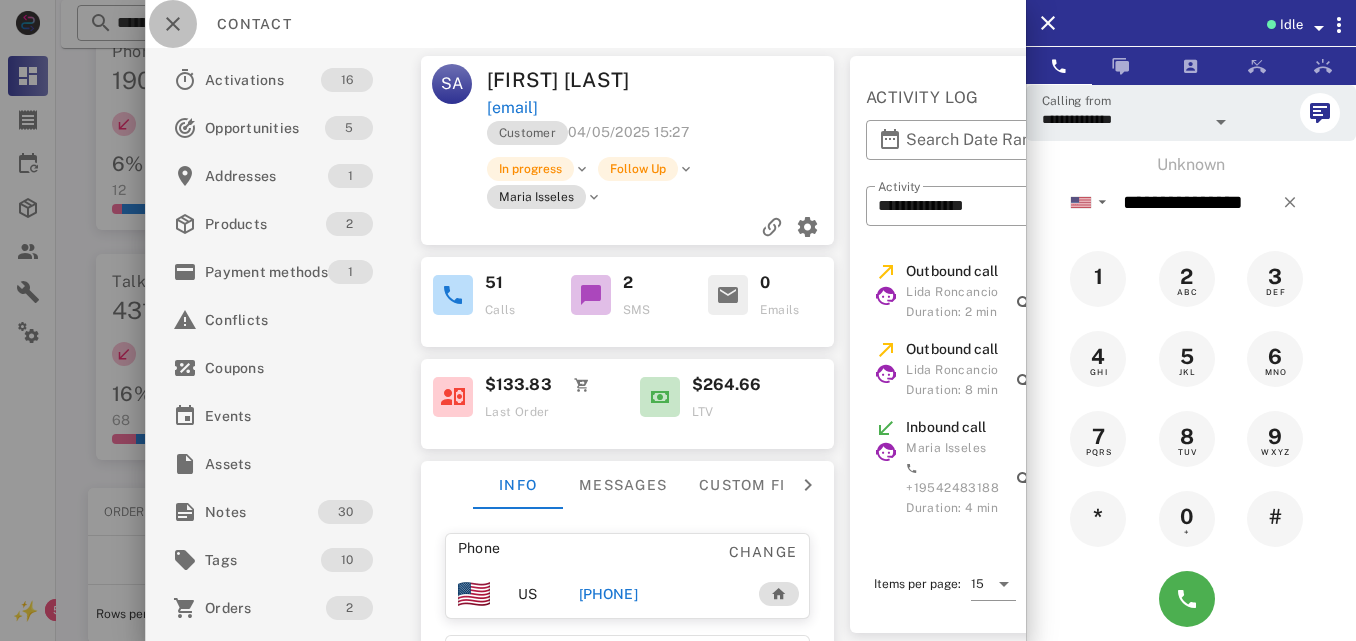 click at bounding box center [173, 24] 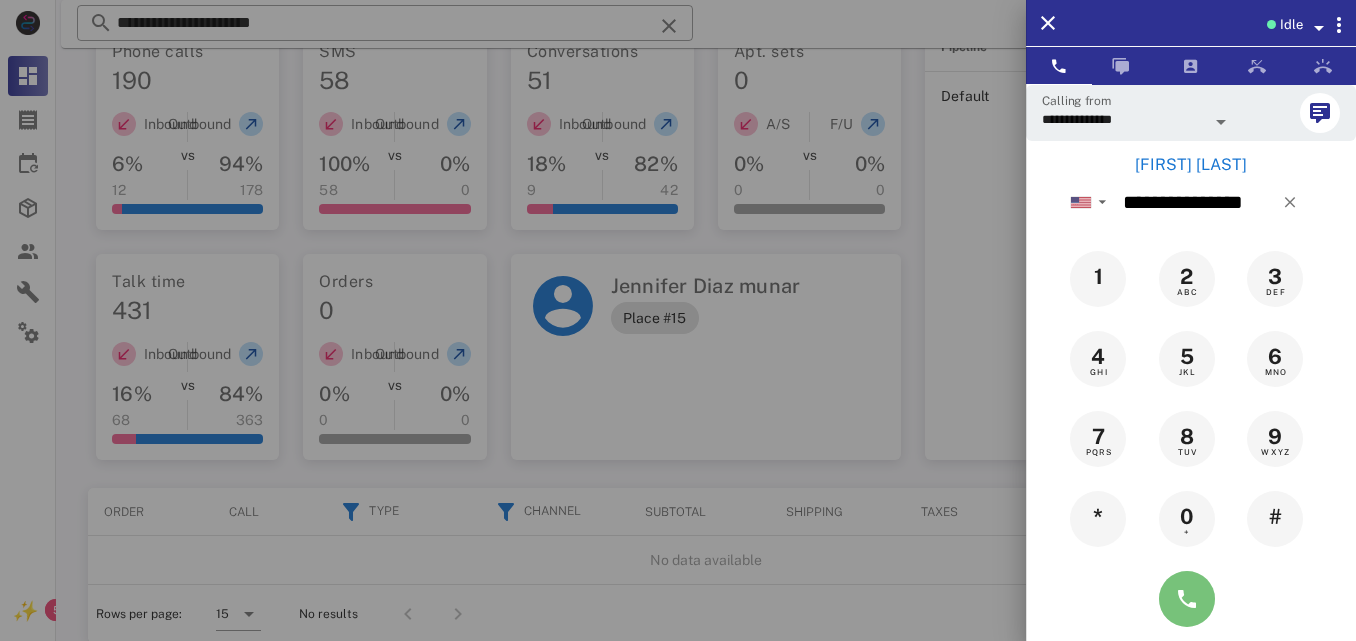 click at bounding box center (1187, 599) 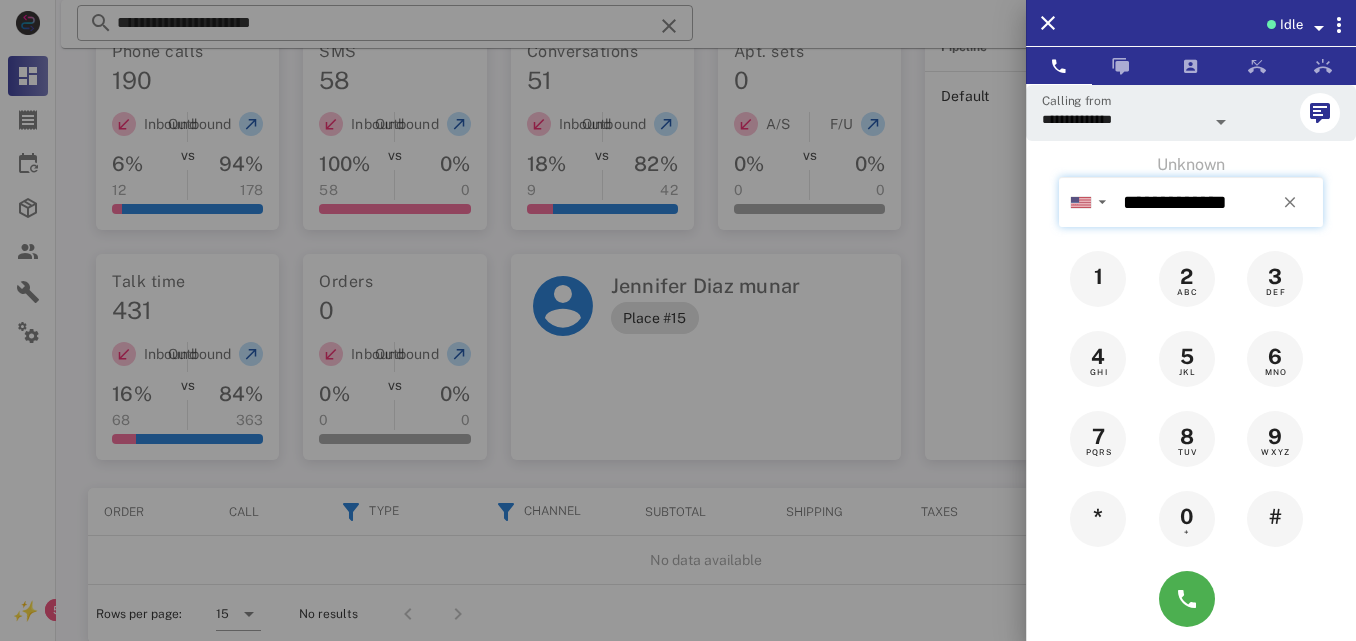 click on "**********" at bounding box center (1219, 202) 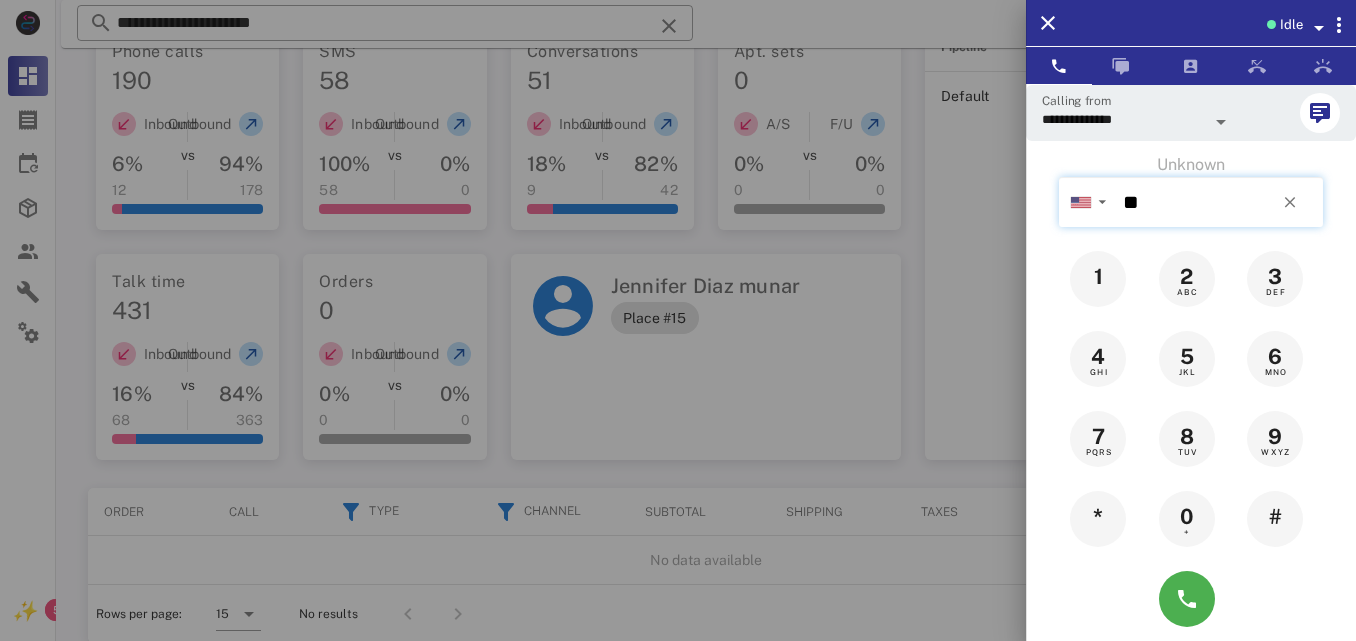 type on "*" 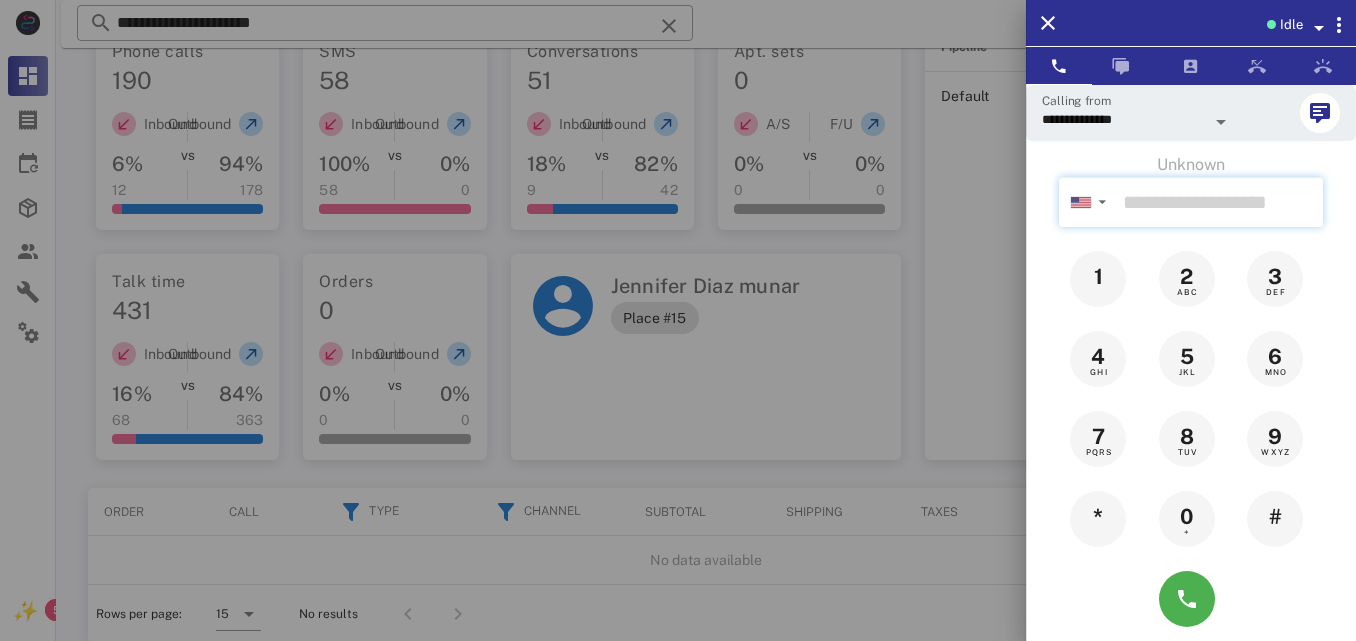 paste on "**********" 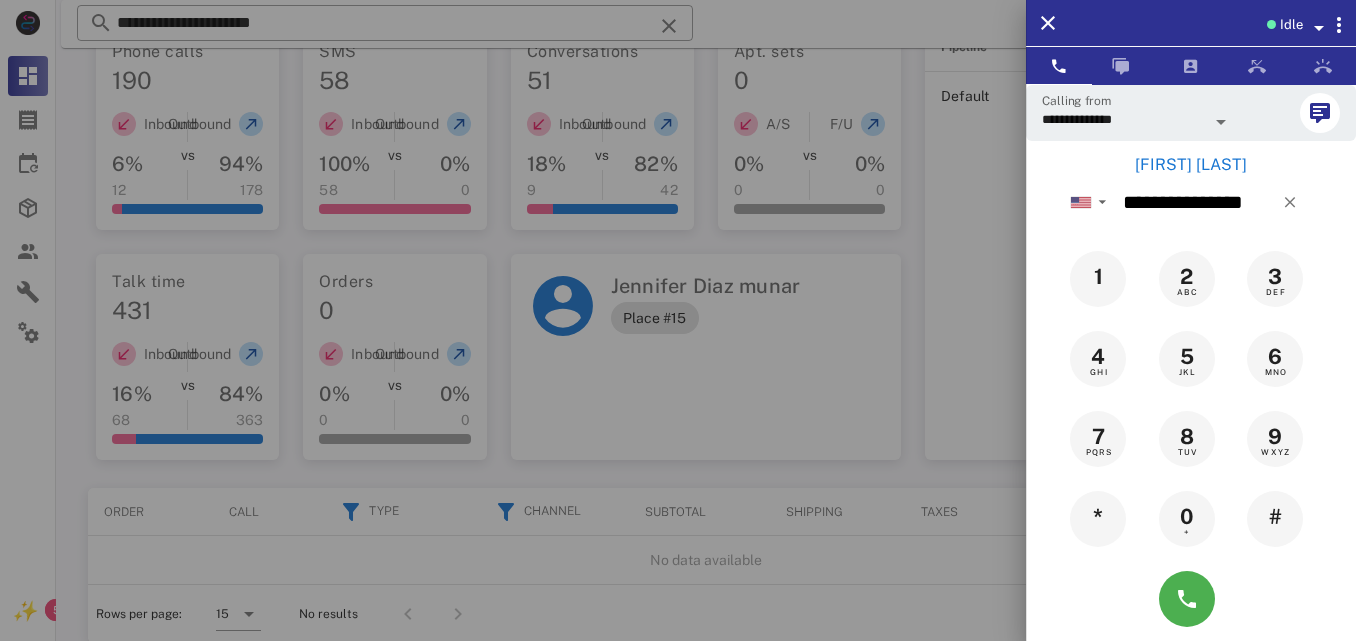 click on "[FIRST] [LAST]" at bounding box center [1191, 165] 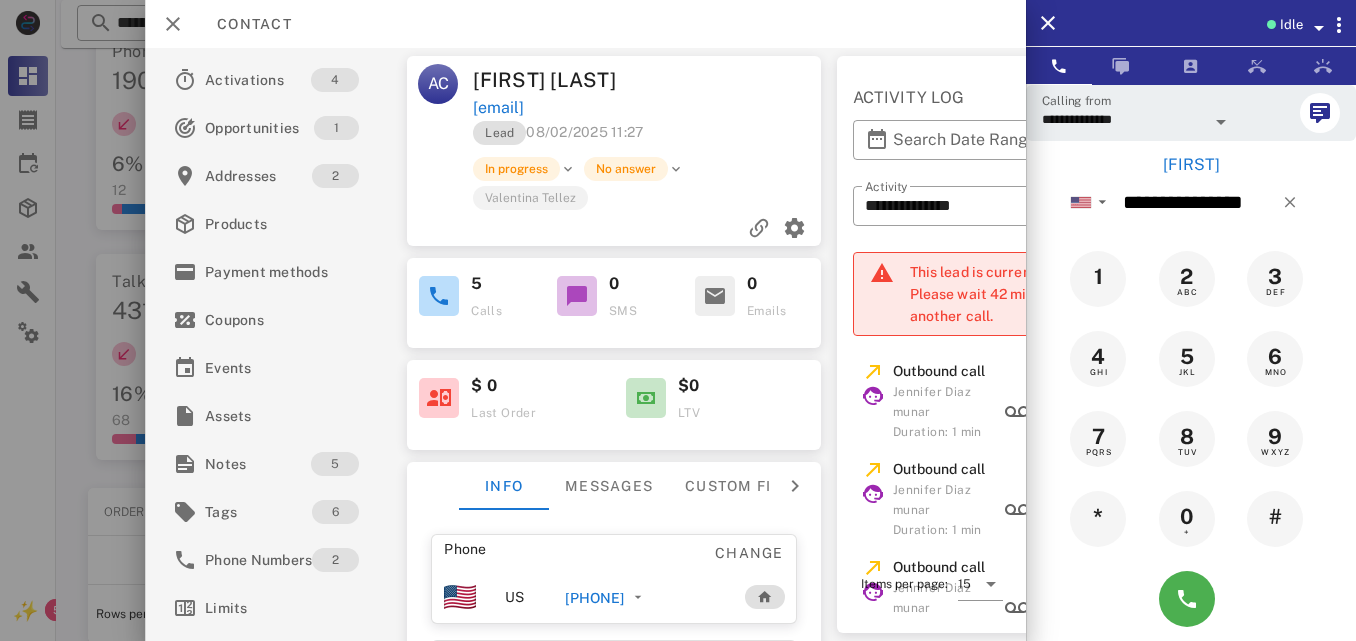 click on "[FIRST]" at bounding box center [1191, 165] 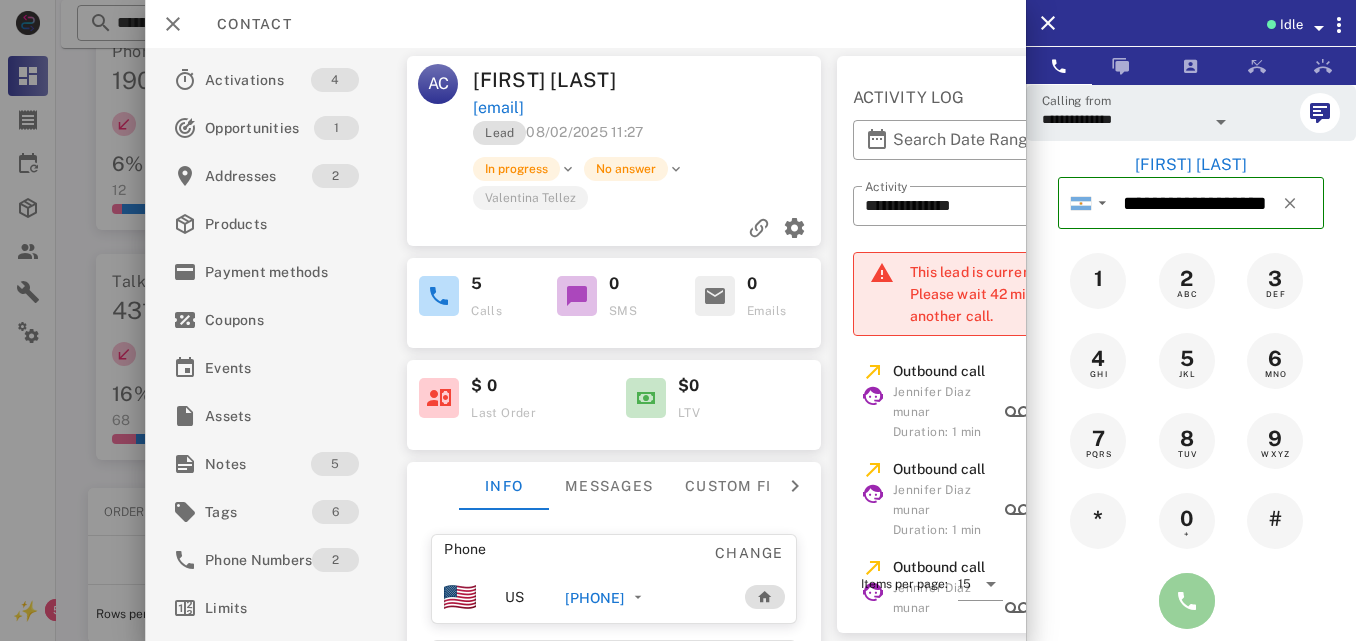 click at bounding box center [1187, 601] 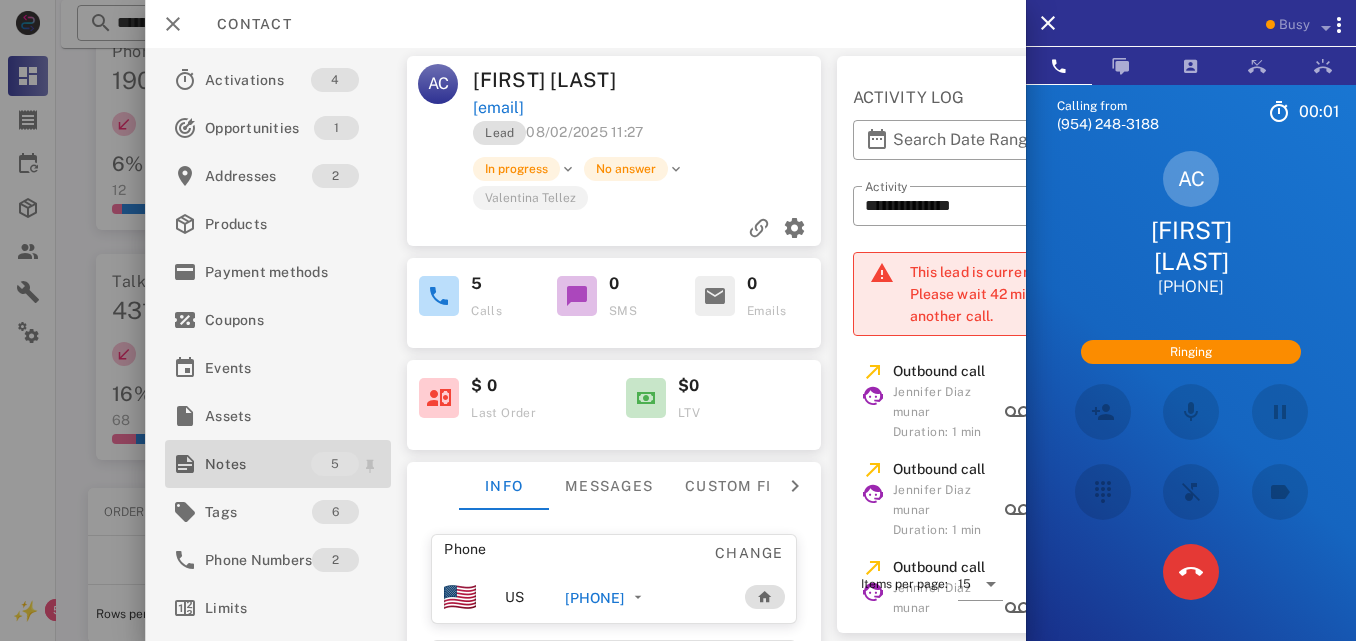 click on "Notes" at bounding box center [258, 464] 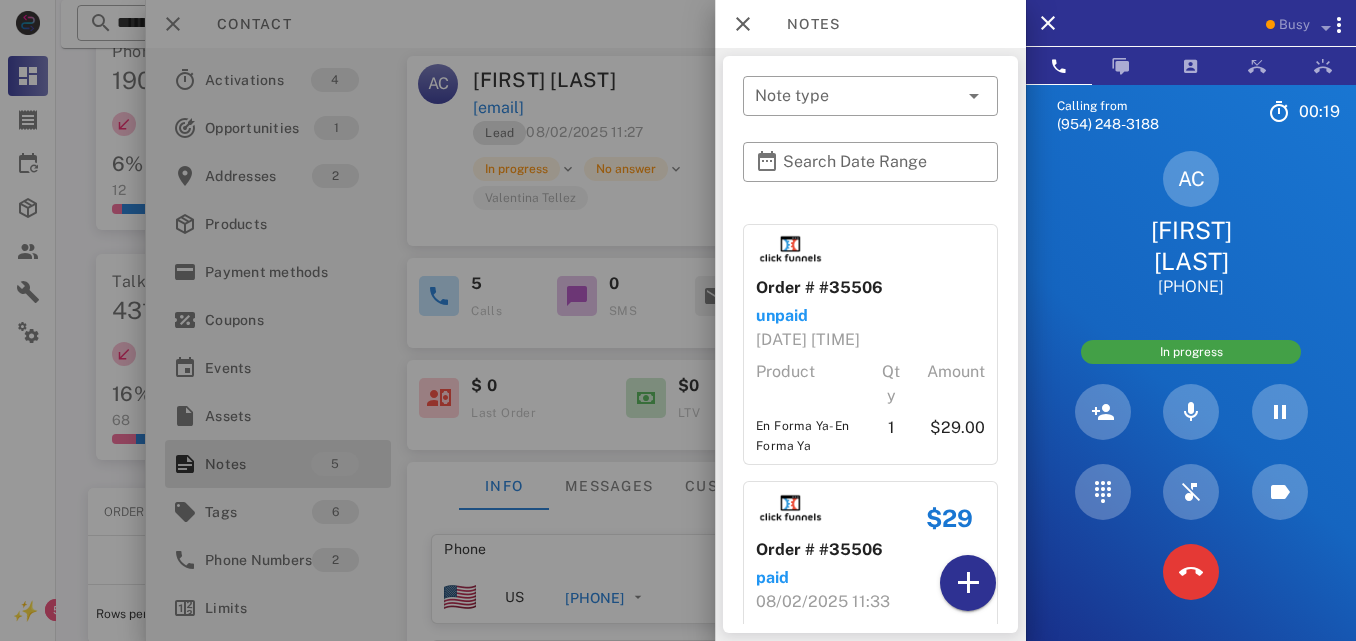 scroll, scrollTop: 247, scrollLeft: 0, axis: vertical 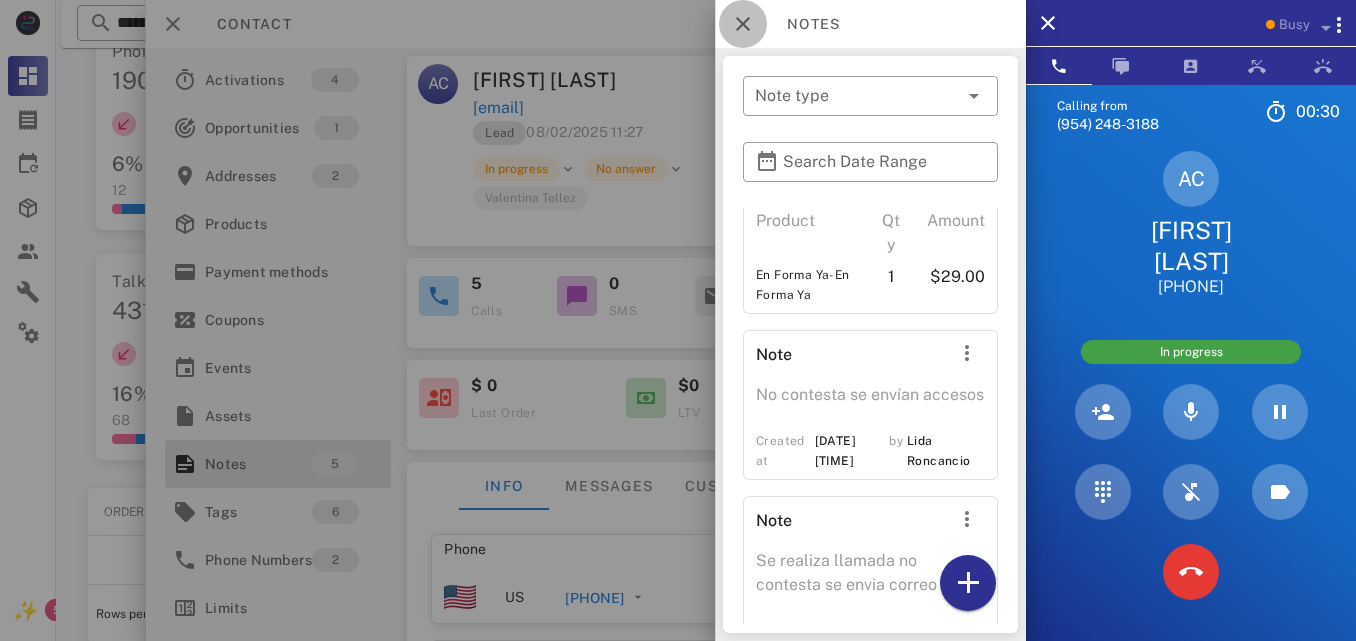 click at bounding box center [743, 24] 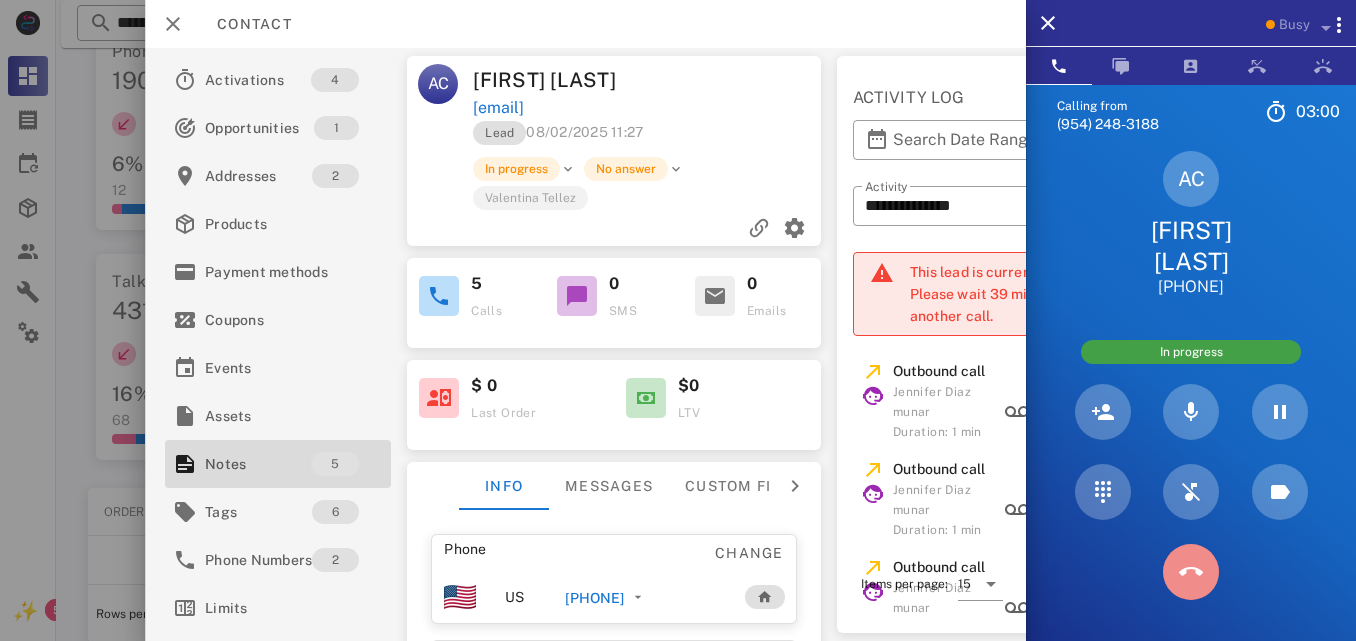 click at bounding box center (1191, 572) 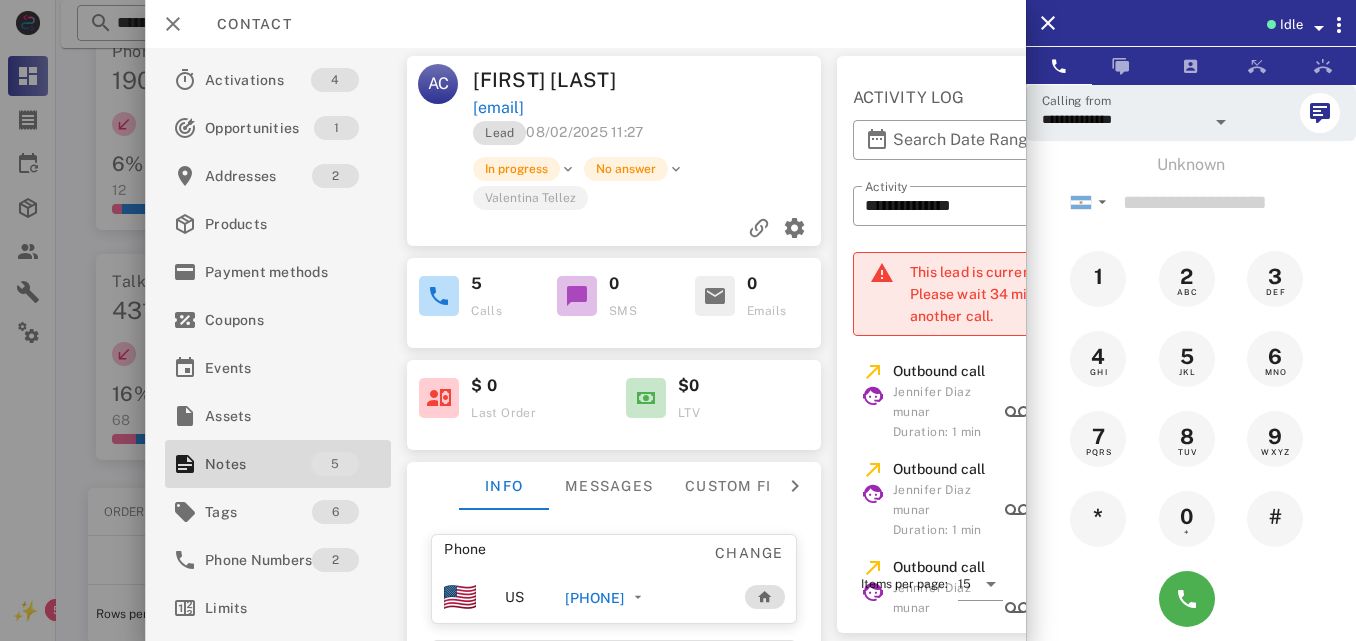 click on "[PHONE]" at bounding box center (595, 598) 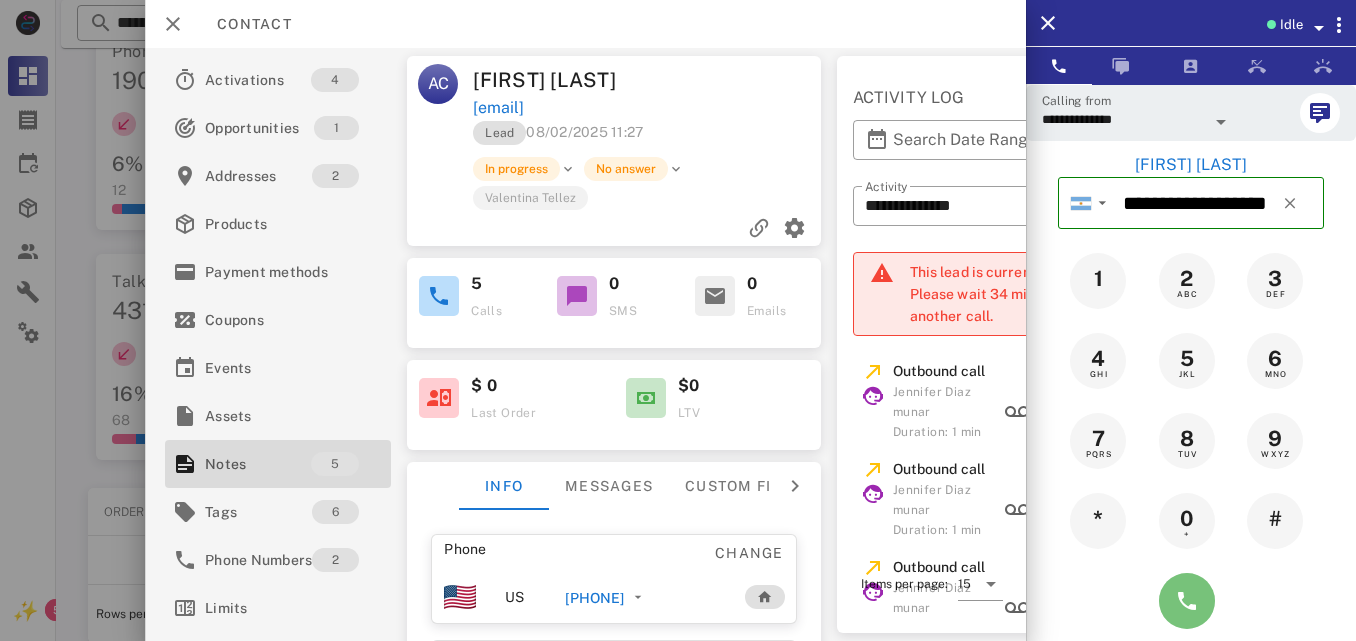 click at bounding box center (1187, 601) 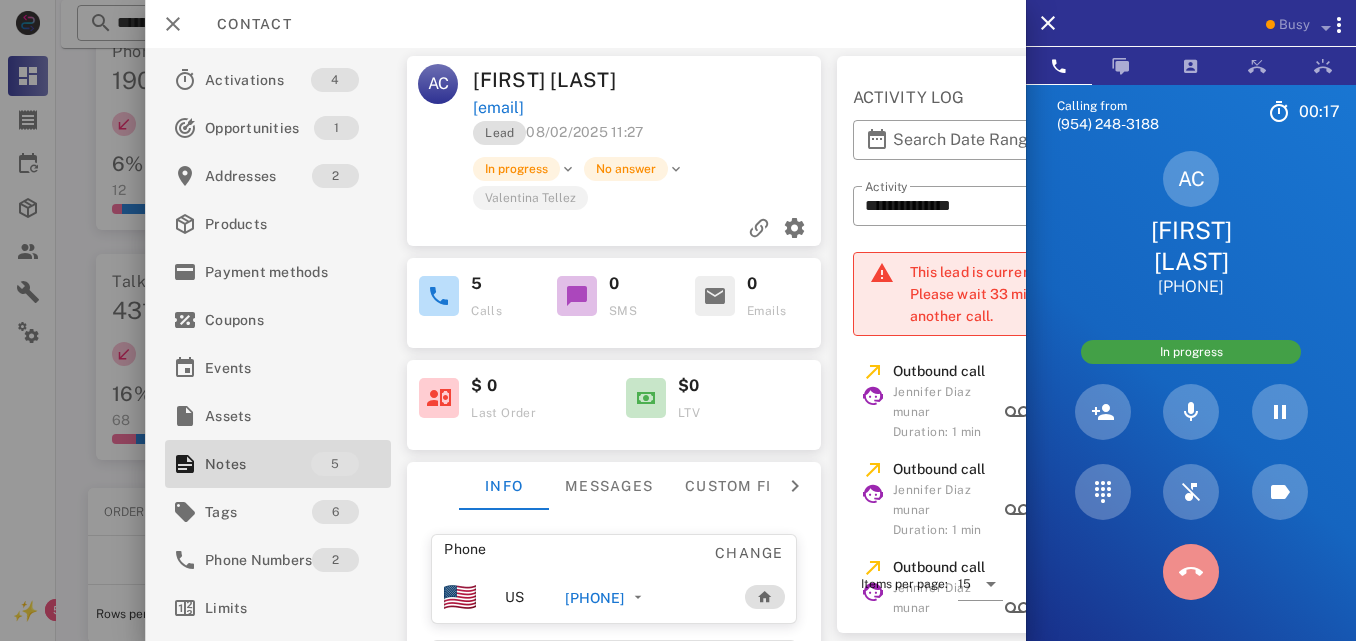 click at bounding box center [1191, 572] 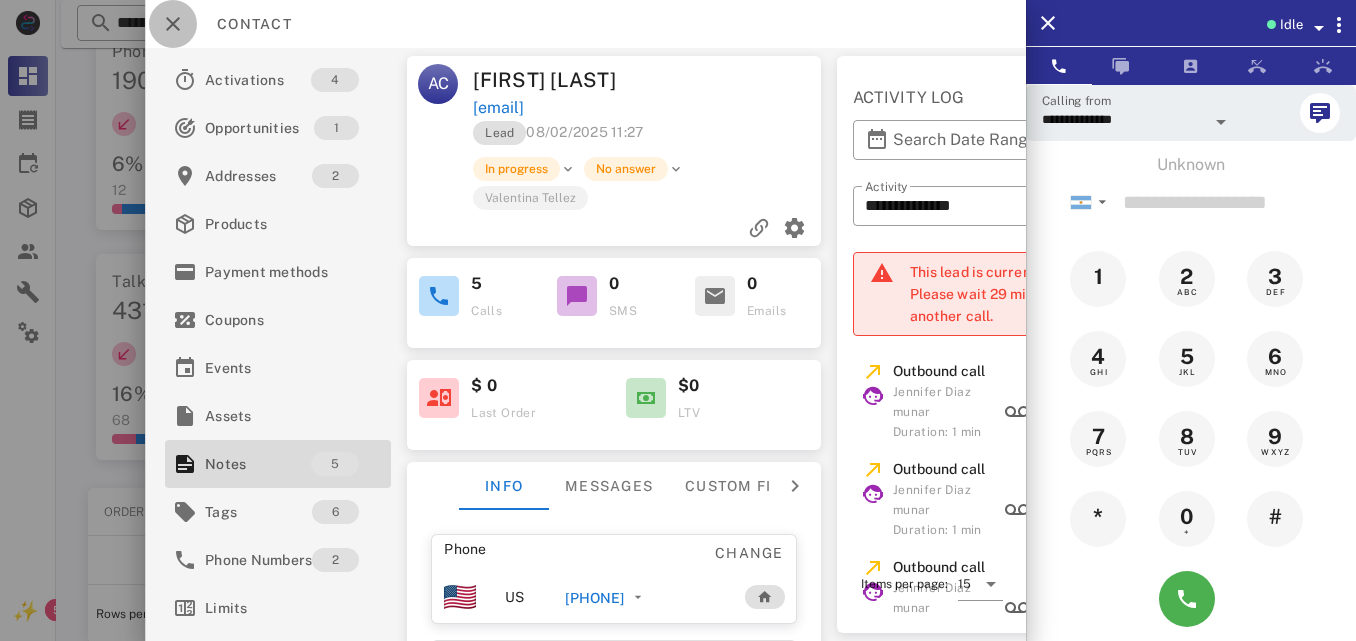 click at bounding box center [173, 24] 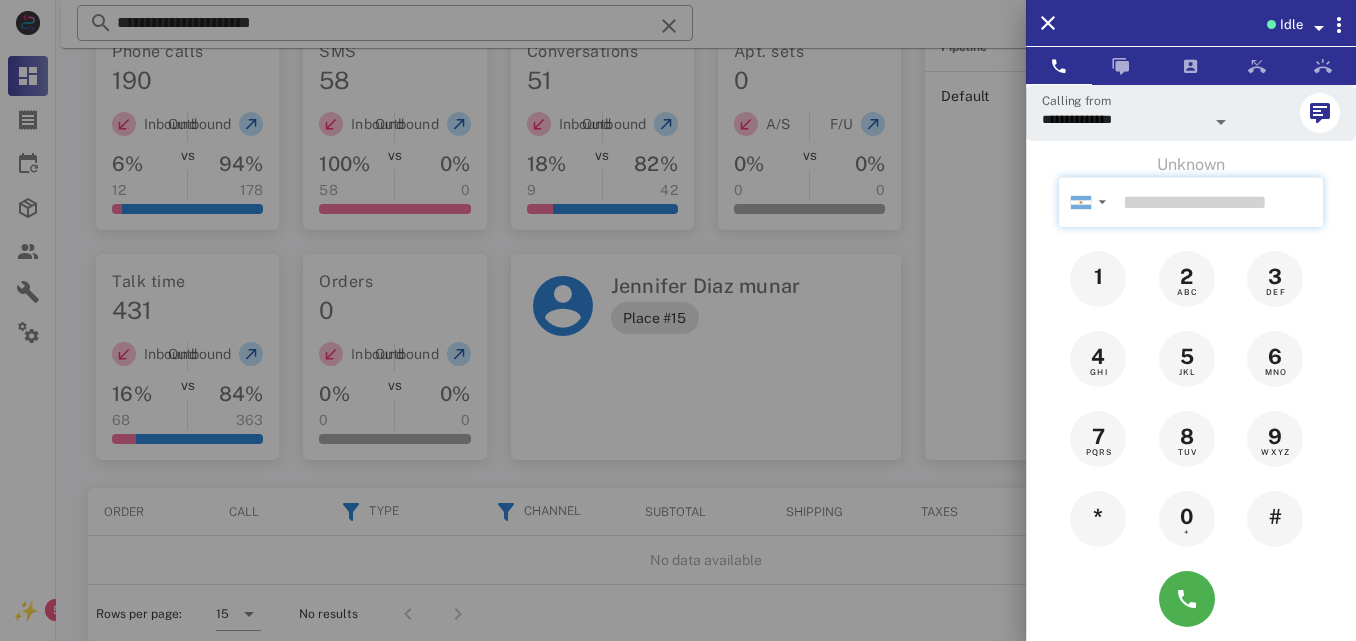 click at bounding box center [1219, 202] 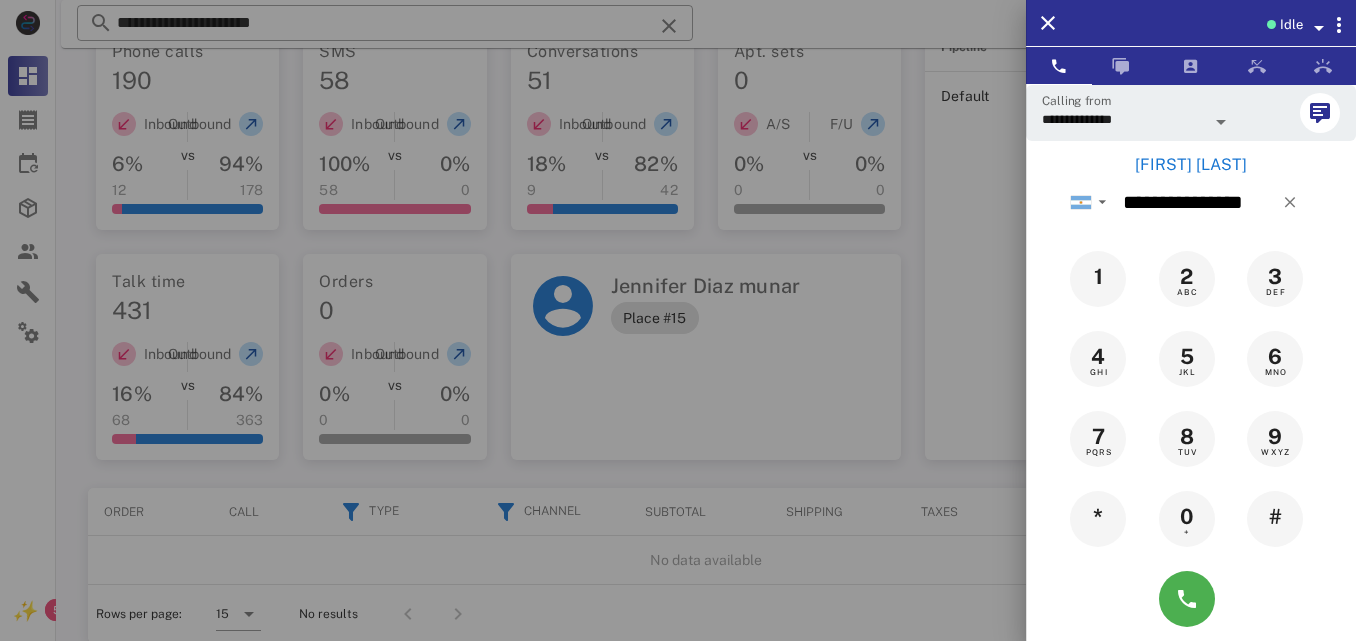 click on "[FIRST] [LAST]" at bounding box center [1191, 165] 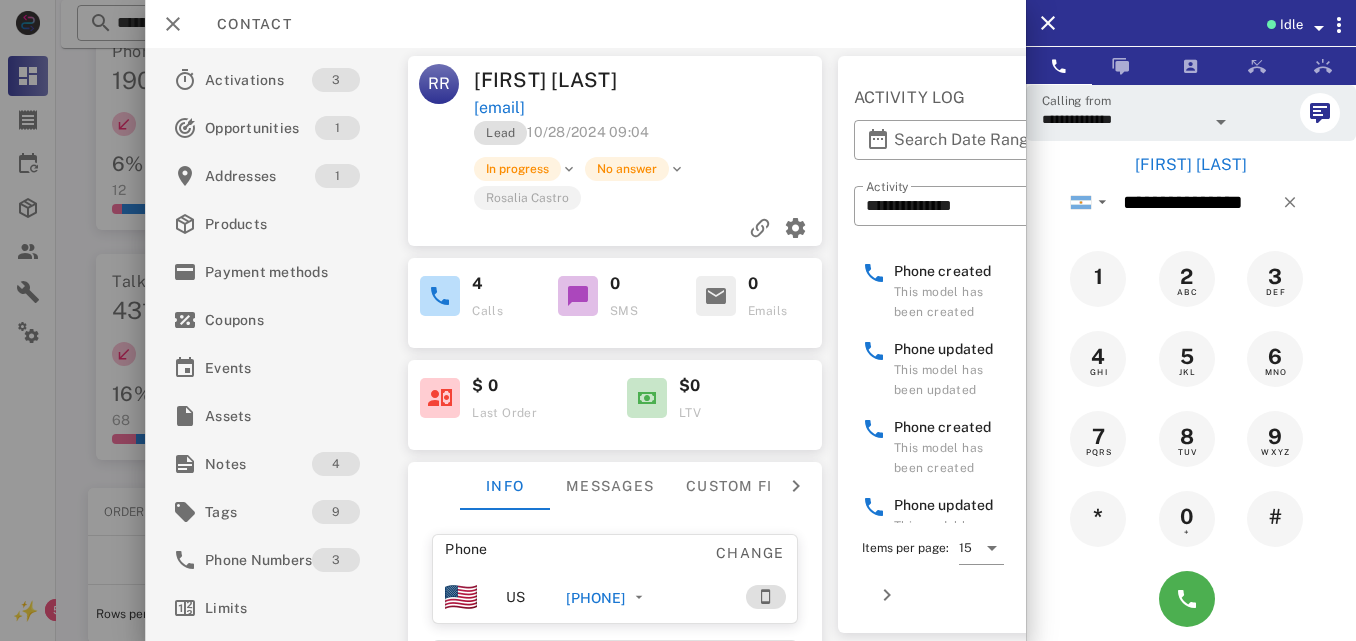 click on "[PHONE]" at bounding box center (596, 598) 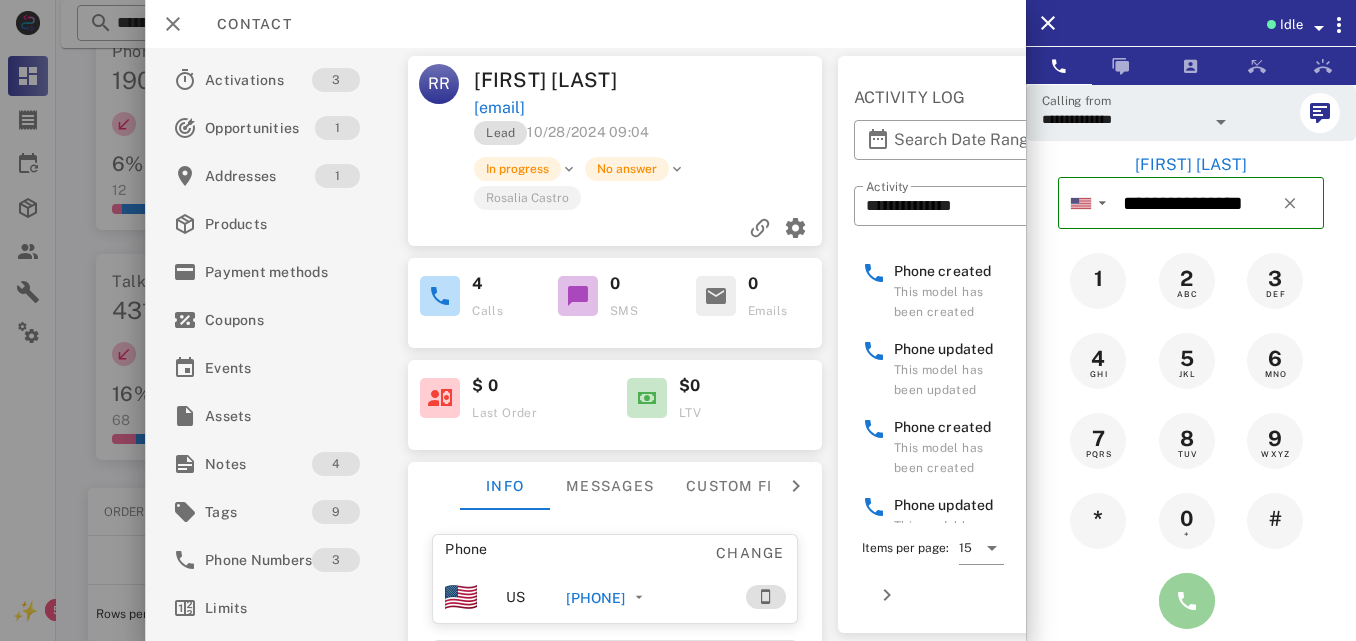 click at bounding box center (1187, 601) 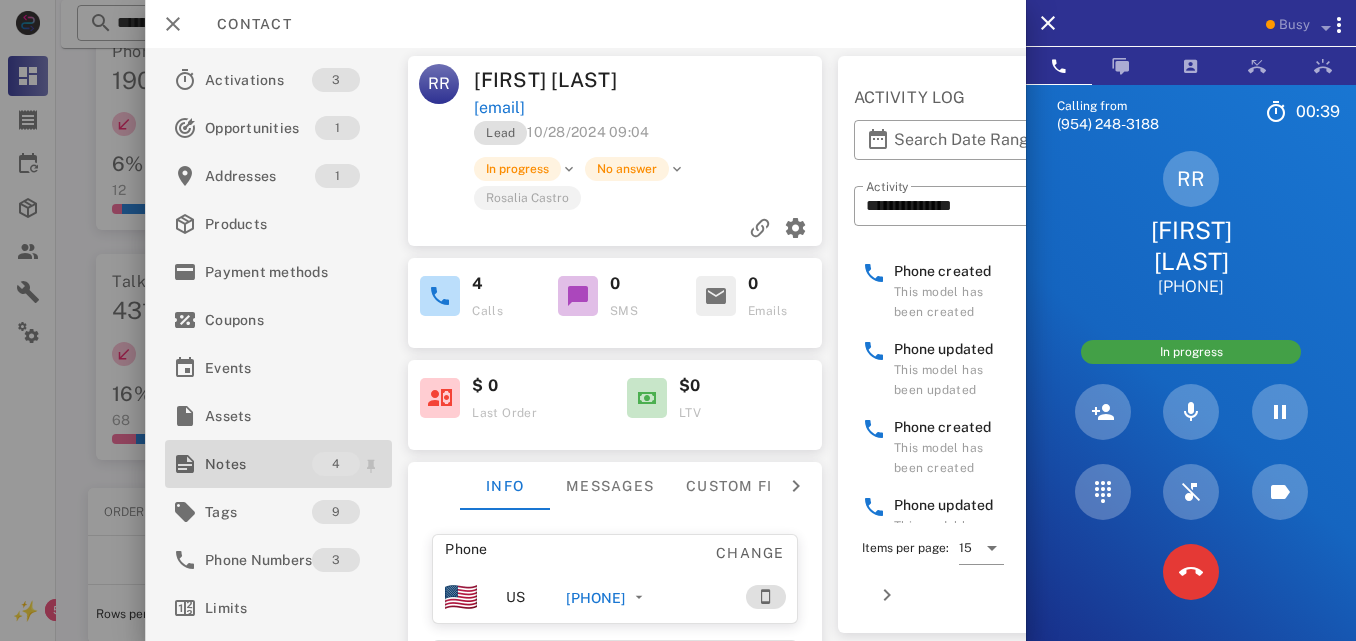 click on "Notes" at bounding box center (258, 464) 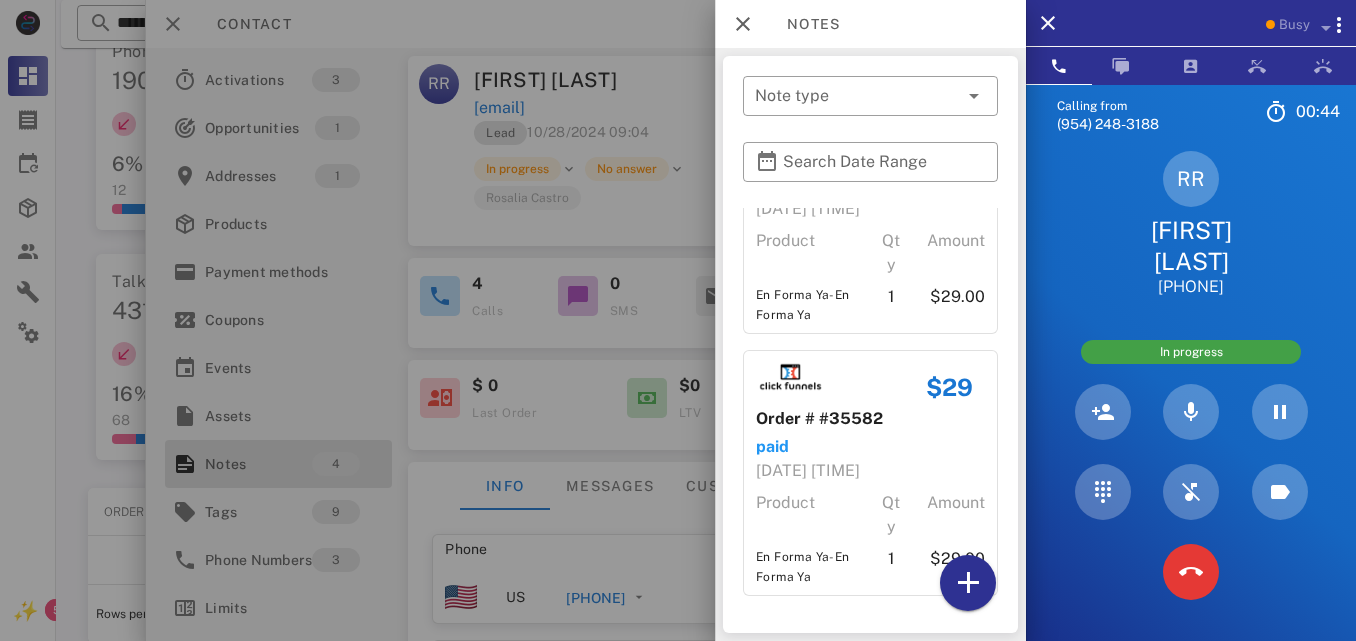 scroll, scrollTop: 0, scrollLeft: 0, axis: both 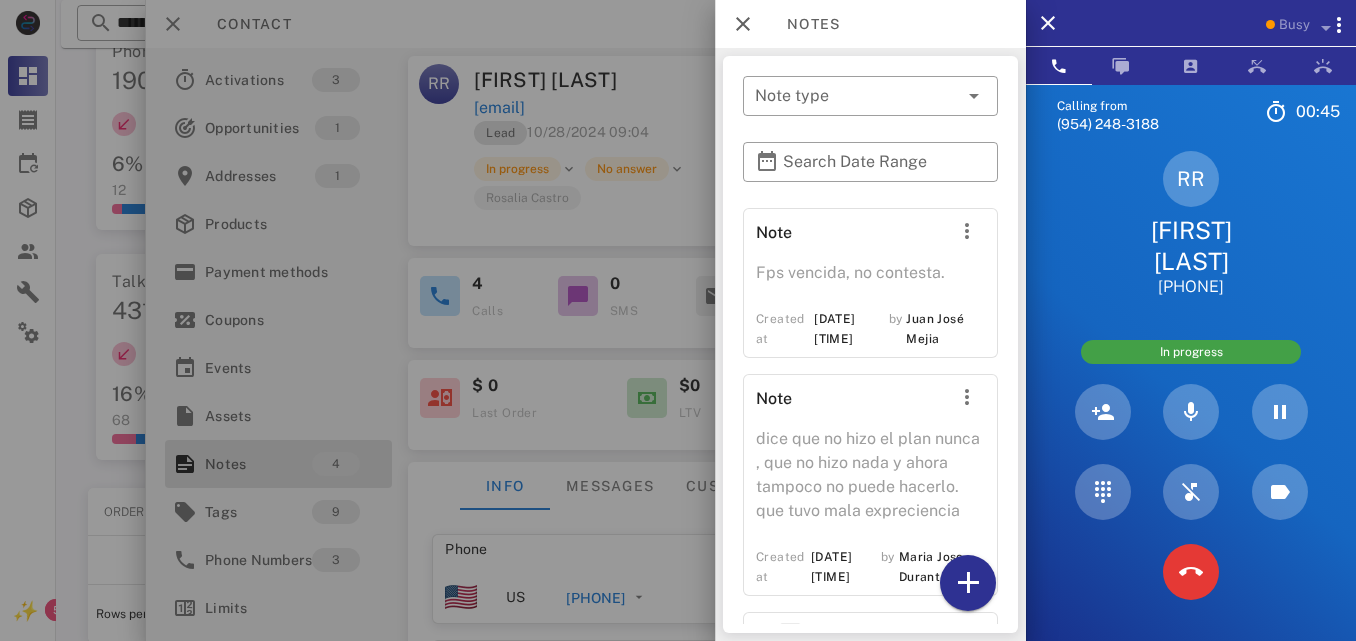 click on "​ Note type ​ Search Date Range  Note  Fps vencida, no contesta.  Created at   [DATE] [TIME]   by   [FIRST] [LAST]   Note  dice que no hizo el plan nunca , que no hizo nada   y ahora tampoco no puede hacerlo.  que tuvo mala expreciencia  Created at   [DATE] [TIME]   by   [FIRST] [LAST]   Order # #35582   pending   [DATE] [TIME]   Product Qty Amount  En Forma Ya-En Forma Ya  1 $29.00  $29   Order # #35582   paid   [DATE] [TIME]   Product Qty Amount  En Forma Ya-En Forma Ya  1 $29.00" at bounding box center (870, 344) 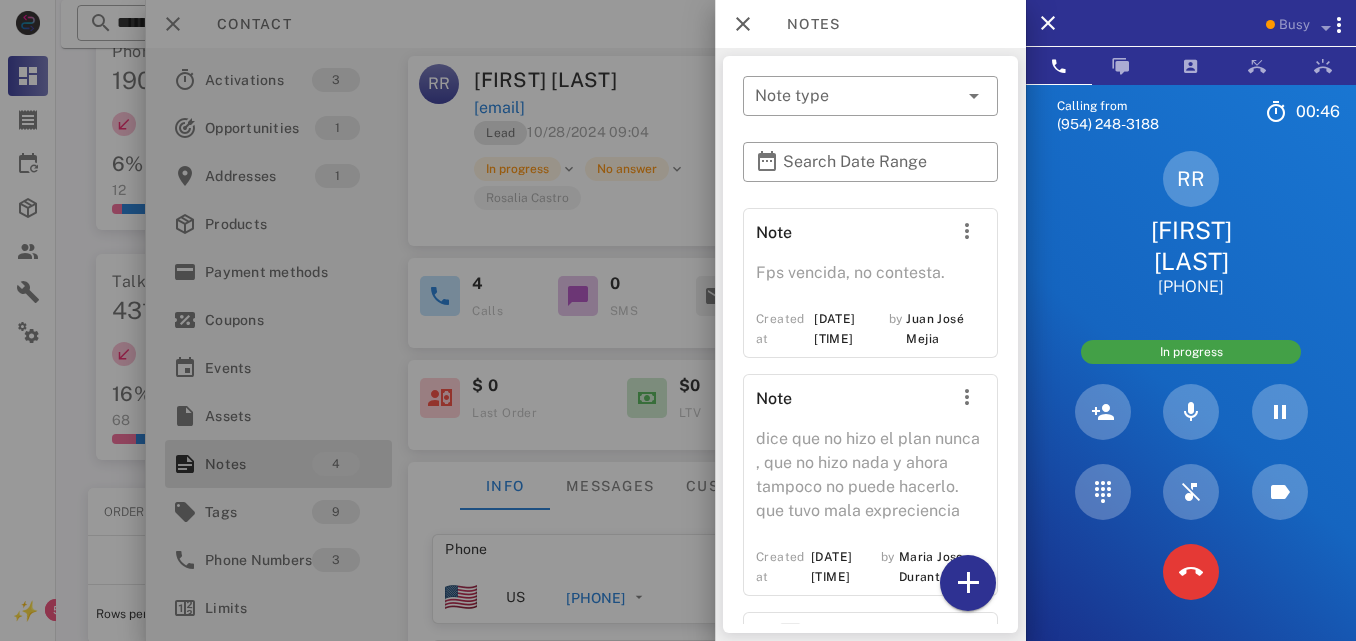 click at bounding box center [678, 320] 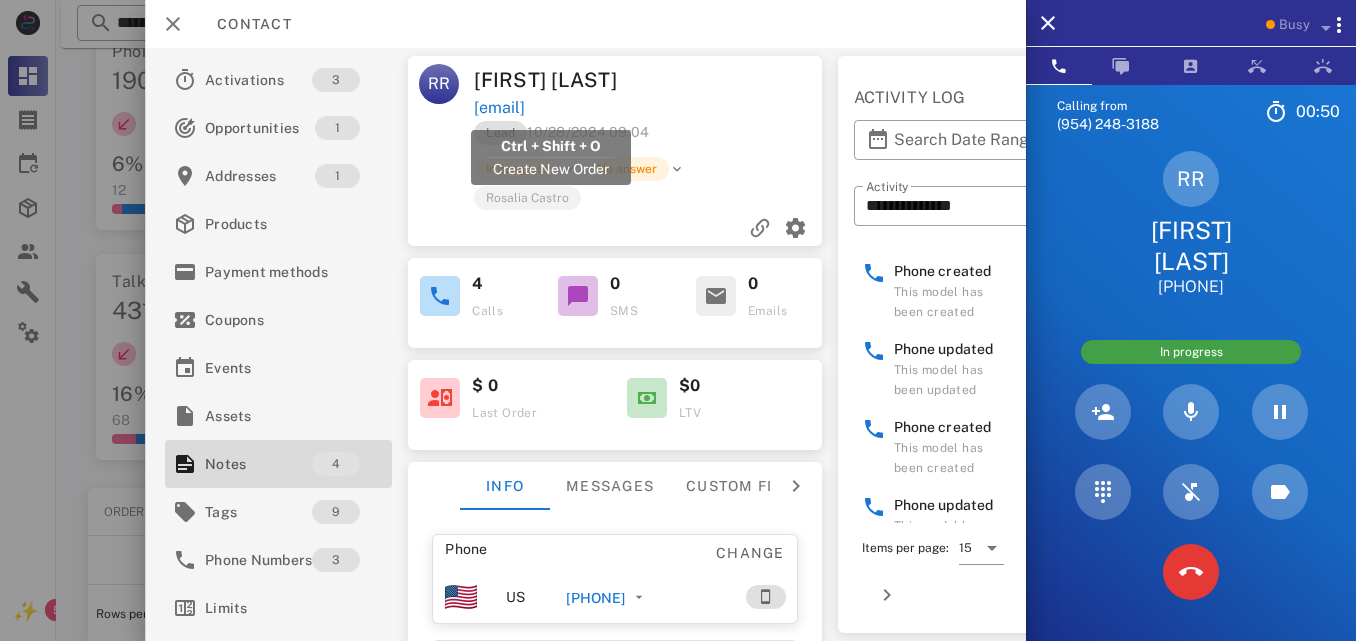 drag, startPoint x: 649, startPoint y: 102, endPoint x: 477, endPoint y: 105, distance: 172.02615 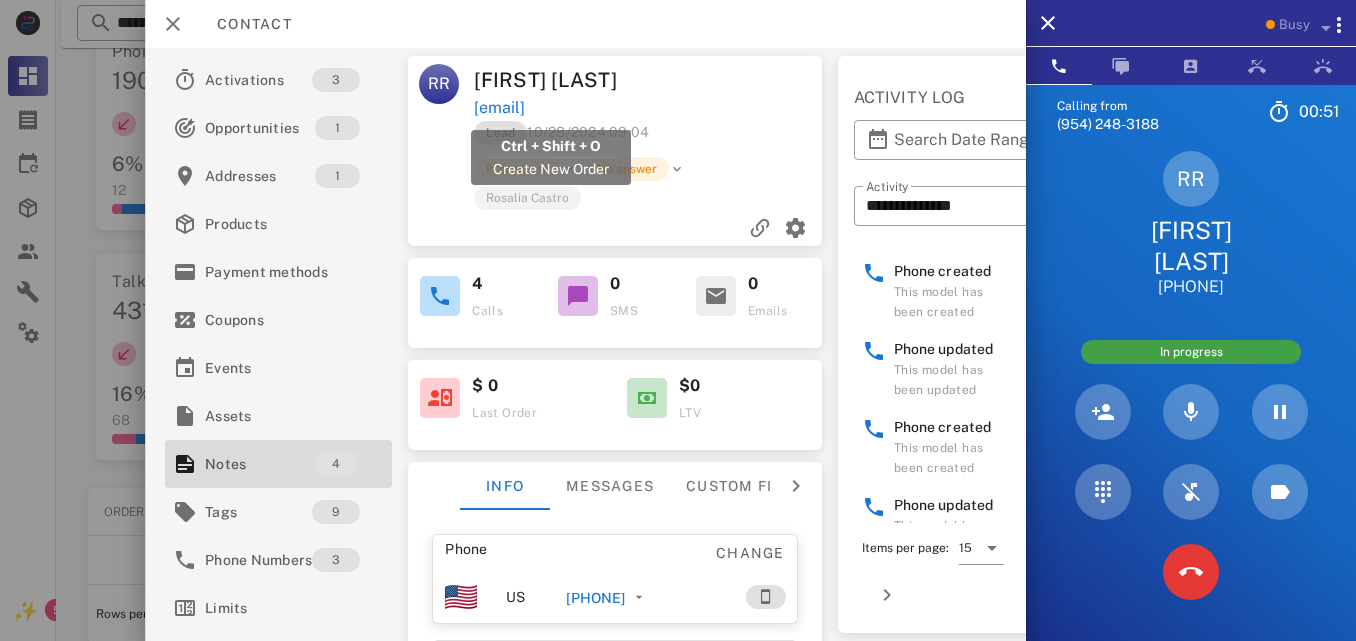 copy on "[EMAIL]" 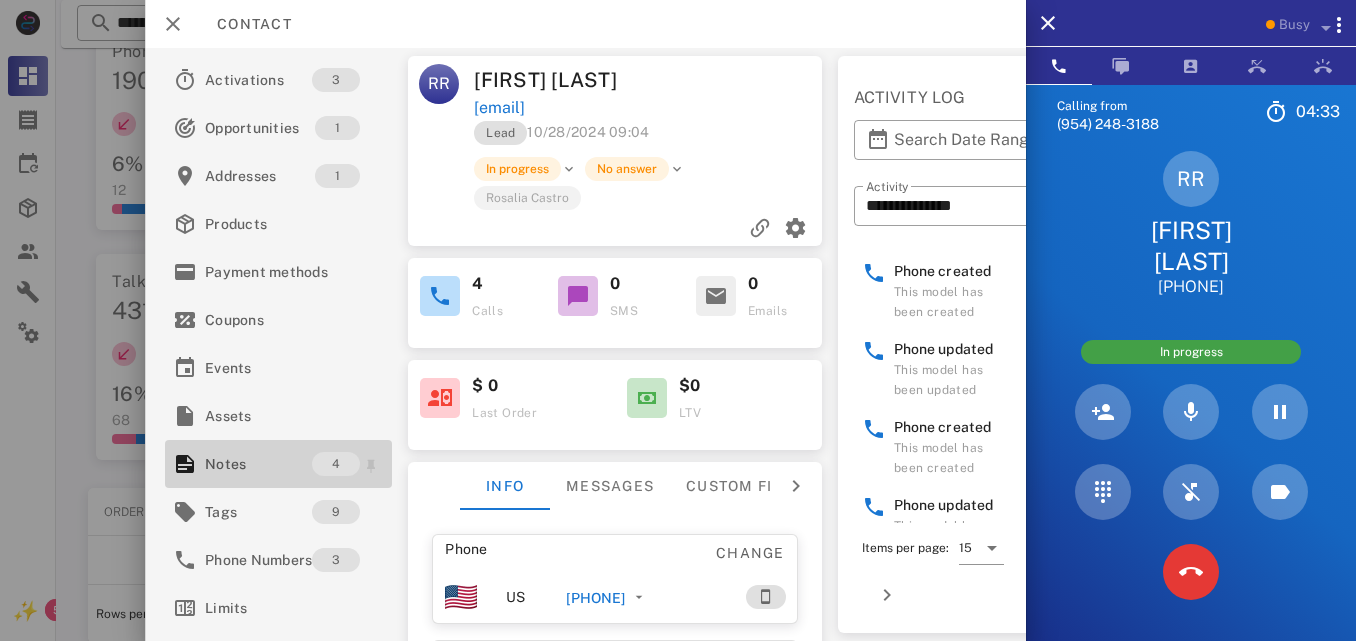 click on "Notes" at bounding box center [258, 464] 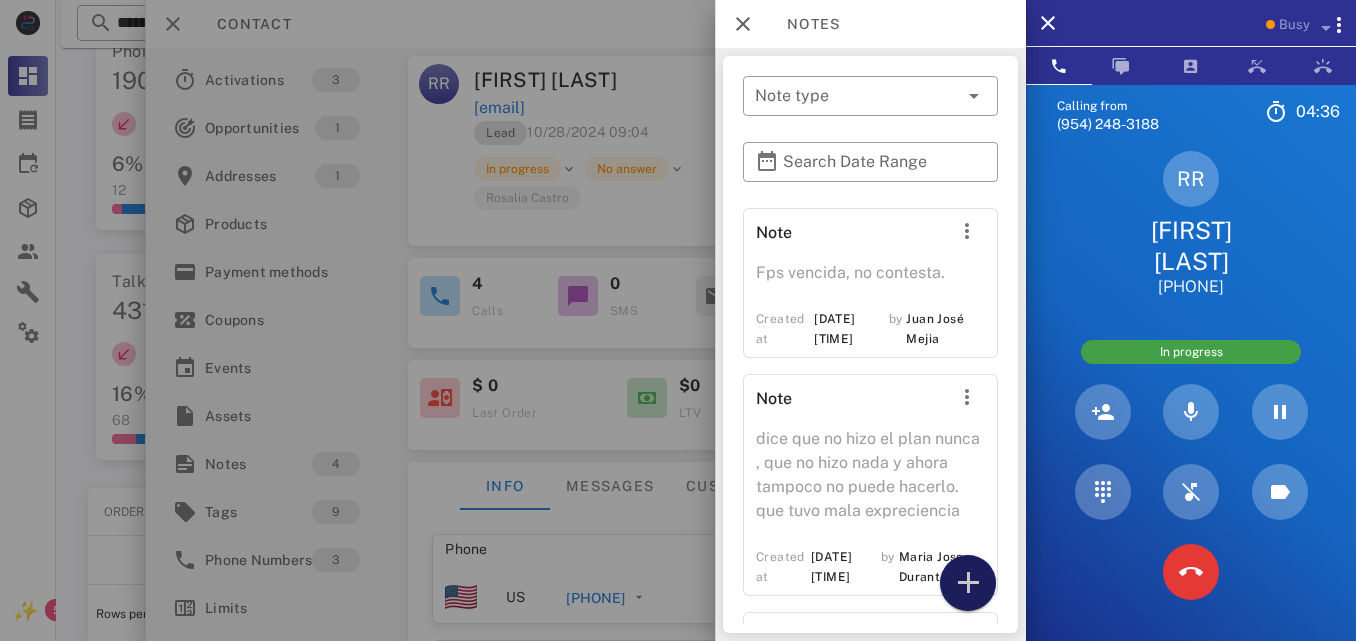click at bounding box center [968, 583] 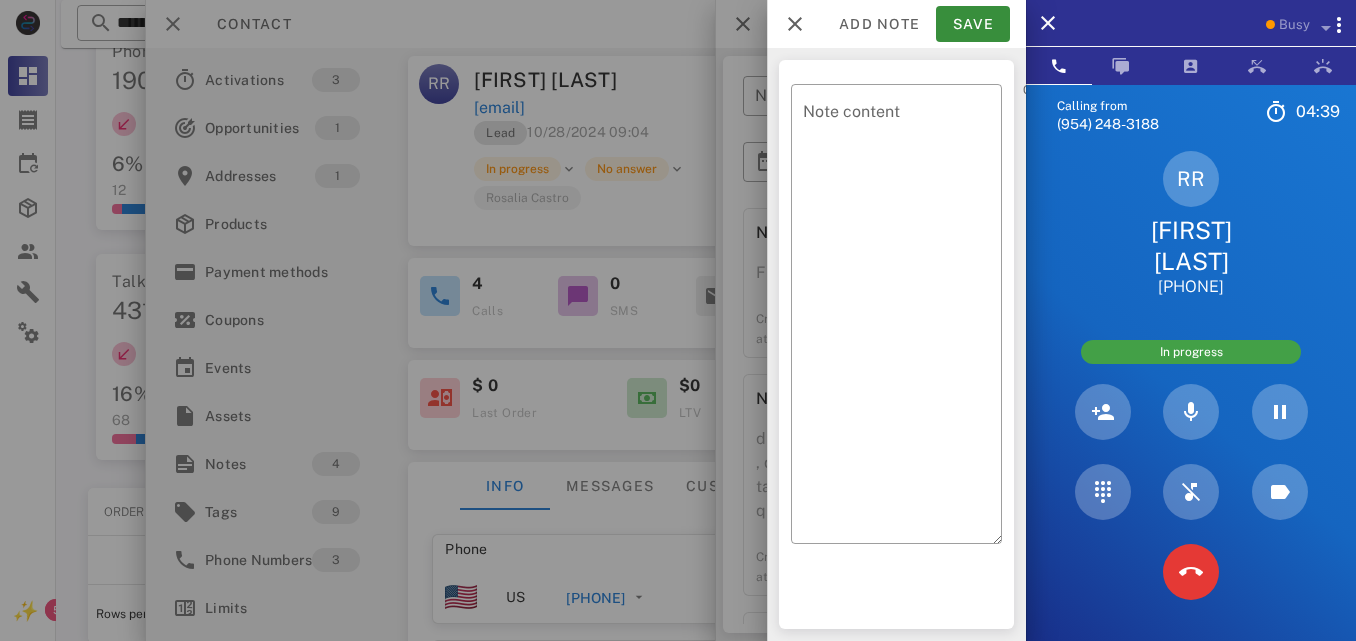 click on "​ Note content 0 / 1000" at bounding box center (896, 344) 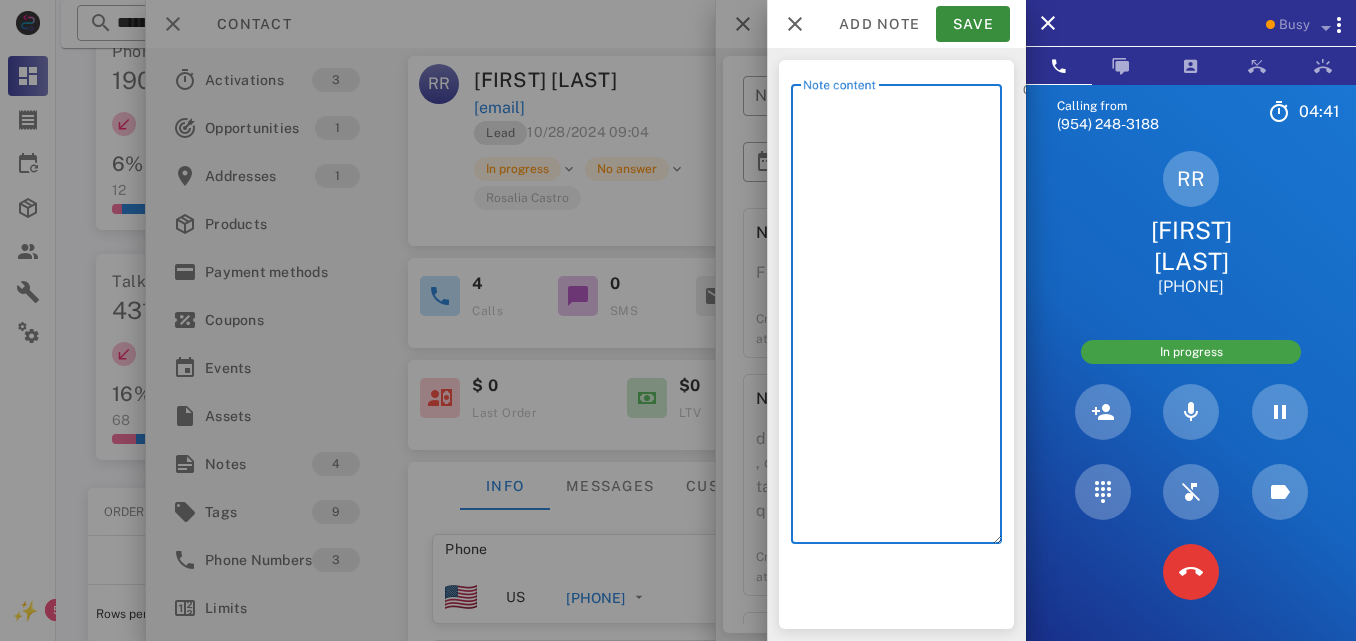 click on "Note content" at bounding box center (902, 319) 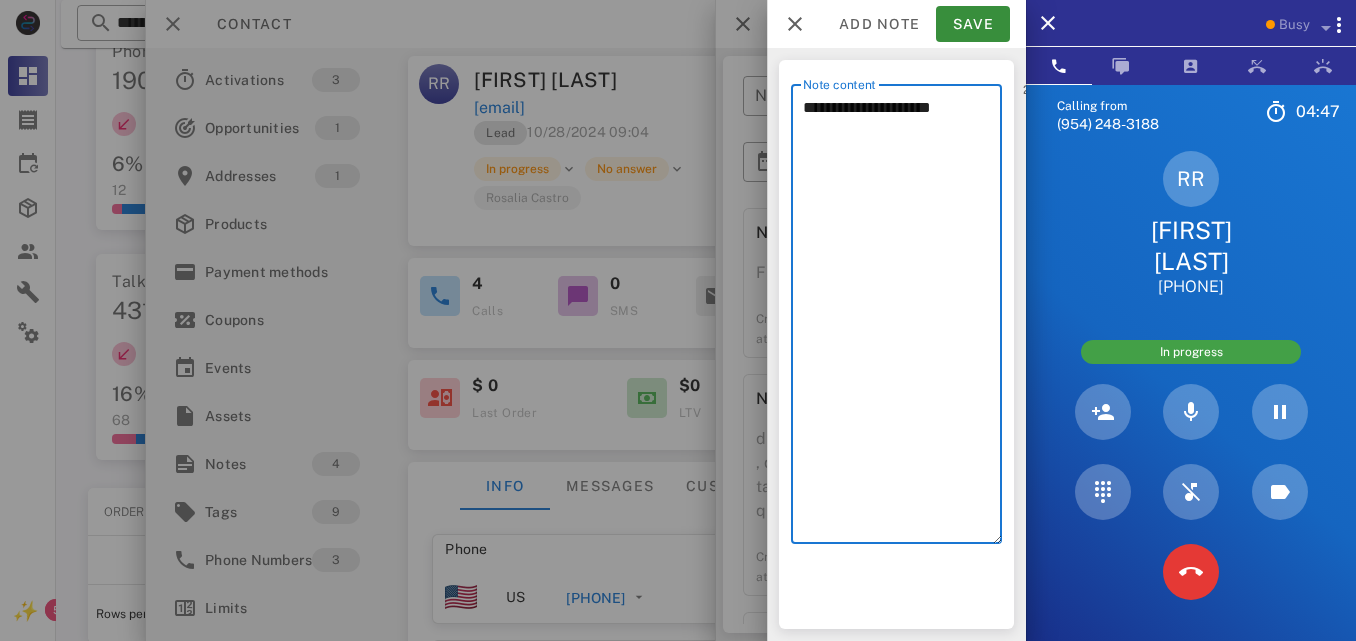 click on "**********" at bounding box center (902, 319) 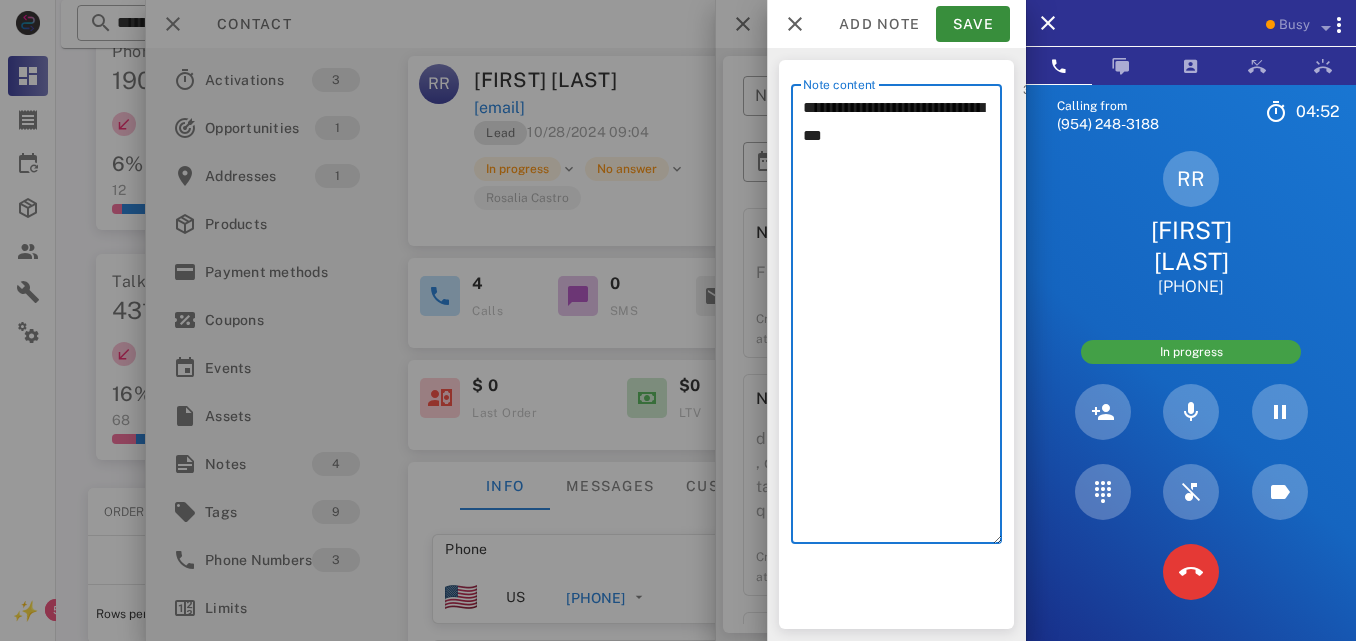 click on "**********" at bounding box center (902, 319) 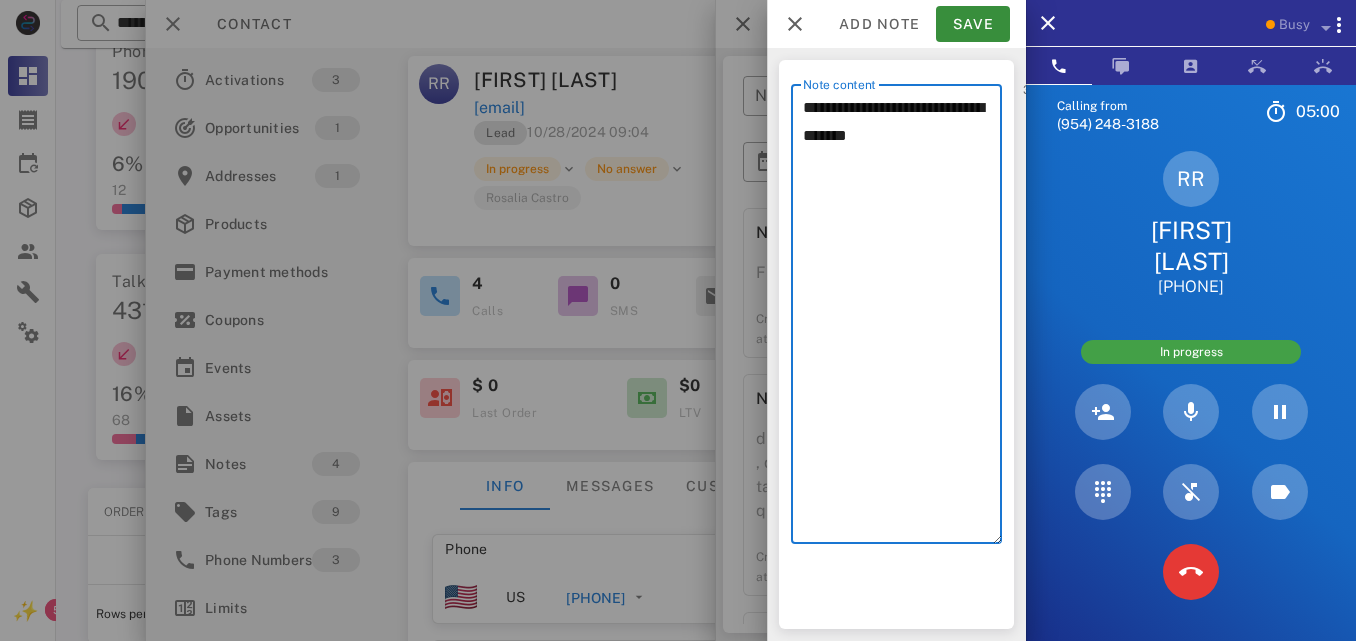 click on "**********" at bounding box center (902, 319) 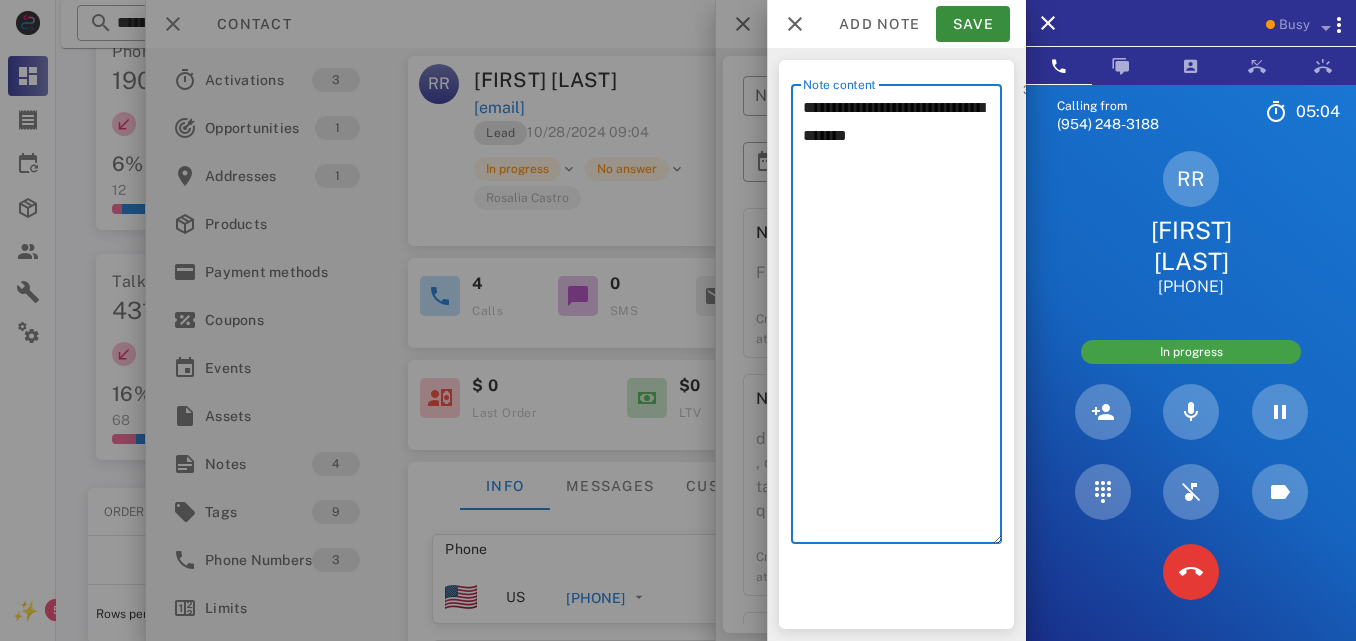drag, startPoint x: 884, startPoint y: 137, endPoint x: 918, endPoint y: 137, distance: 34 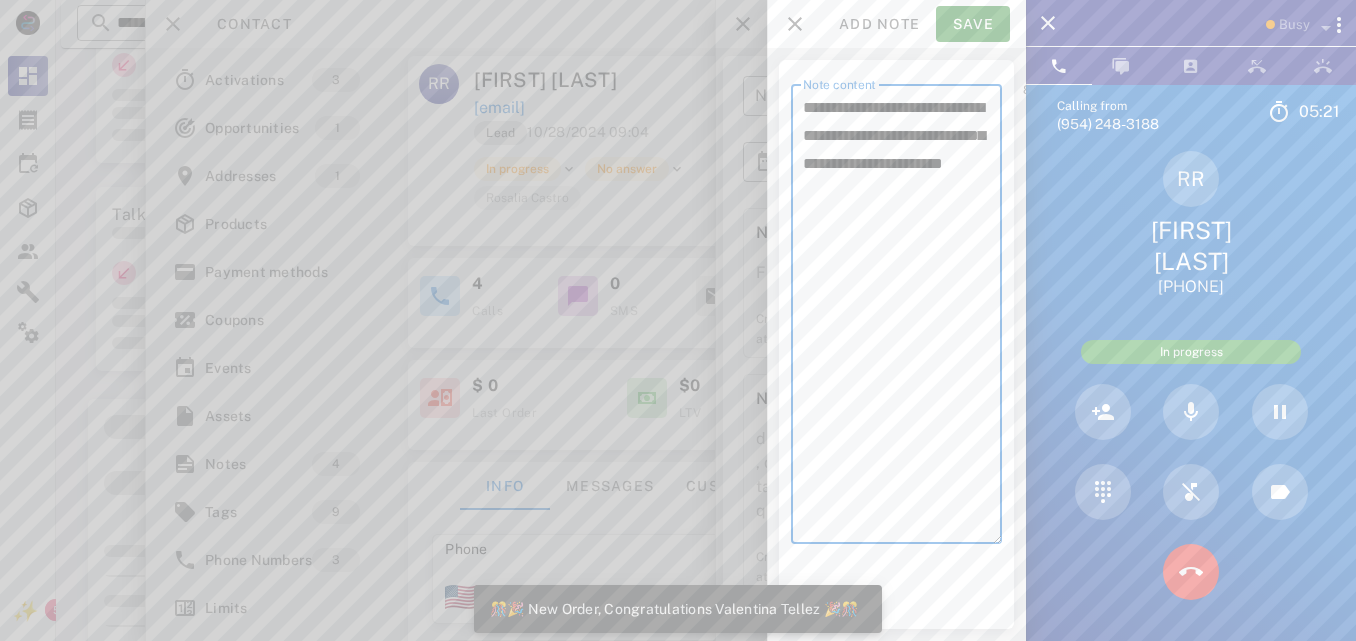 click on "**********" at bounding box center [902, 319] 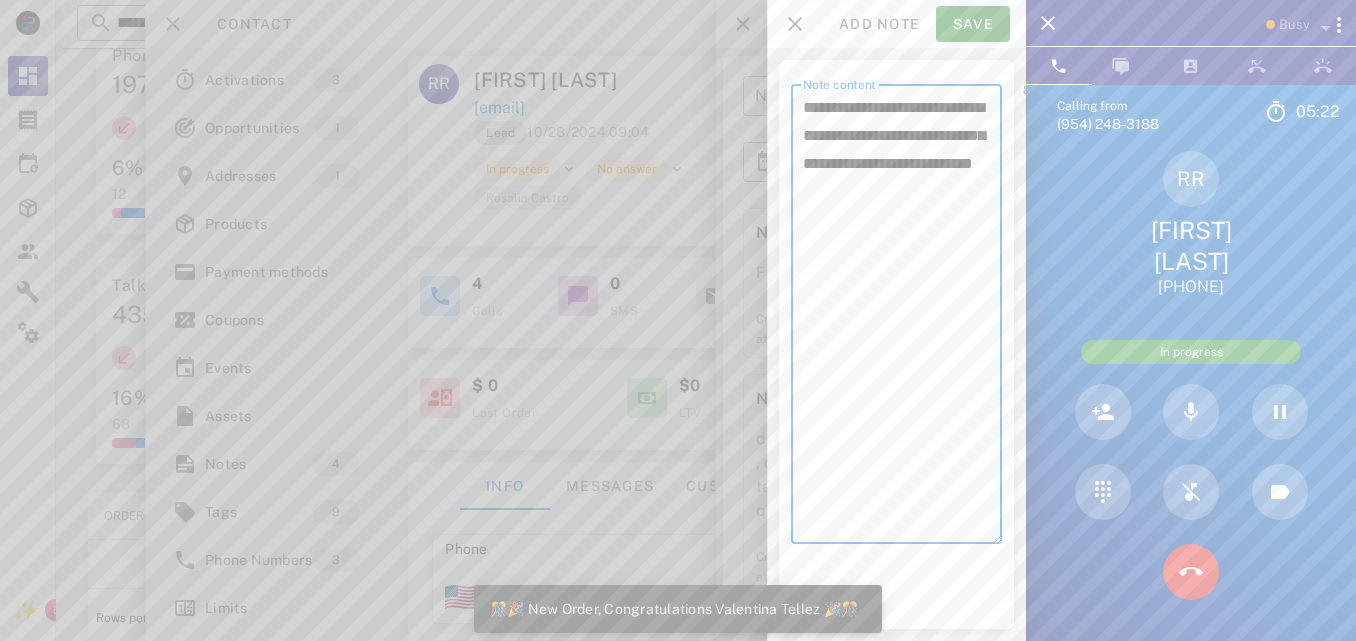 scroll, scrollTop: 582, scrollLeft: 0, axis: vertical 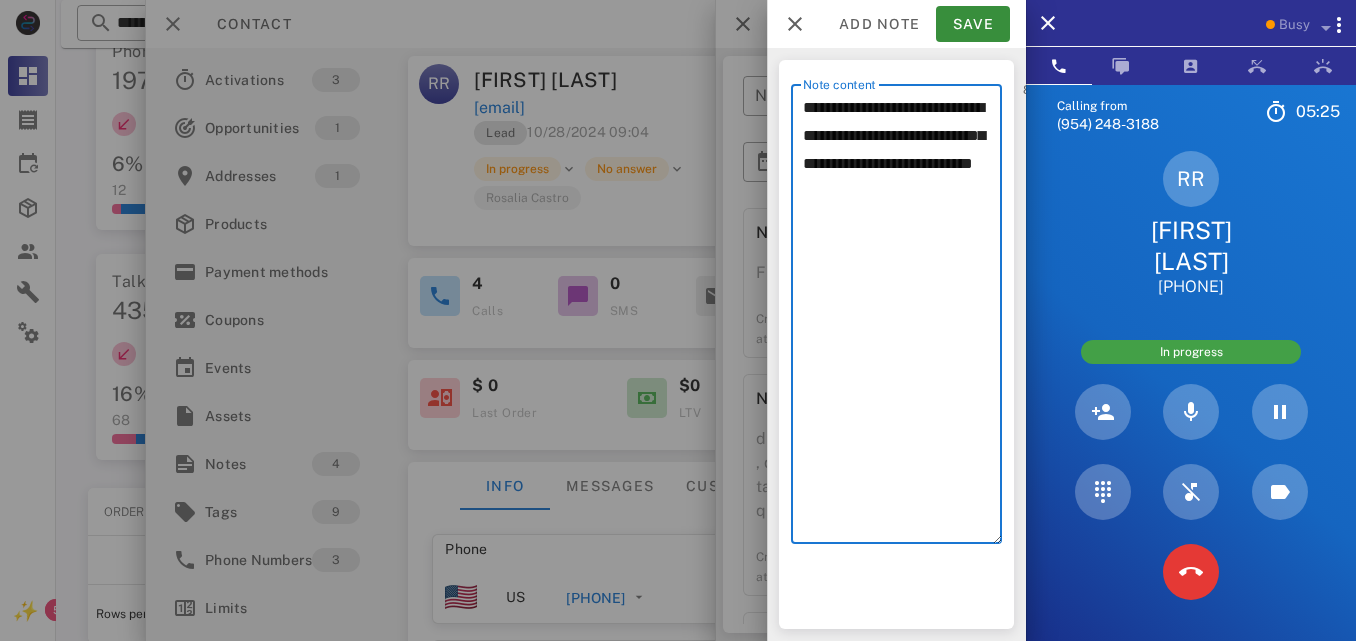 drag, startPoint x: 946, startPoint y: 168, endPoint x: 988, endPoint y: 176, distance: 42.755116 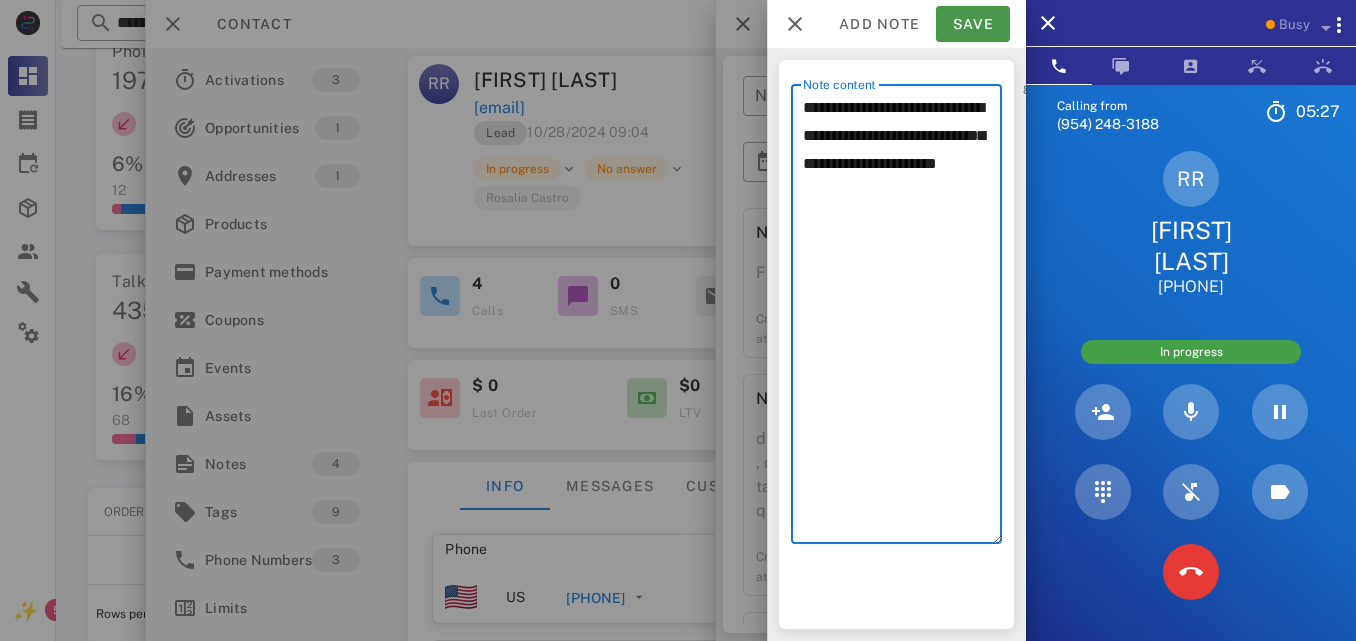 type on "**********" 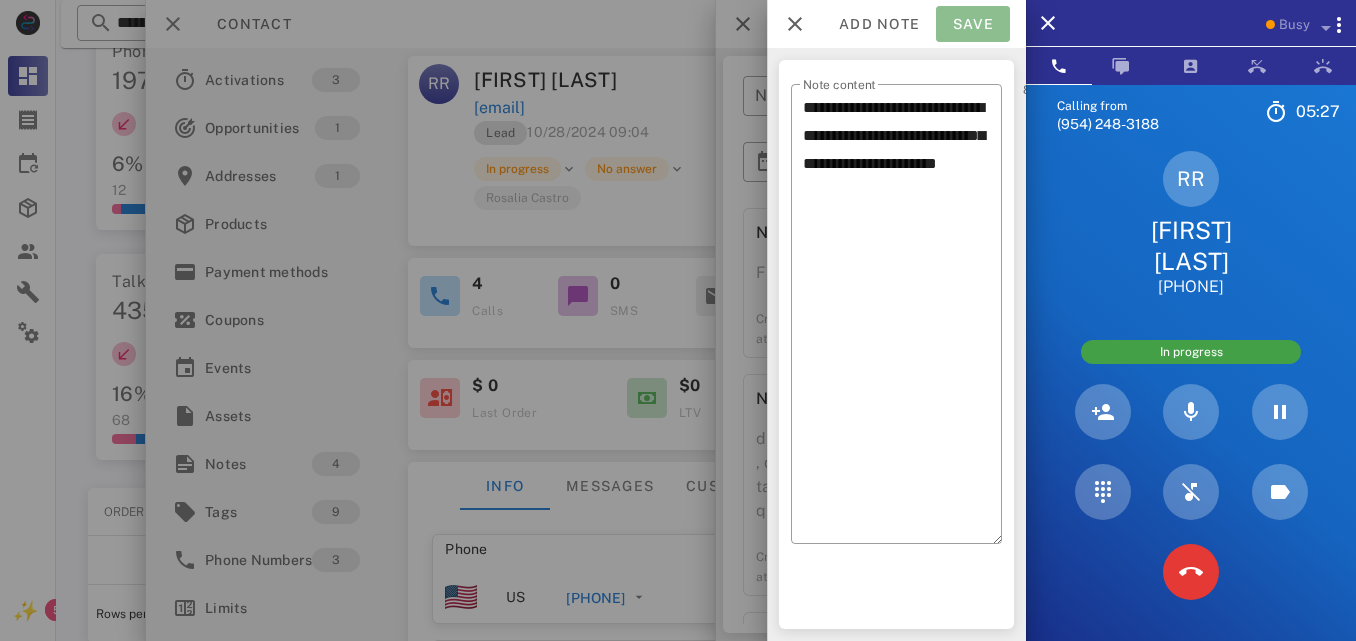 click on "Save" at bounding box center (973, 24) 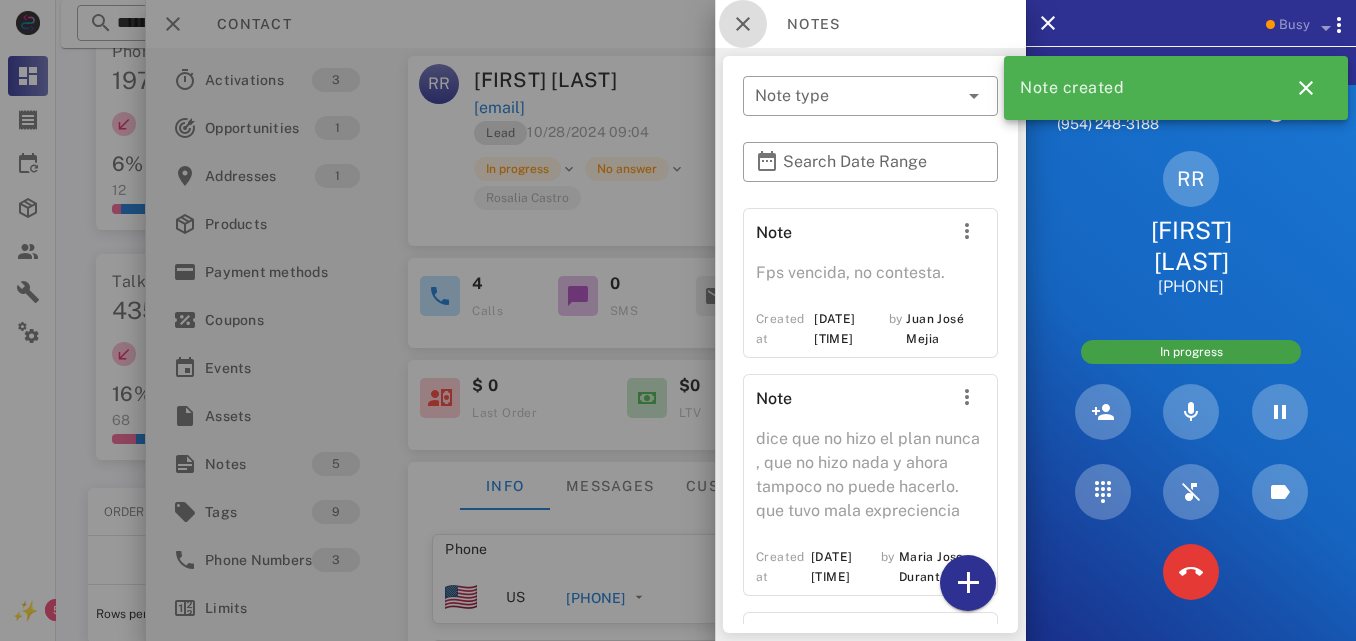 click at bounding box center (743, 24) 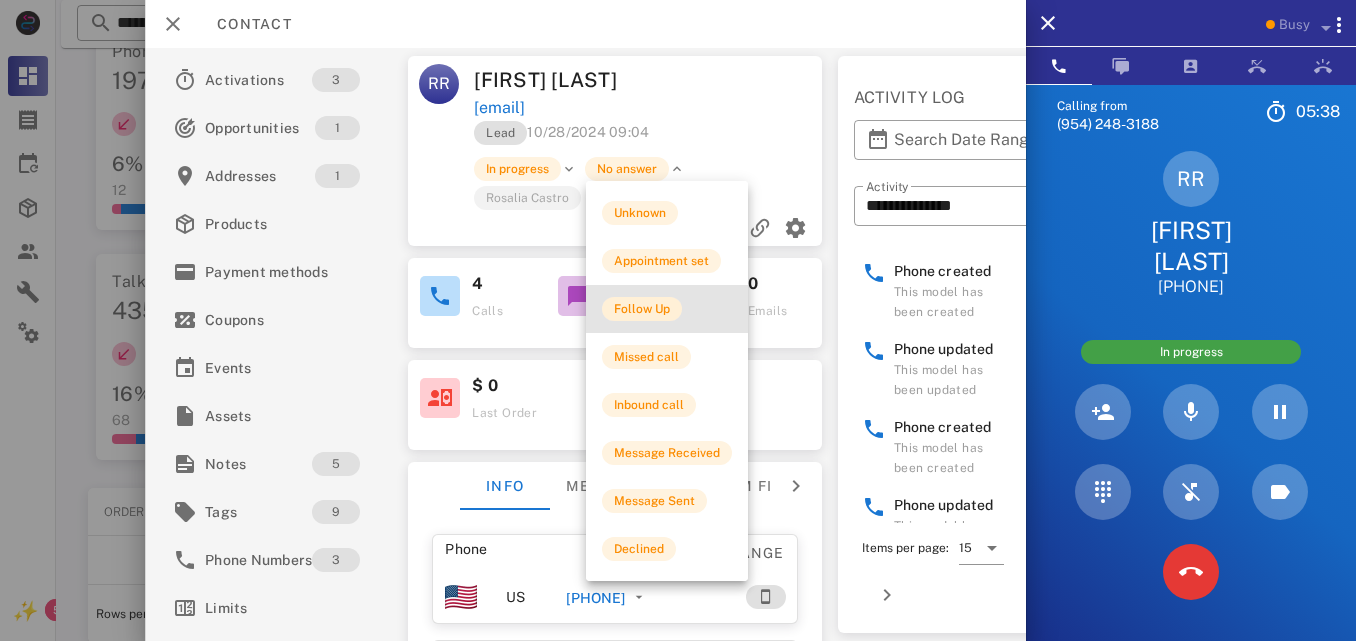 click on "Follow Up" at bounding box center [642, 309] 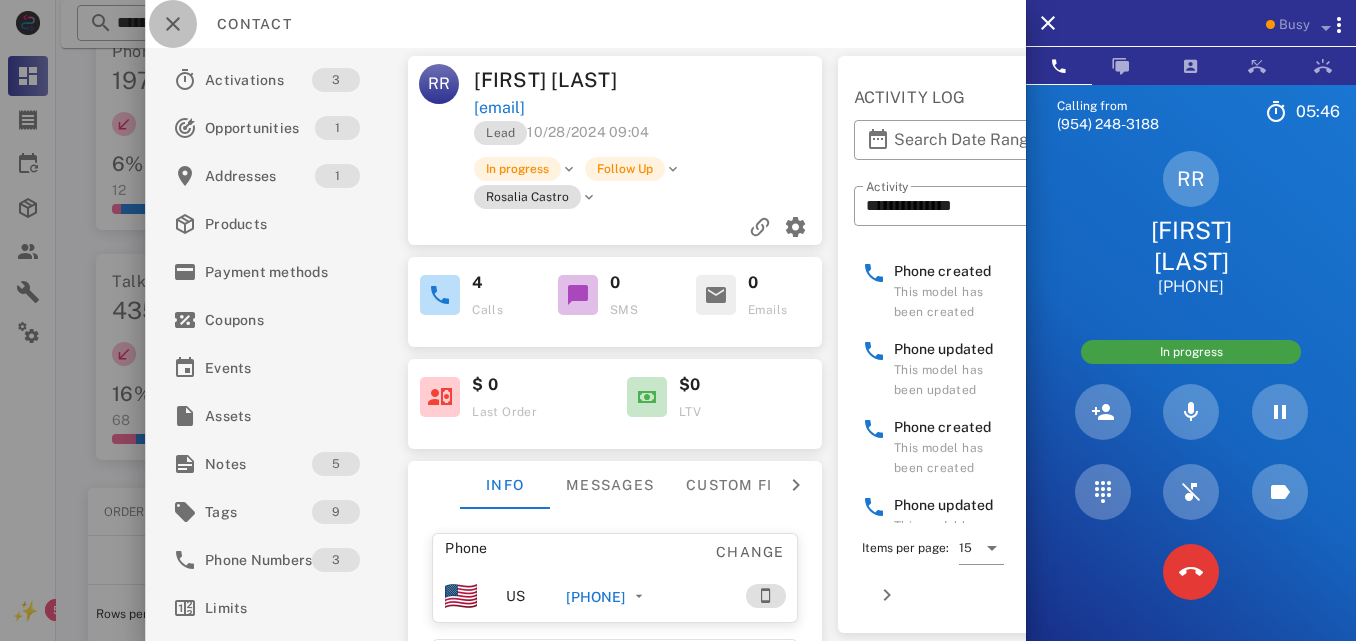 click at bounding box center [173, 24] 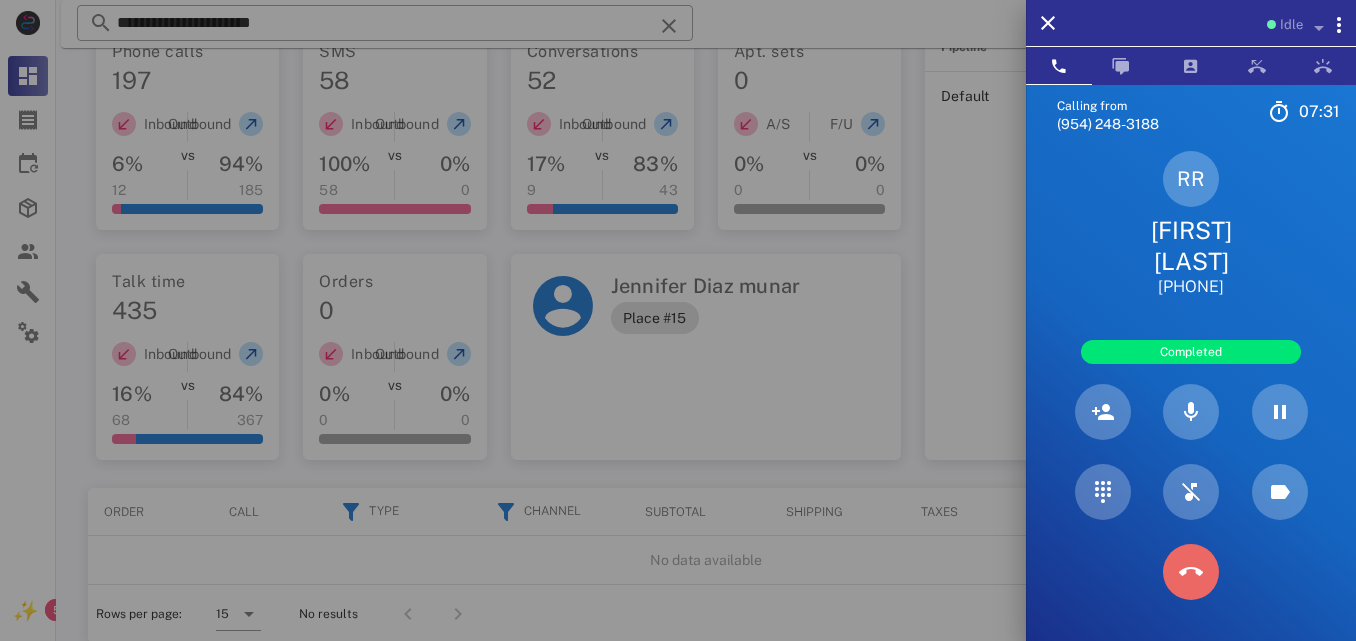 click at bounding box center (1191, 572) 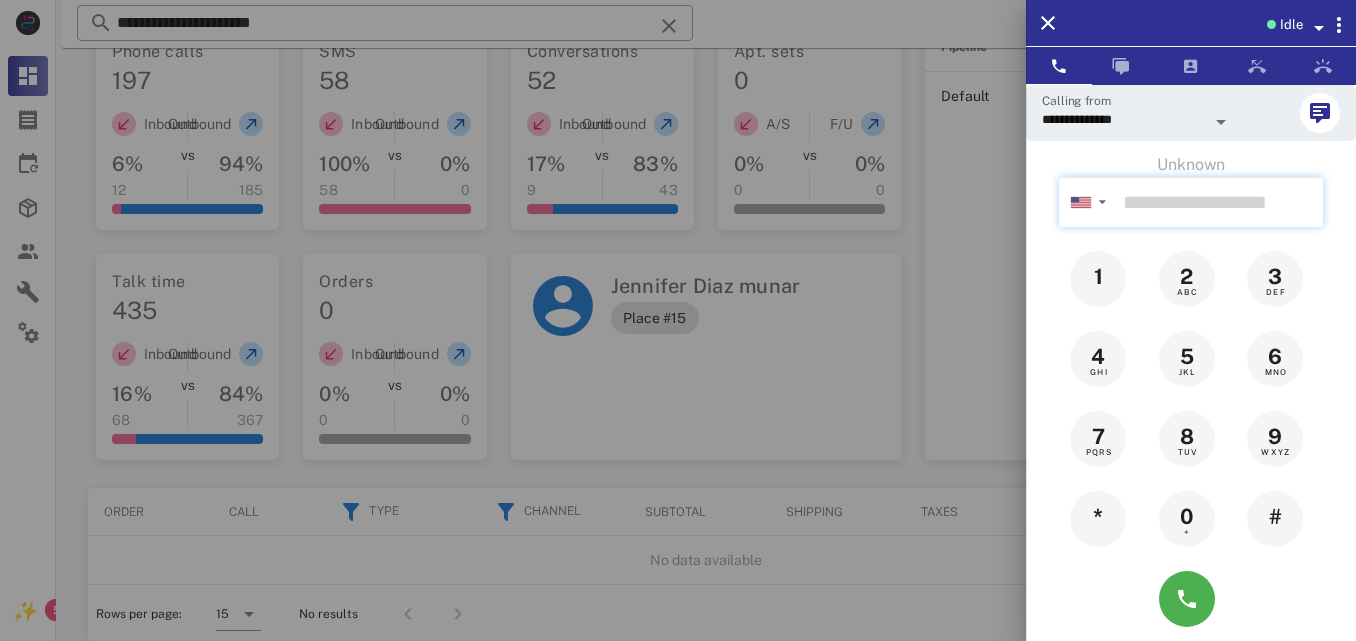 click at bounding box center (1219, 202) 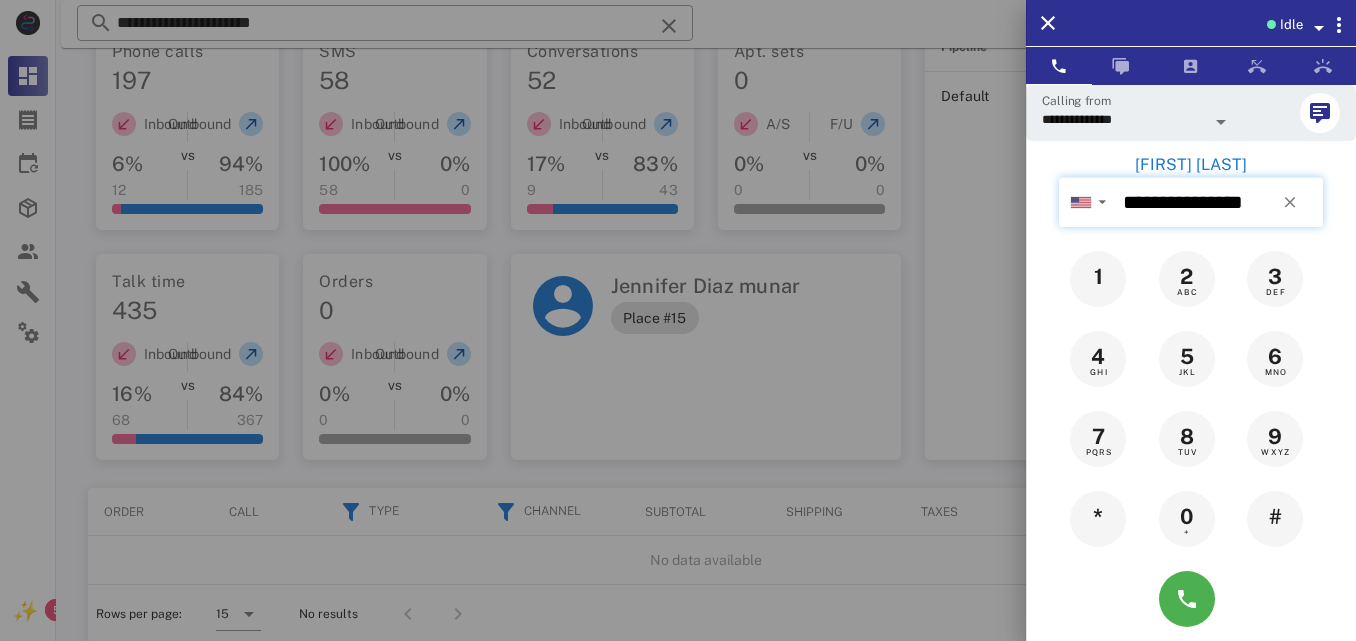 type on "**********" 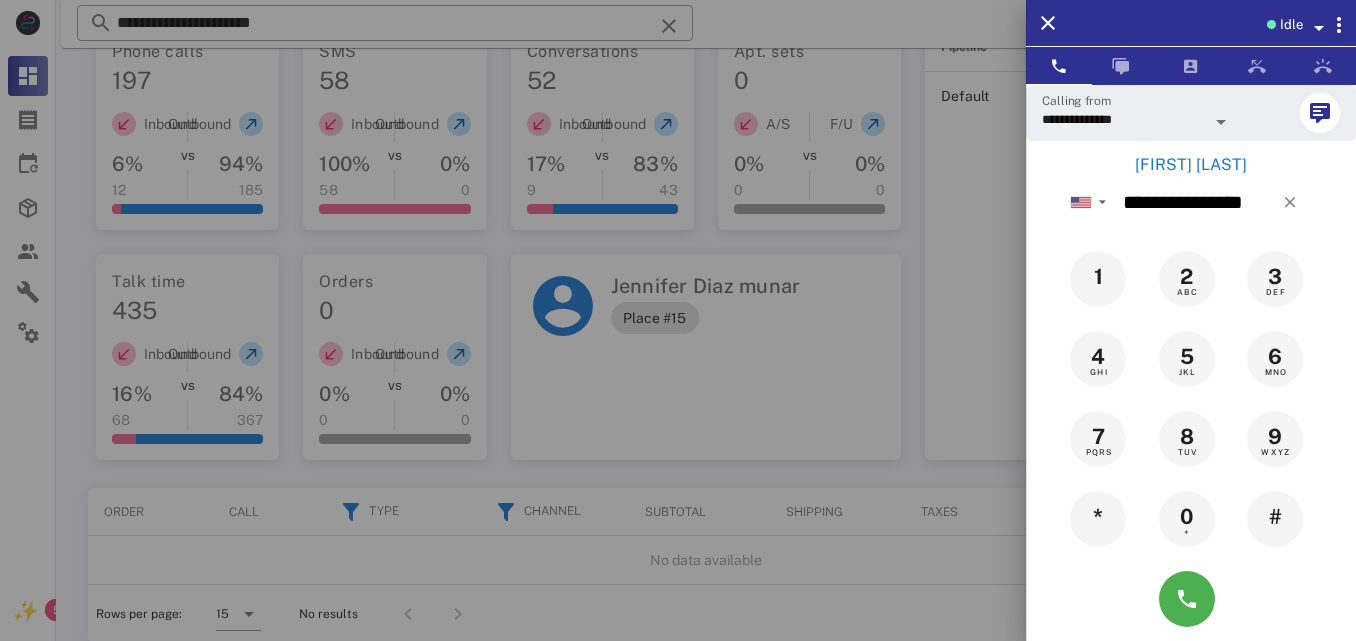 click on "[FIRST] [LAST]" at bounding box center [1191, 165] 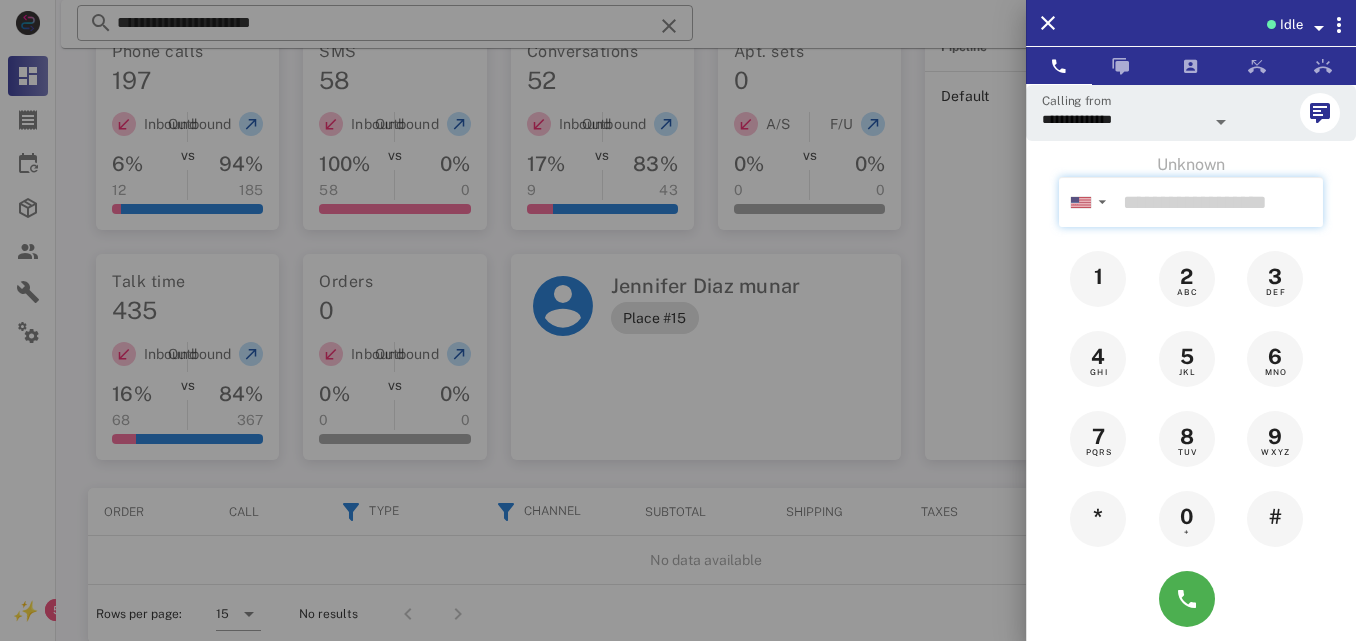 click at bounding box center [1219, 202] 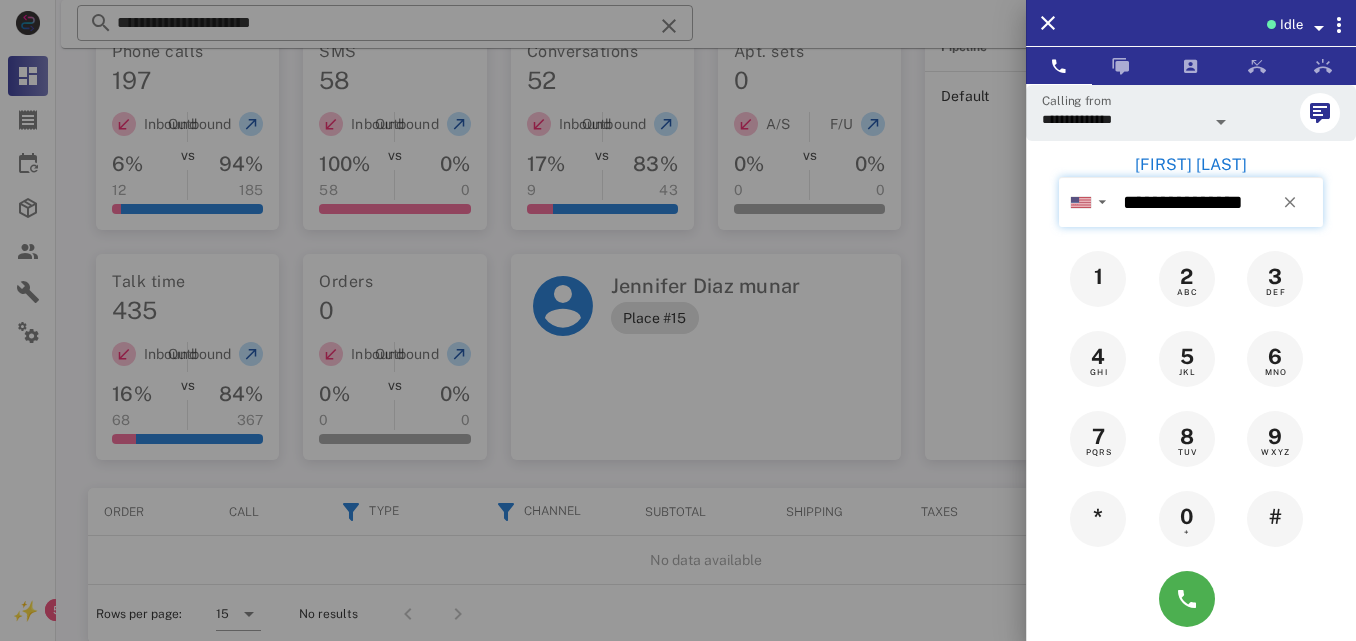 type on "**********" 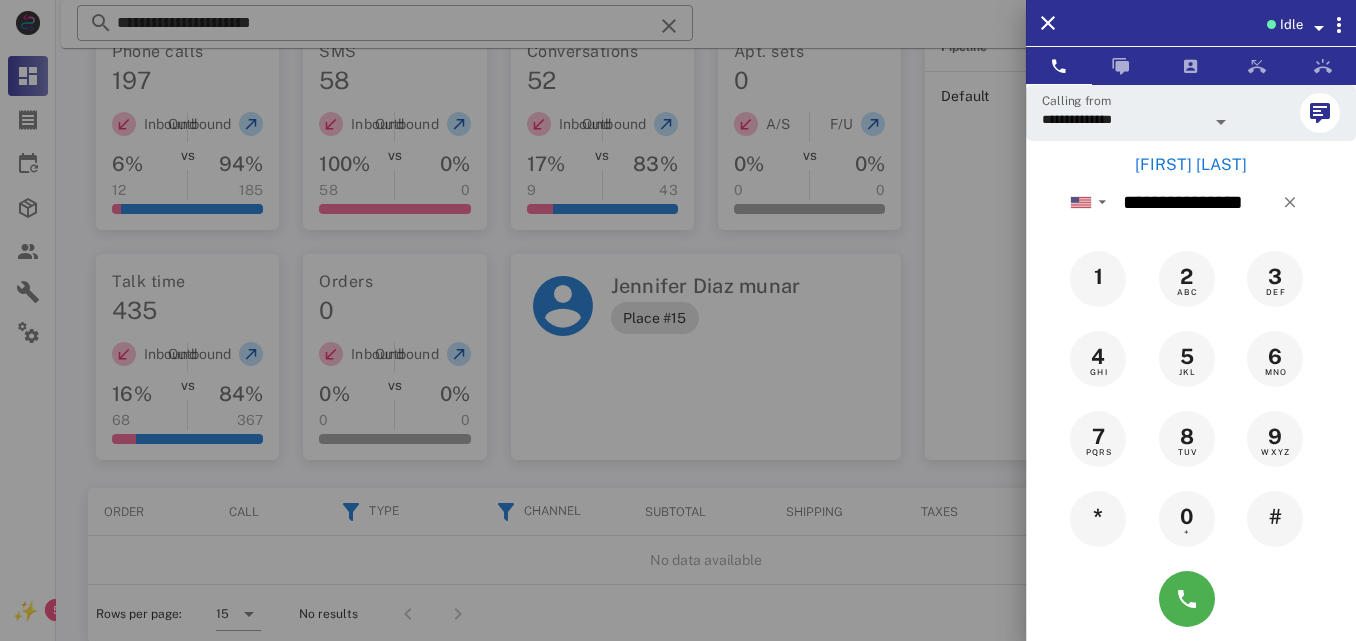 click on "[FIRST] [LAST]" at bounding box center [1191, 165] 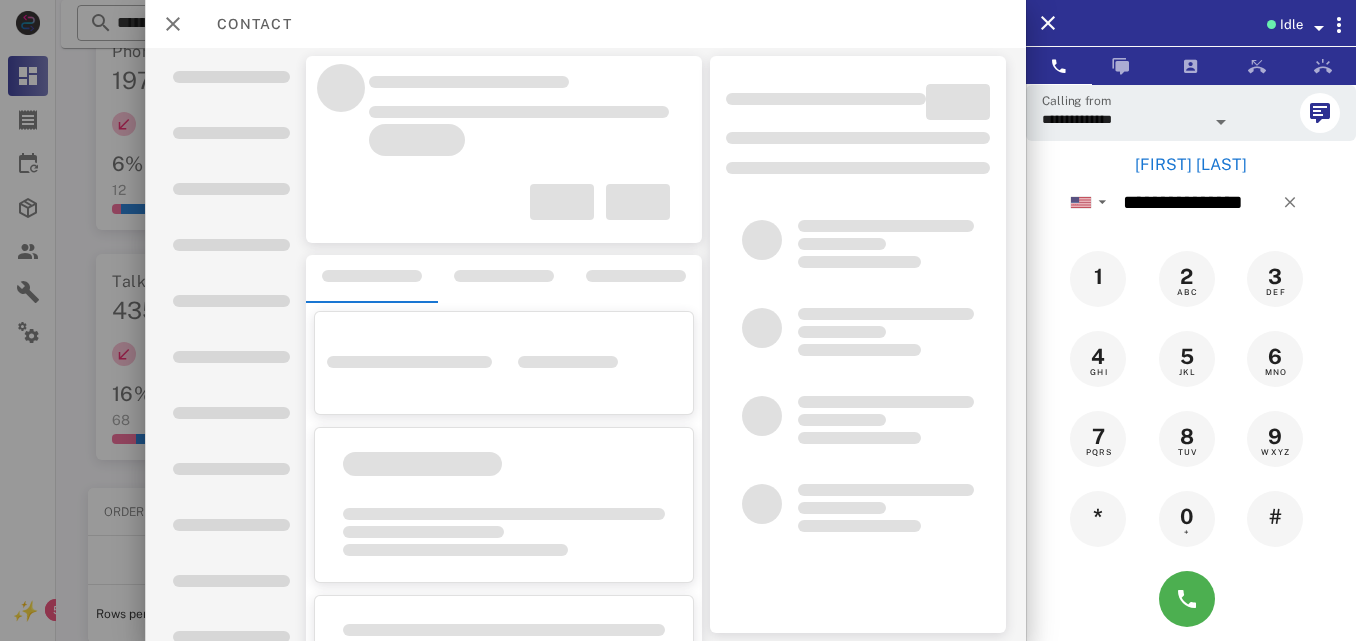 scroll, scrollTop: 578, scrollLeft: 0, axis: vertical 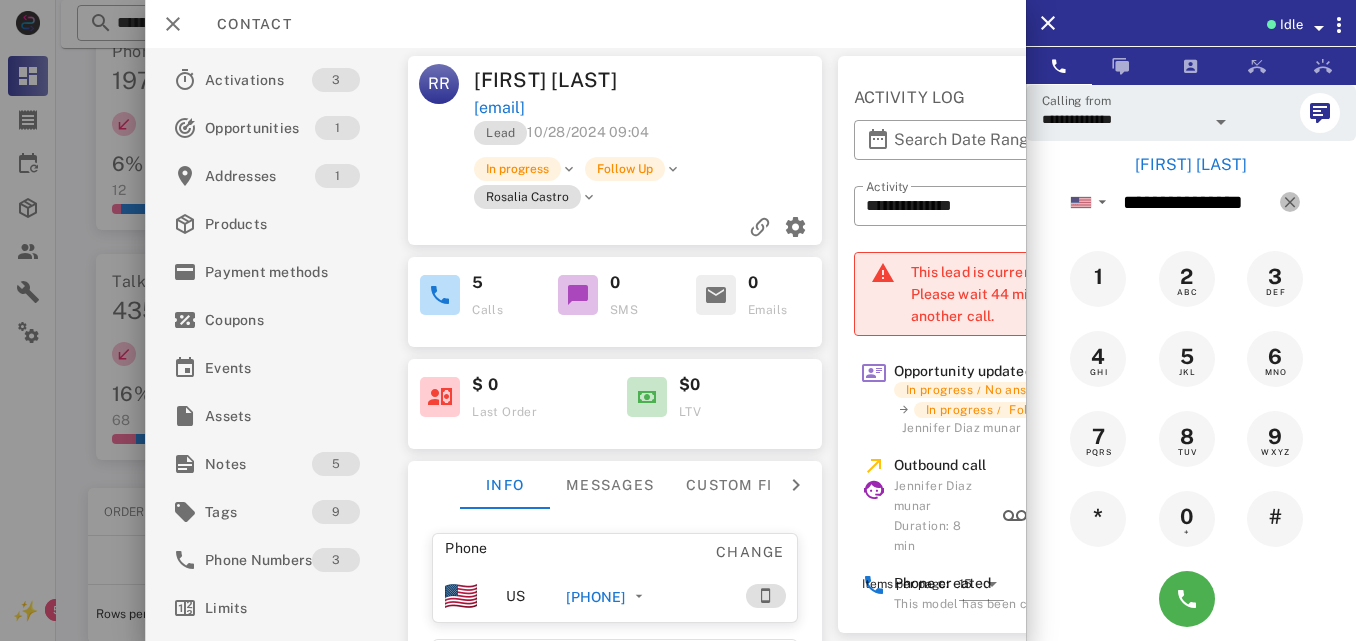click at bounding box center [1290, 202] 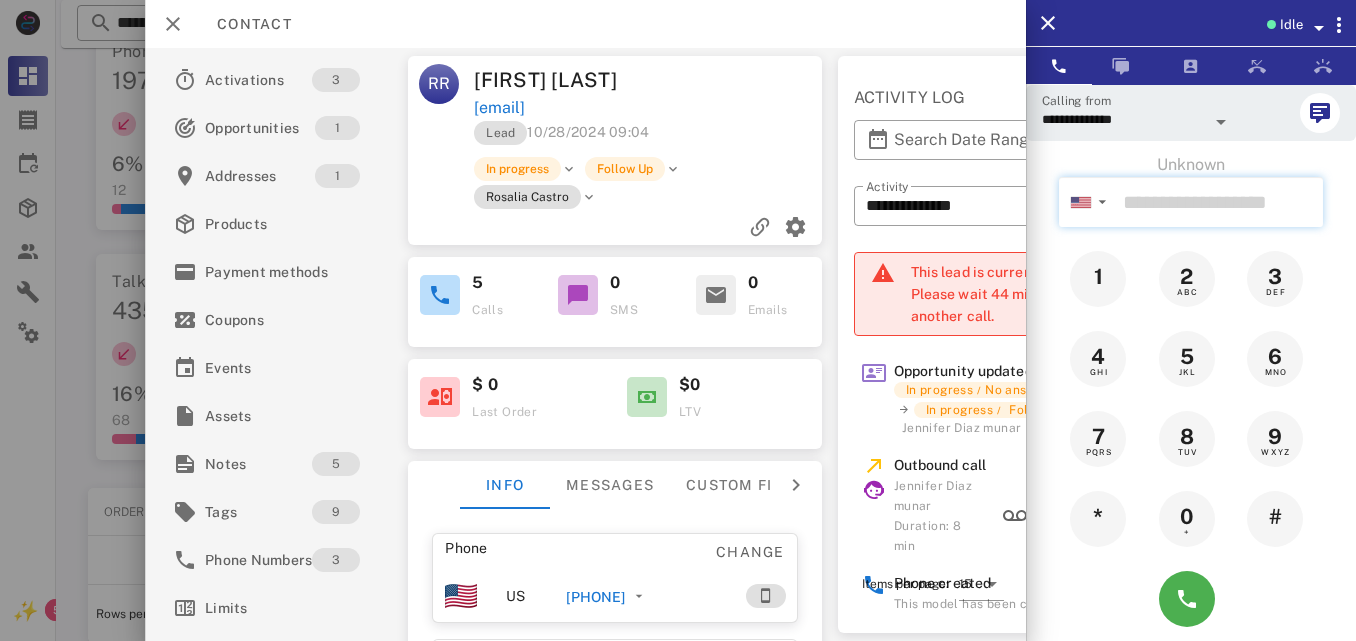 click at bounding box center [1219, 202] 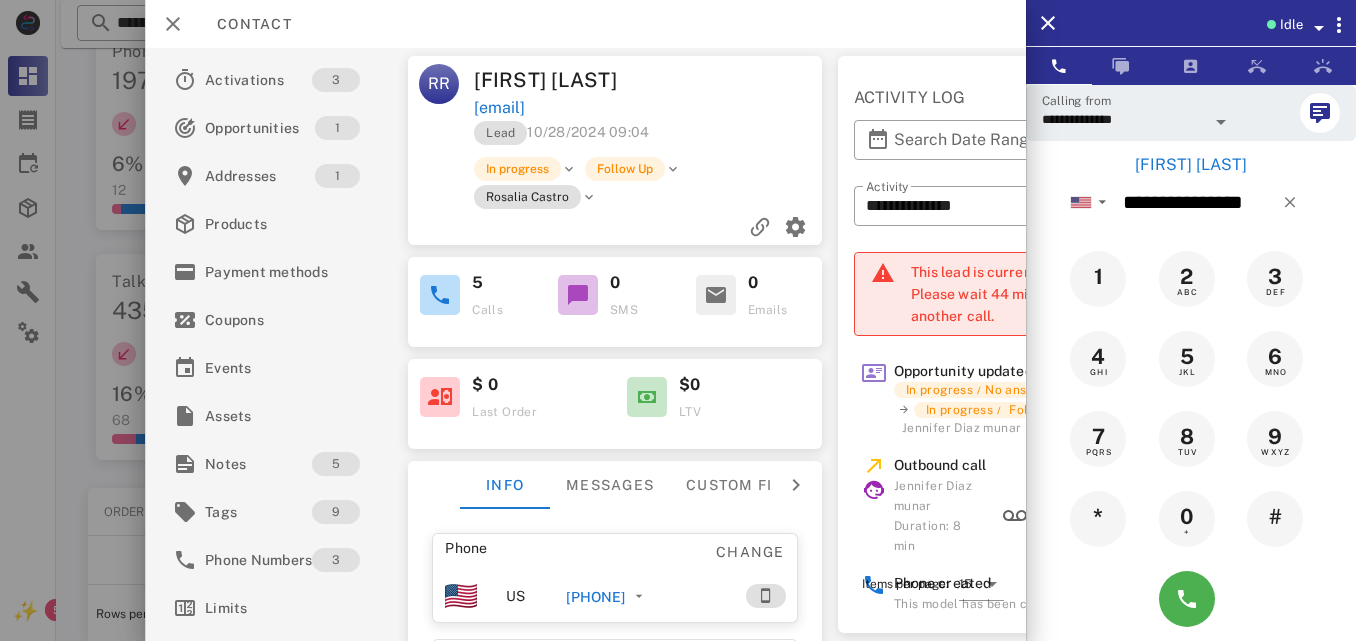 click on "[FIRST] [LAST]" at bounding box center (1191, 165) 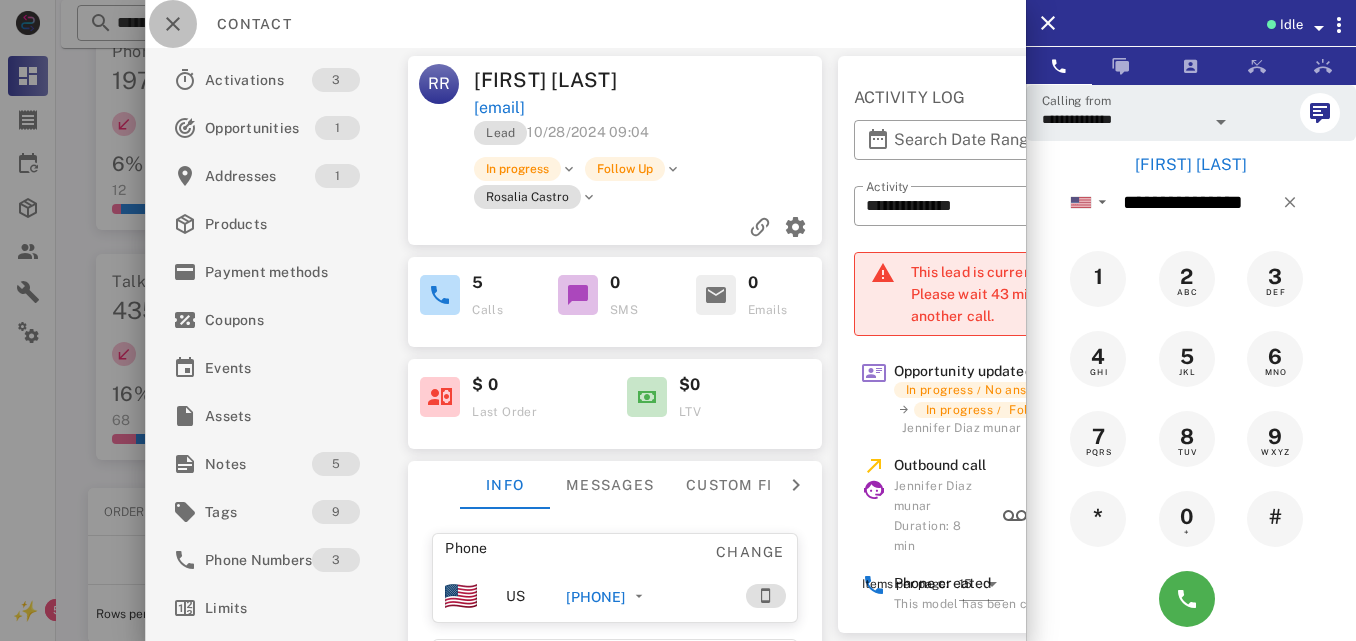 click at bounding box center (173, 24) 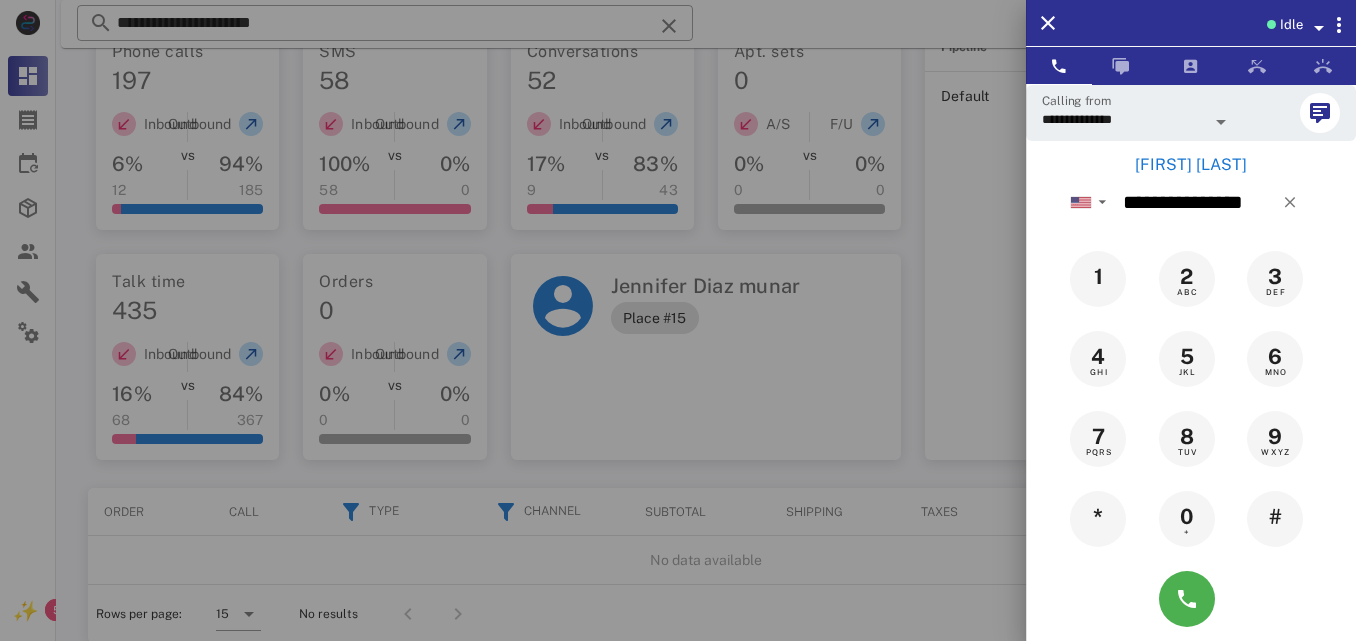 click on "[FIRST] [LAST]" at bounding box center (1191, 165) 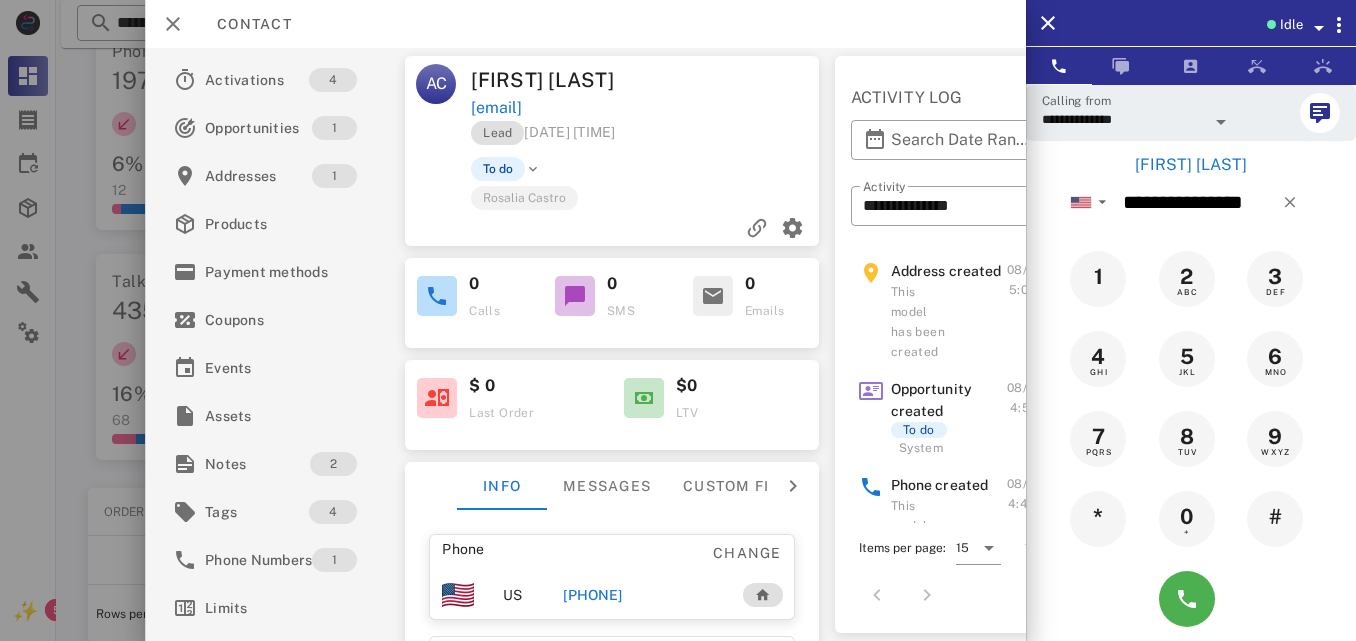 click on "[PHONE]" at bounding box center [593, 595] 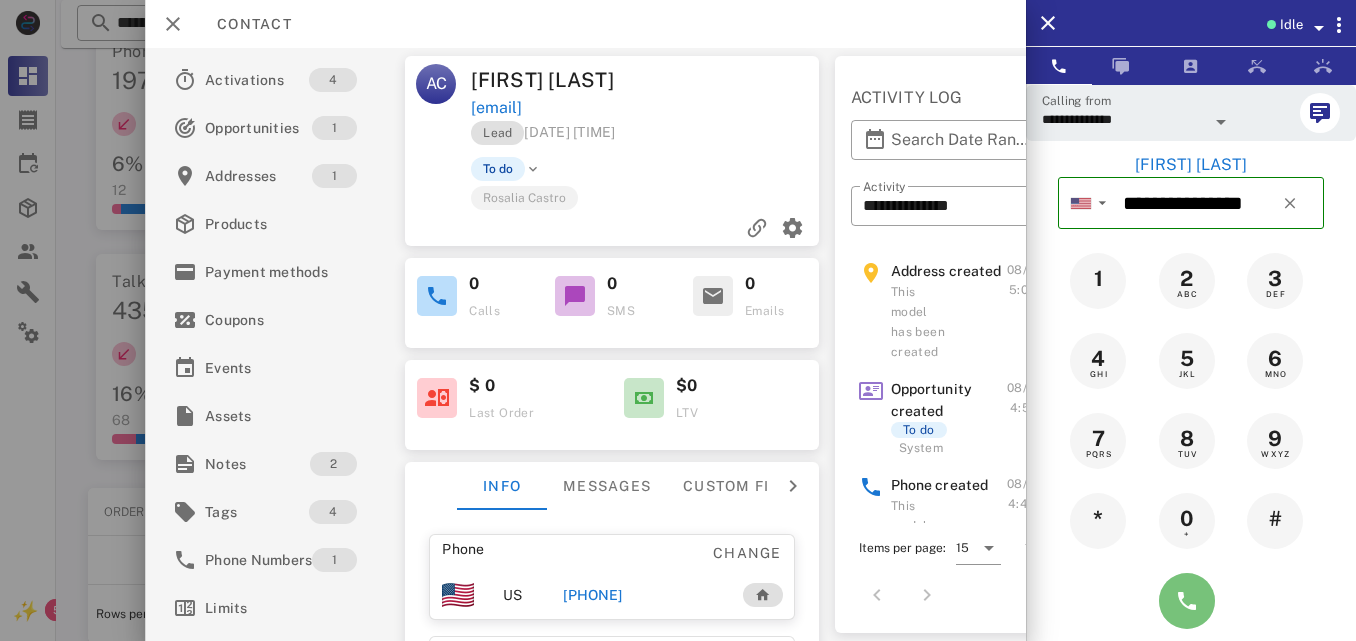 click at bounding box center (1187, 601) 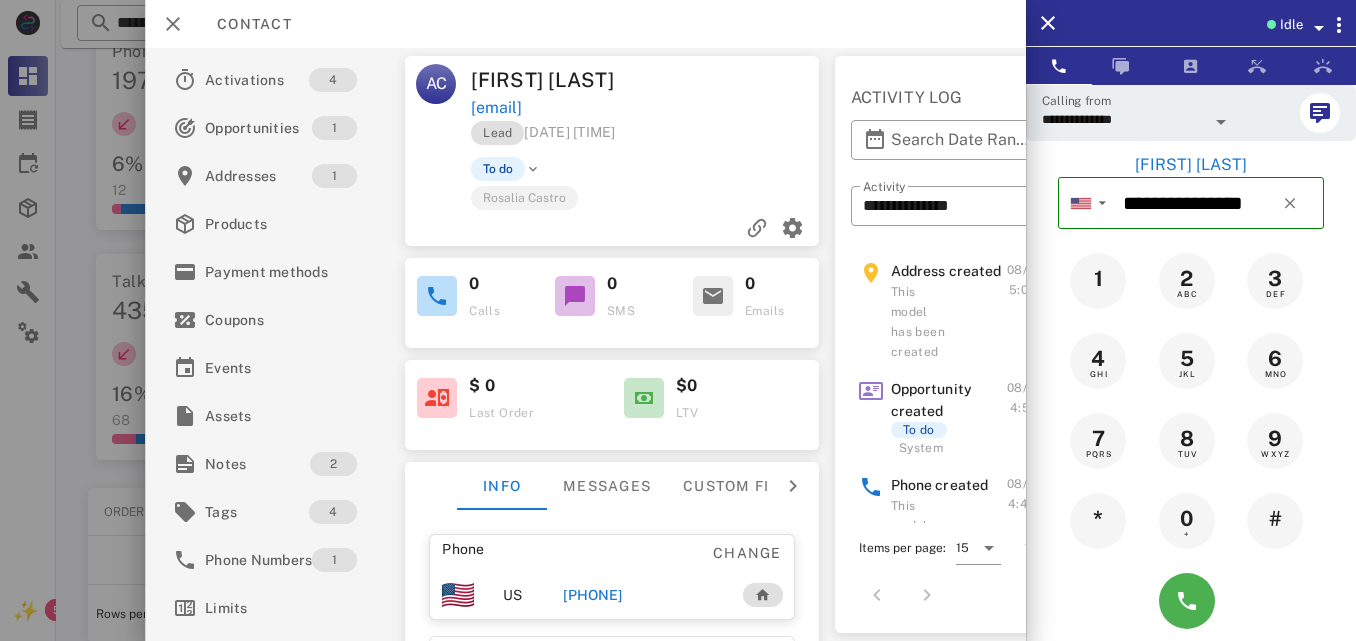 type 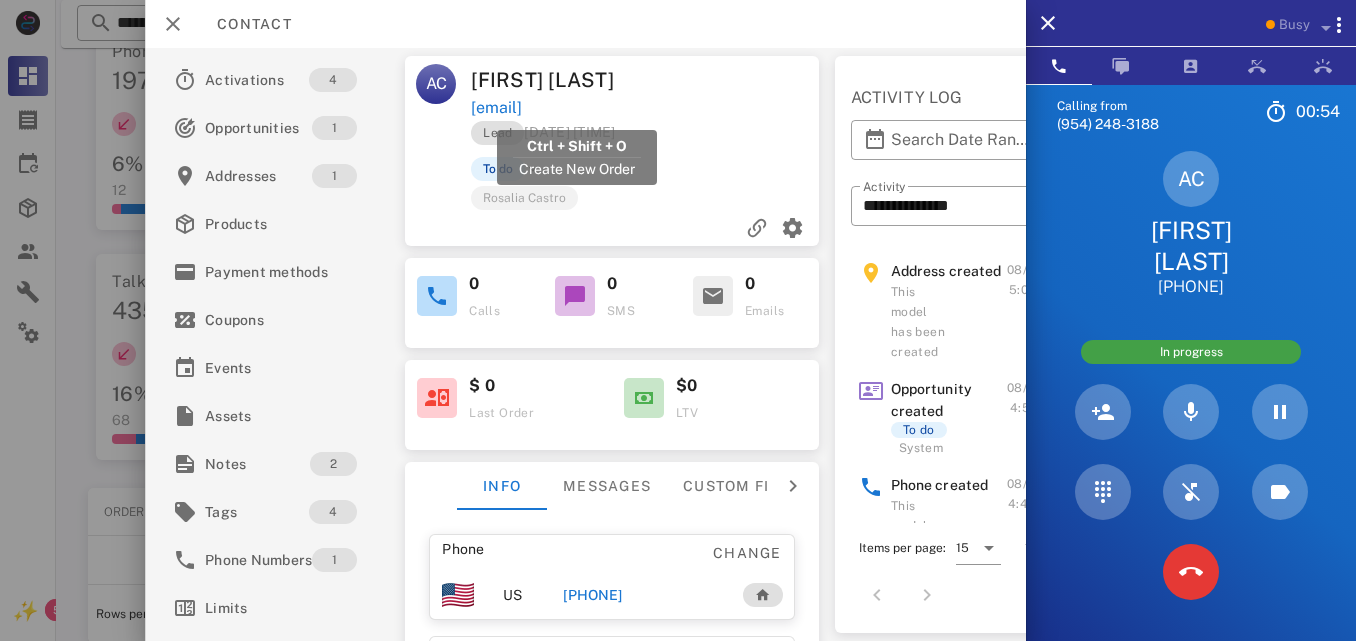 drag, startPoint x: 695, startPoint y: 110, endPoint x: 475, endPoint y: 112, distance: 220.0091 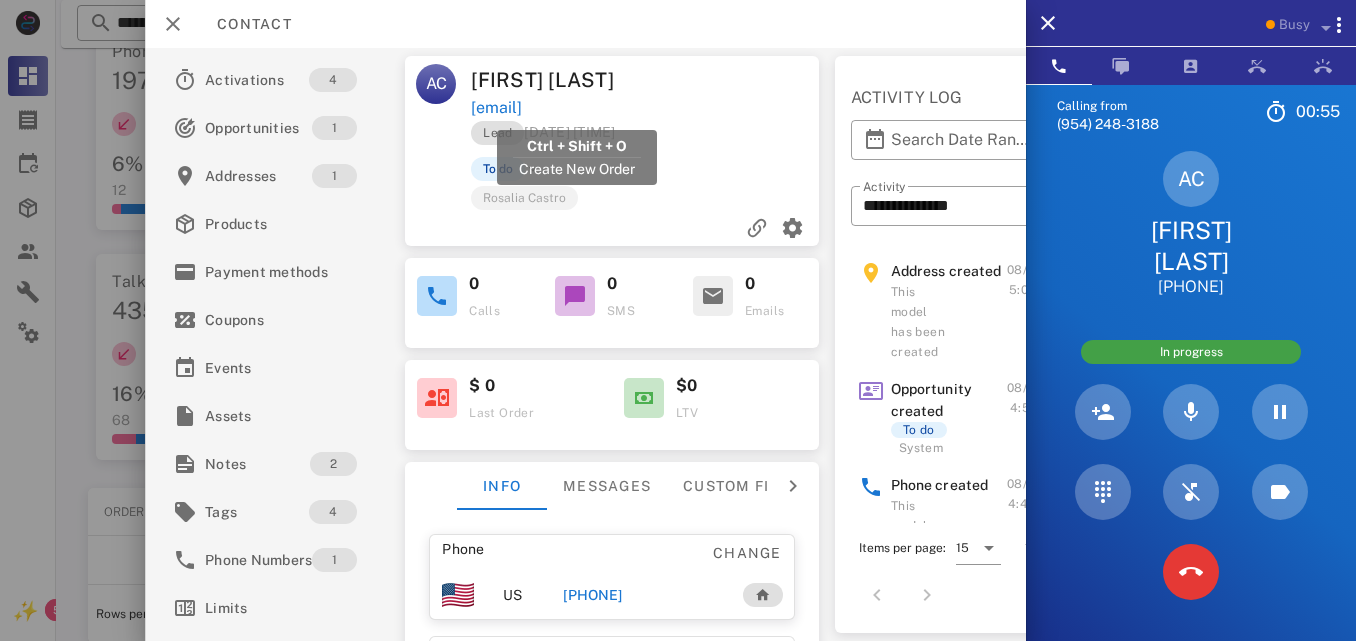copy on "[EMAIL]" 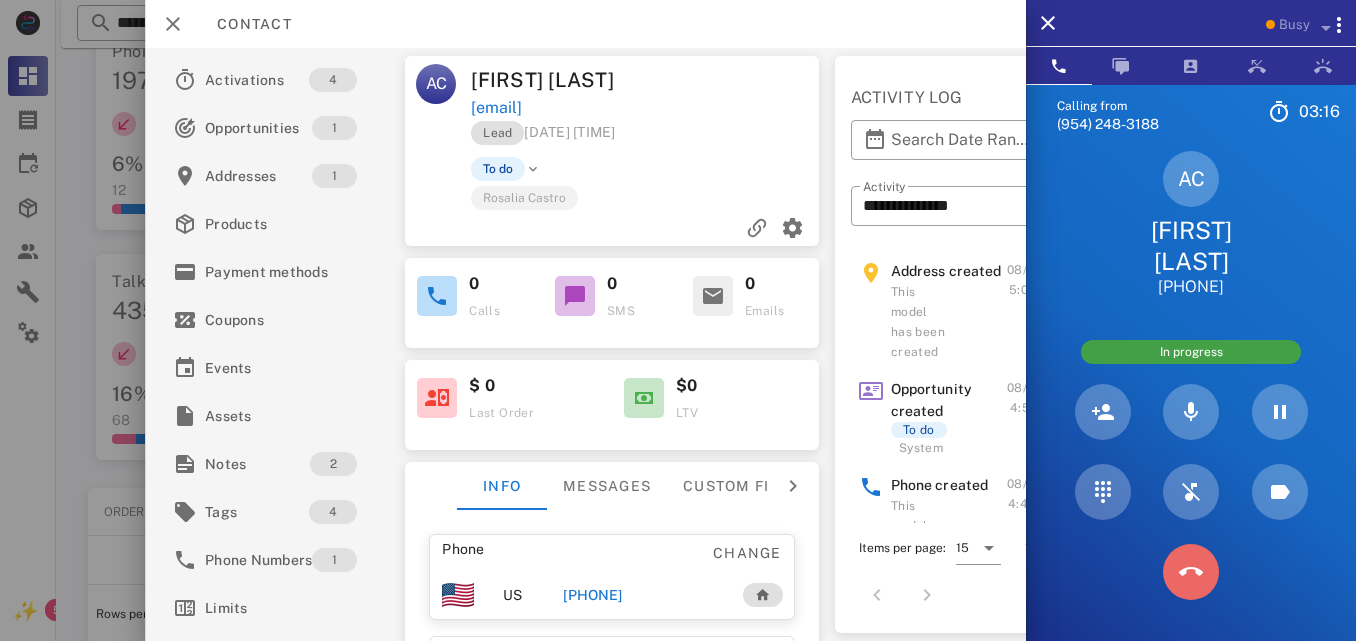 click at bounding box center (1191, 572) 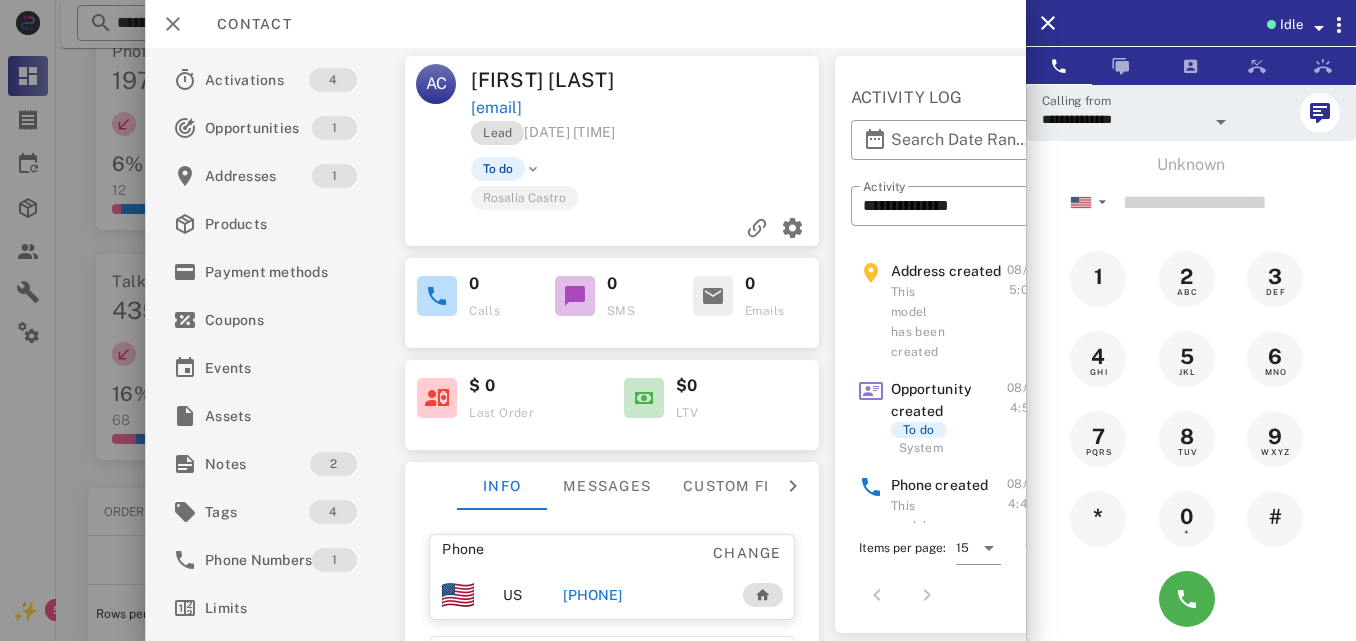 click on "Lead   [DATE] [TIME]" at bounding box center [647, 138] 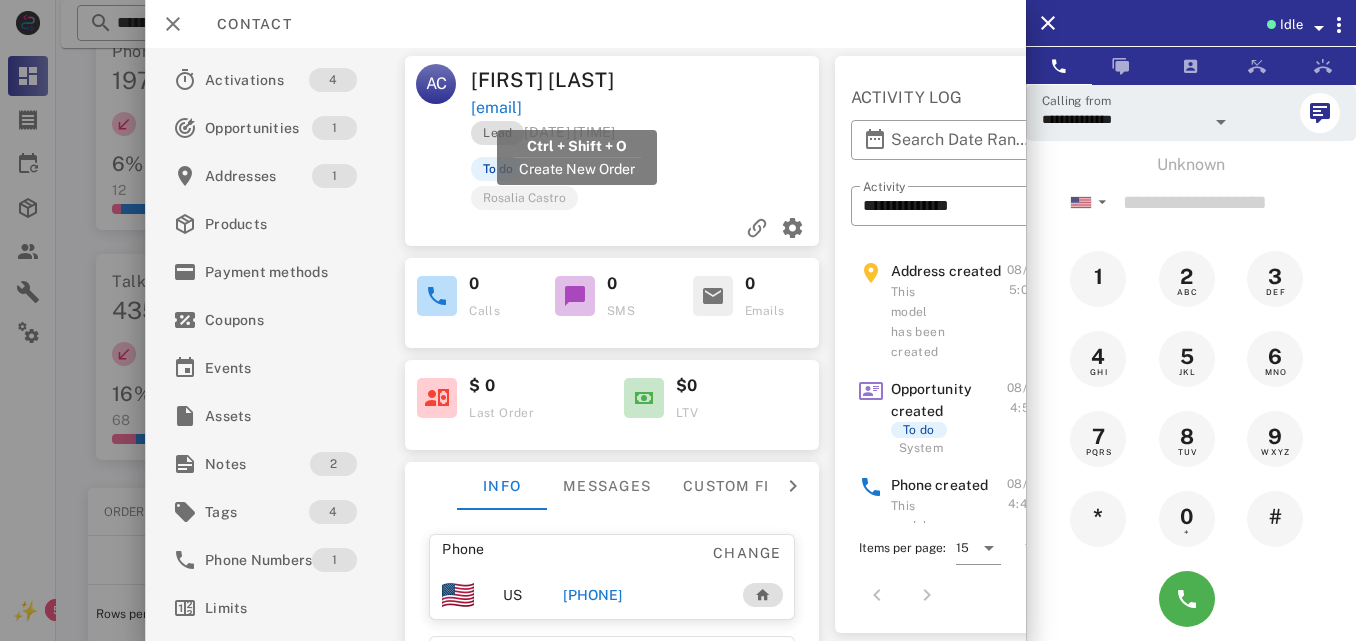 drag, startPoint x: 703, startPoint y: 110, endPoint x: 473, endPoint y: 108, distance: 230.0087 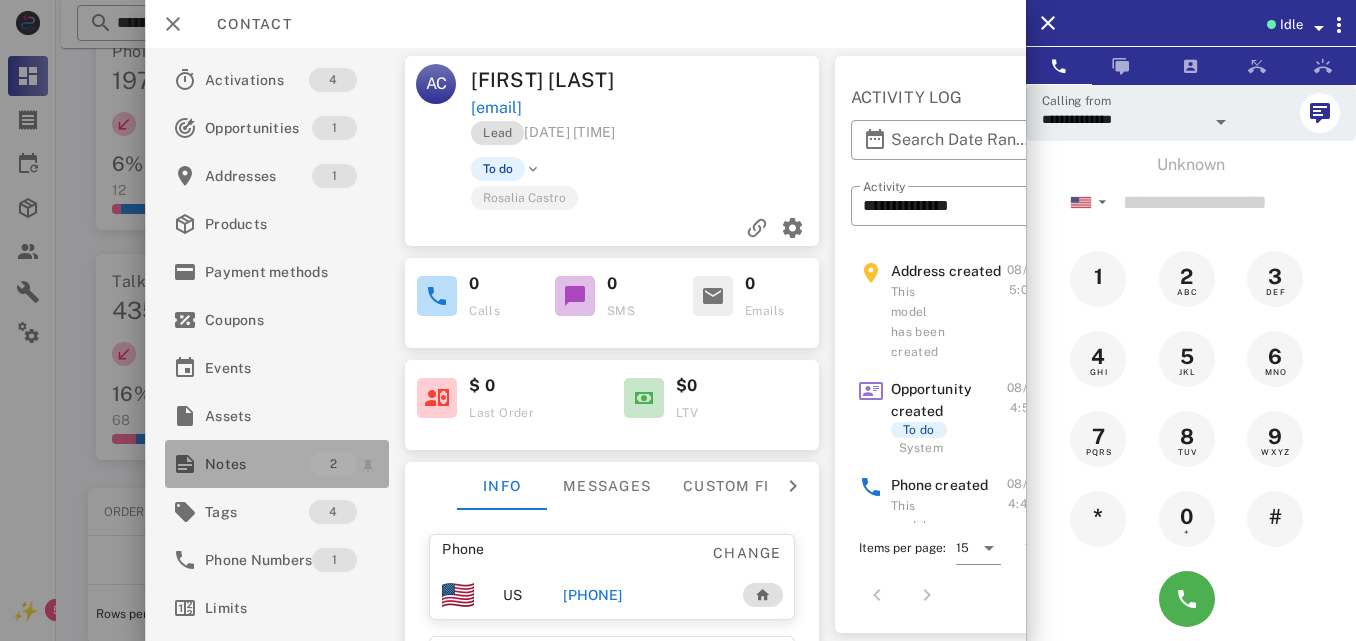 click on "Notes" at bounding box center [257, 464] 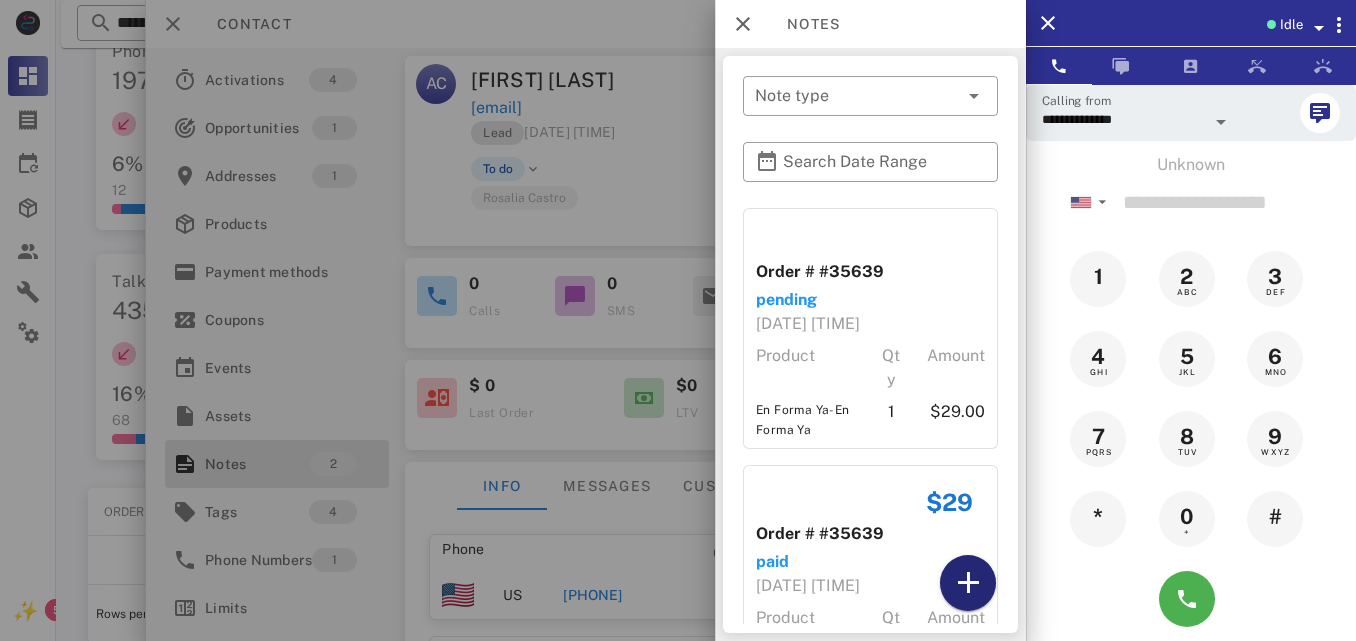 click at bounding box center (968, 583) 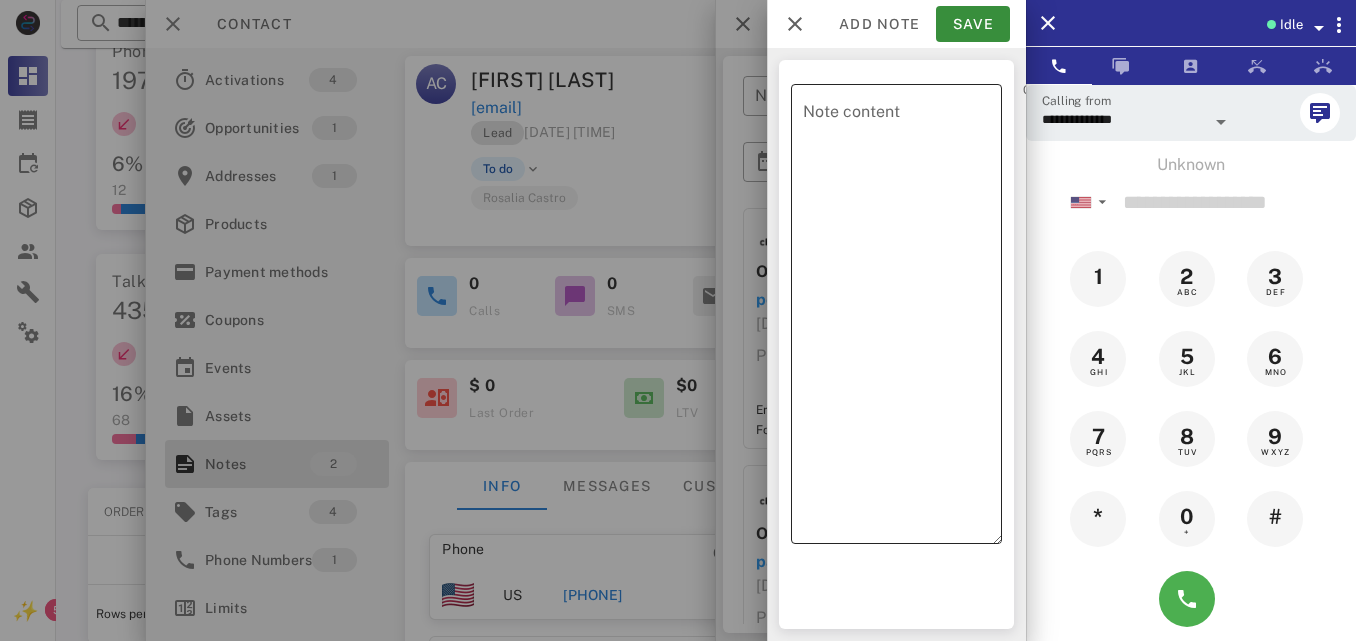 click on "Note content" at bounding box center (902, 319) 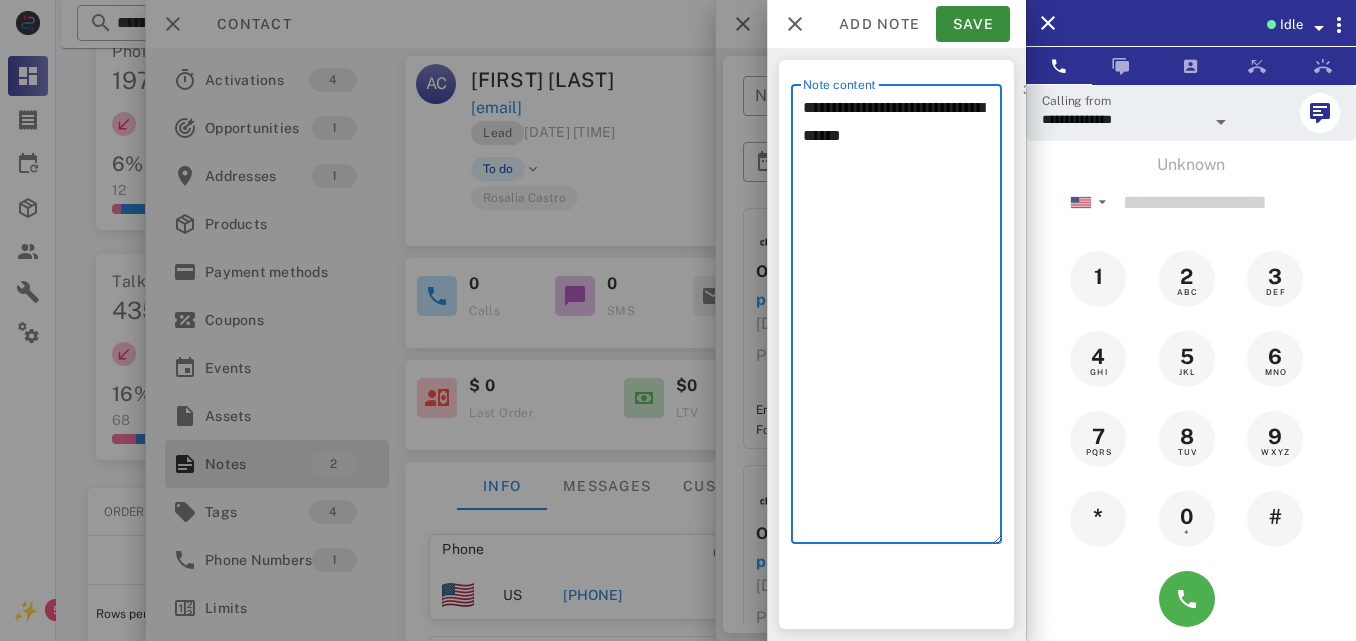 click on "**********" at bounding box center (902, 319) 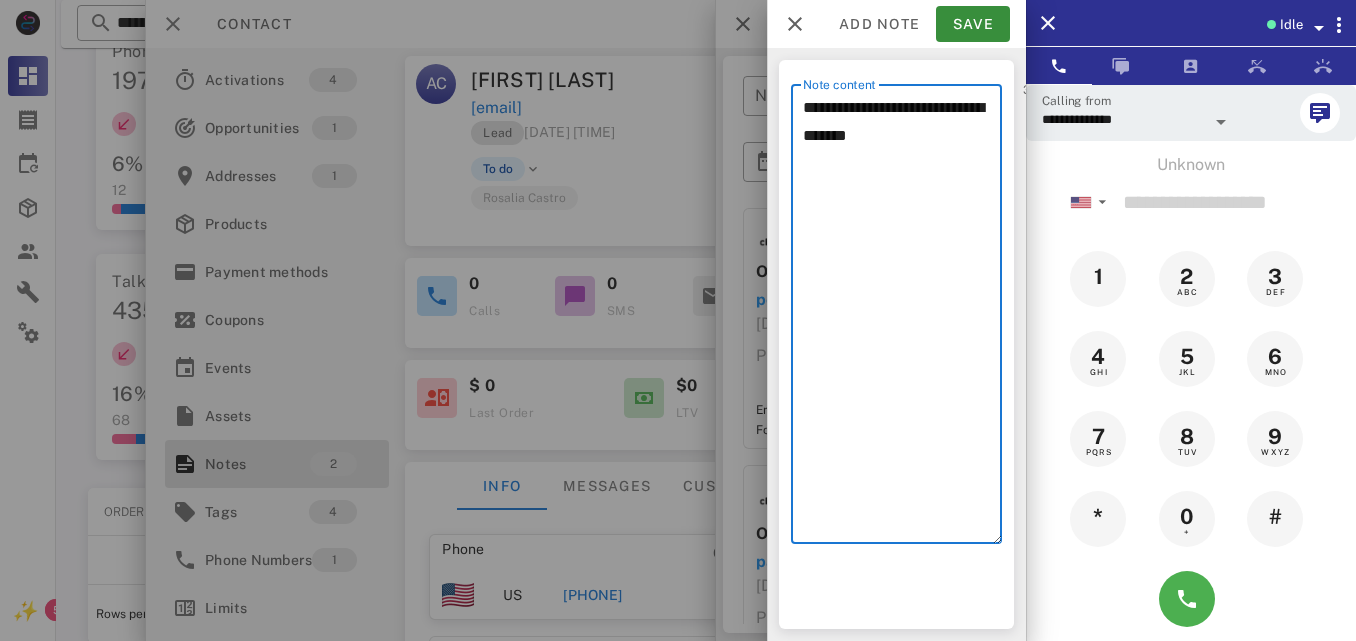 click on "**********" at bounding box center (902, 319) 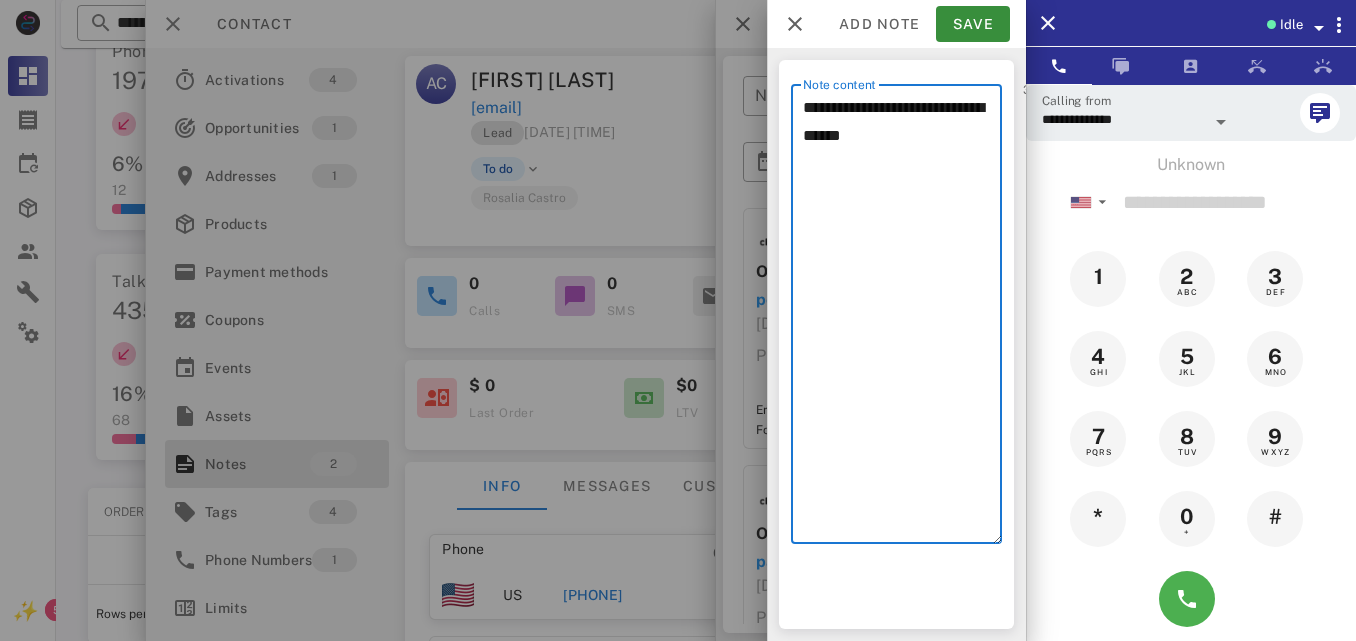click on "**********" at bounding box center (902, 319) 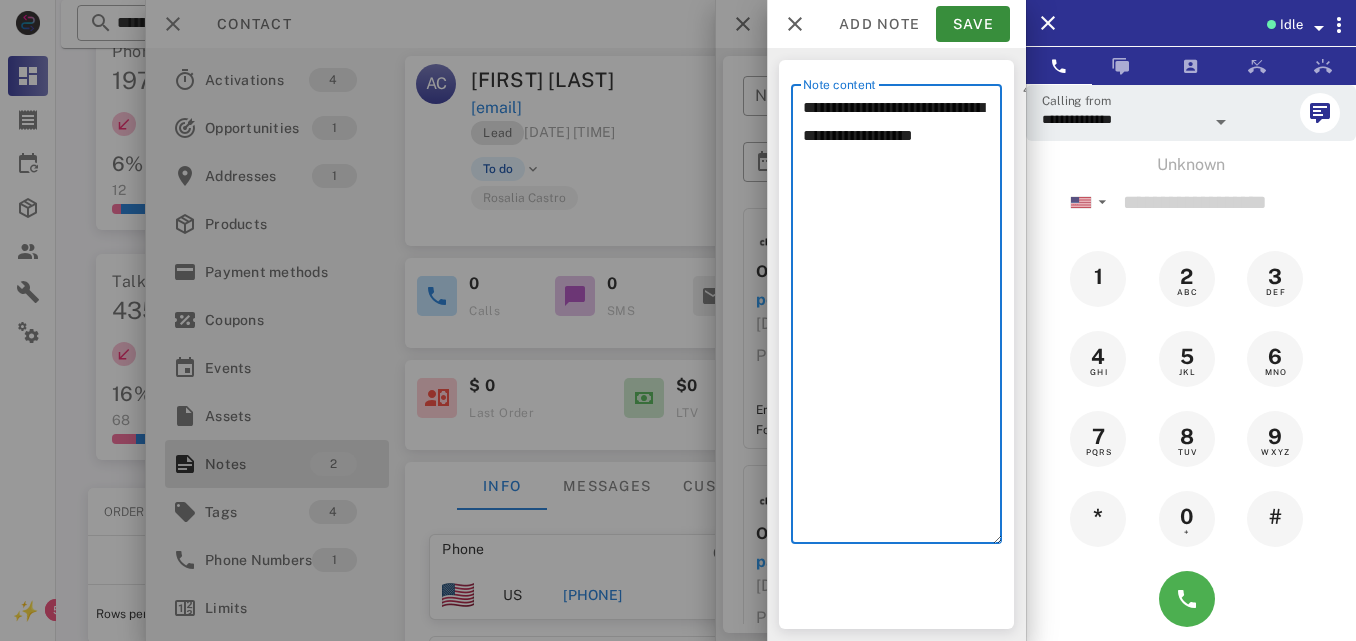 click on "**********" at bounding box center [902, 319] 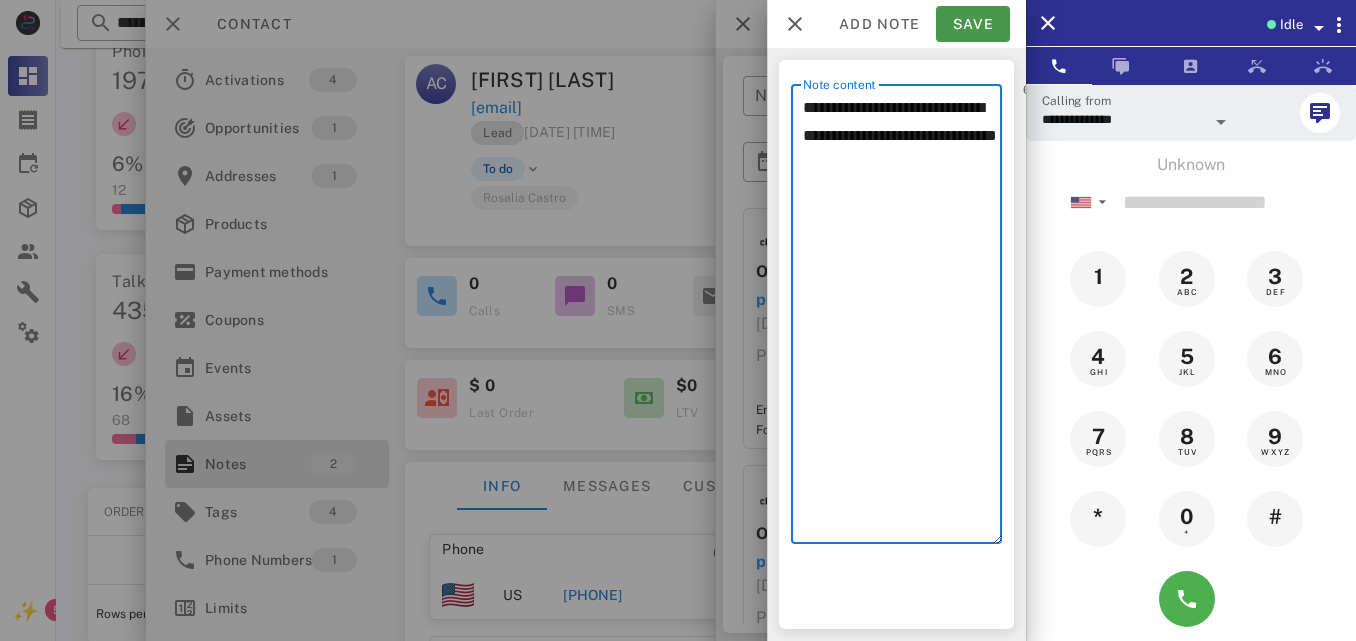 type on "**********" 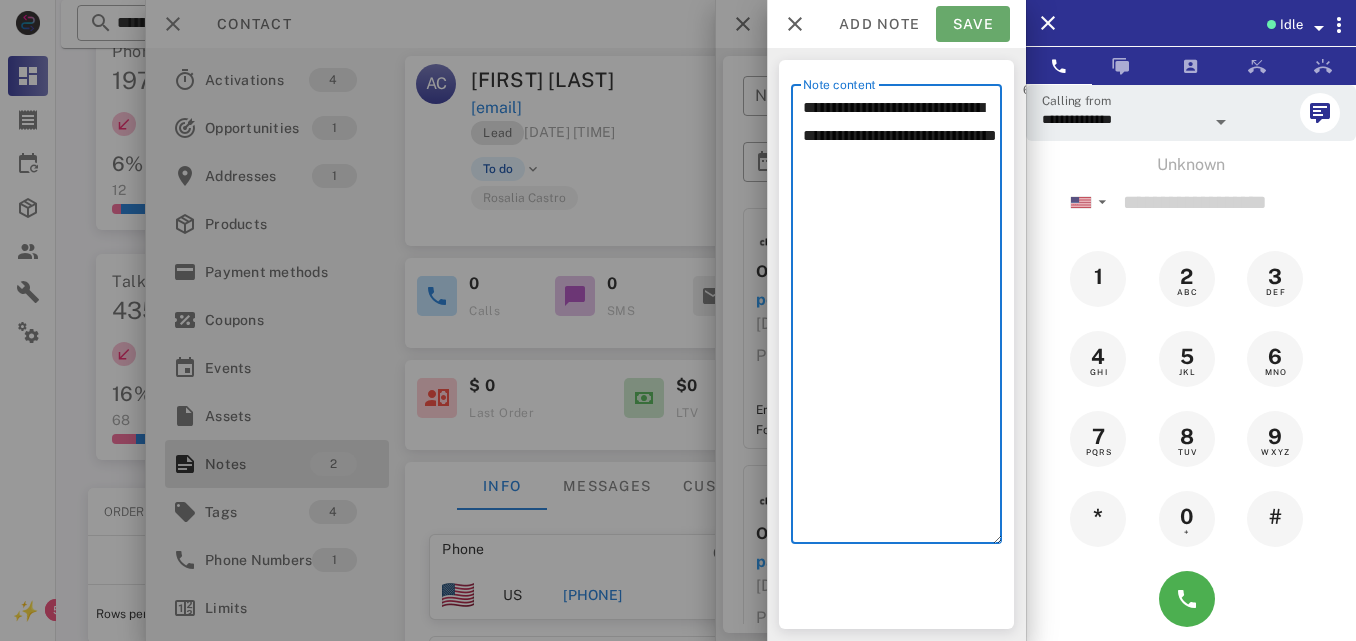 click on "Save" at bounding box center [973, 24] 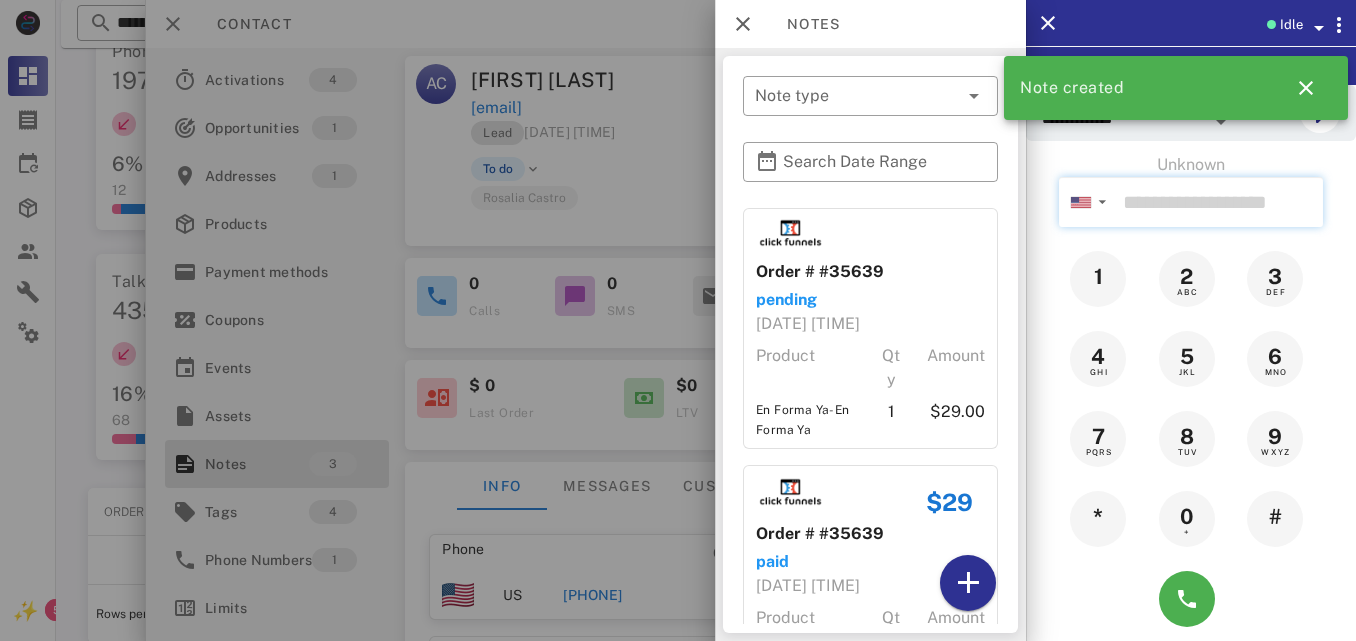 click at bounding box center (1219, 202) 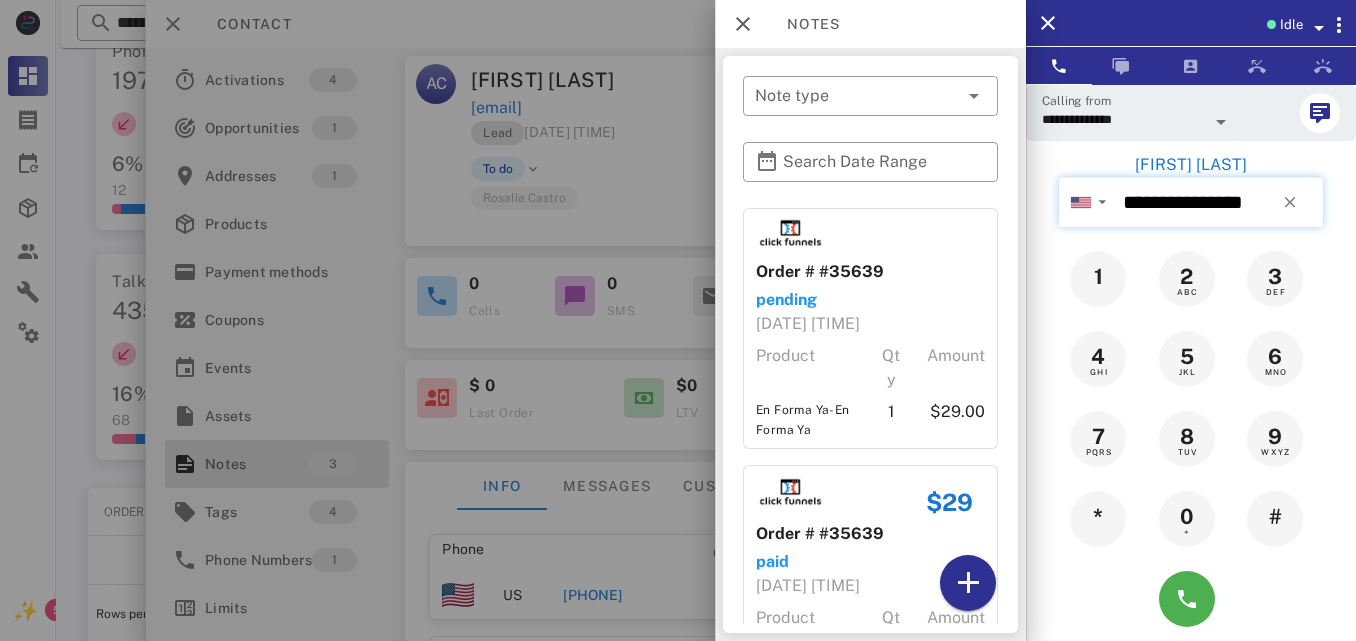 type on "**********" 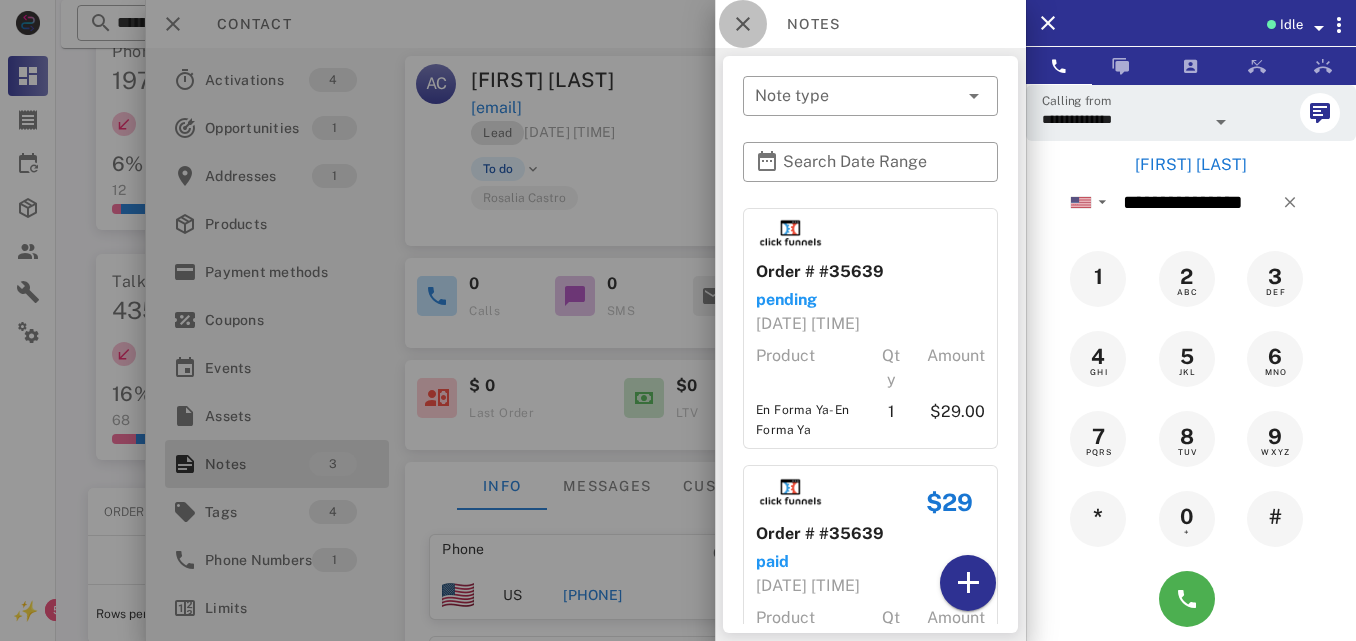 click at bounding box center [743, 24] 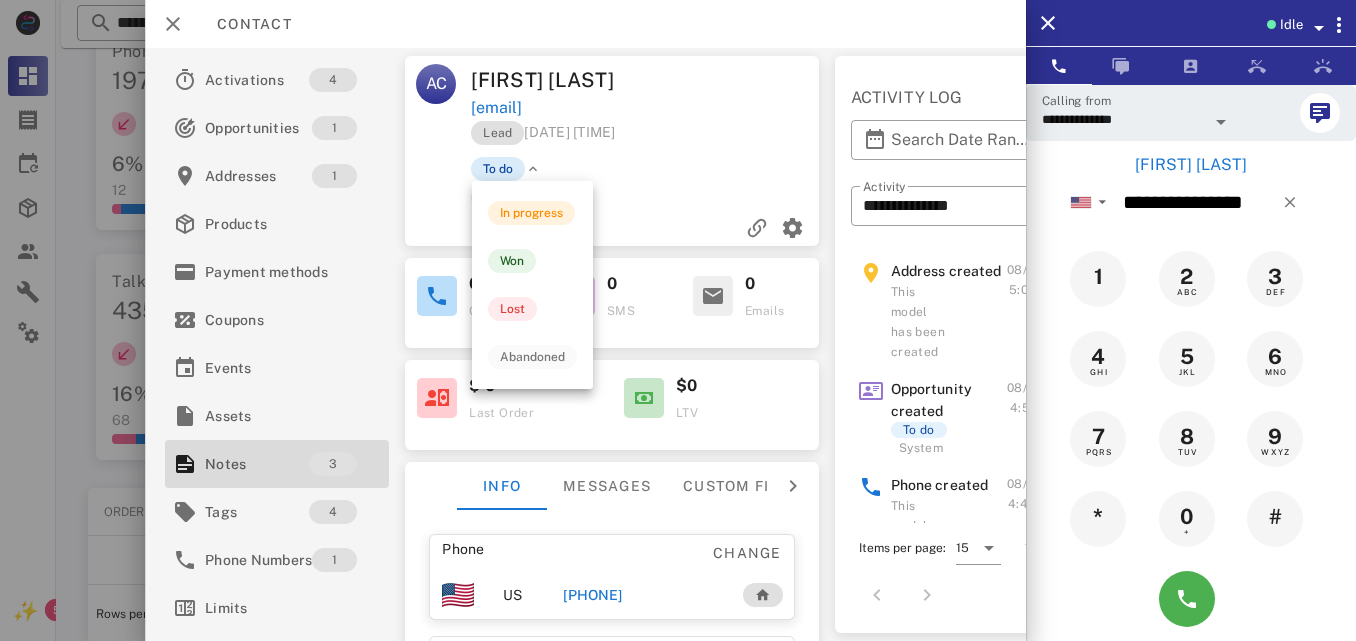 click on "In progress   Won   Lost   Abandoned" at bounding box center [532, 285] 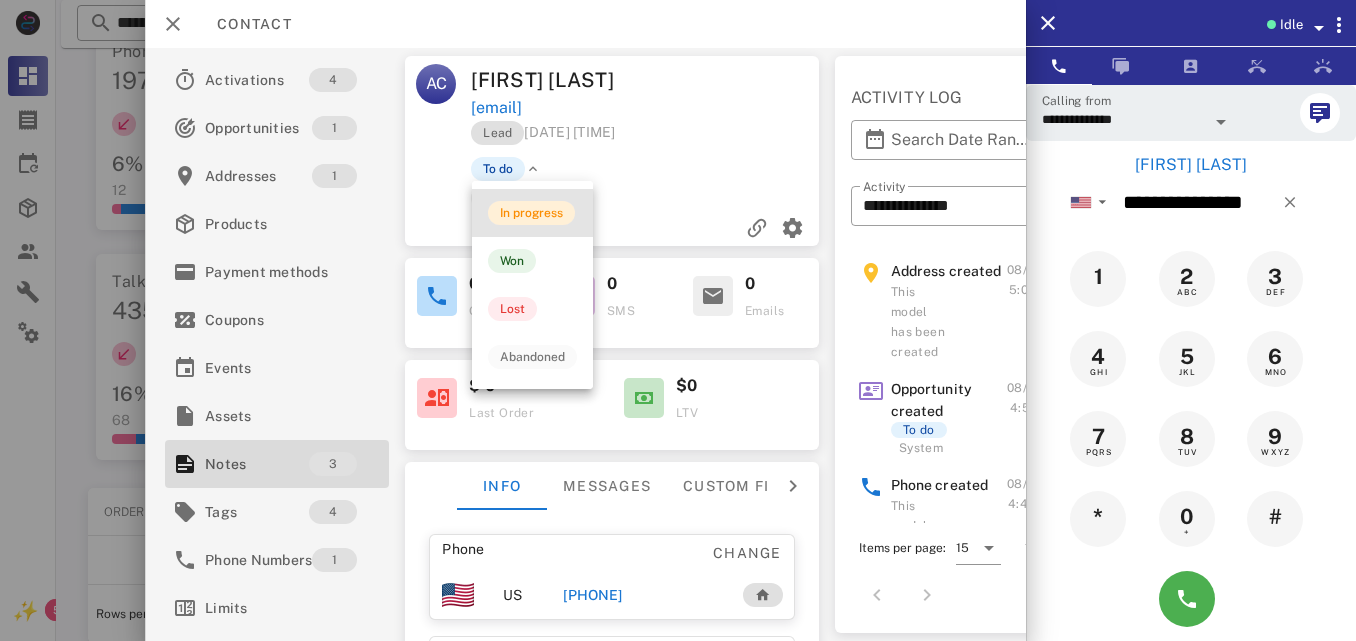 click on "In progress" at bounding box center [531, 213] 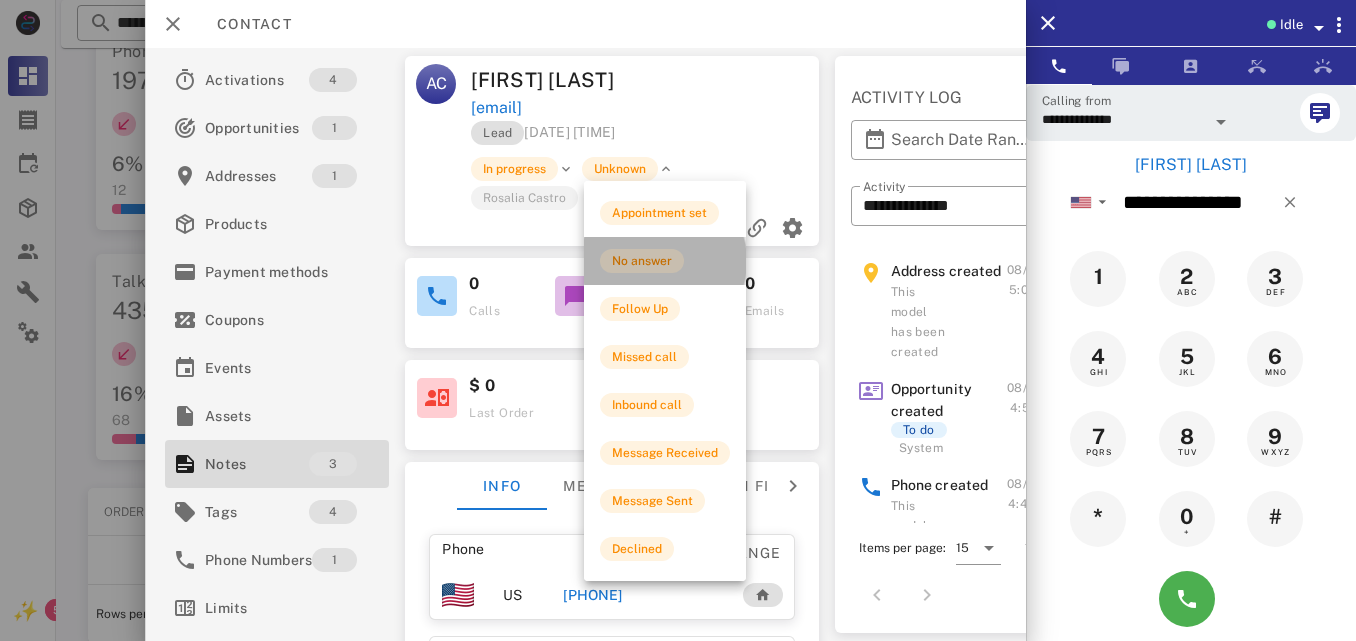 click on "No answer" at bounding box center [665, 261] 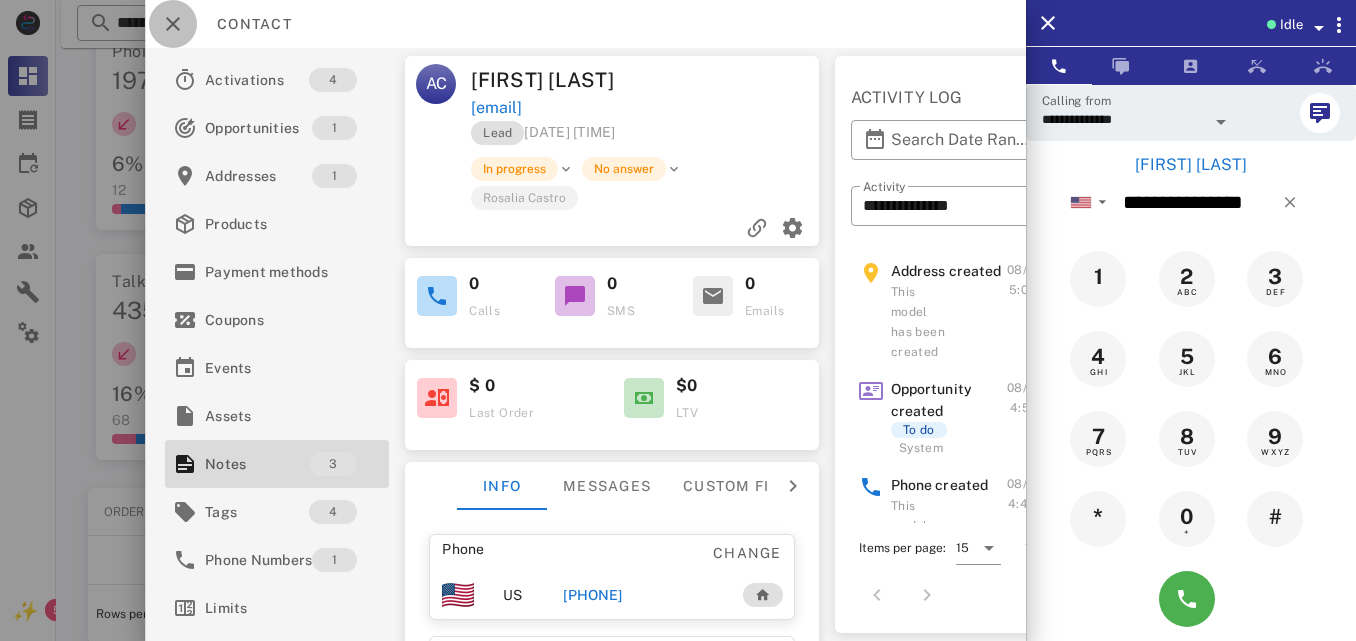 click at bounding box center (173, 24) 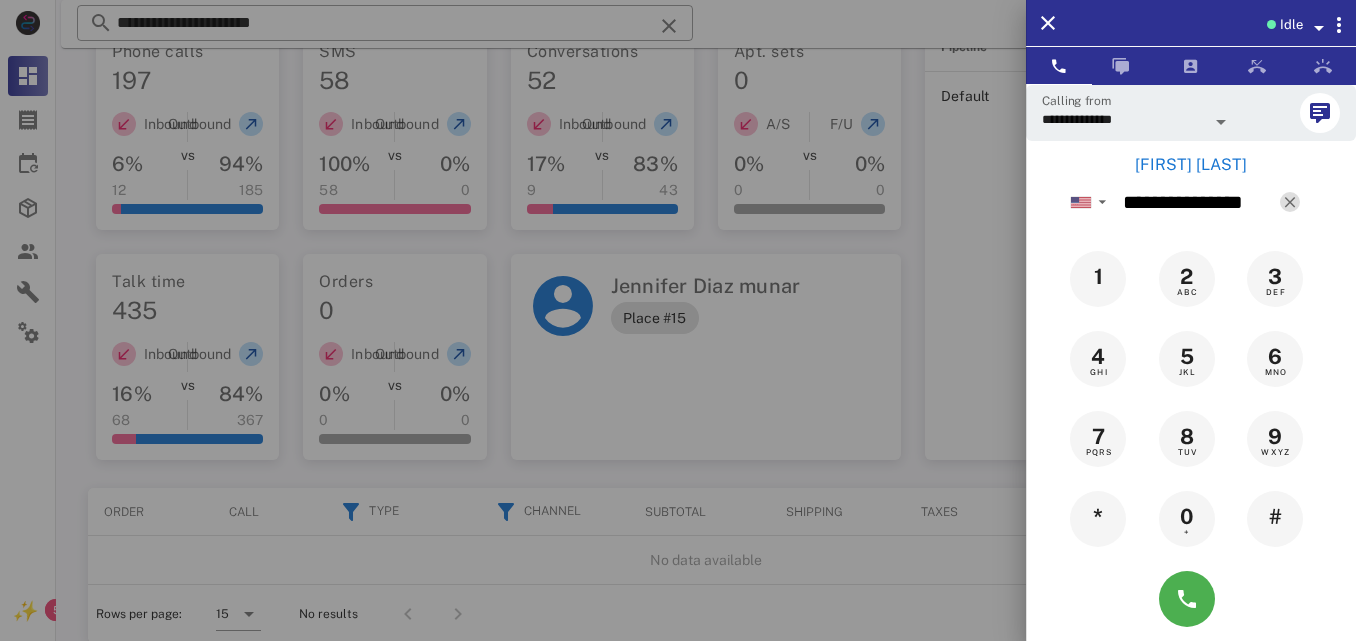 click at bounding box center [1290, 202] 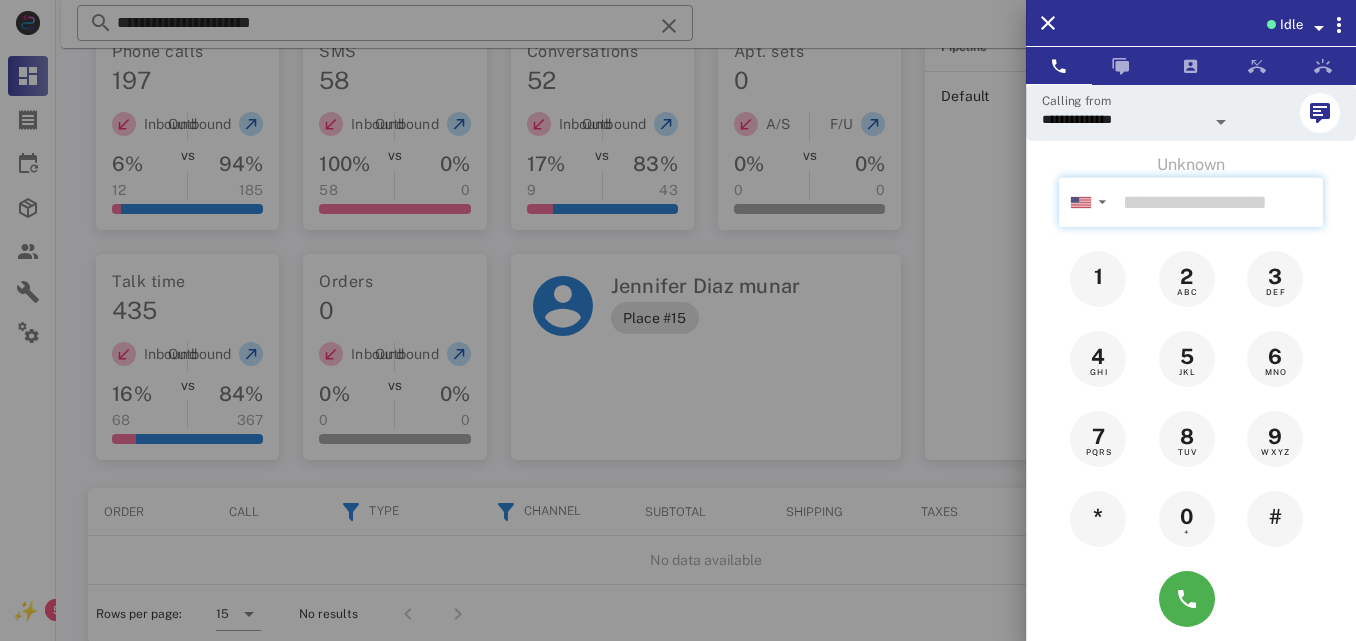 click at bounding box center [1219, 202] 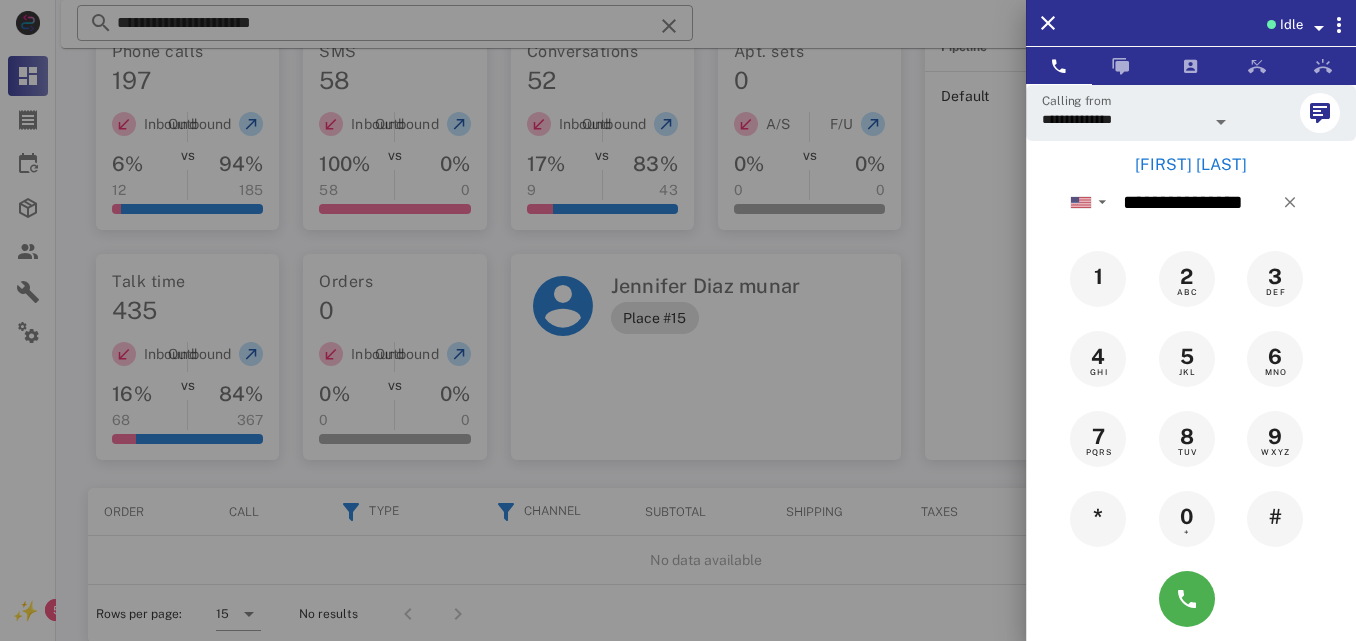 click on "[FIRST] [LAST]" at bounding box center (1191, 165) 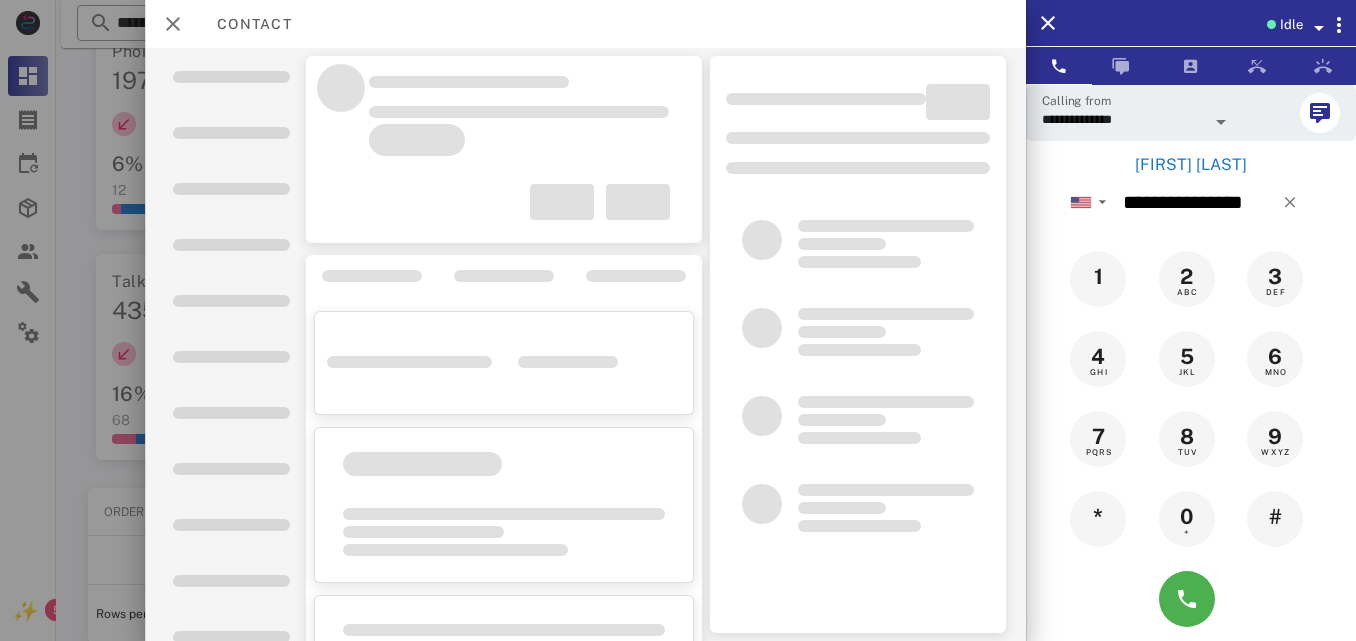 click on "**********" at bounding box center (706, -530) 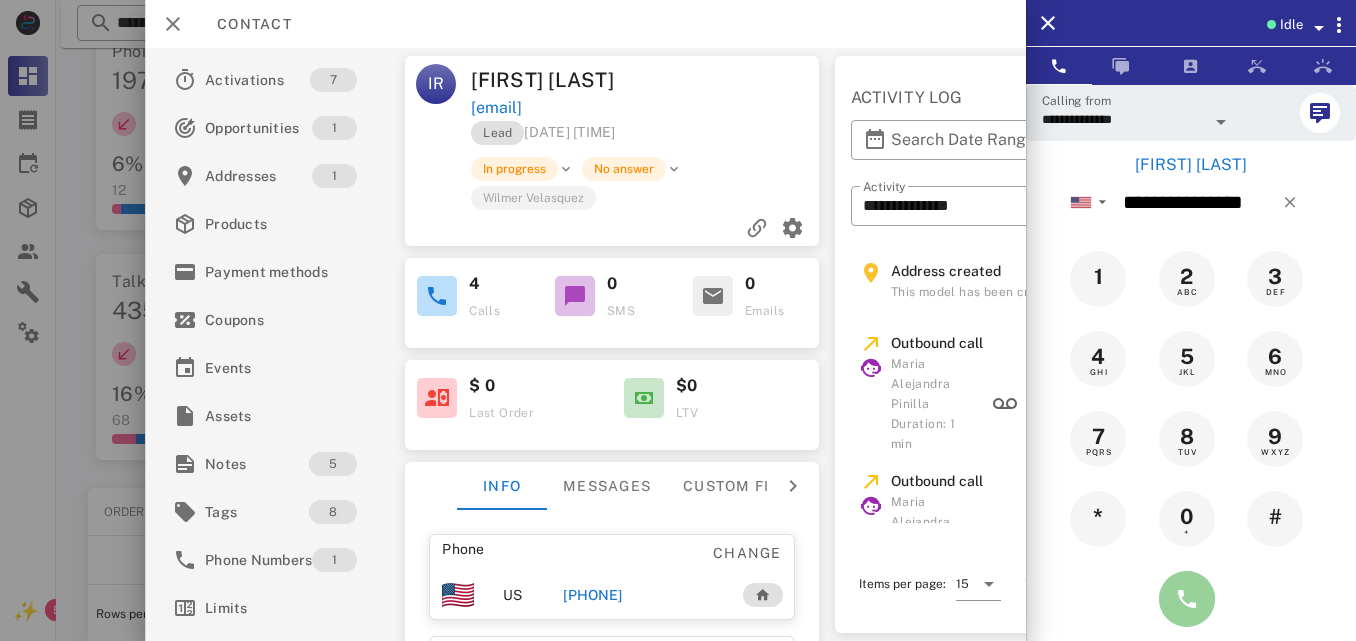 click at bounding box center [1187, 599] 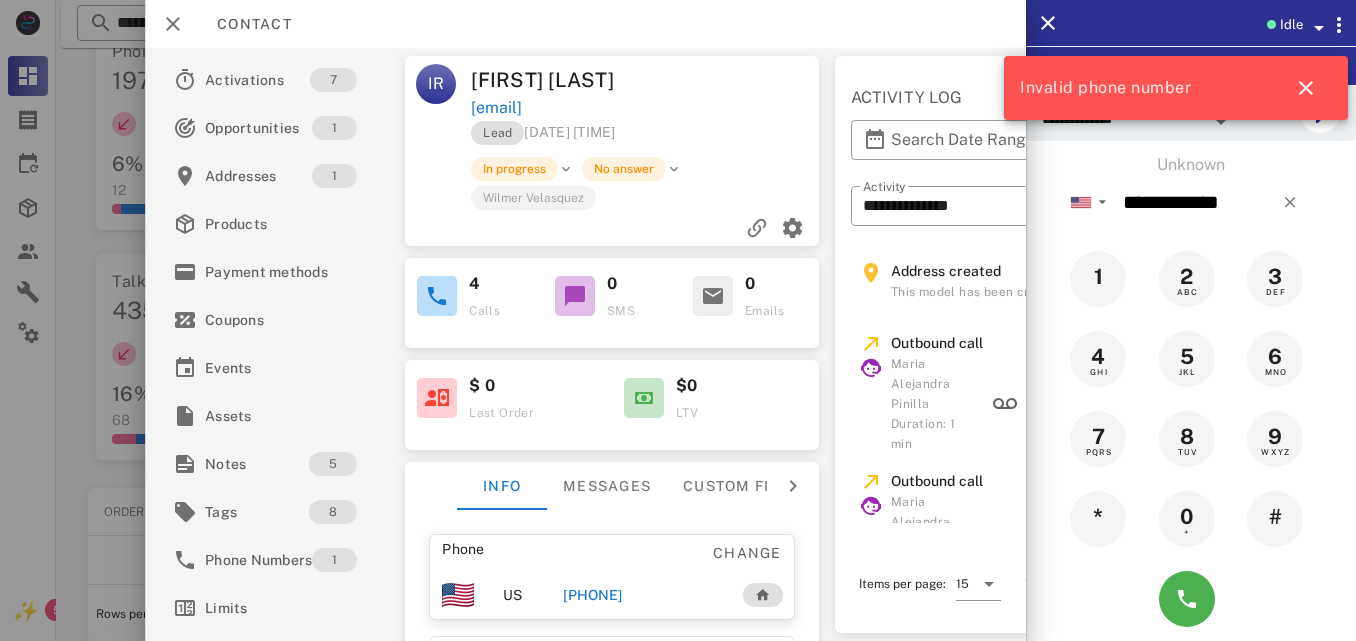 click on "[PHONE]" at bounding box center (593, 595) 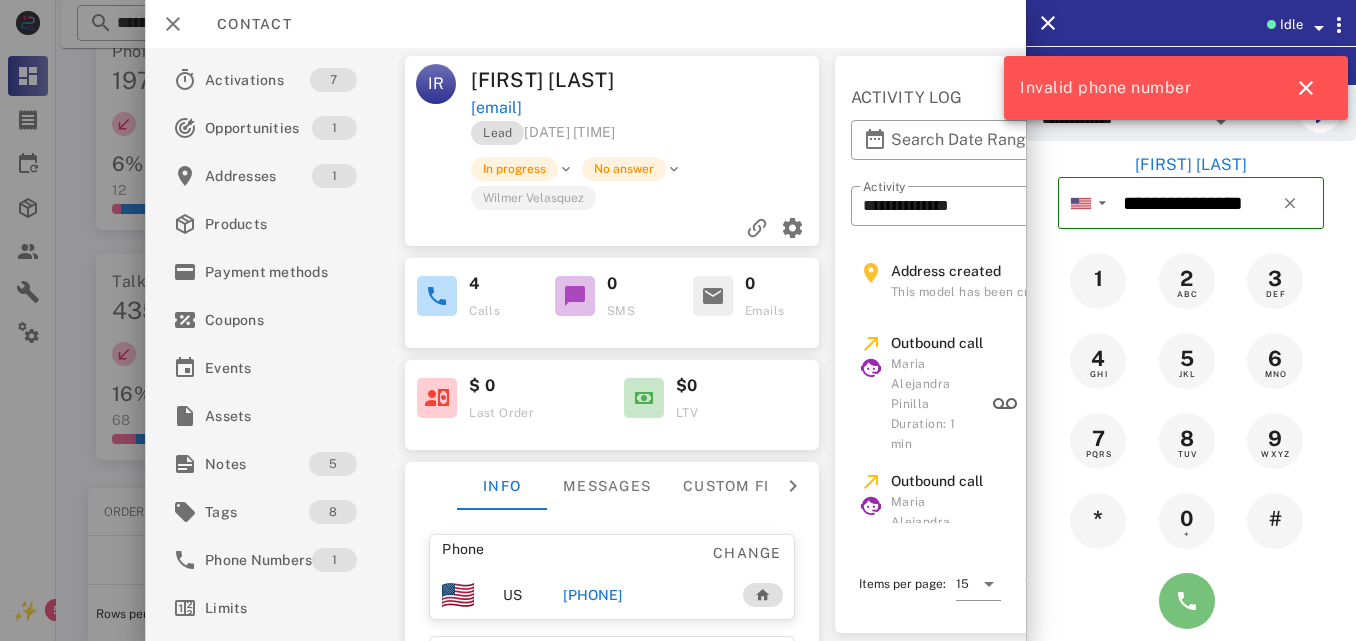 click at bounding box center [1187, 601] 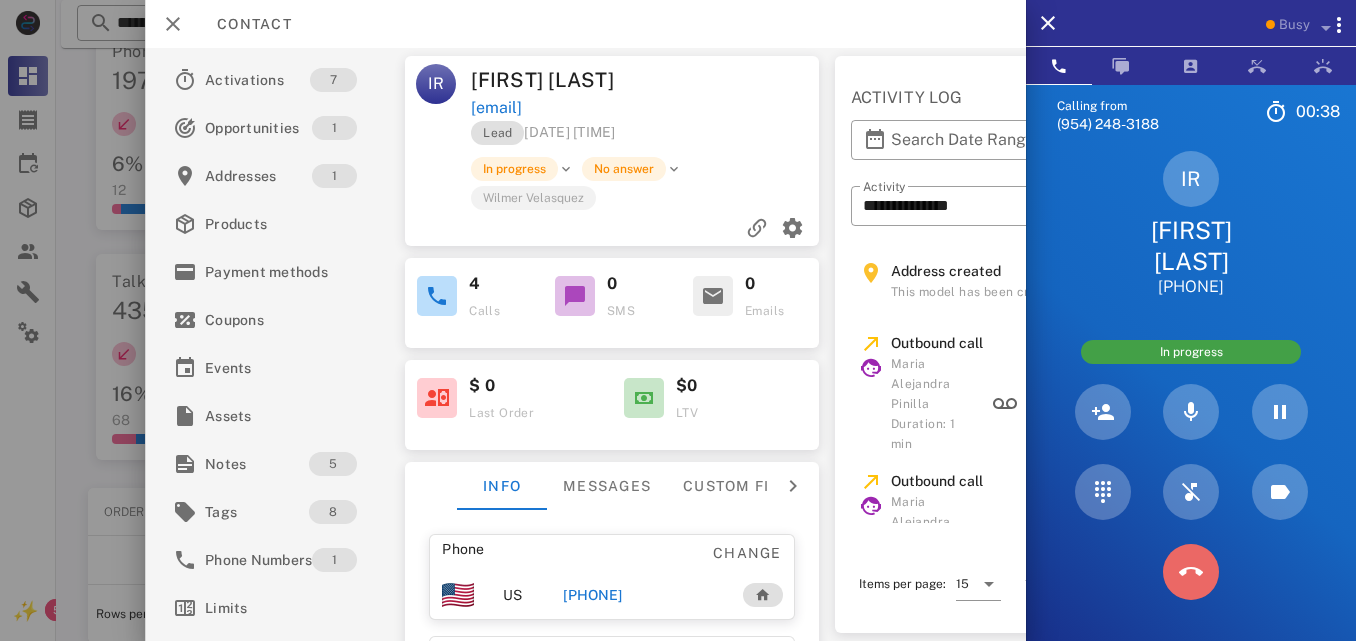 click at bounding box center (1191, 572) 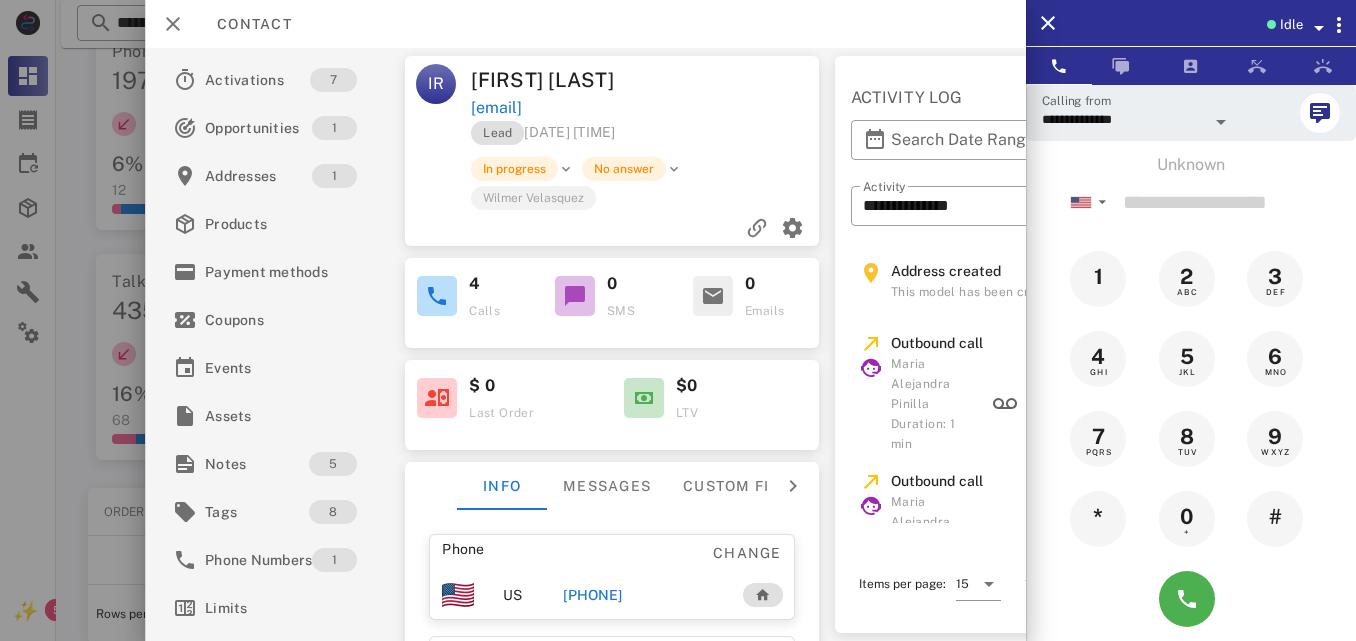 click on "[PHONE]" at bounding box center [593, 595] 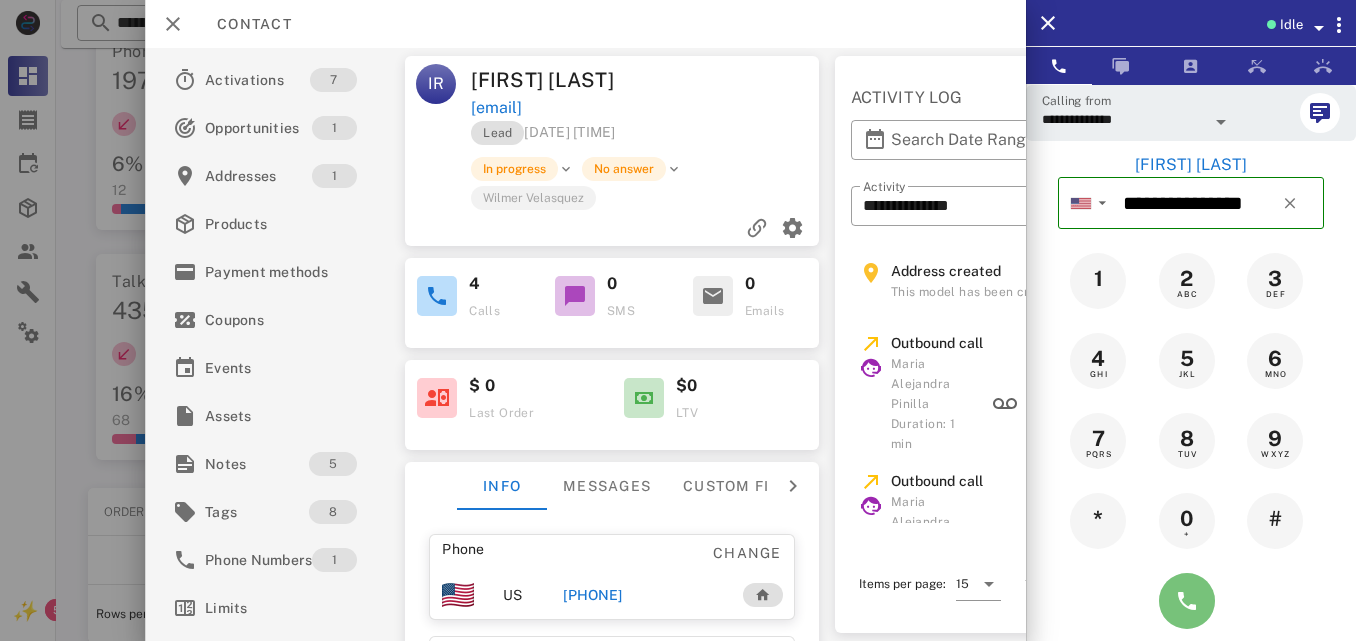 click at bounding box center (1187, 601) 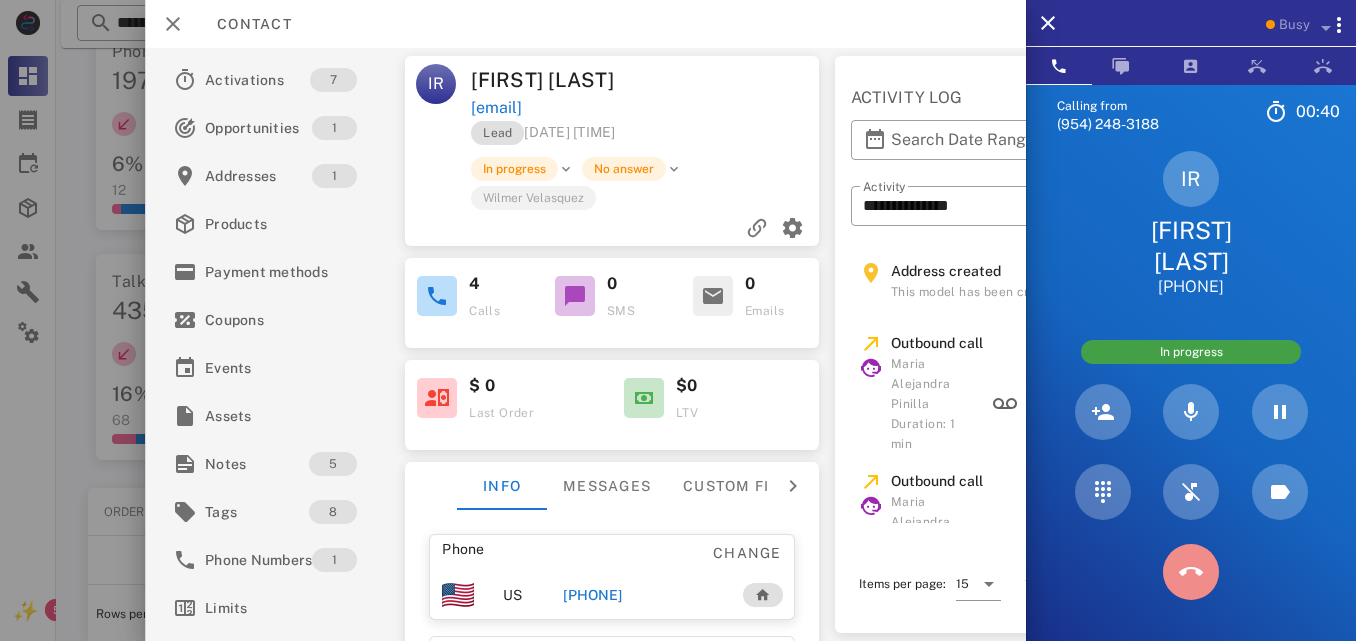 click at bounding box center (1191, 572) 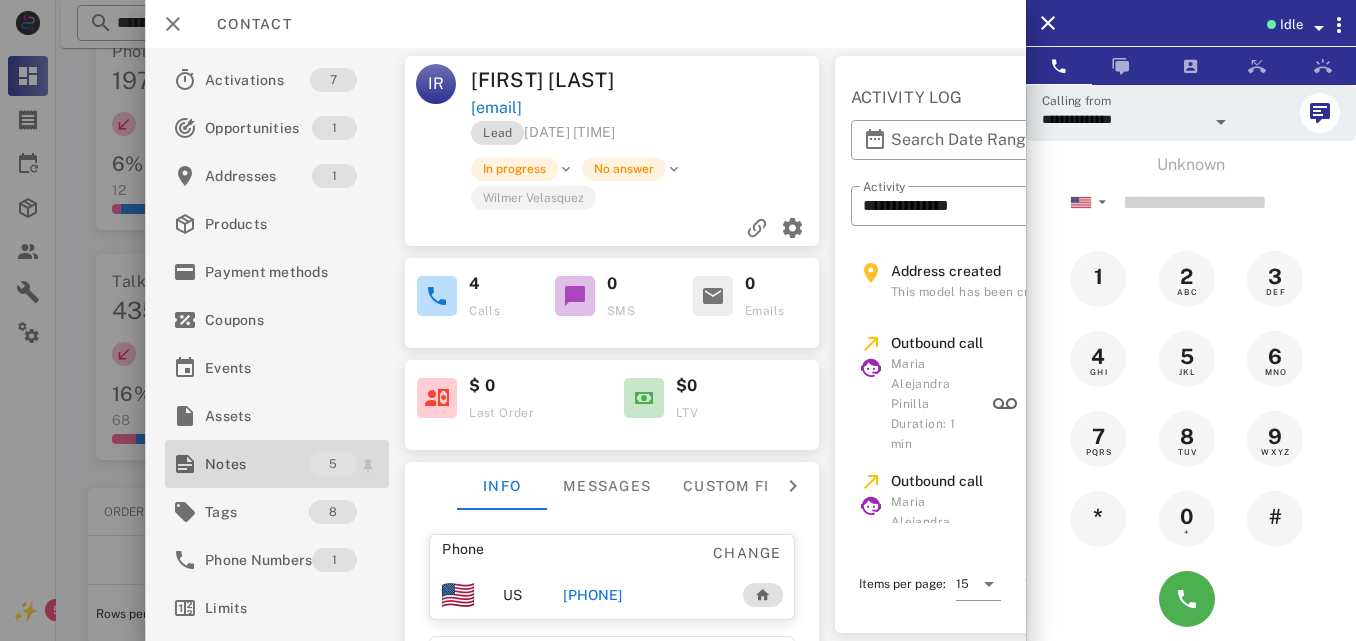 click on "Notes" at bounding box center [257, 464] 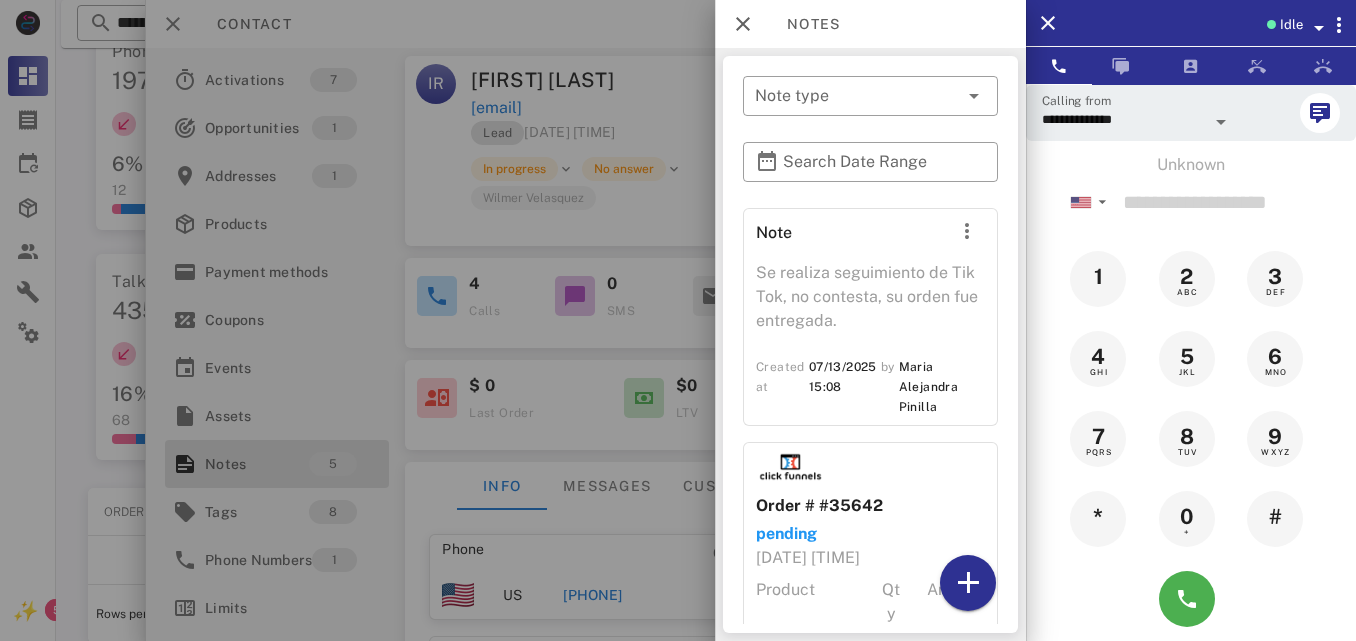scroll, scrollTop: 120, scrollLeft: 0, axis: vertical 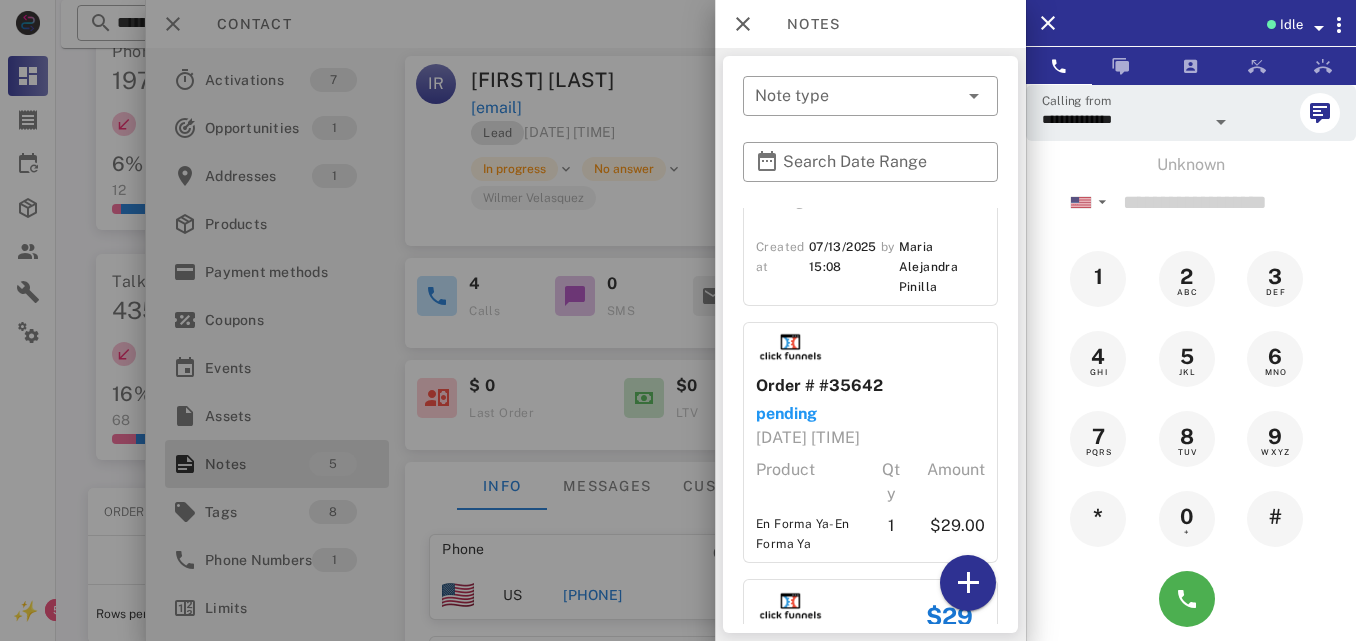 drag, startPoint x: 987, startPoint y: 353, endPoint x: 990, endPoint y: 396, distance: 43.104523 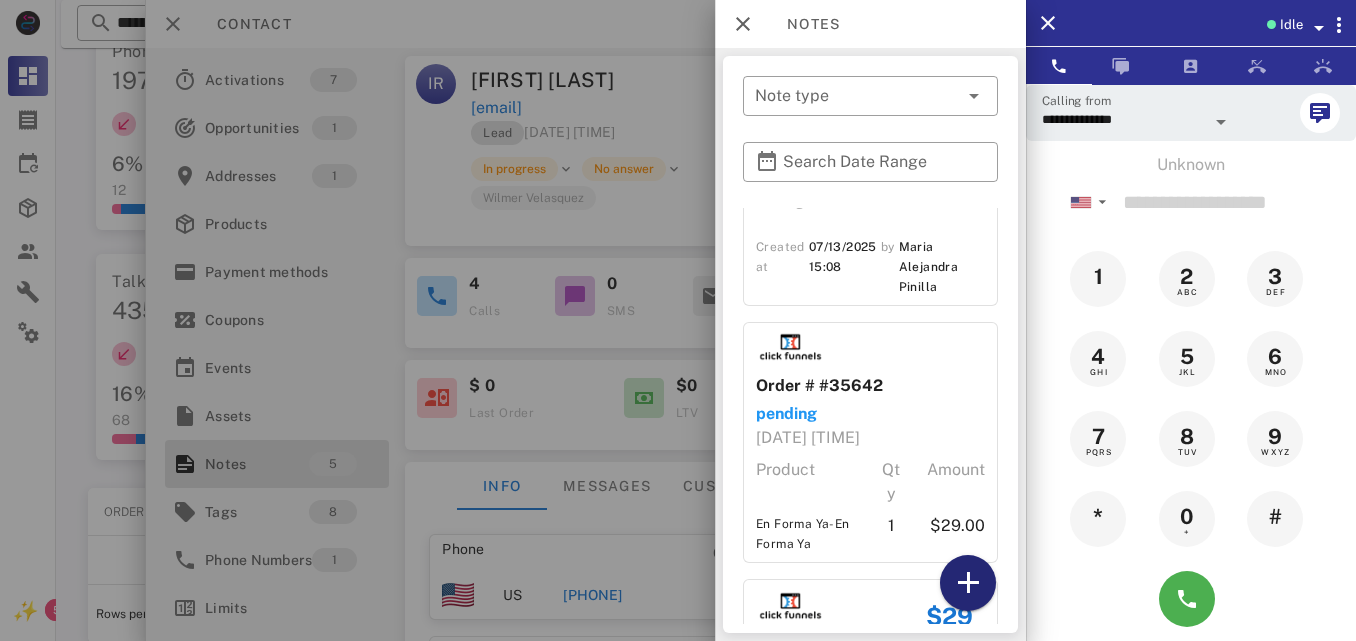 click at bounding box center [968, 583] 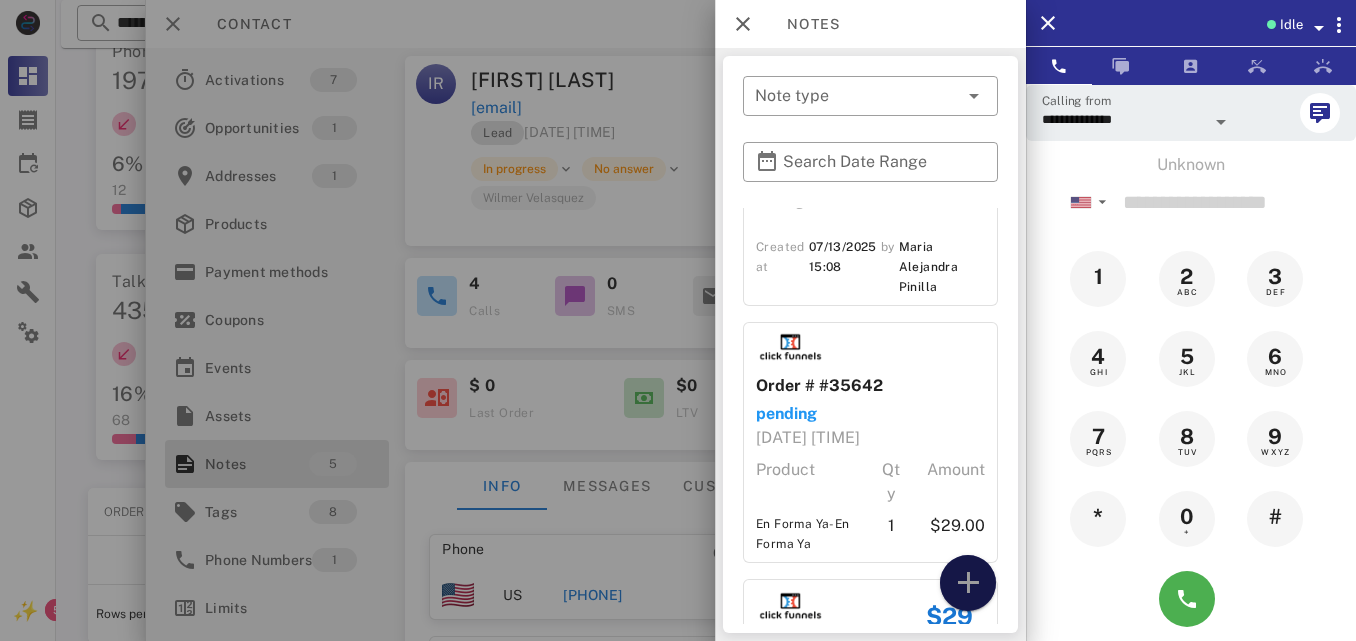 drag, startPoint x: 967, startPoint y: 570, endPoint x: 952, endPoint y: 533, distance: 39.92493 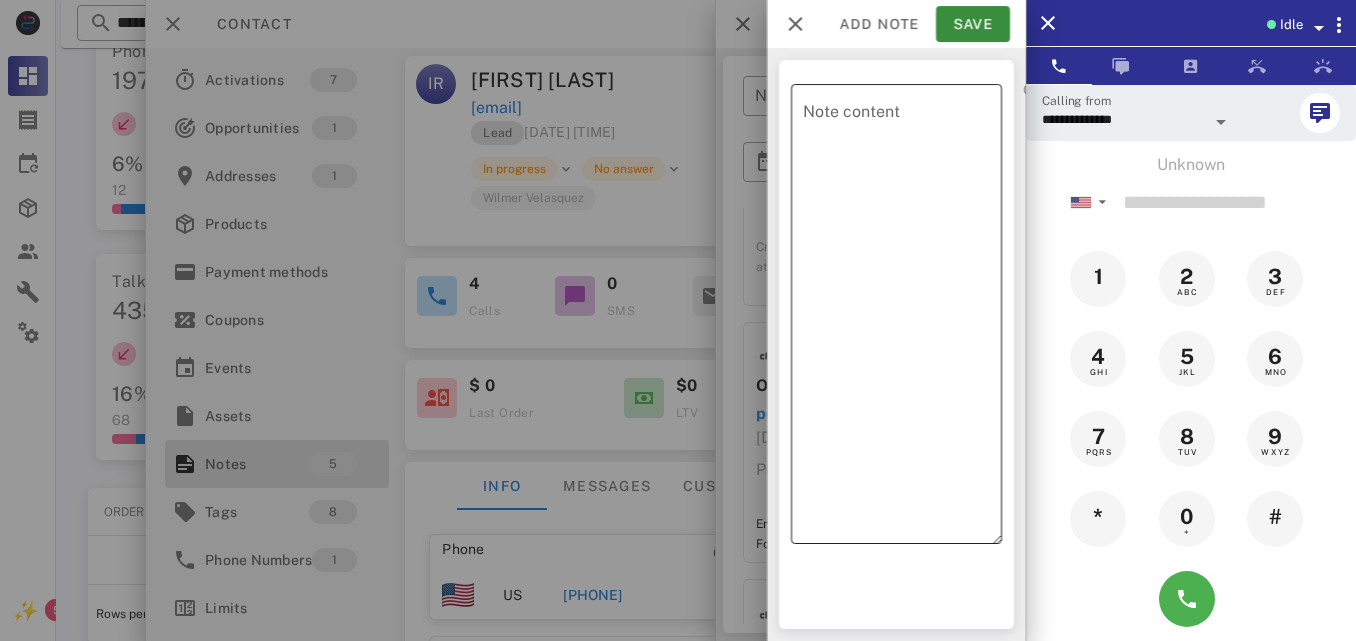 click on "Note content" at bounding box center [902, 319] 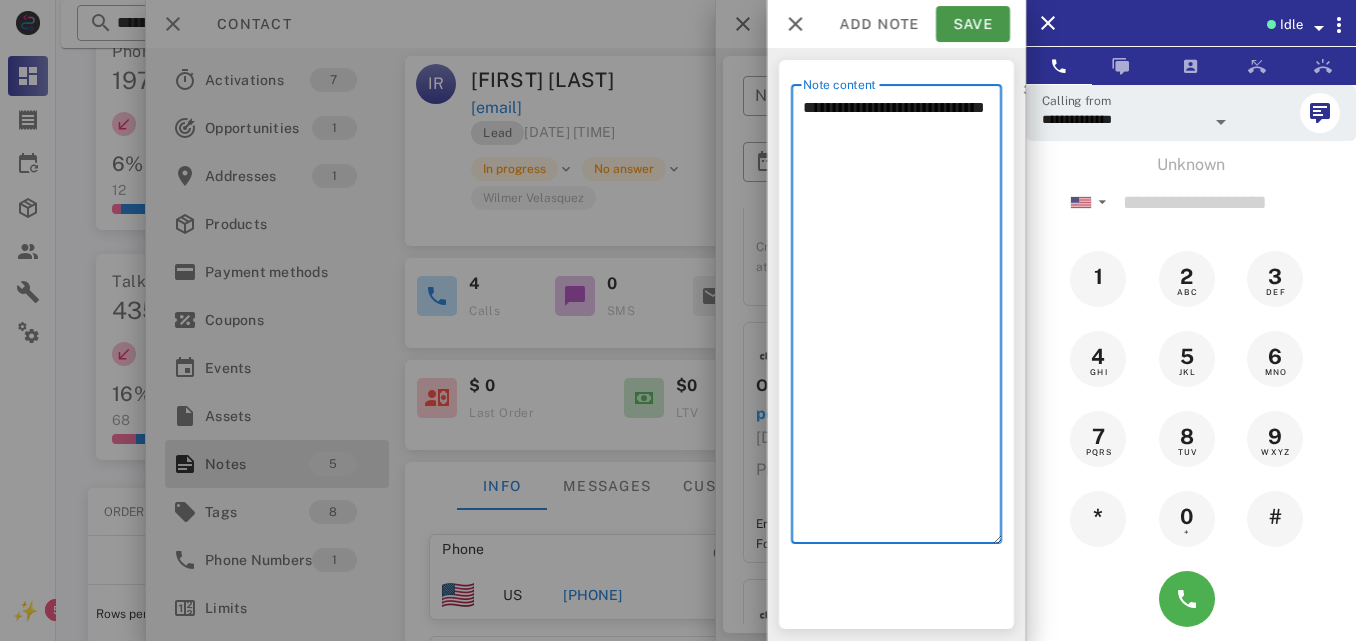 type on "**********" 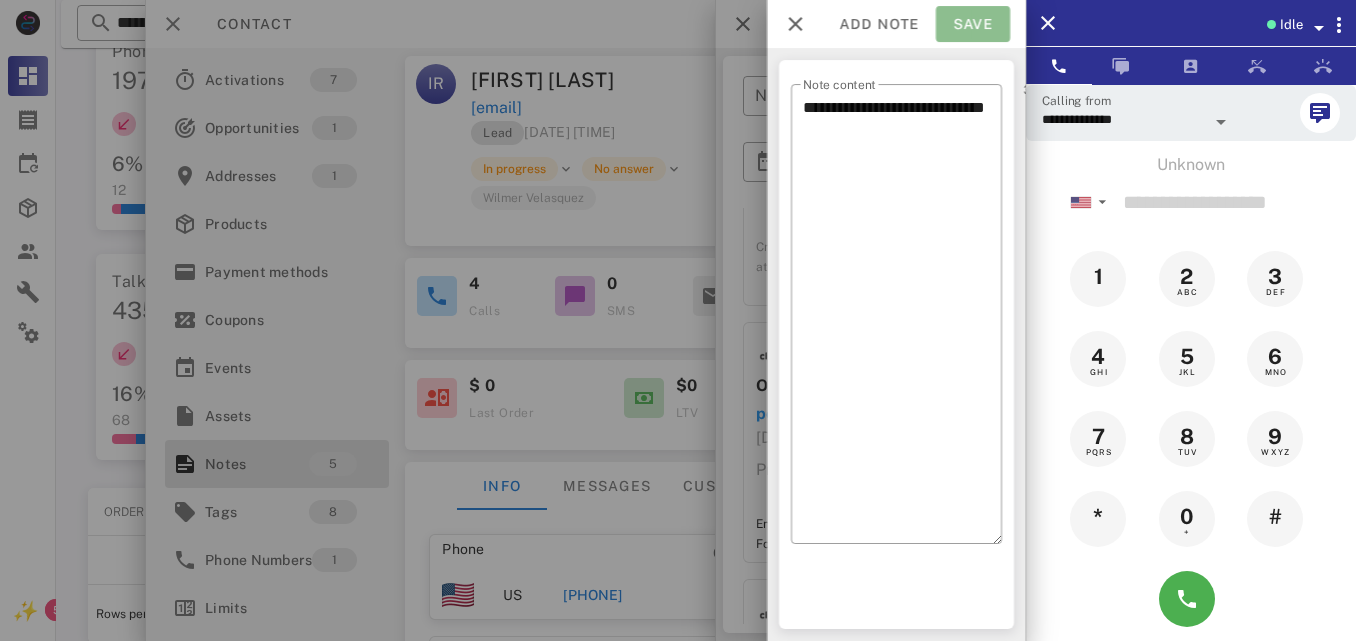 click on "Save" at bounding box center (973, 24) 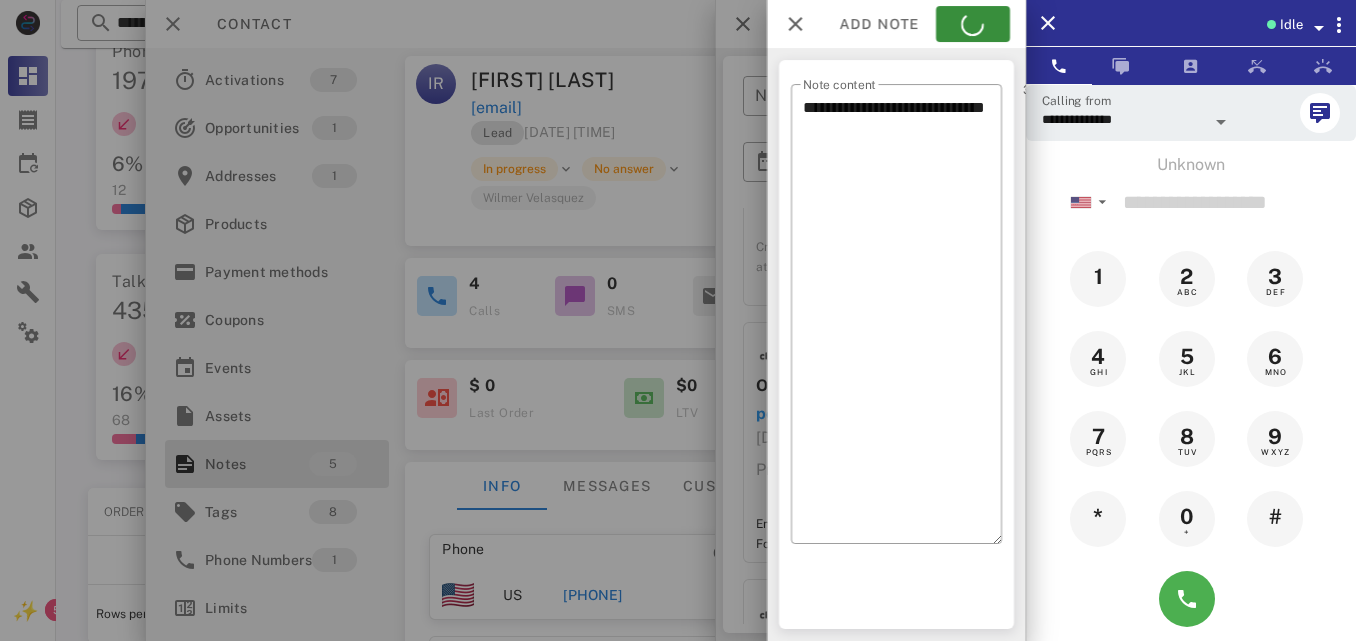click at bounding box center [678, 320] 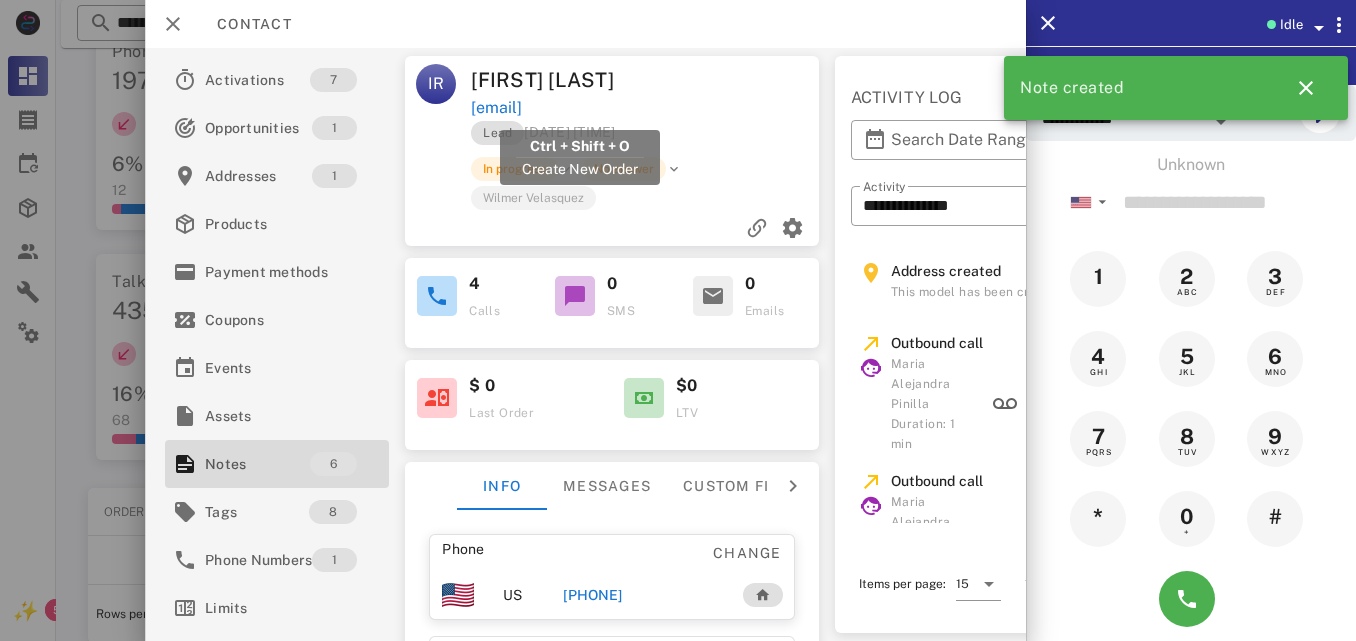 drag, startPoint x: 679, startPoint y: 103, endPoint x: 472, endPoint y: 109, distance: 207.08694 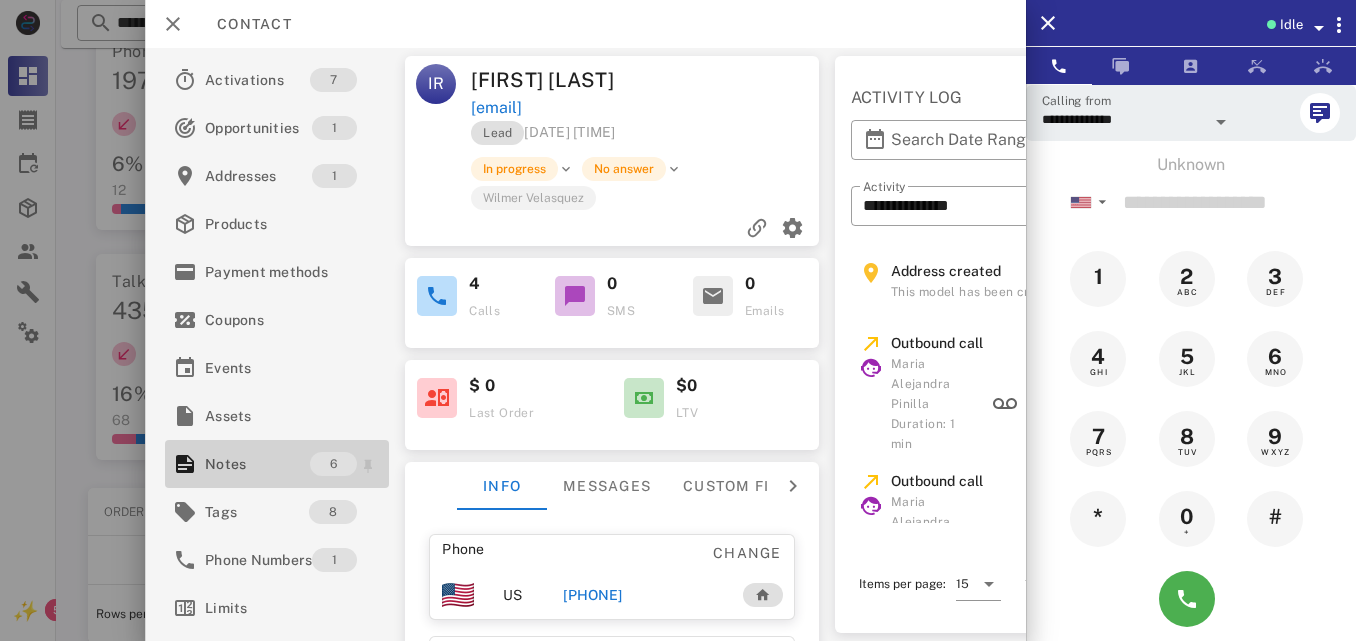 click on "Notes" at bounding box center (257, 464) 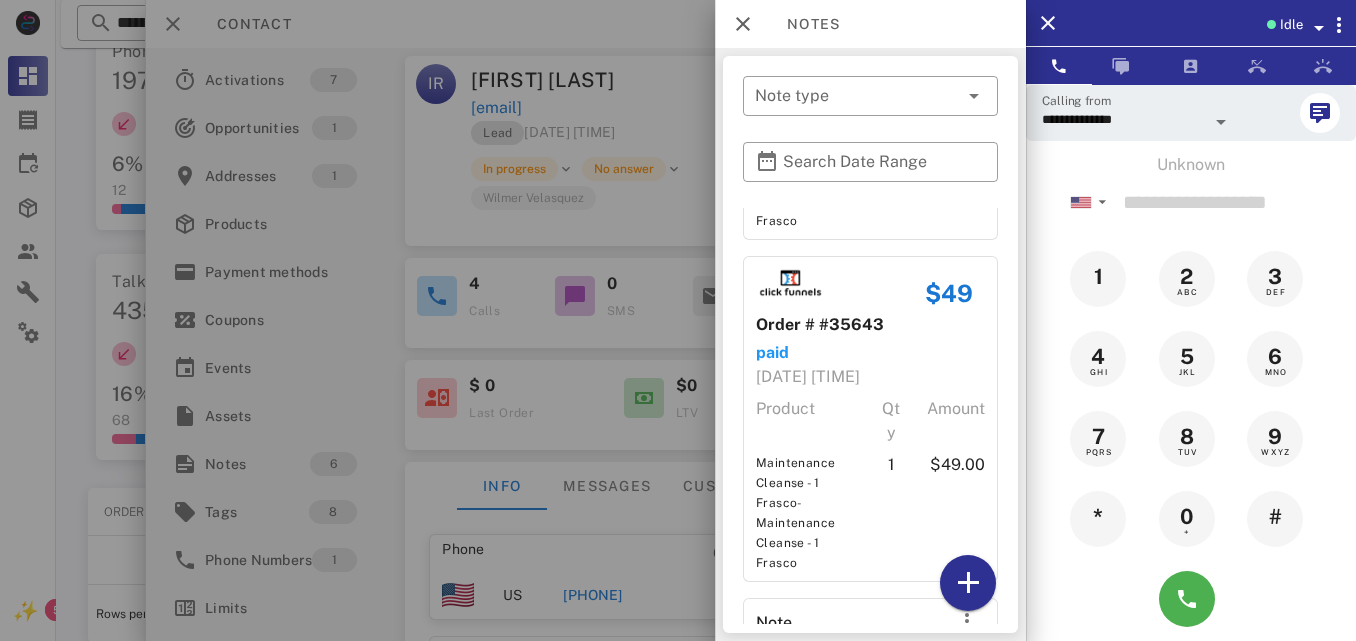 scroll, scrollTop: 1215, scrollLeft: 0, axis: vertical 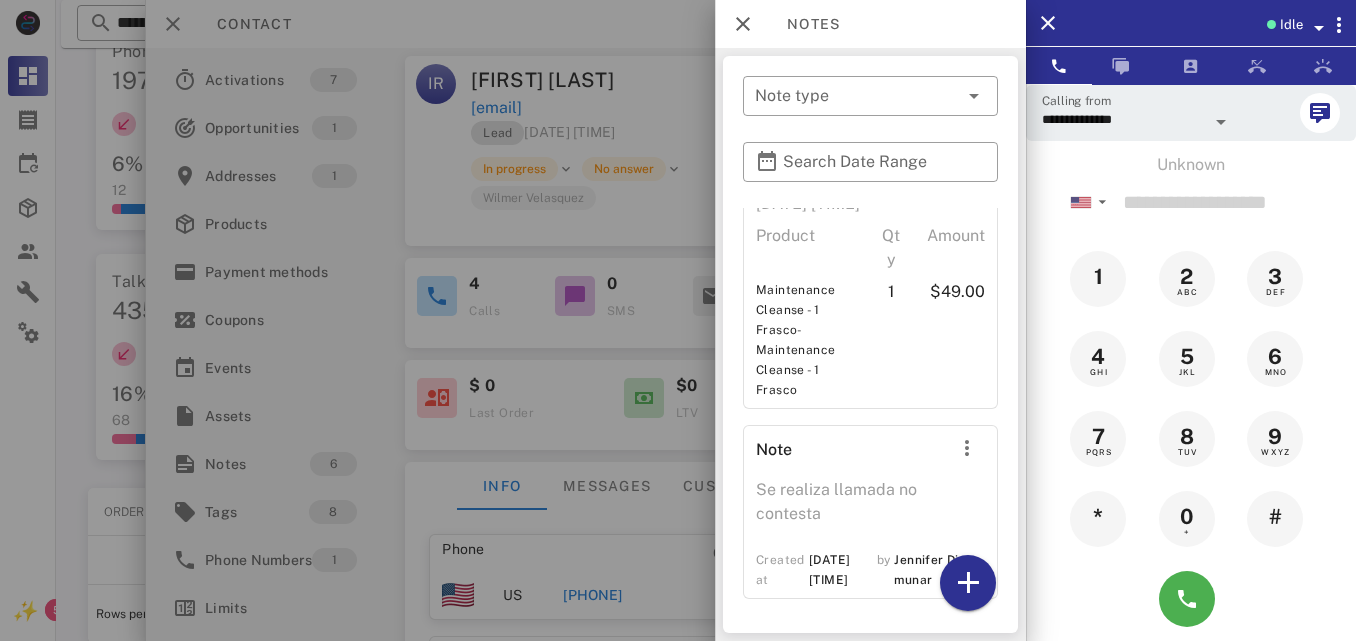 click at bounding box center [678, 320] 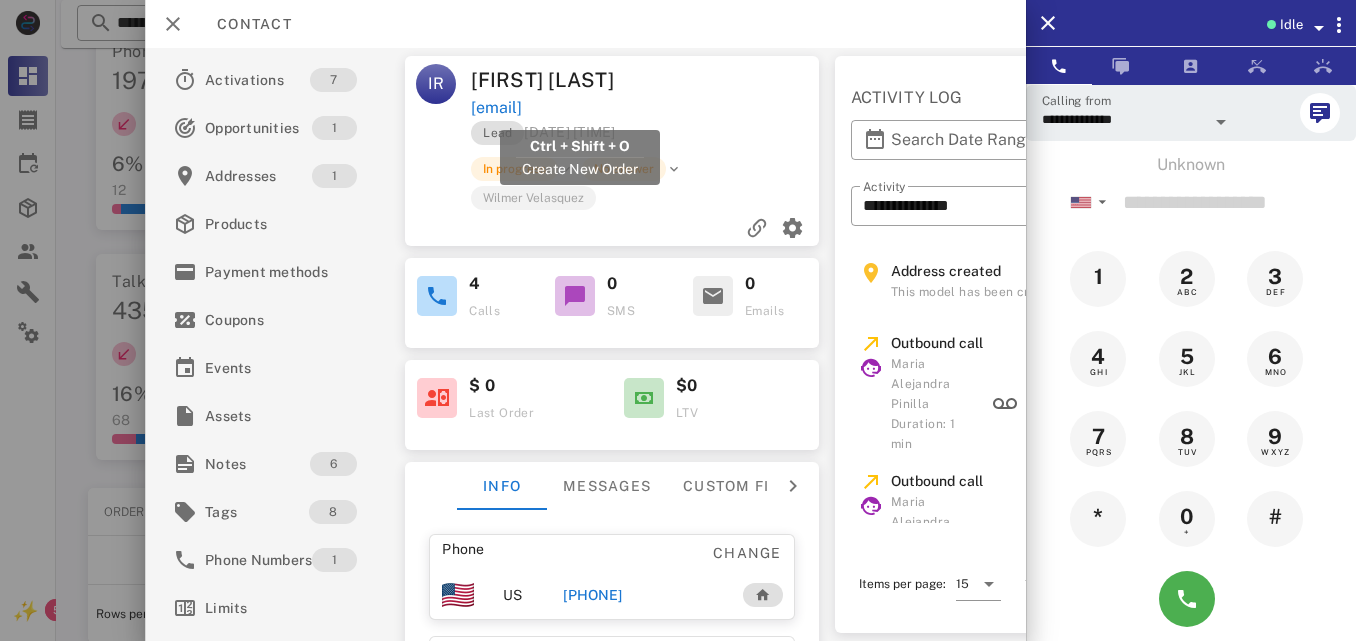 drag, startPoint x: 688, startPoint y: 112, endPoint x: 472, endPoint y: 106, distance: 216.08331 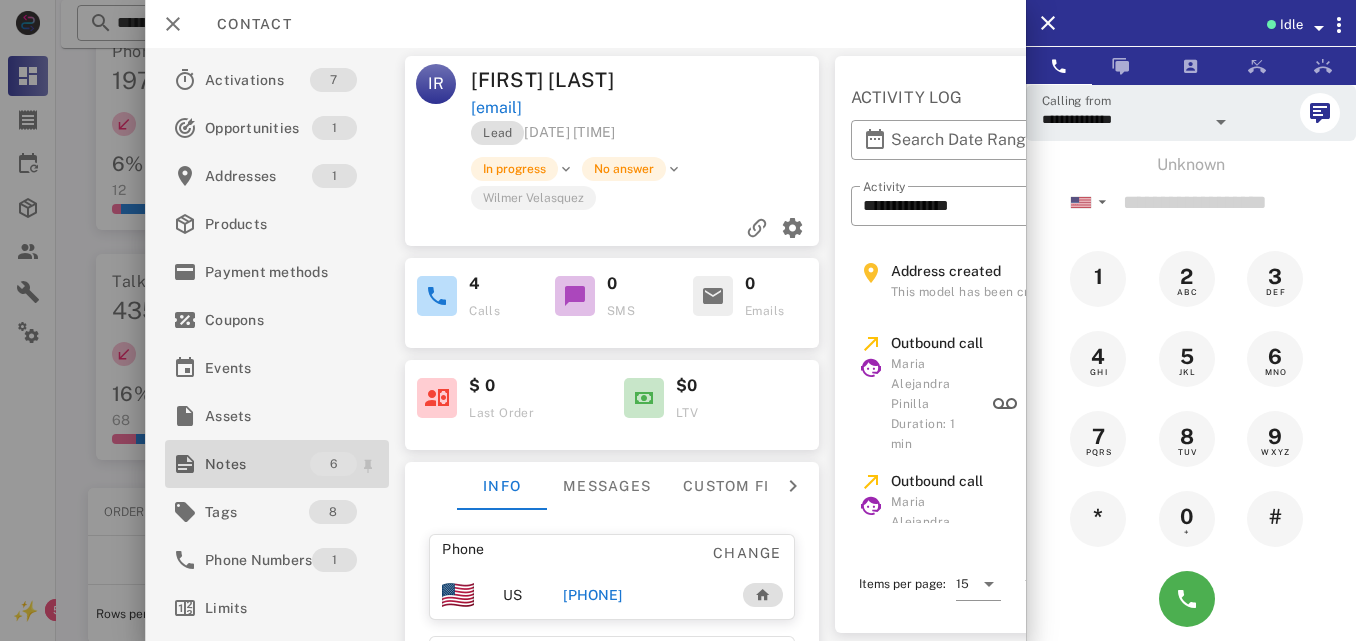 click on "Notes" at bounding box center [257, 464] 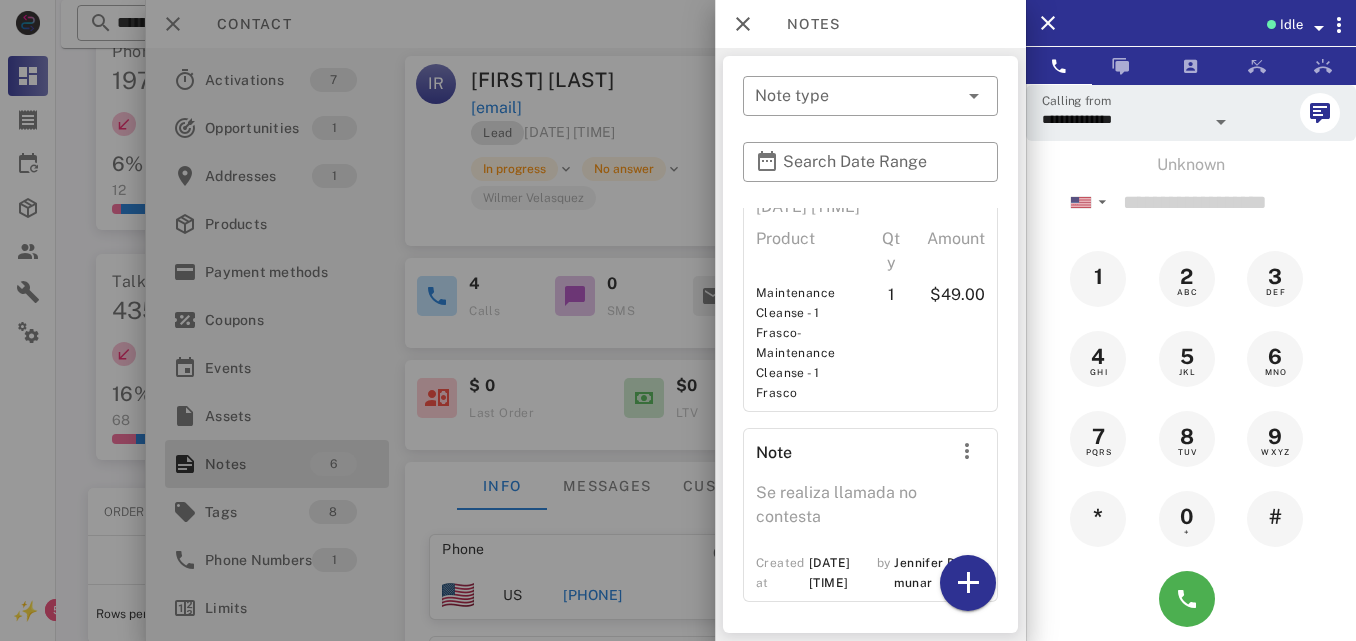 scroll, scrollTop: 1215, scrollLeft: 0, axis: vertical 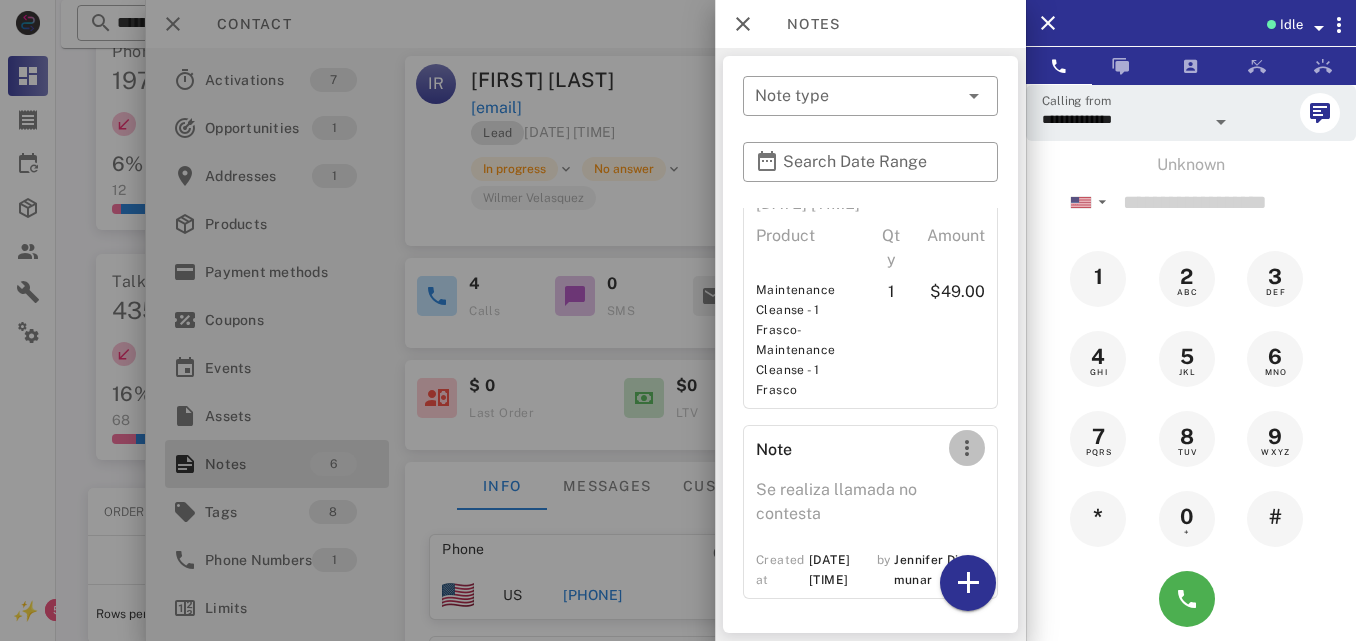 click at bounding box center (967, 448) 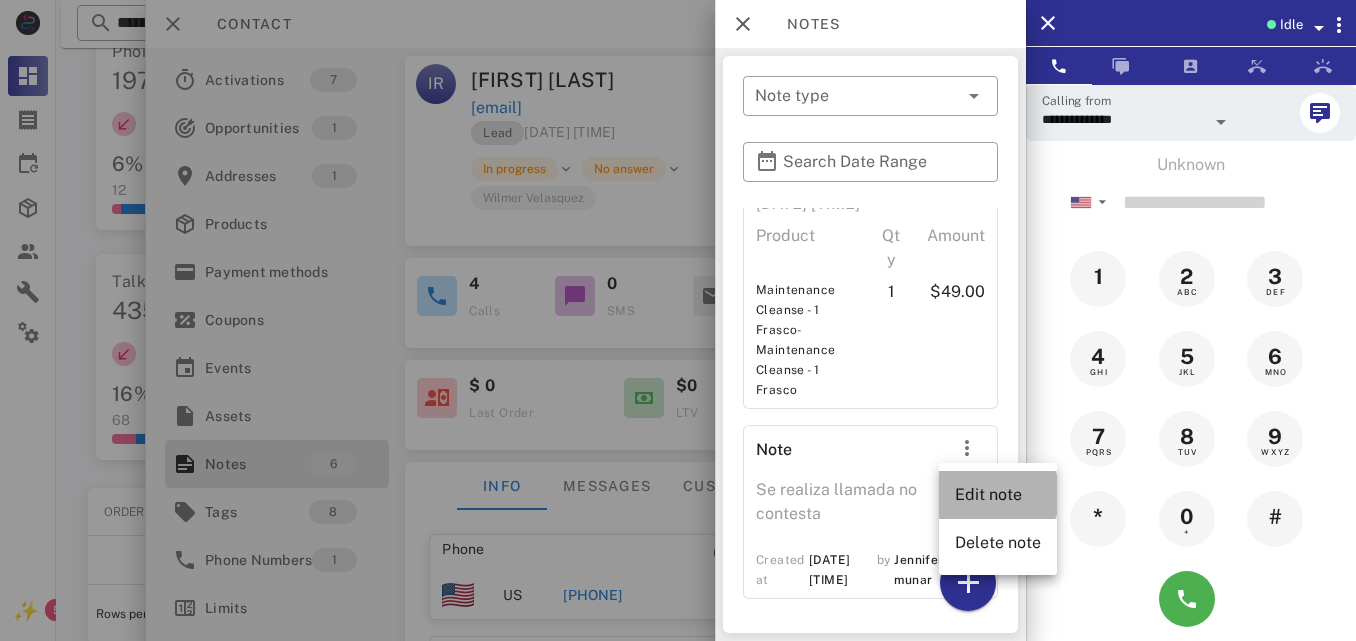 click on "Edit note" at bounding box center [998, 494] 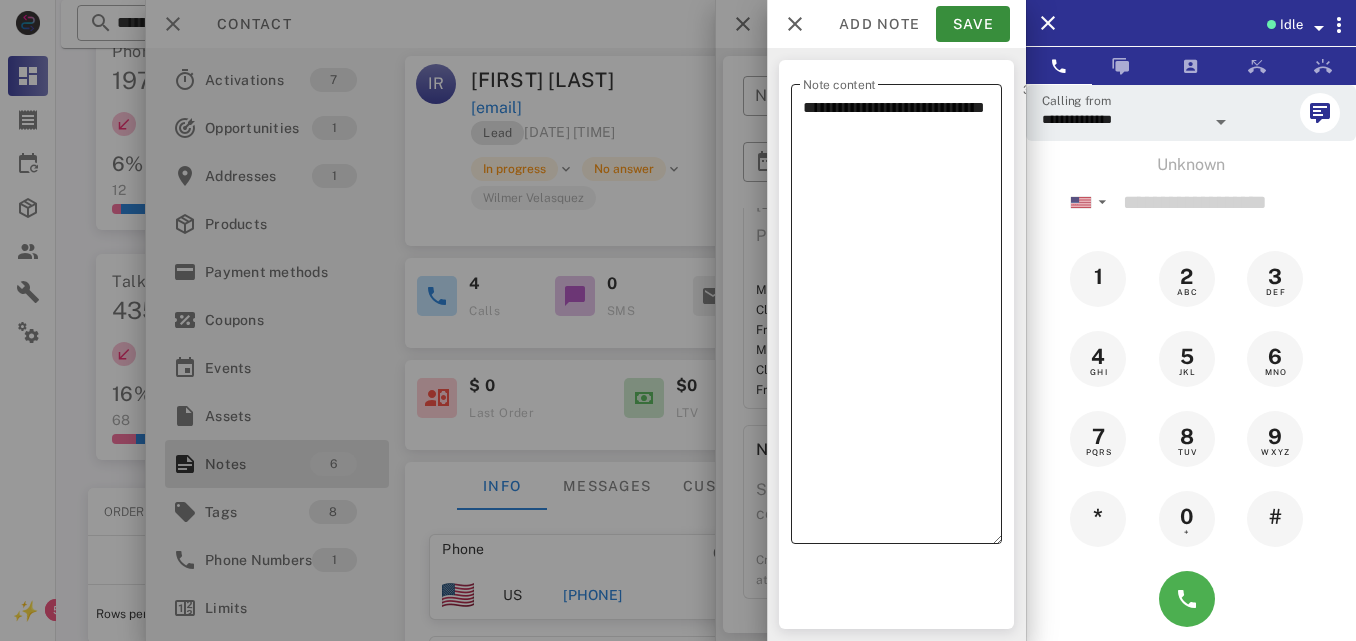 click on "**********" at bounding box center (902, 319) 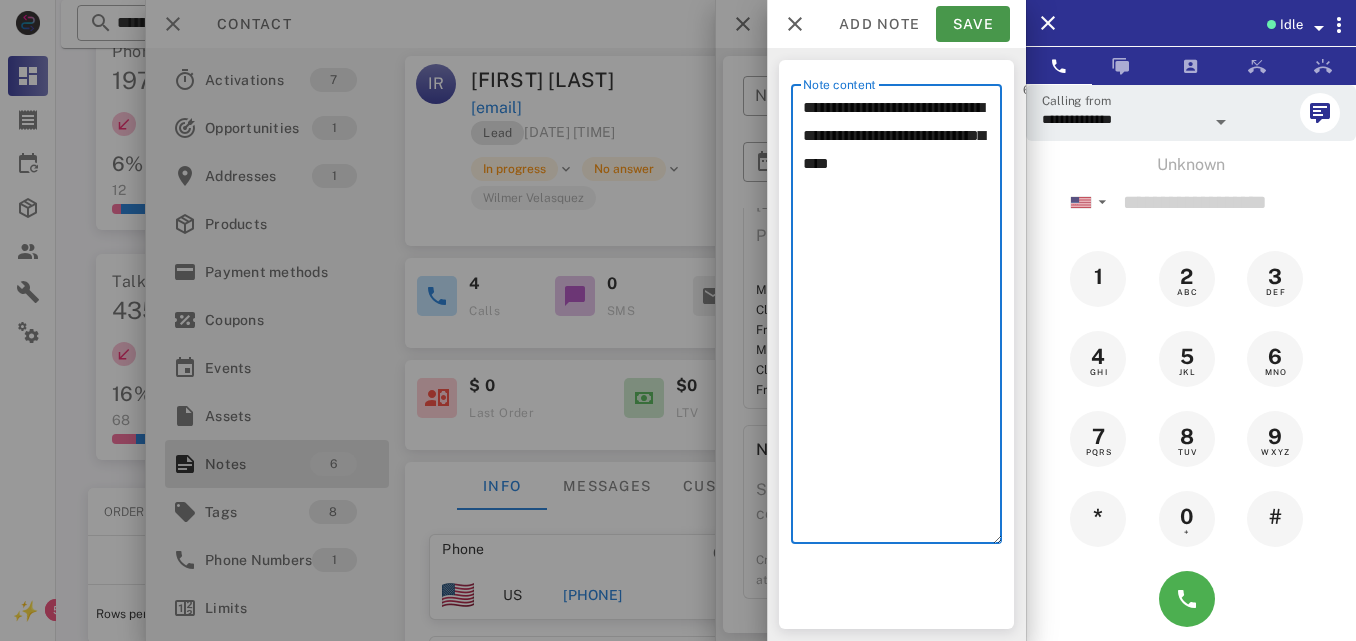 type on "**********" 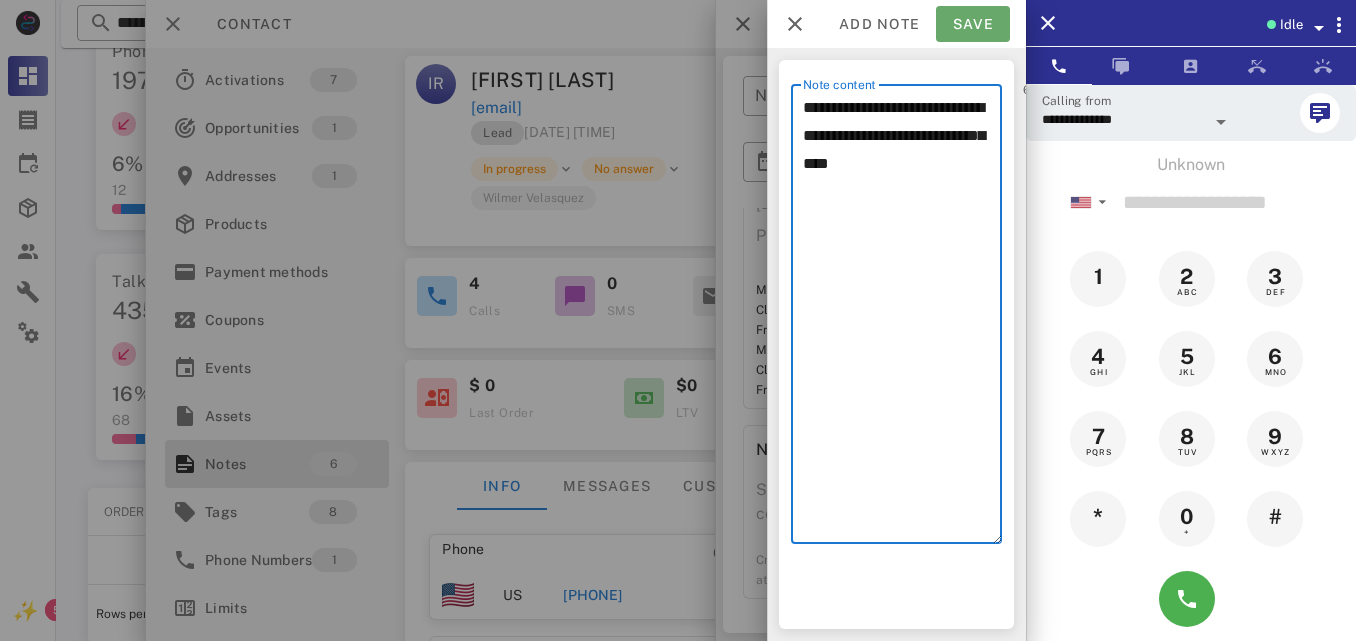 click on "Save" at bounding box center (973, 24) 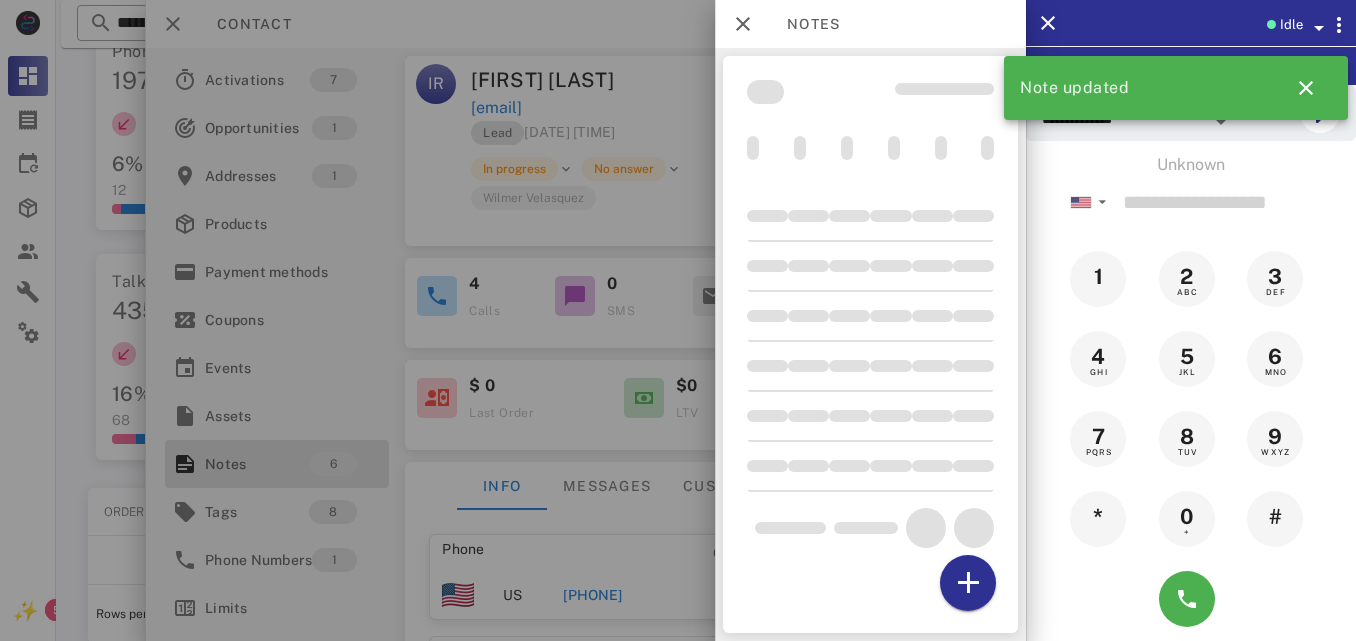 click at bounding box center (678, 320) 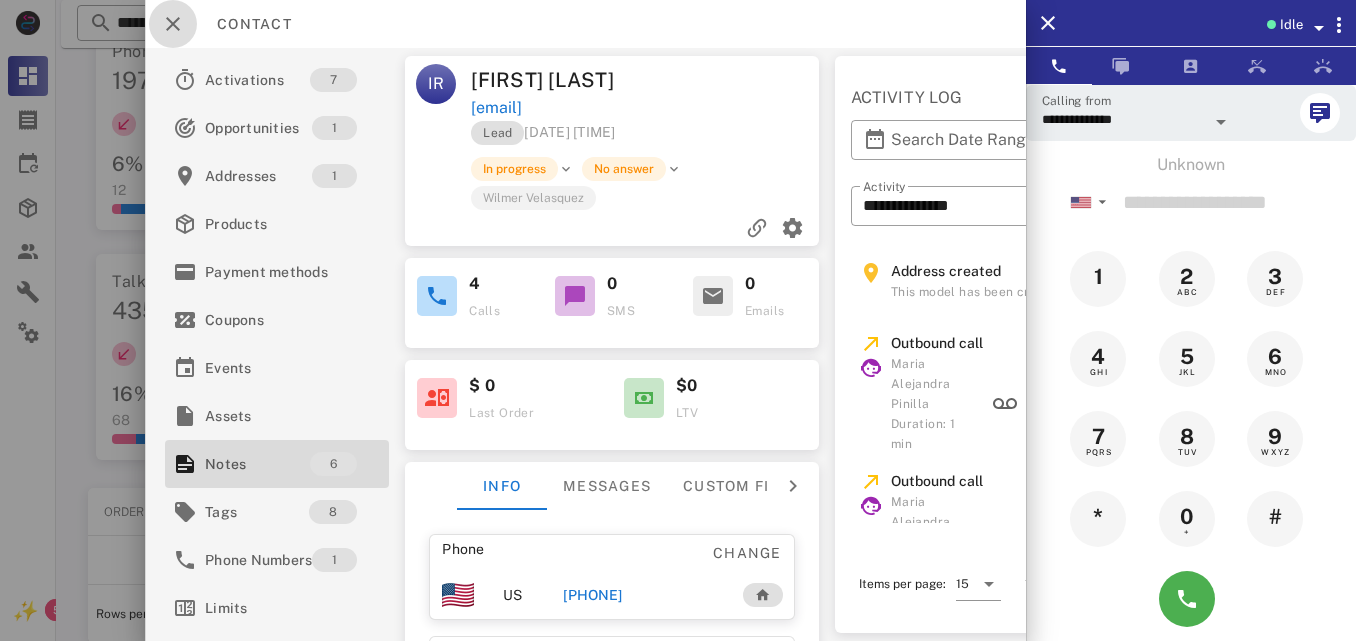 click at bounding box center (173, 24) 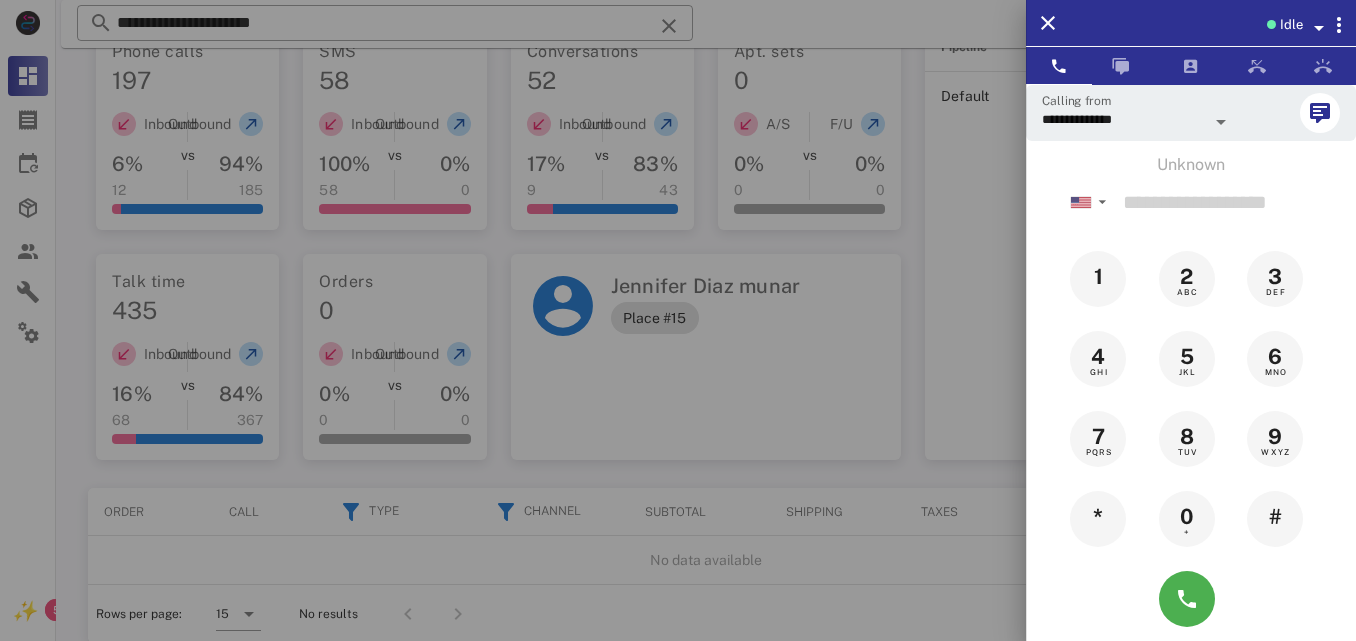 click at bounding box center (678, 320) 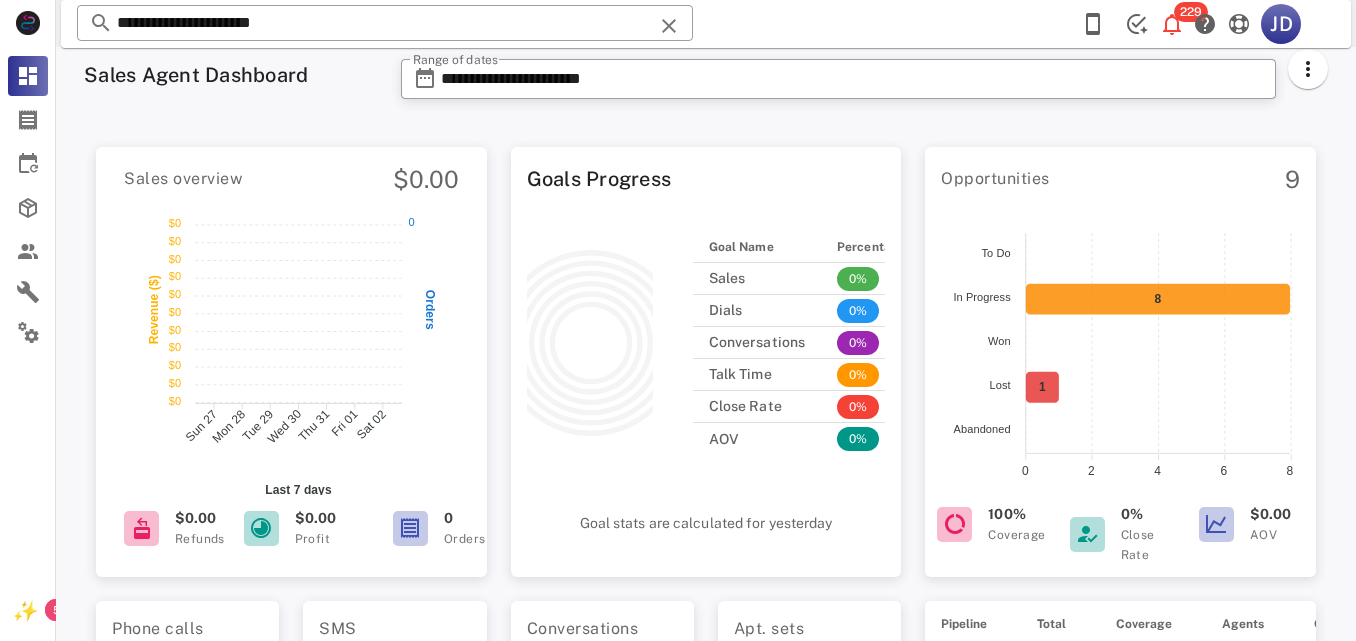 scroll, scrollTop: 0, scrollLeft: 0, axis: both 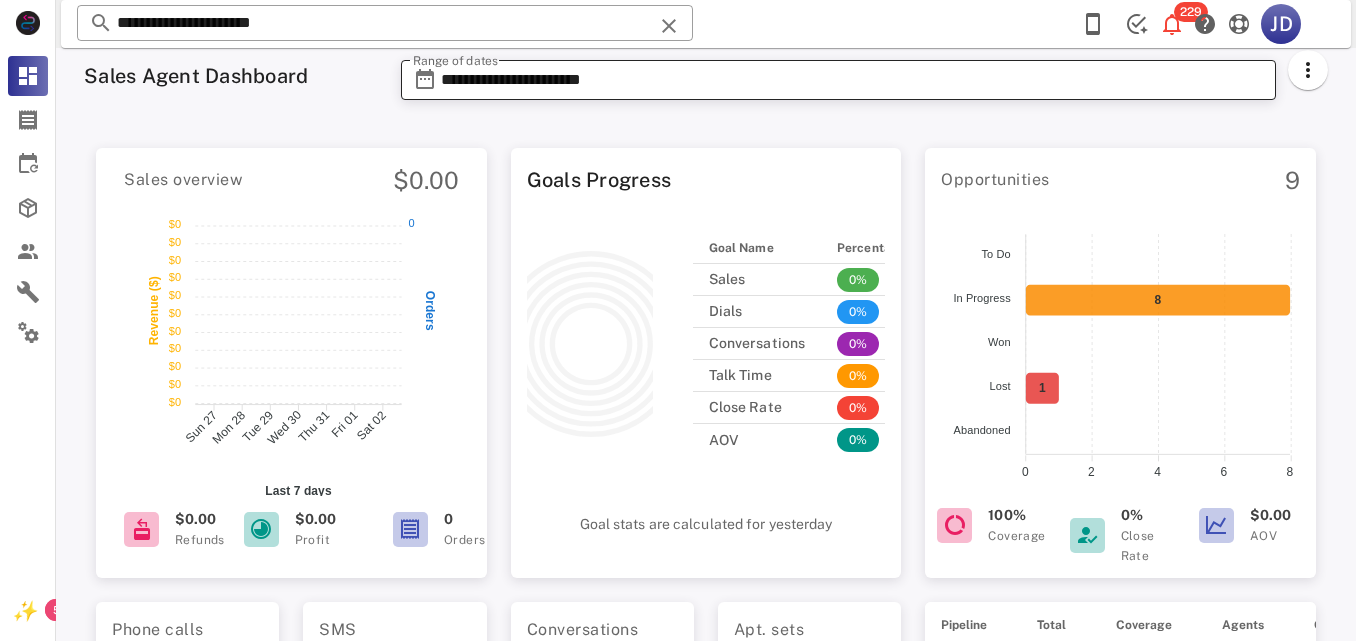 click on "**********" at bounding box center [852, 80] 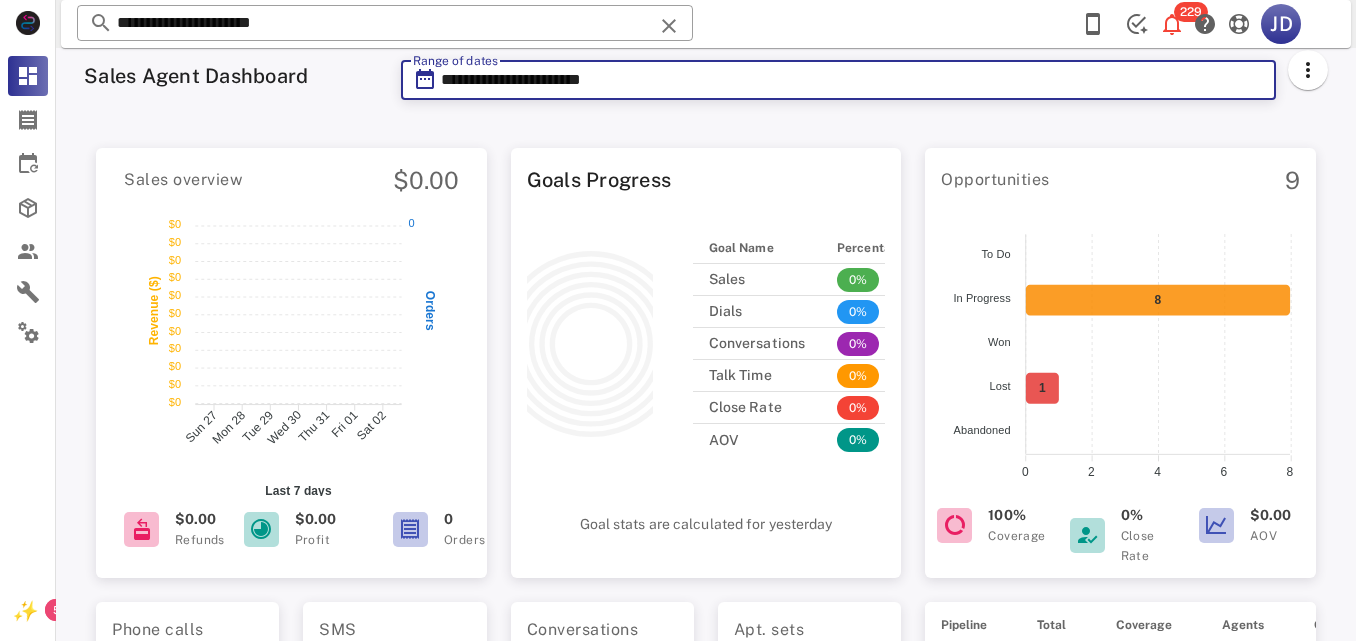 click on "**********" at bounding box center [852, 80] 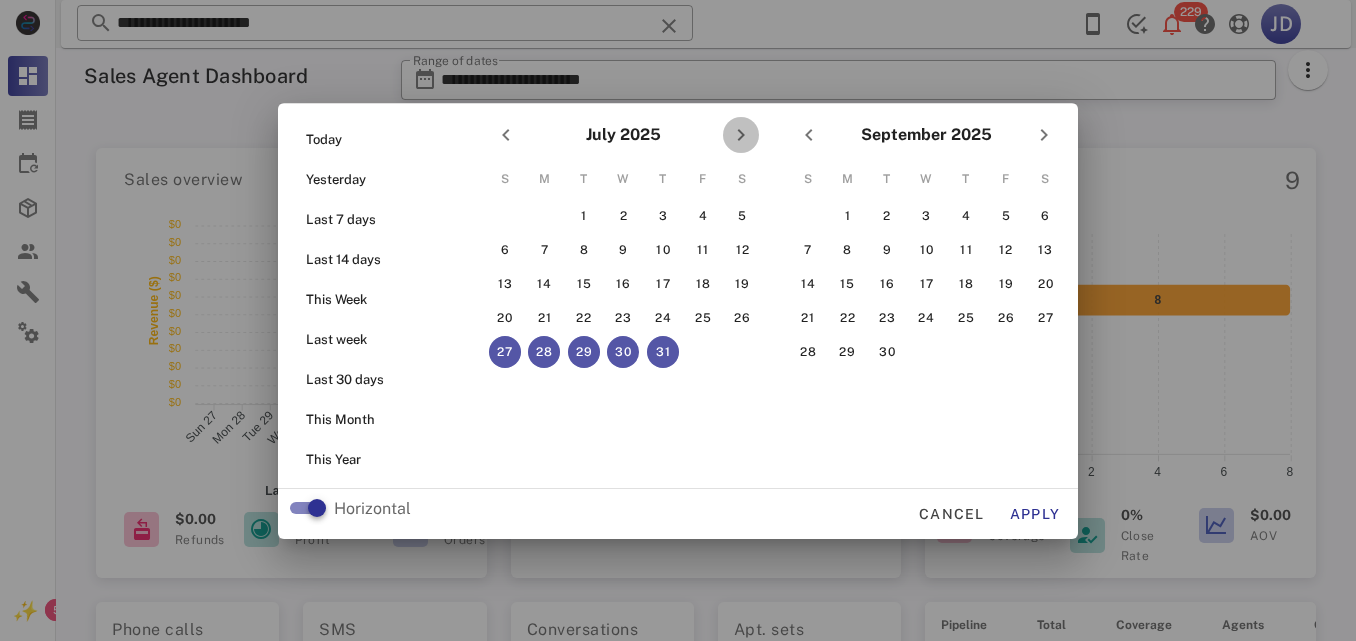 click at bounding box center [741, 135] 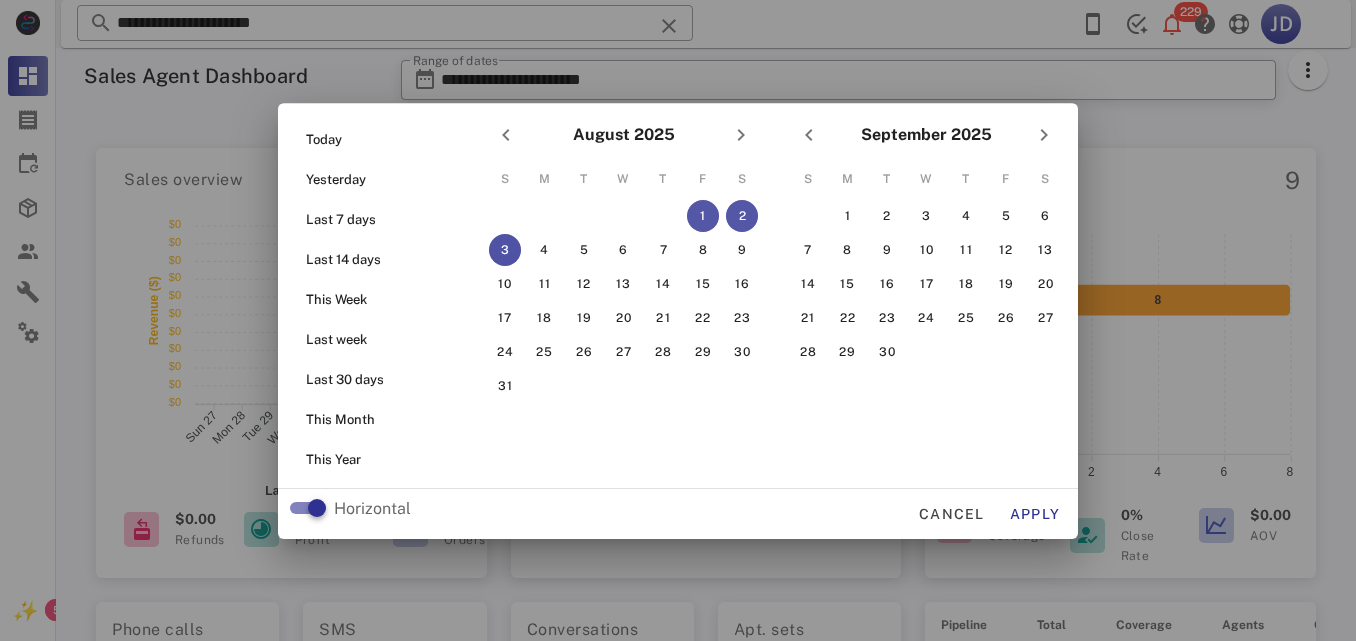 click on "3" at bounding box center [505, 250] 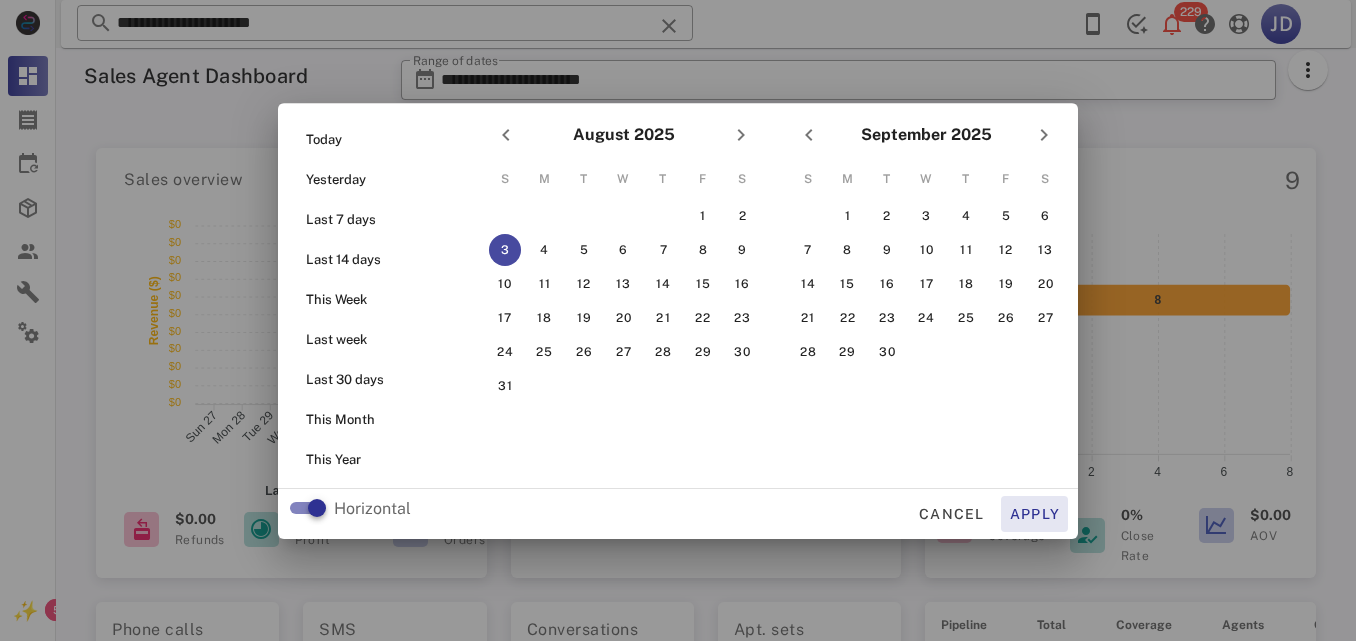 click on "Apply" at bounding box center (1035, 514) 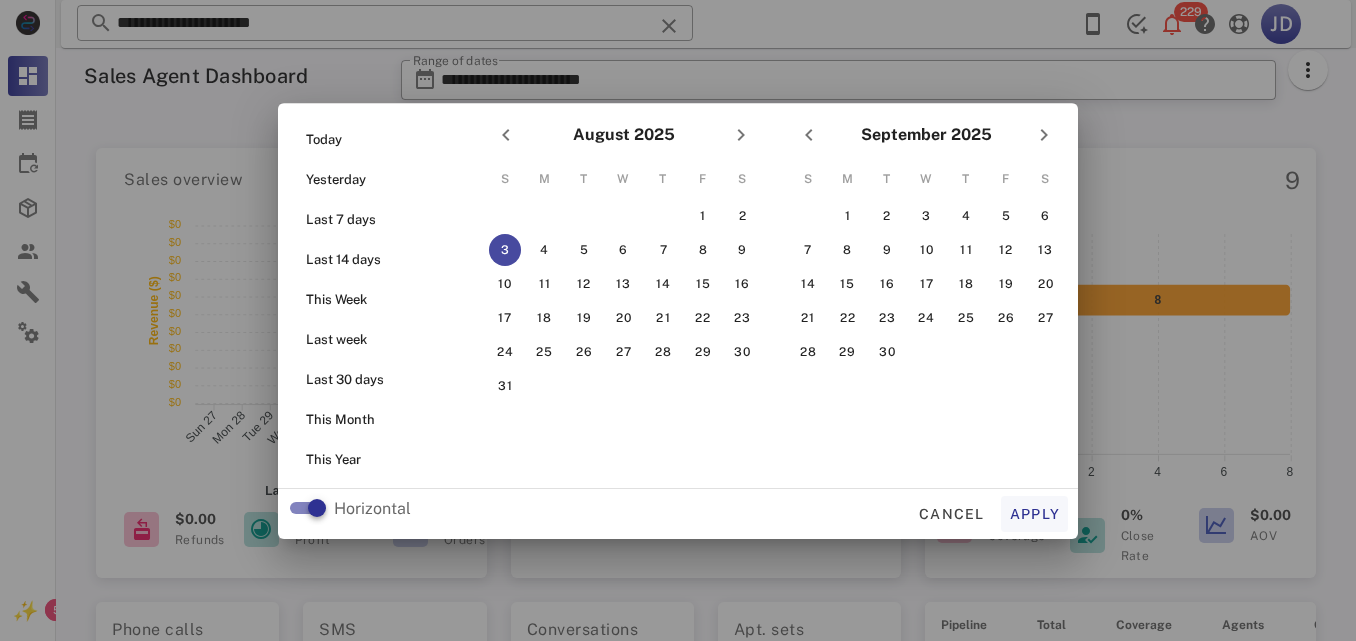 type on "**********" 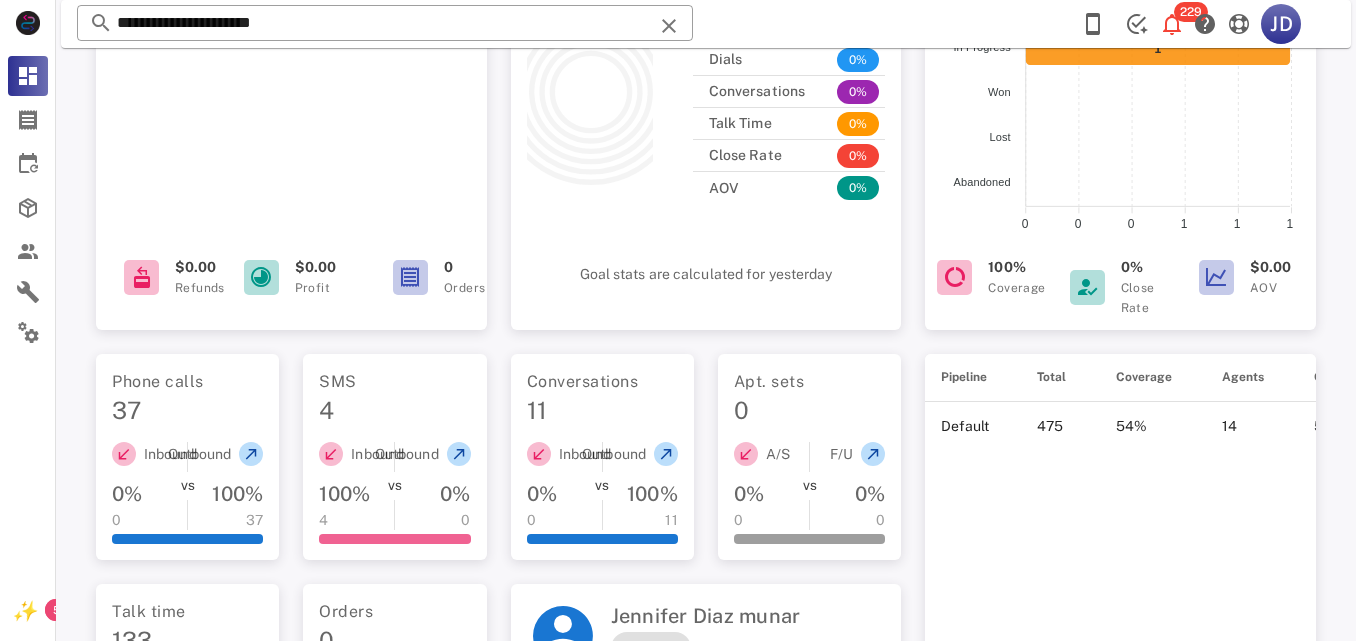 scroll, scrollTop: 280, scrollLeft: 0, axis: vertical 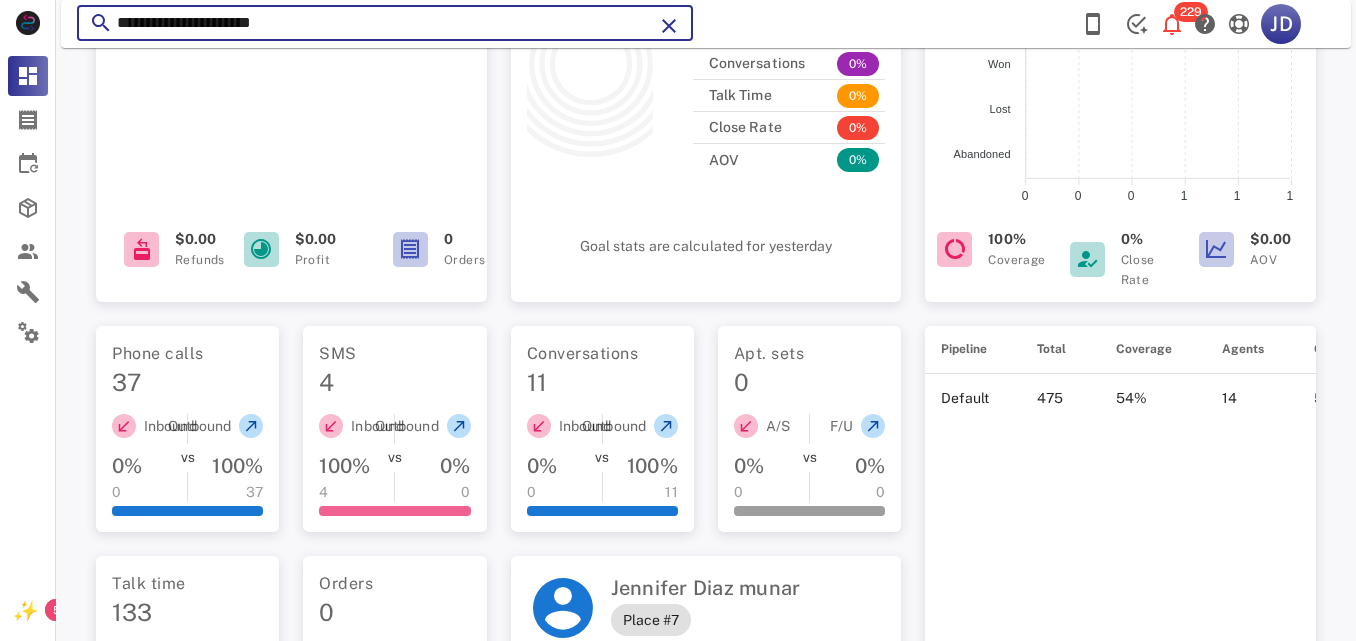 drag, startPoint x: 436, startPoint y: 24, endPoint x: 83, endPoint y: 96, distance: 360.26794 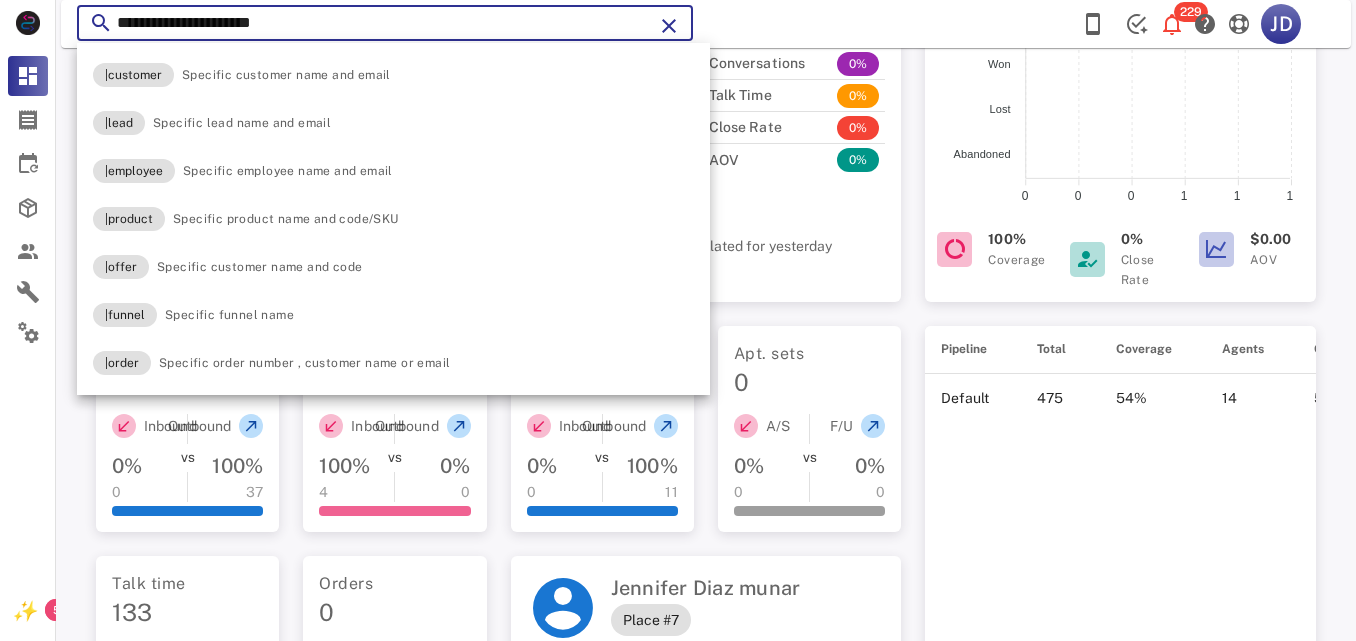 paste 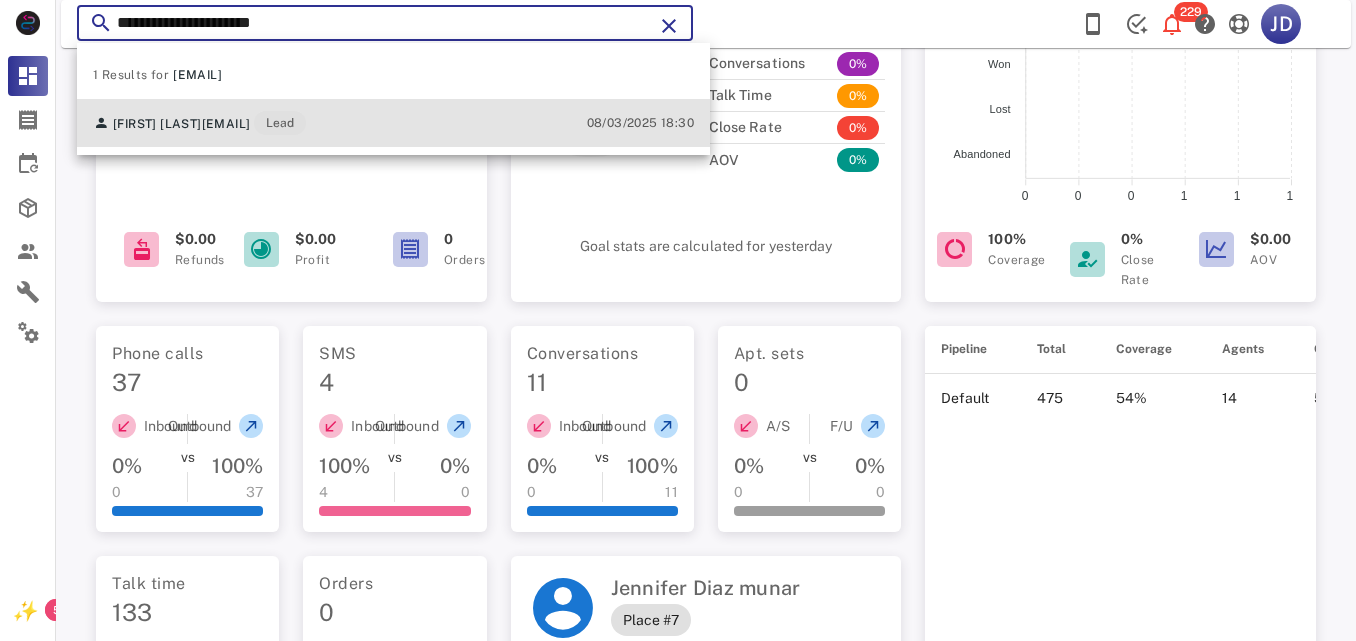 click on "[FIRST] [LAST]   [EMAIL]   Lead" at bounding box center (199, 123) 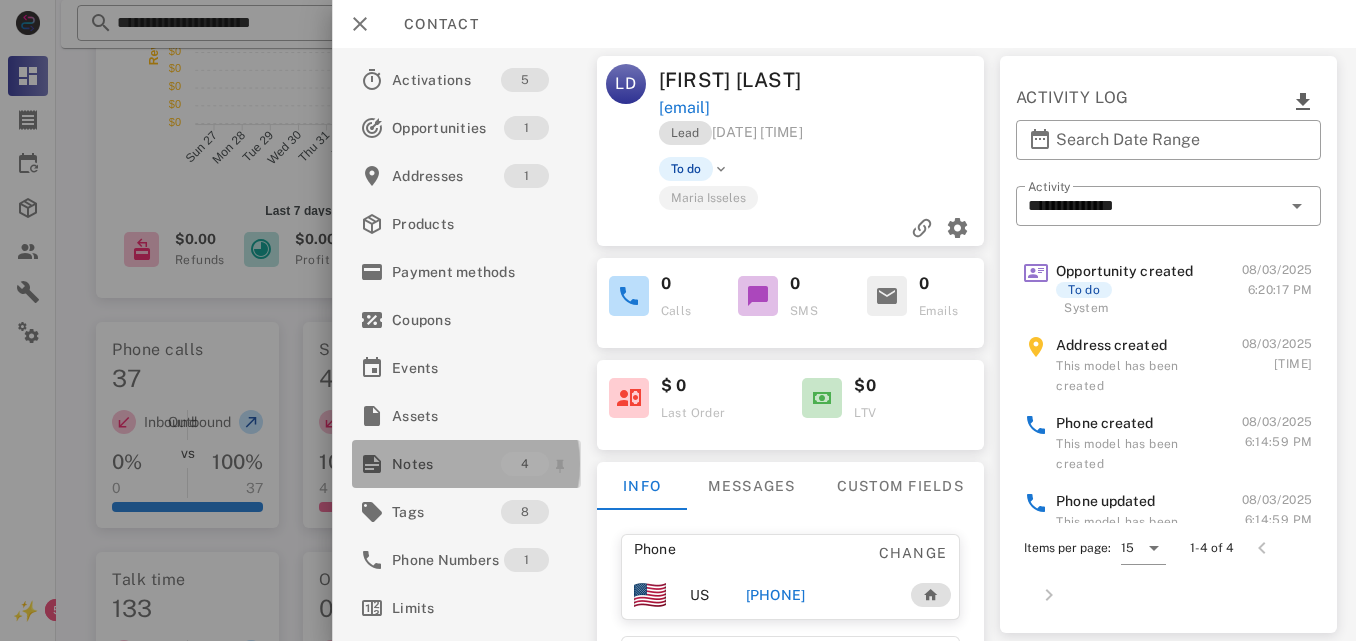 click on "Notes" at bounding box center [446, 464] 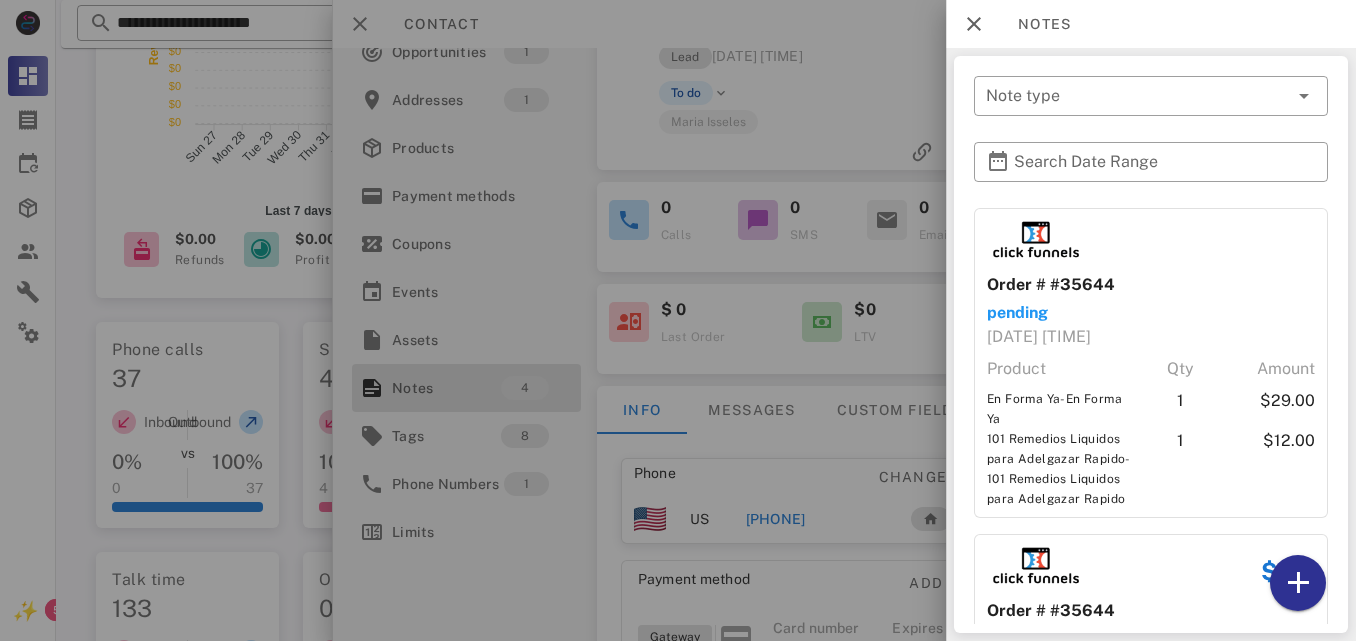 scroll, scrollTop: 80, scrollLeft: 0, axis: vertical 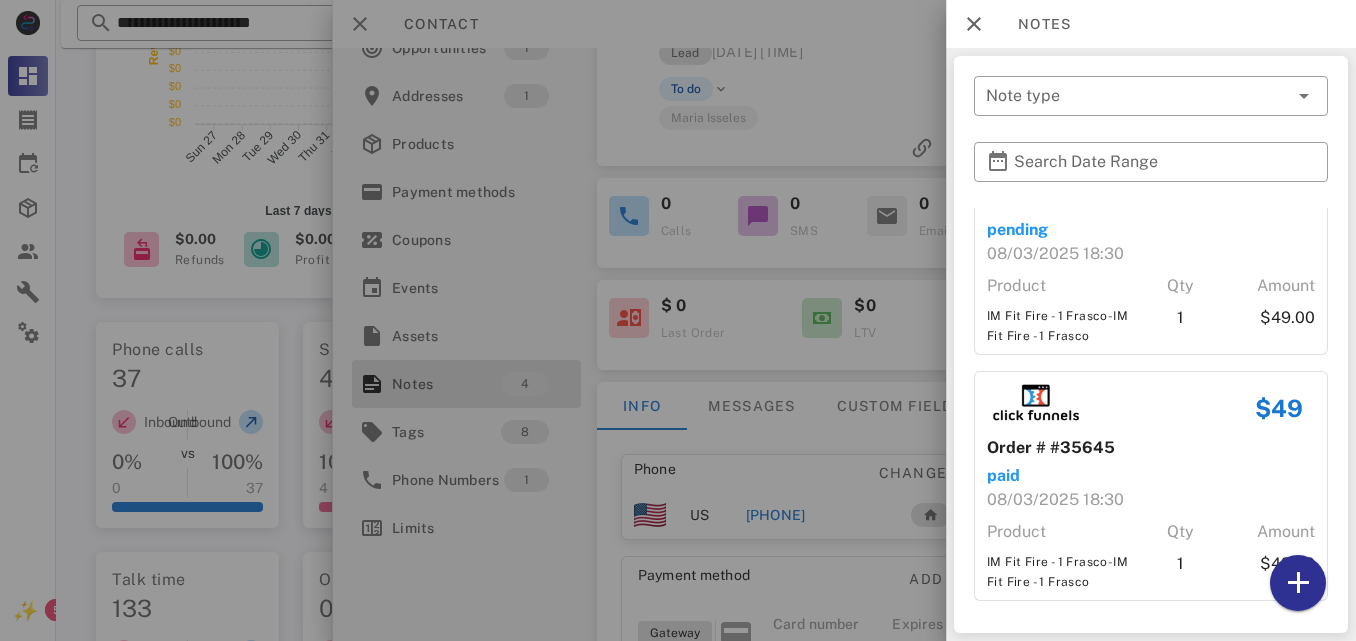 click at bounding box center [678, 320] 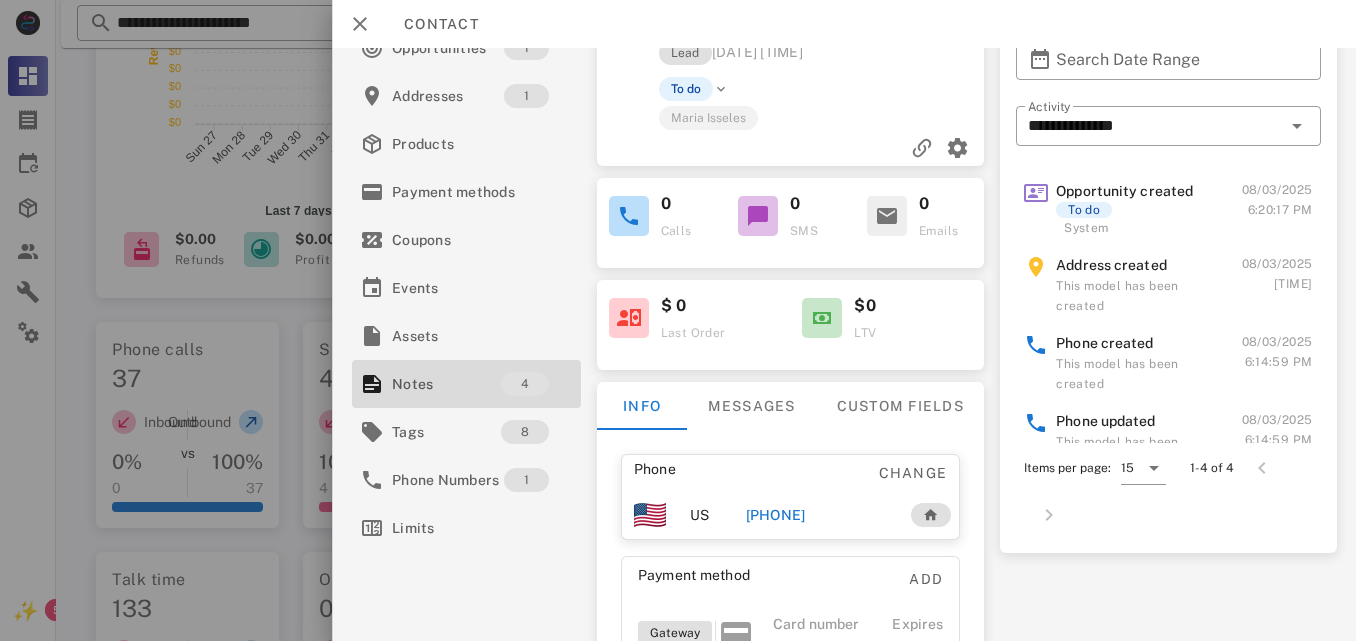 click on "[PHONE]" at bounding box center (775, 515) 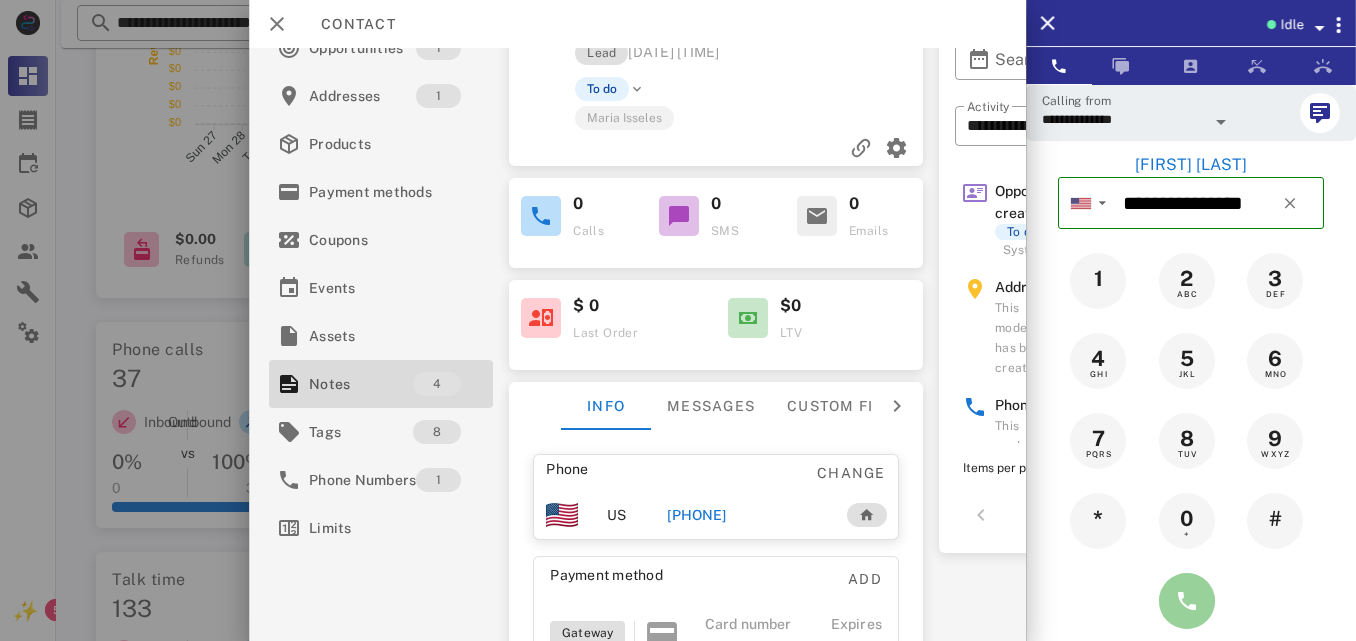 click at bounding box center (1187, 601) 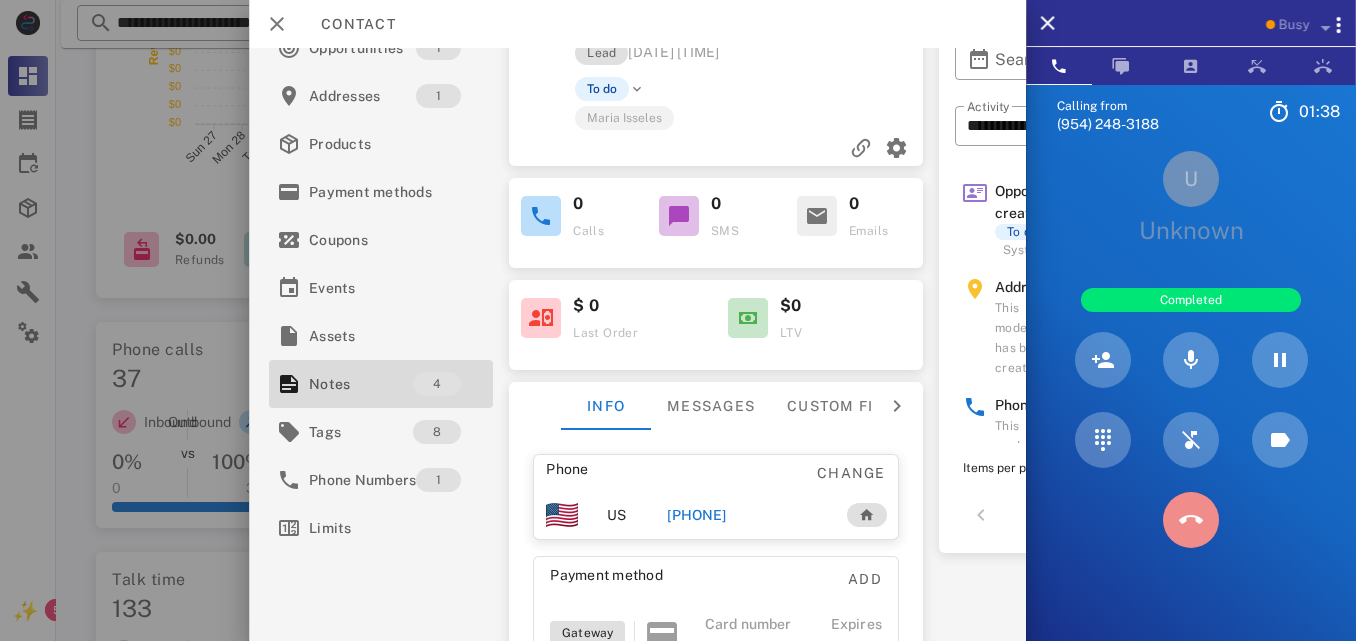 click at bounding box center (1191, 520) 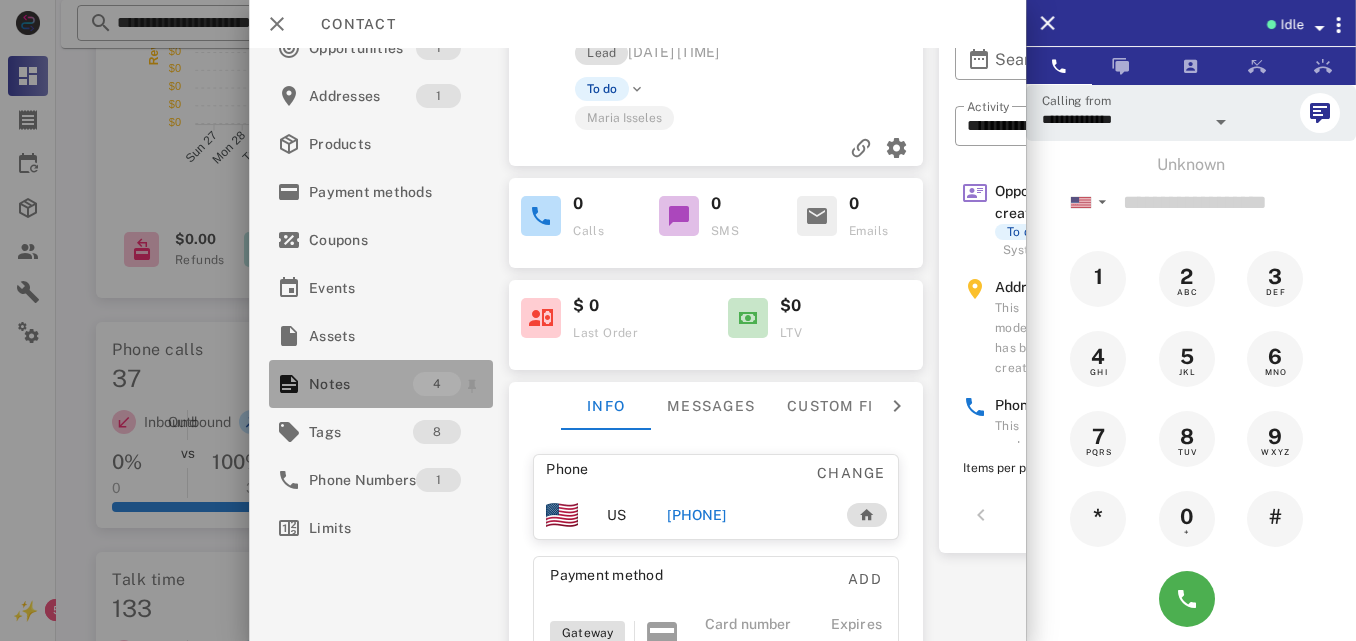 click on "Notes" at bounding box center (361, 384) 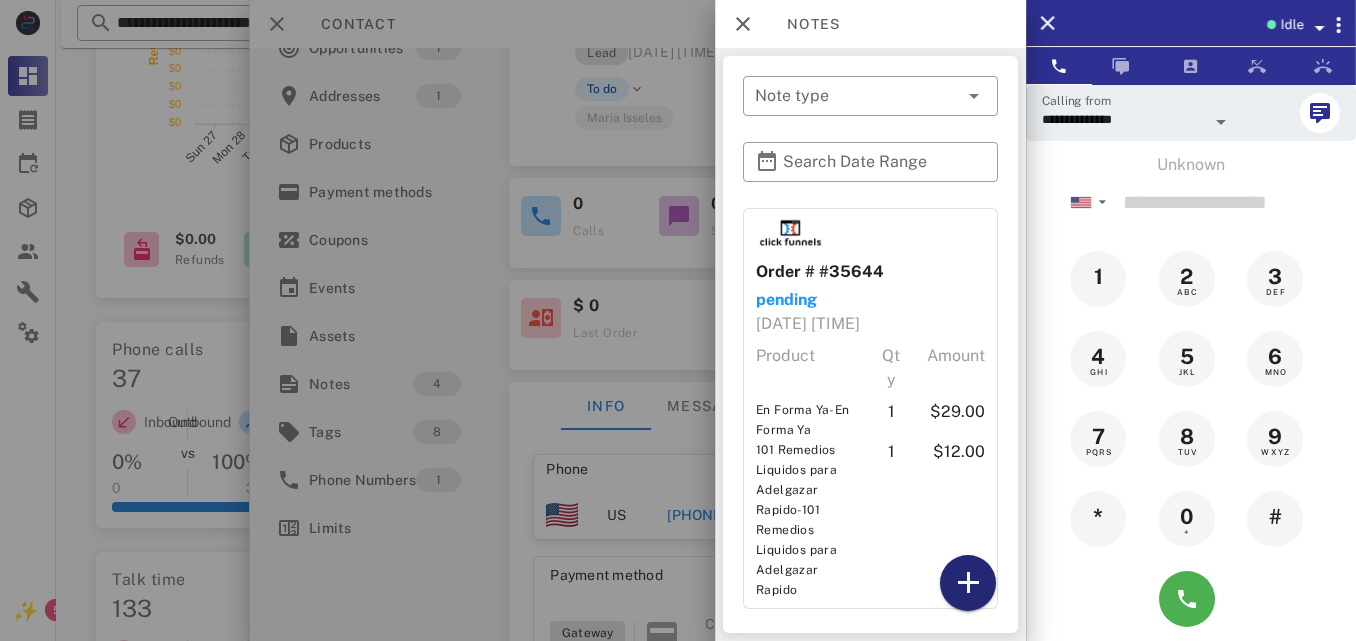 click at bounding box center [968, 583] 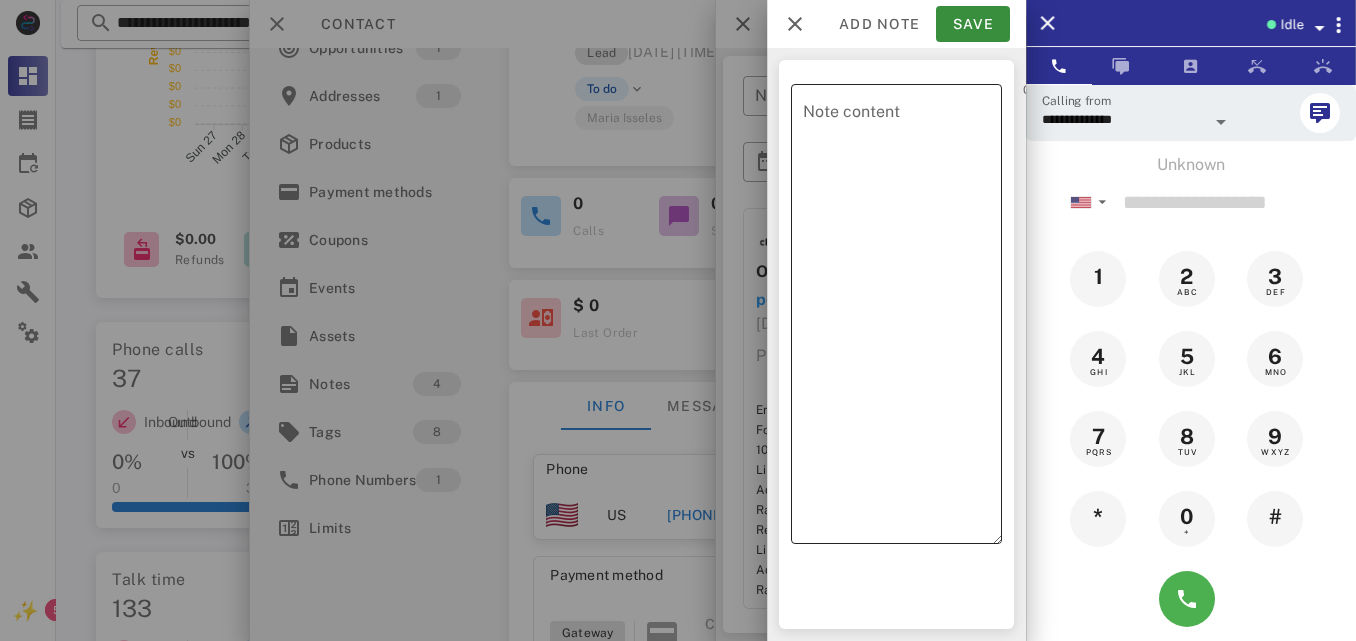click on "Note content" at bounding box center [902, 319] 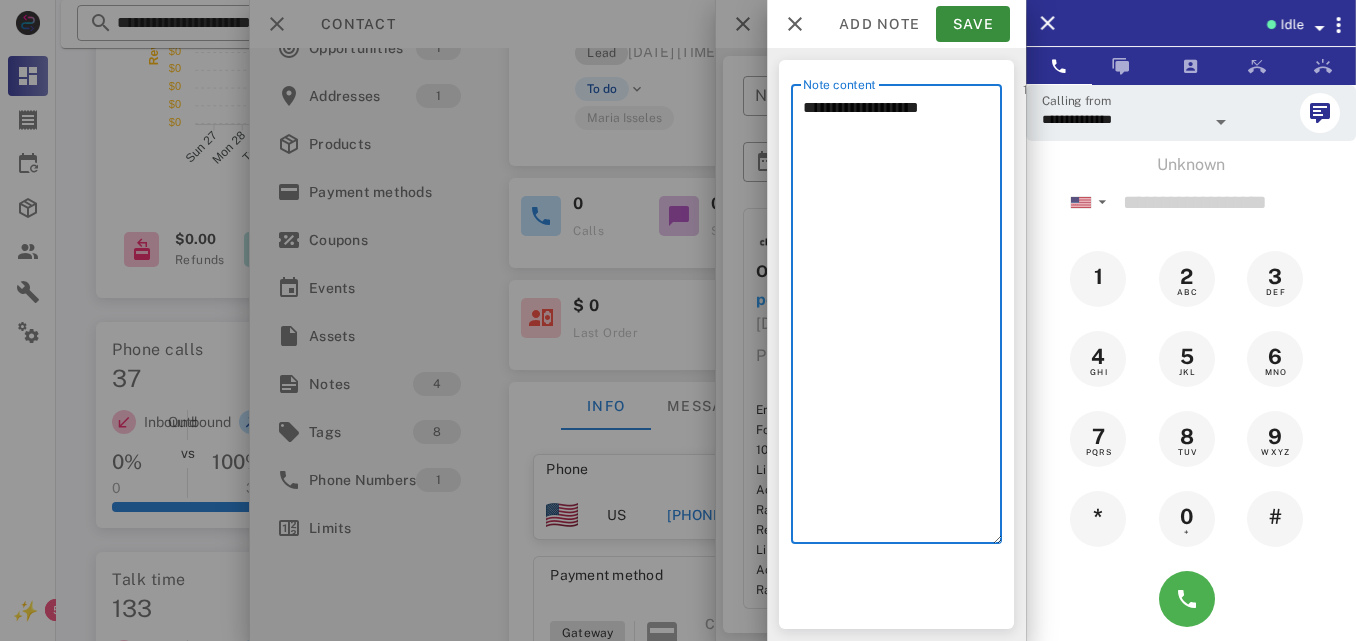 click on "**********" at bounding box center (902, 319) 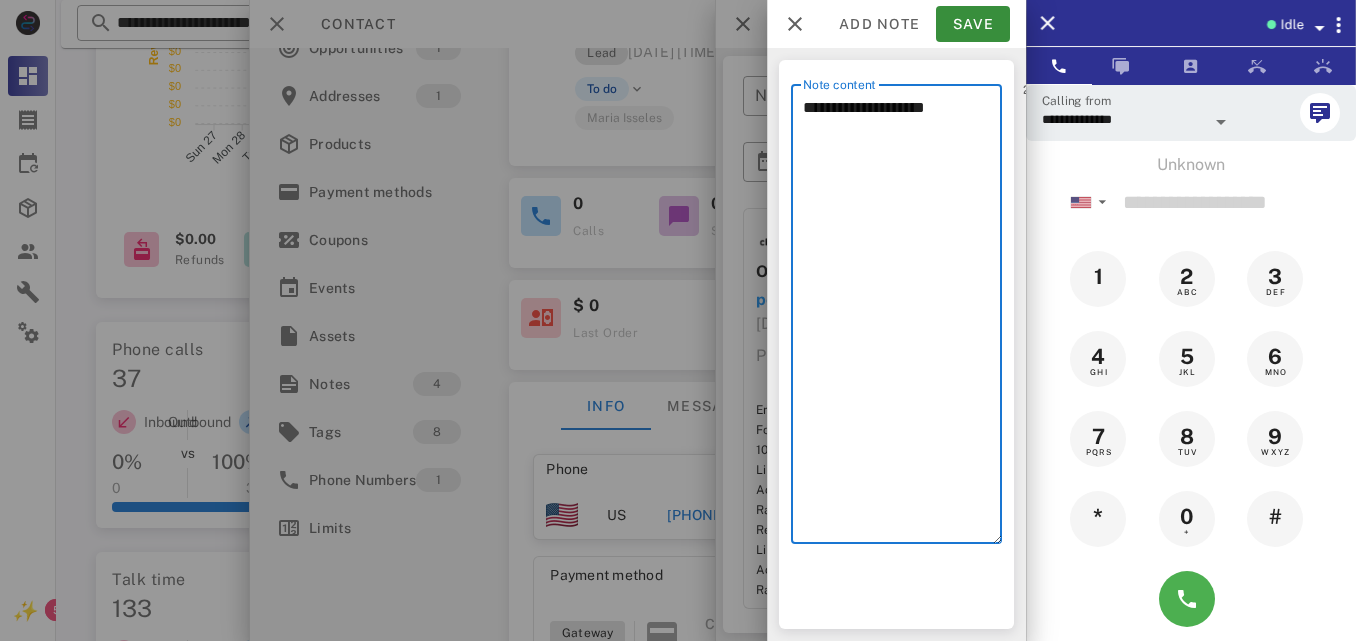 click on "**********" at bounding box center [902, 319] 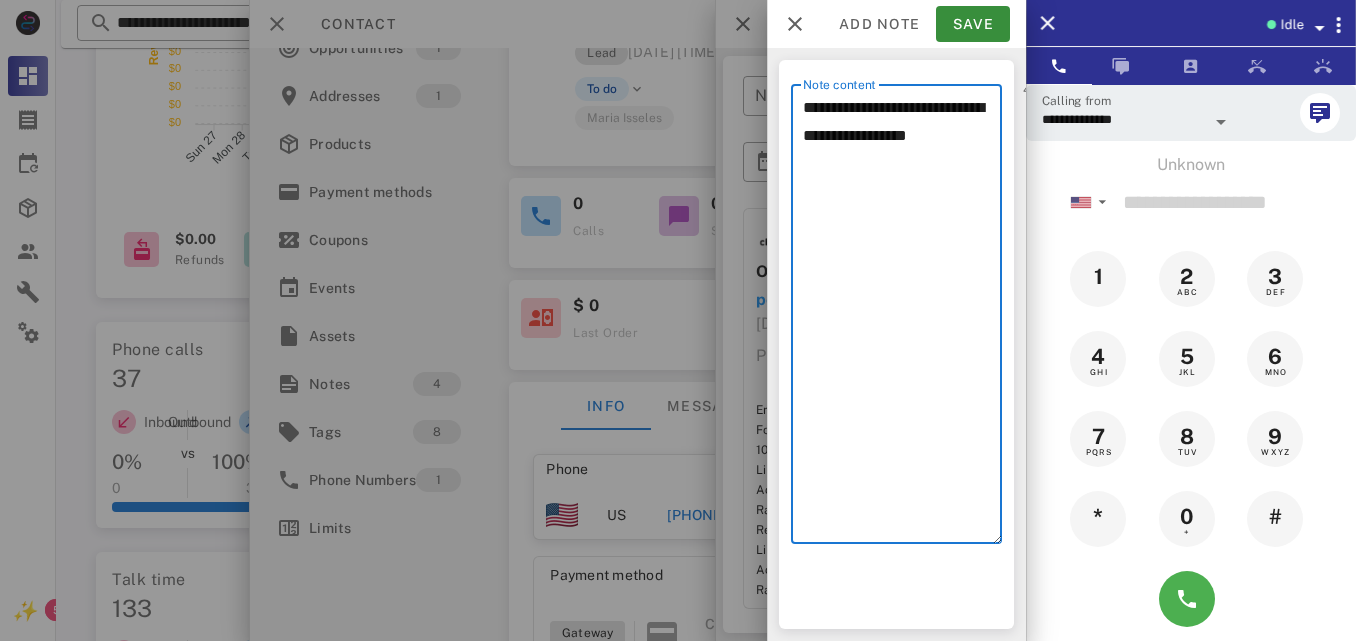 click on "**********" at bounding box center (902, 319) 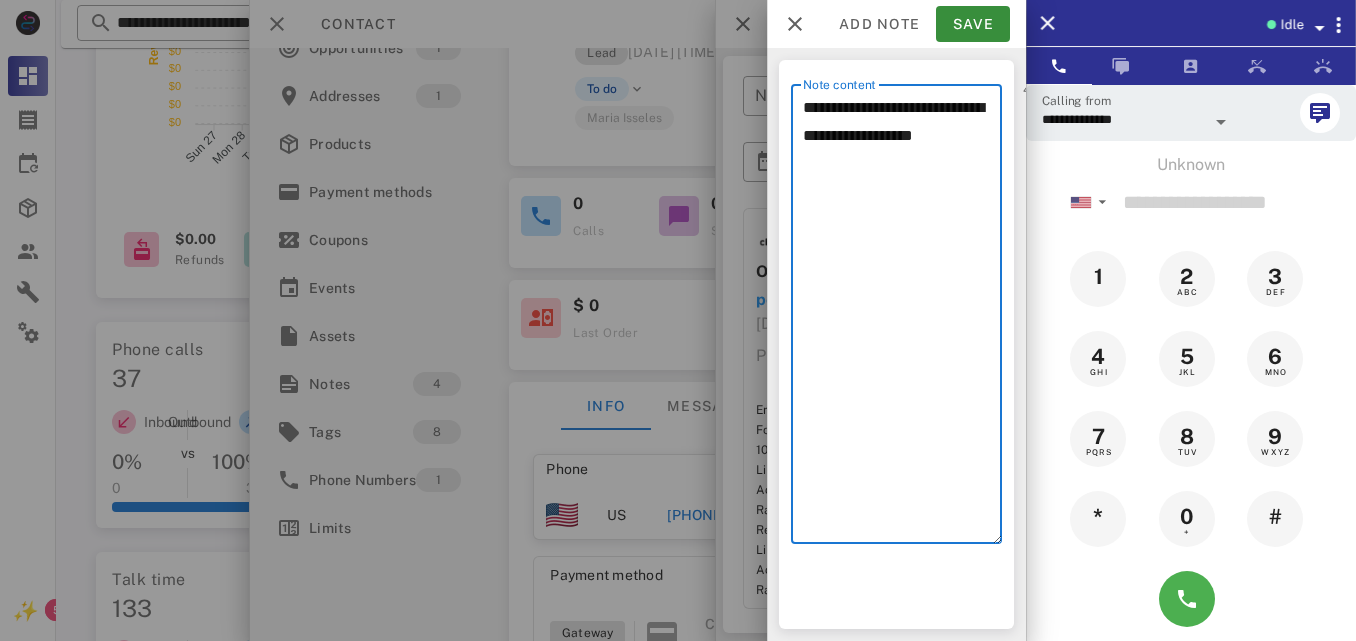 click on "**********" at bounding box center [902, 319] 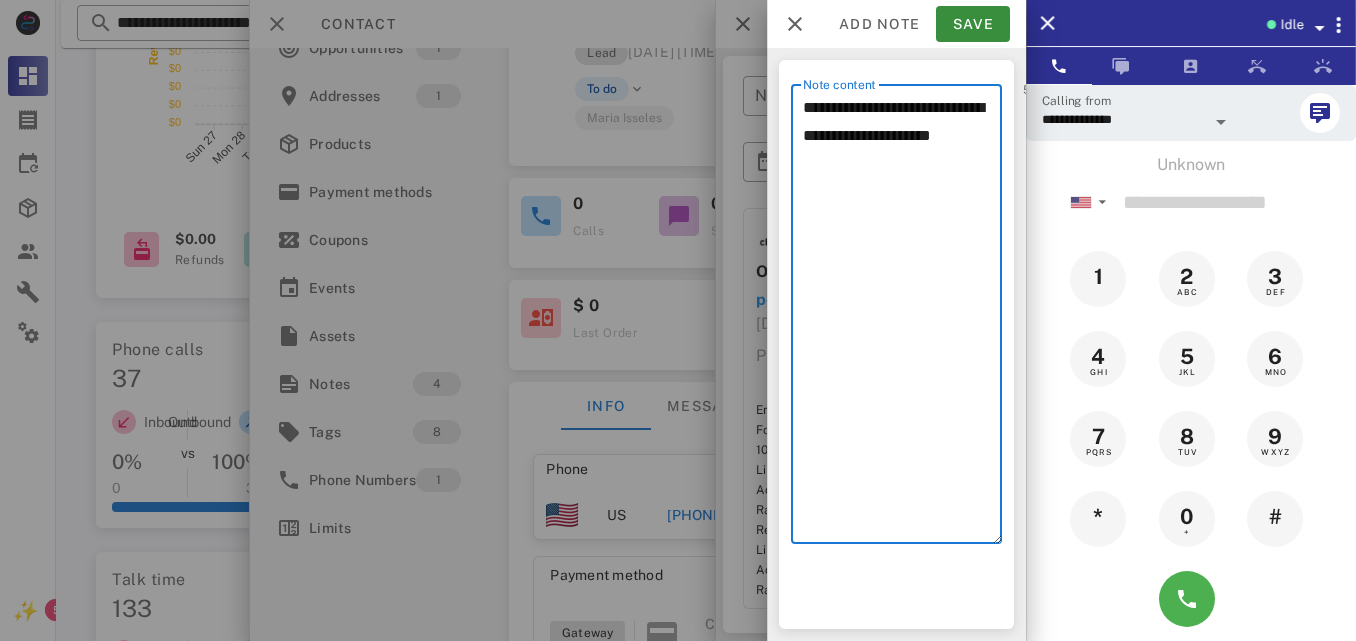 click on "**********" at bounding box center (902, 319) 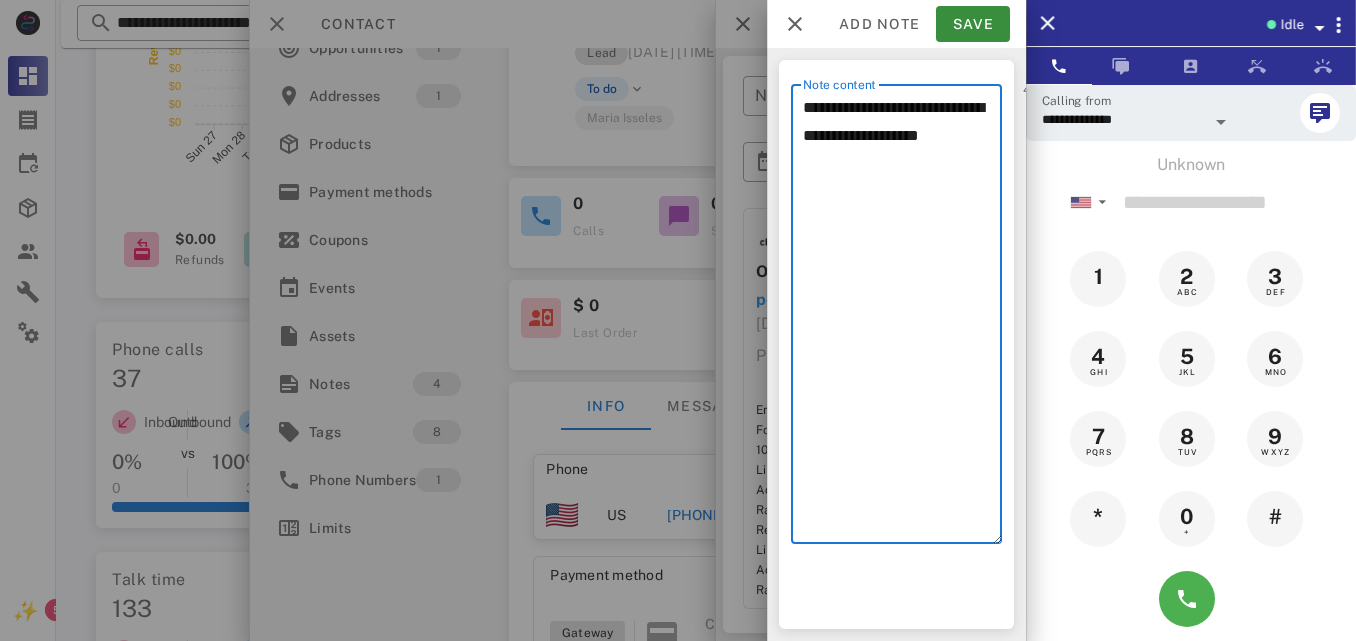 click on "**********" at bounding box center [902, 319] 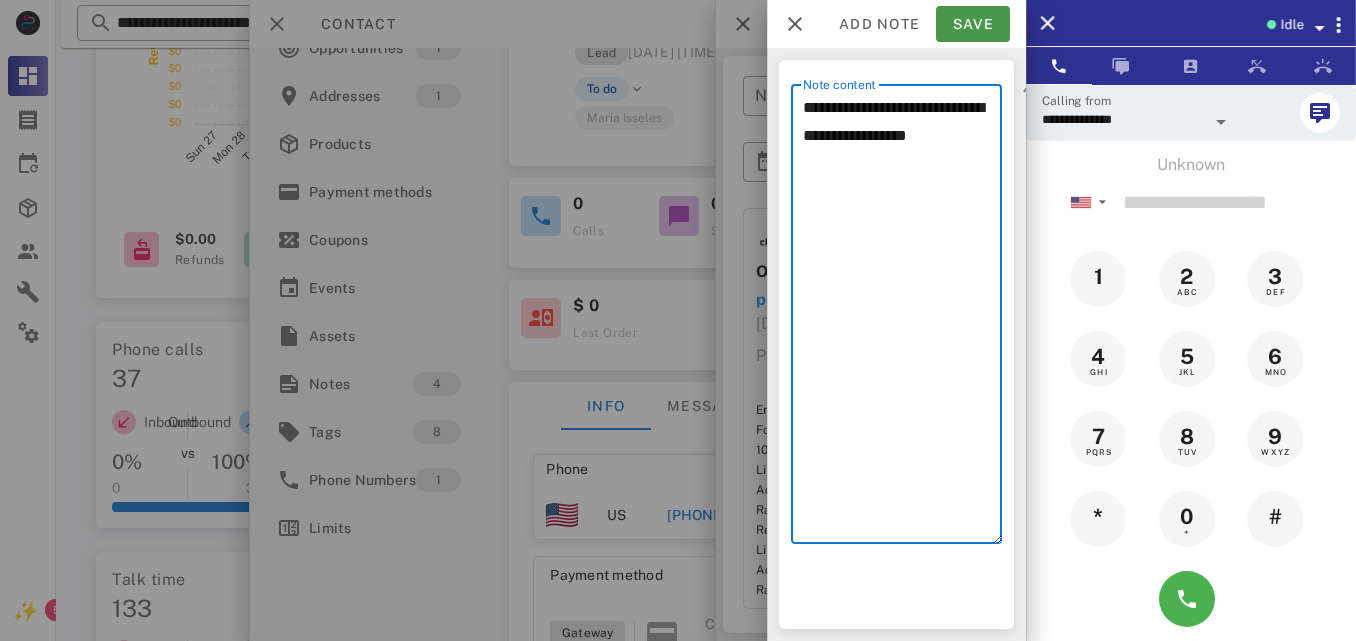 type on "**********" 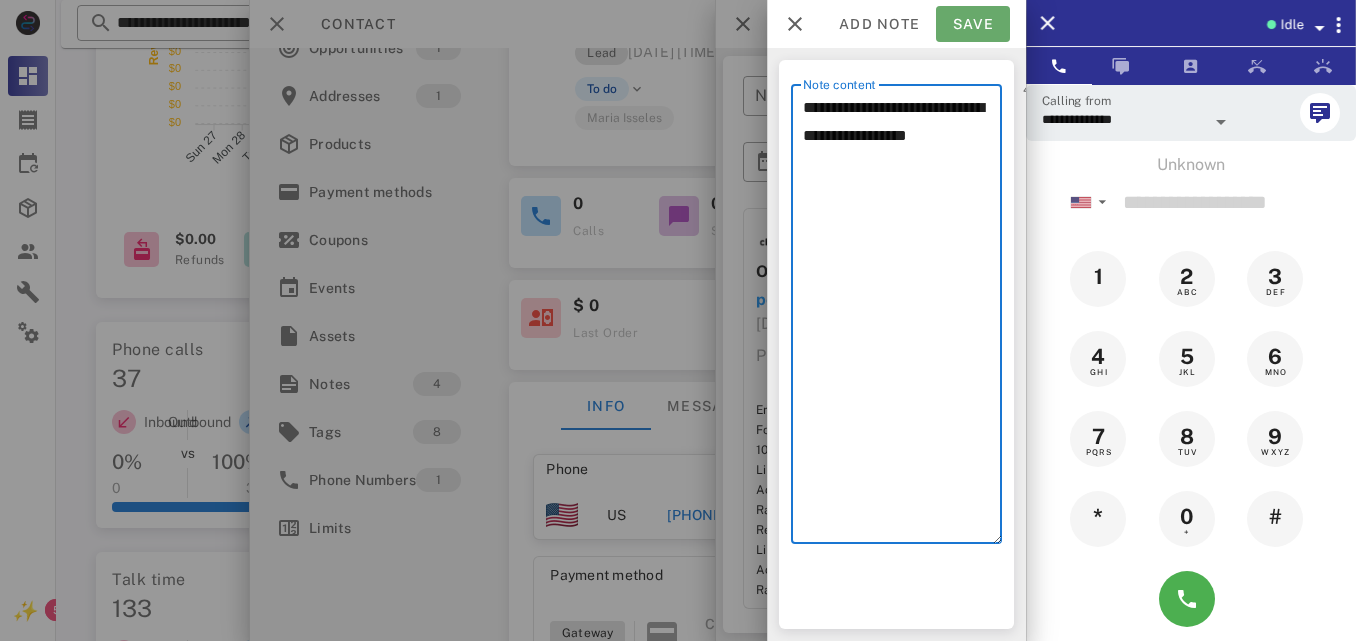 click on "Save" at bounding box center (973, 24) 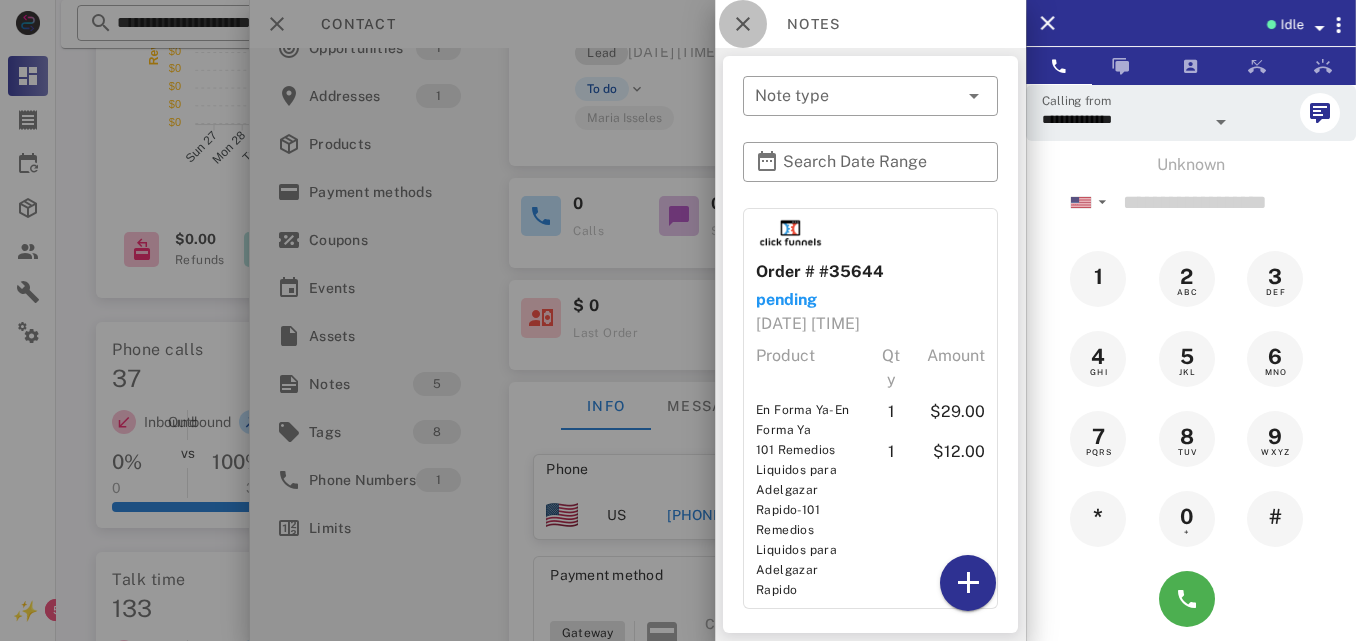 click at bounding box center (743, 24) 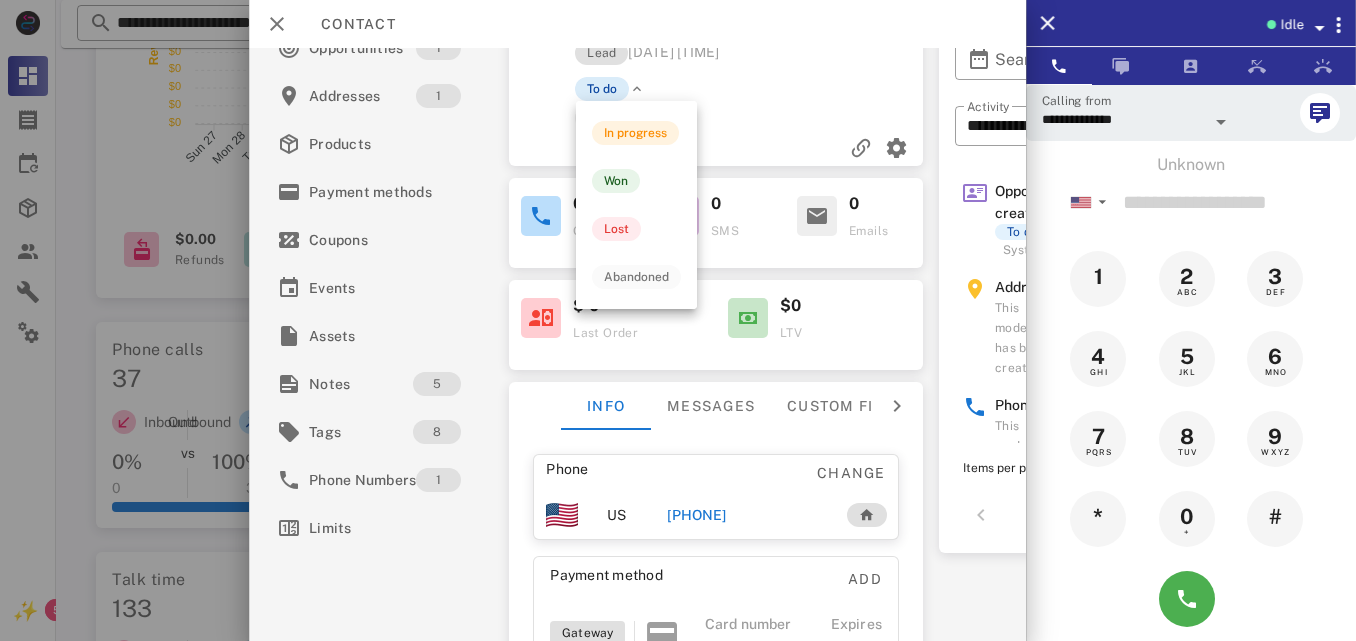 click on "To do" at bounding box center (602, 89) 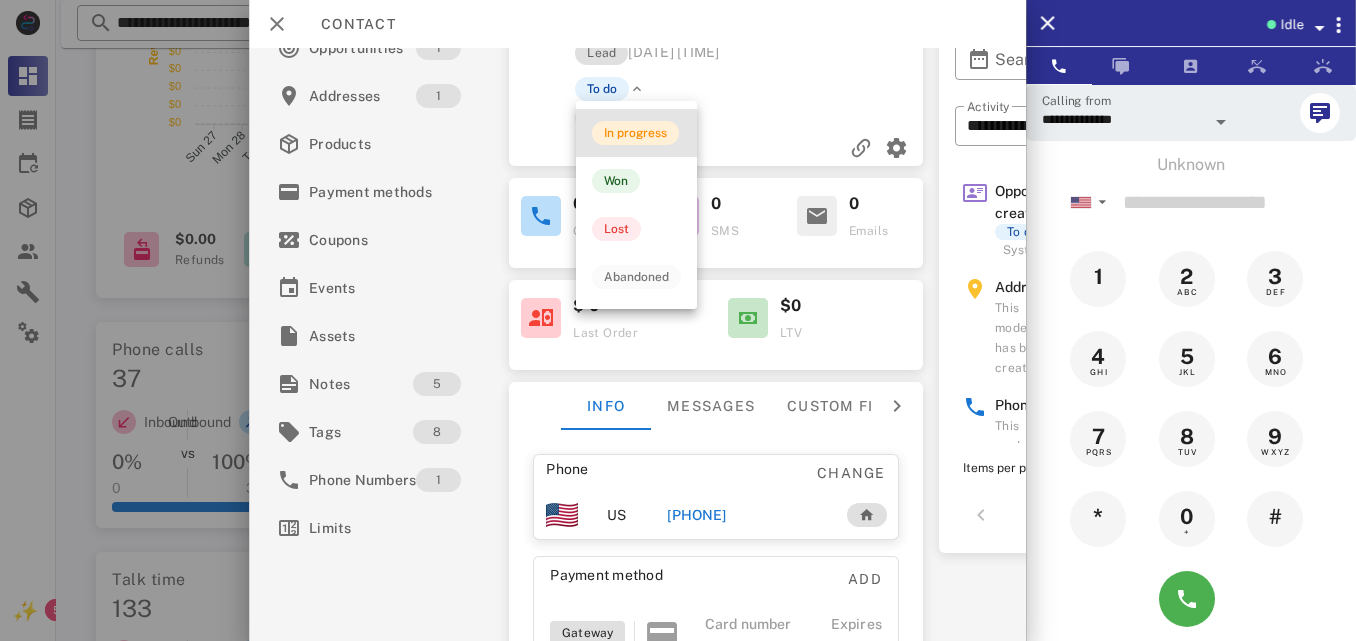 click on "In progress" at bounding box center (635, 133) 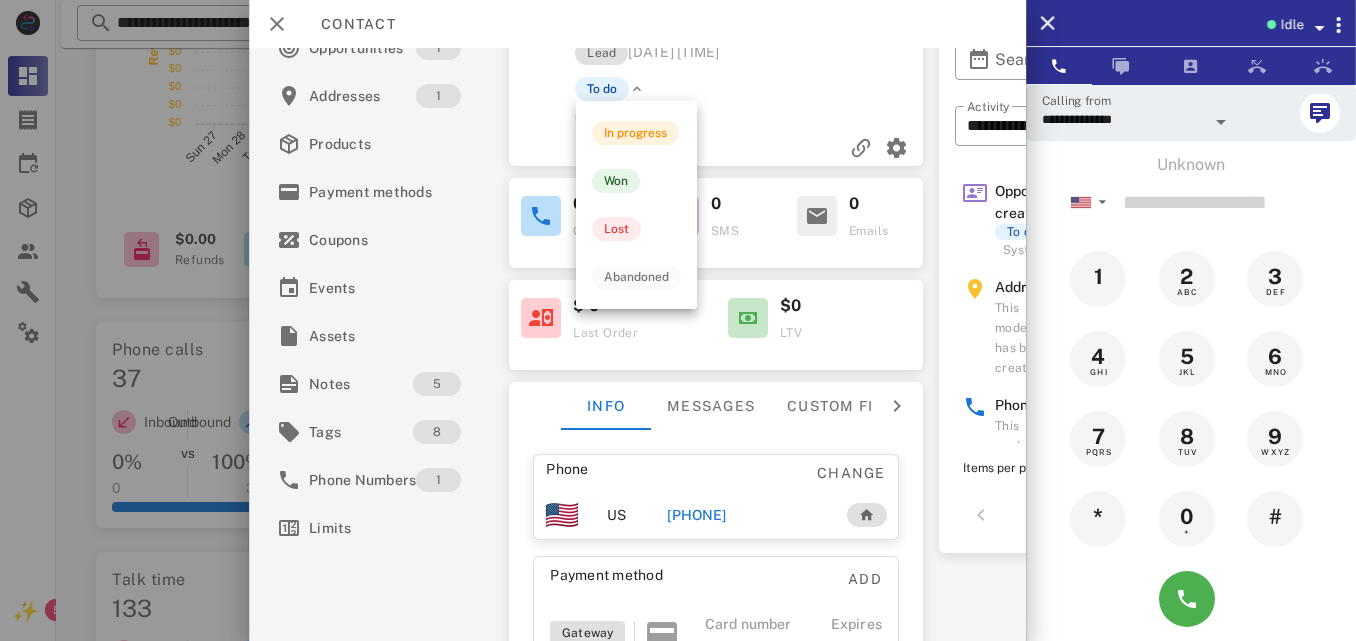 click at bounding box center [716, 148] 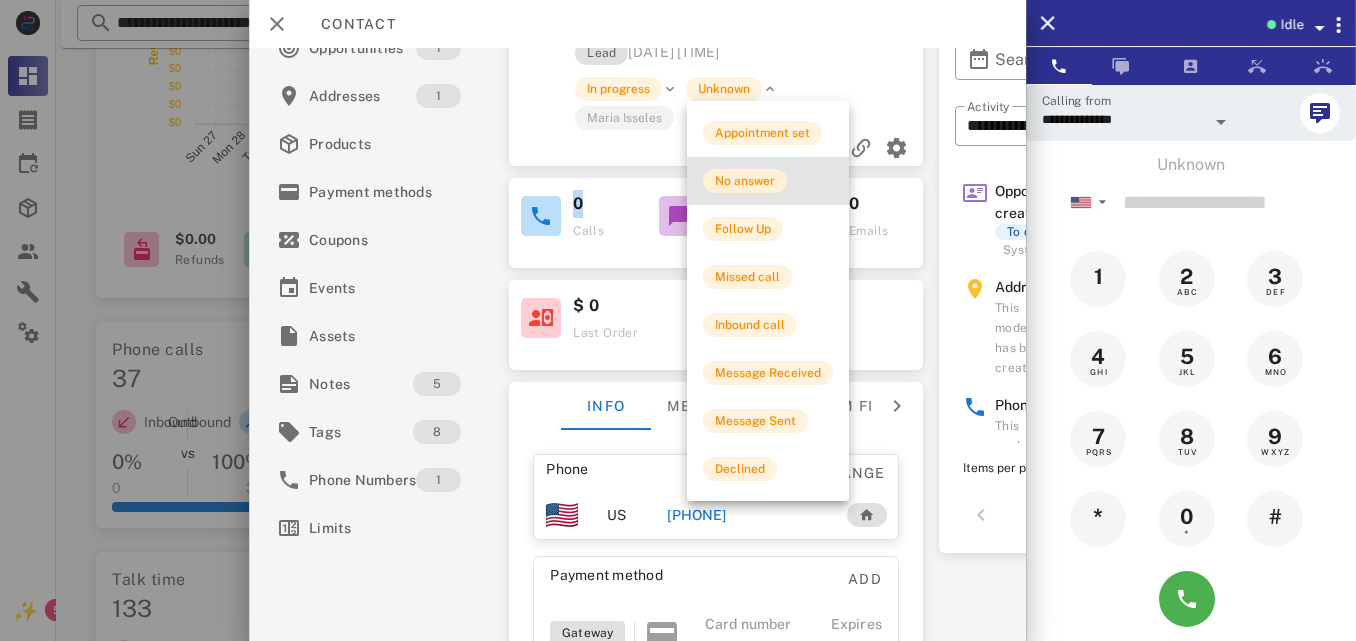 click on "No answer" at bounding box center (745, 181) 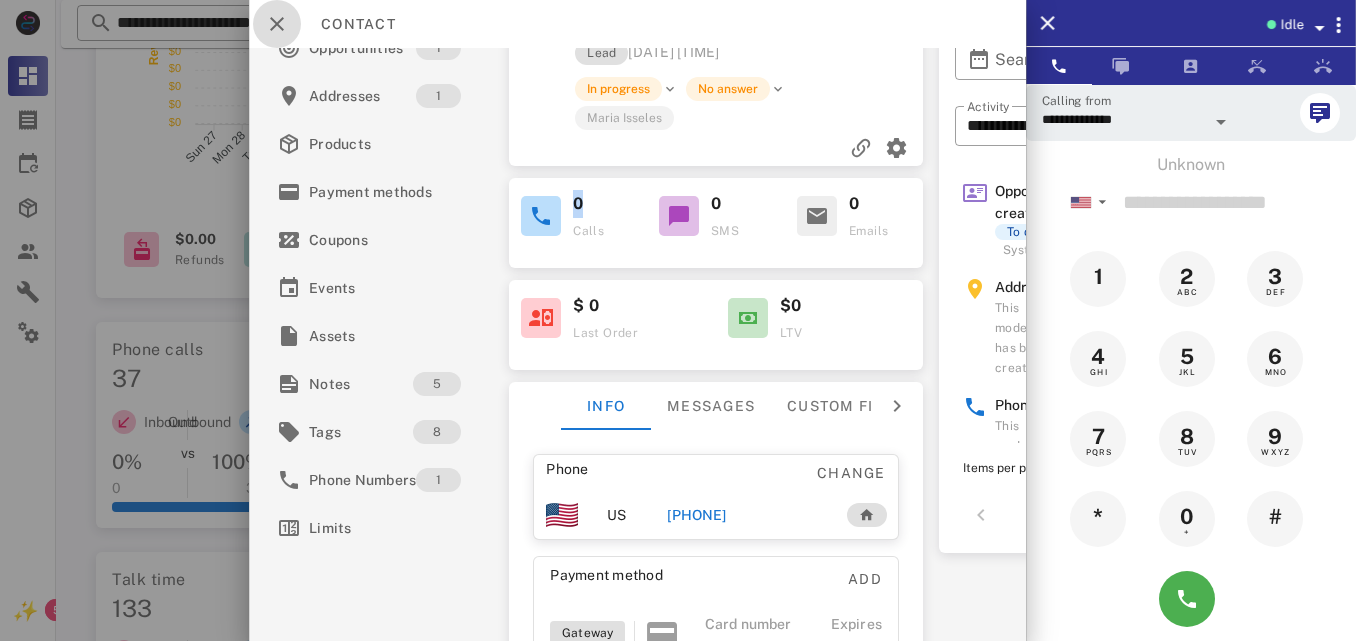 click at bounding box center (277, 24) 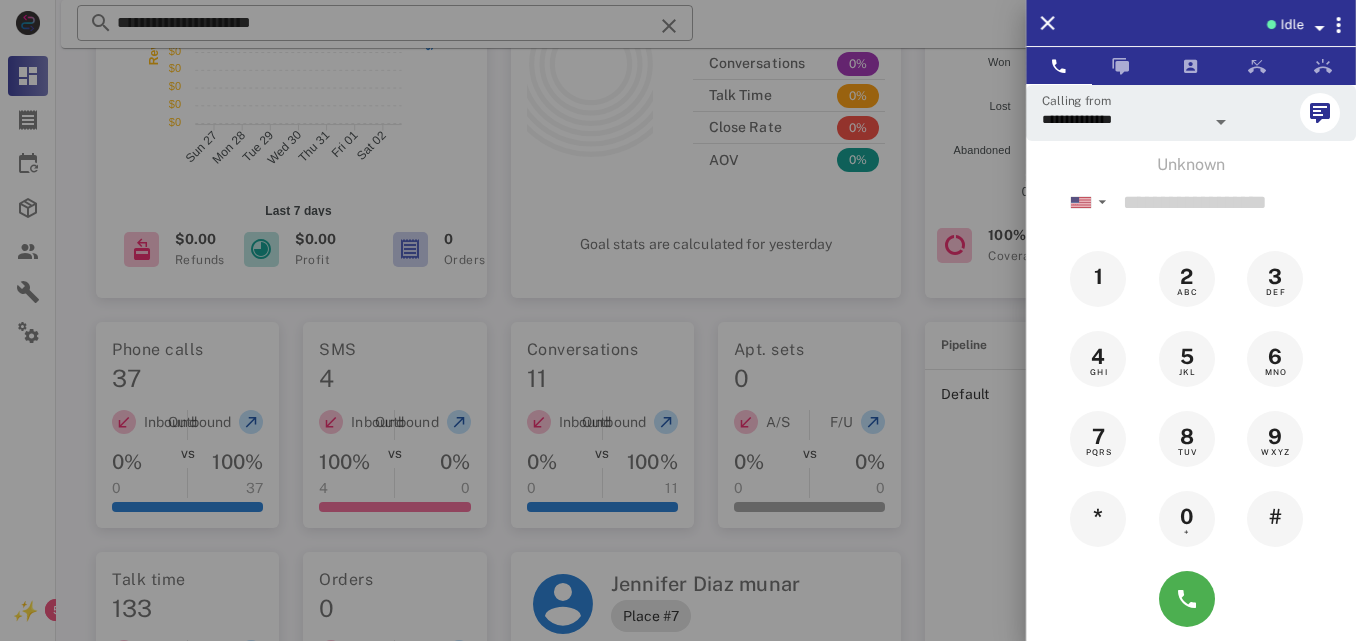 click at bounding box center (678, 320) 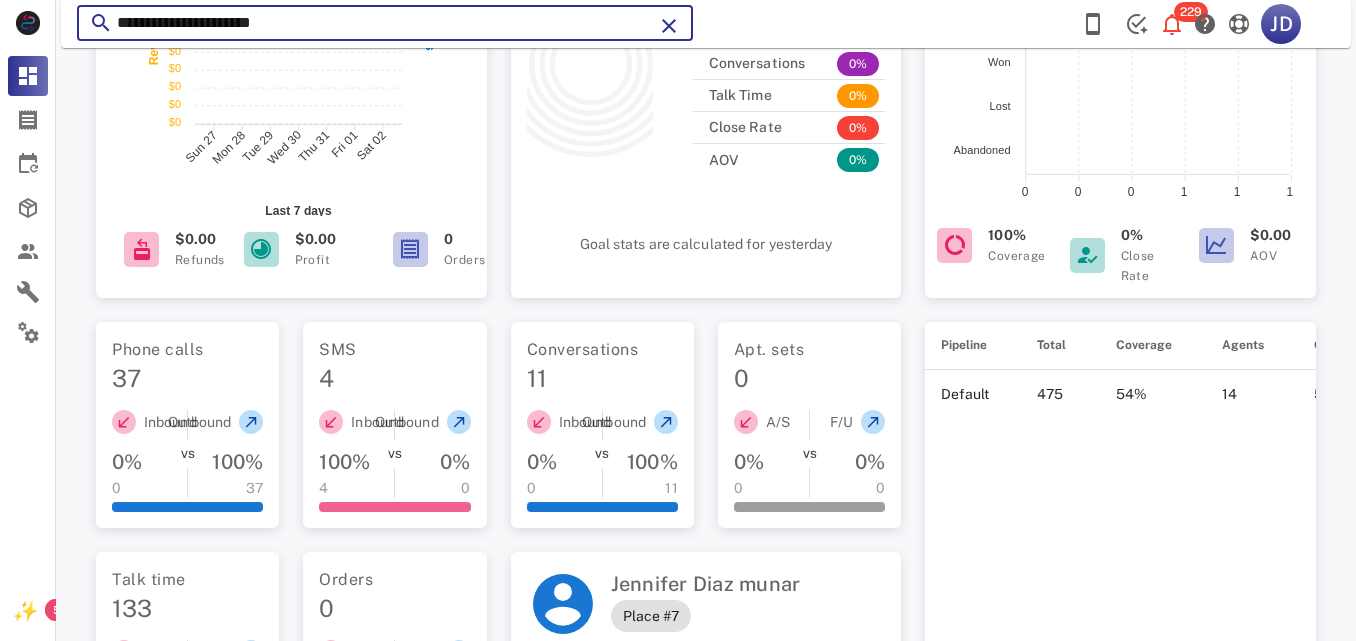 click on "**********" at bounding box center [385, 23] 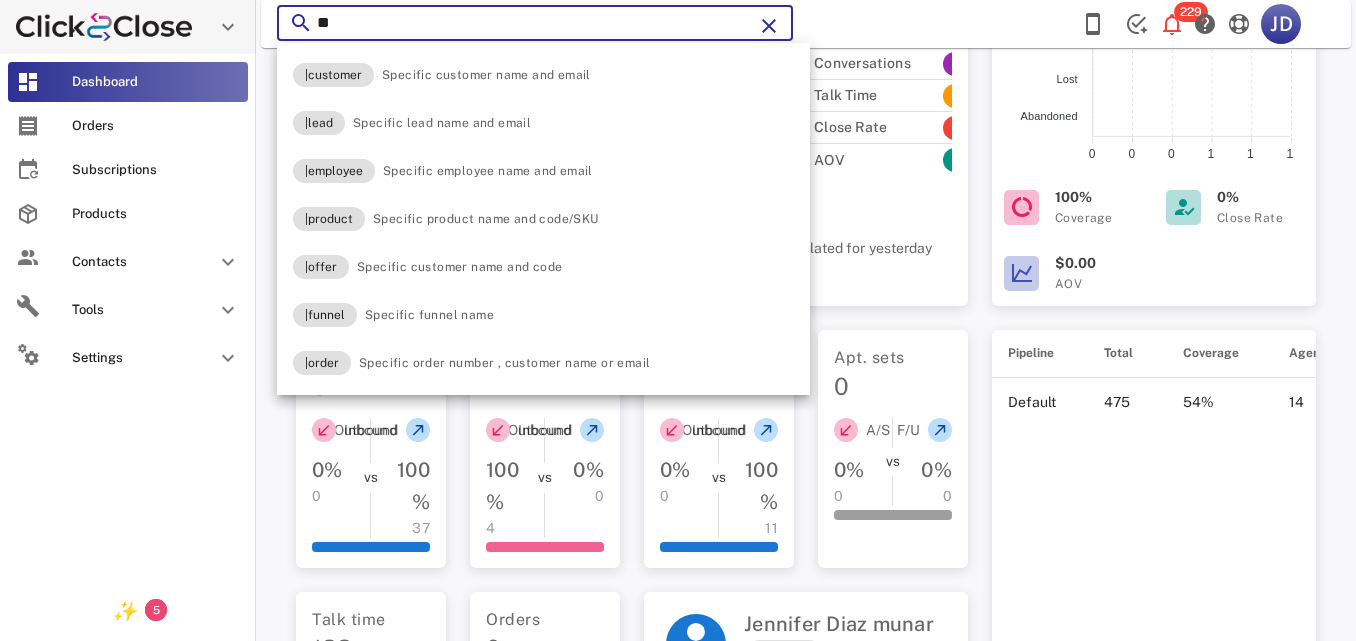 type on "*" 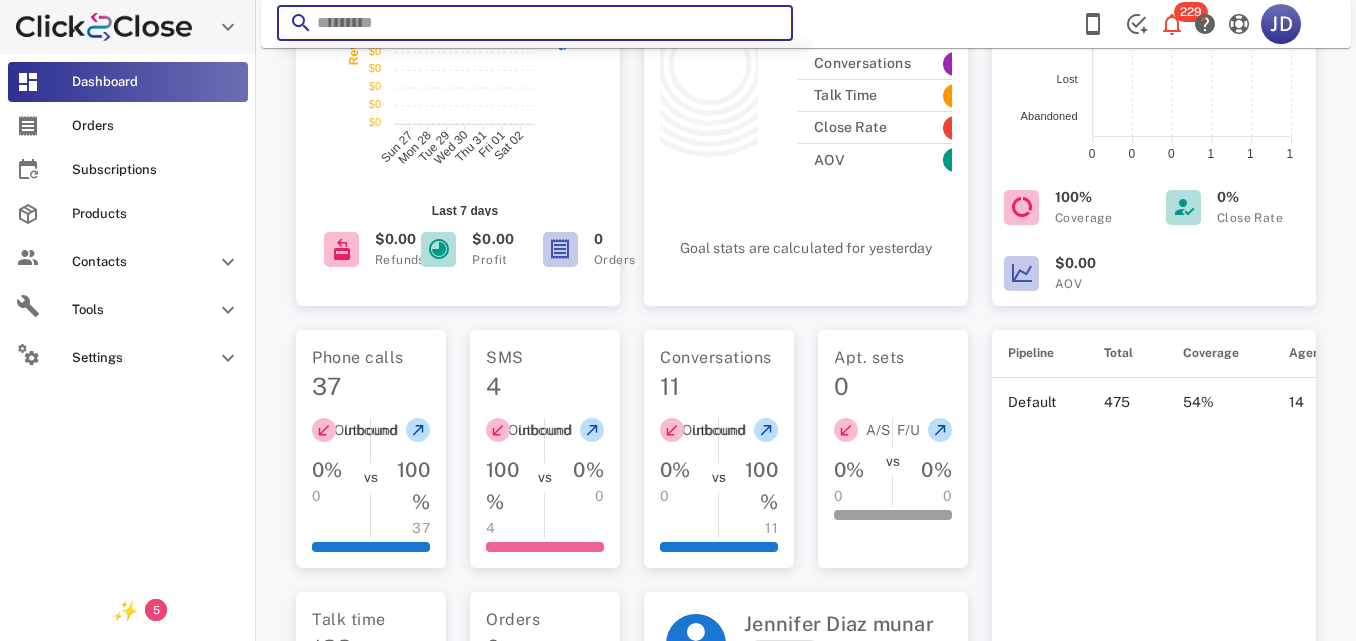 paste on "**********" 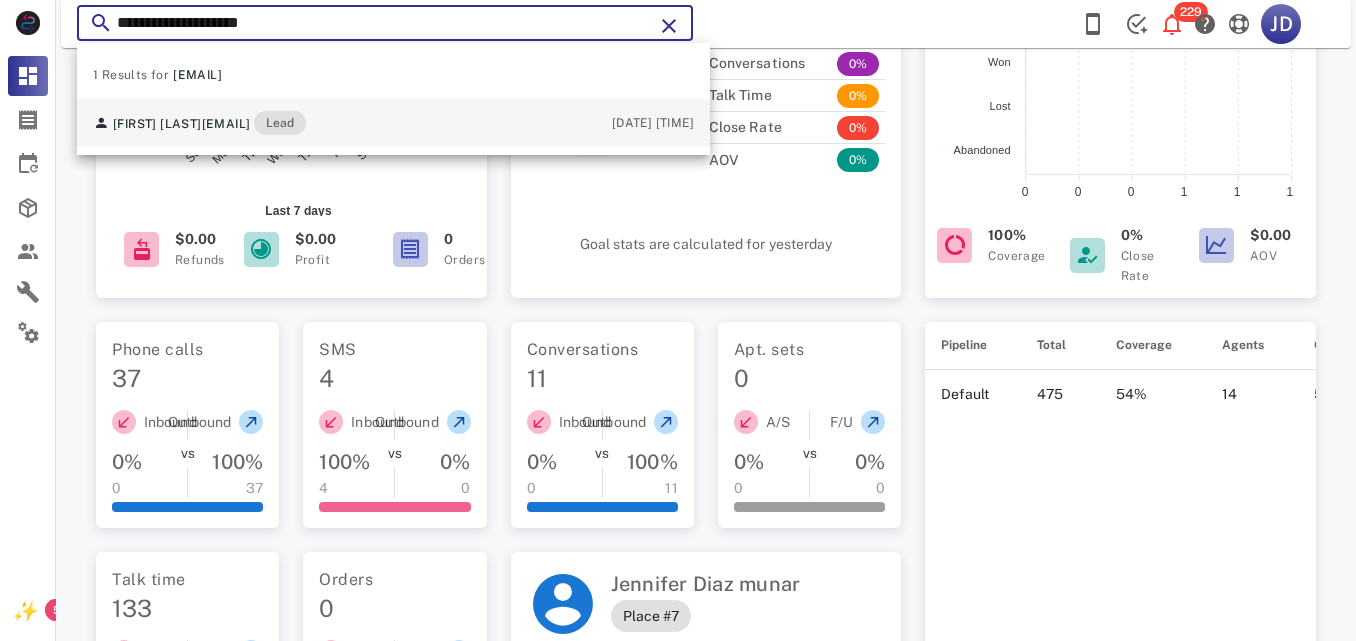 type on "**********" 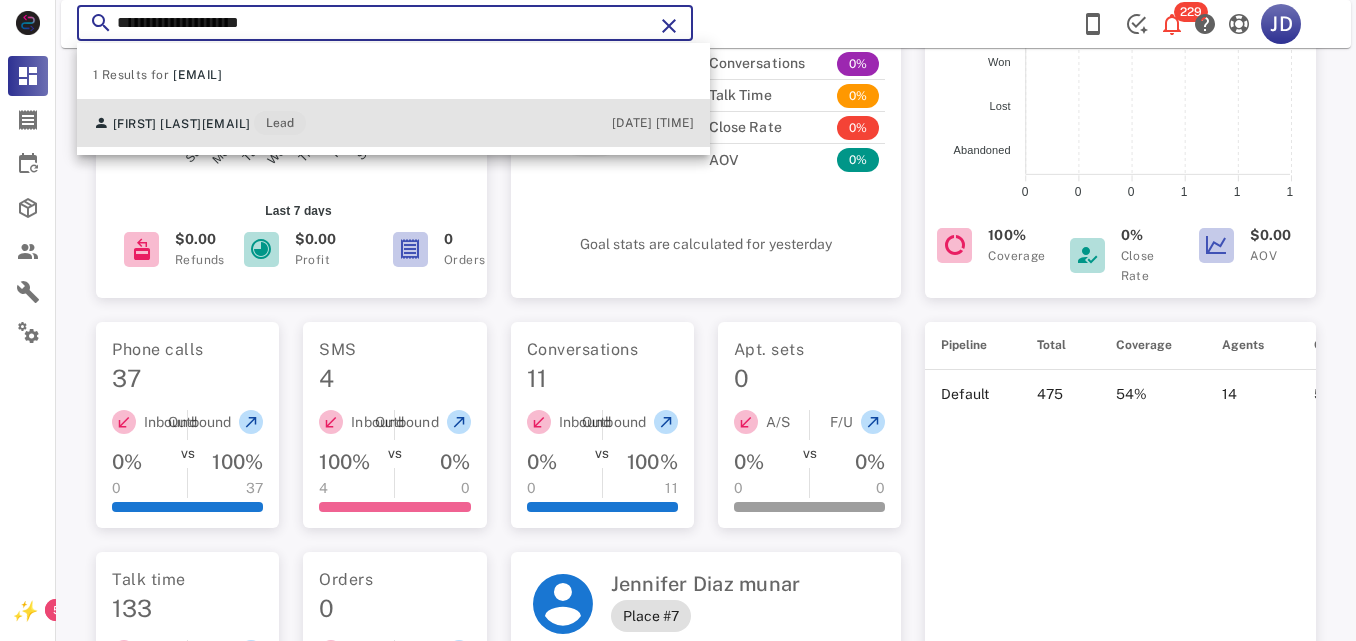 click on "[FIRST] [LAST]   [EMAIL]   Lead" at bounding box center [199, 123] 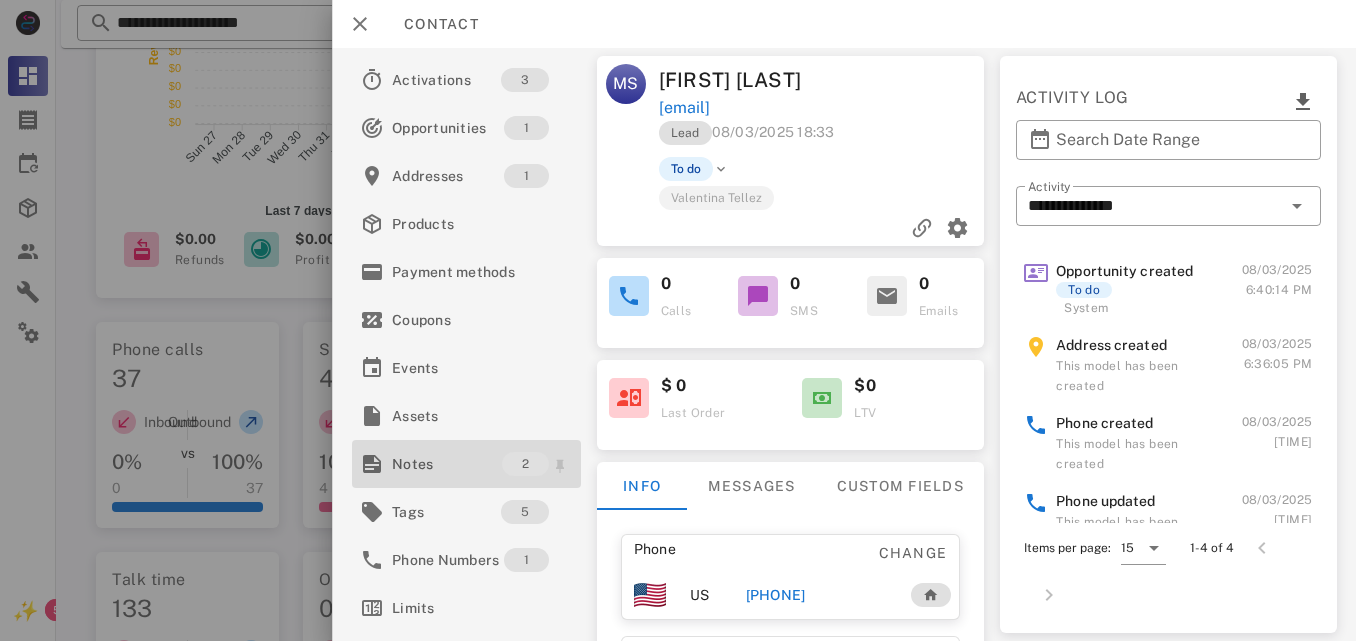 click on "Notes" at bounding box center [447, 464] 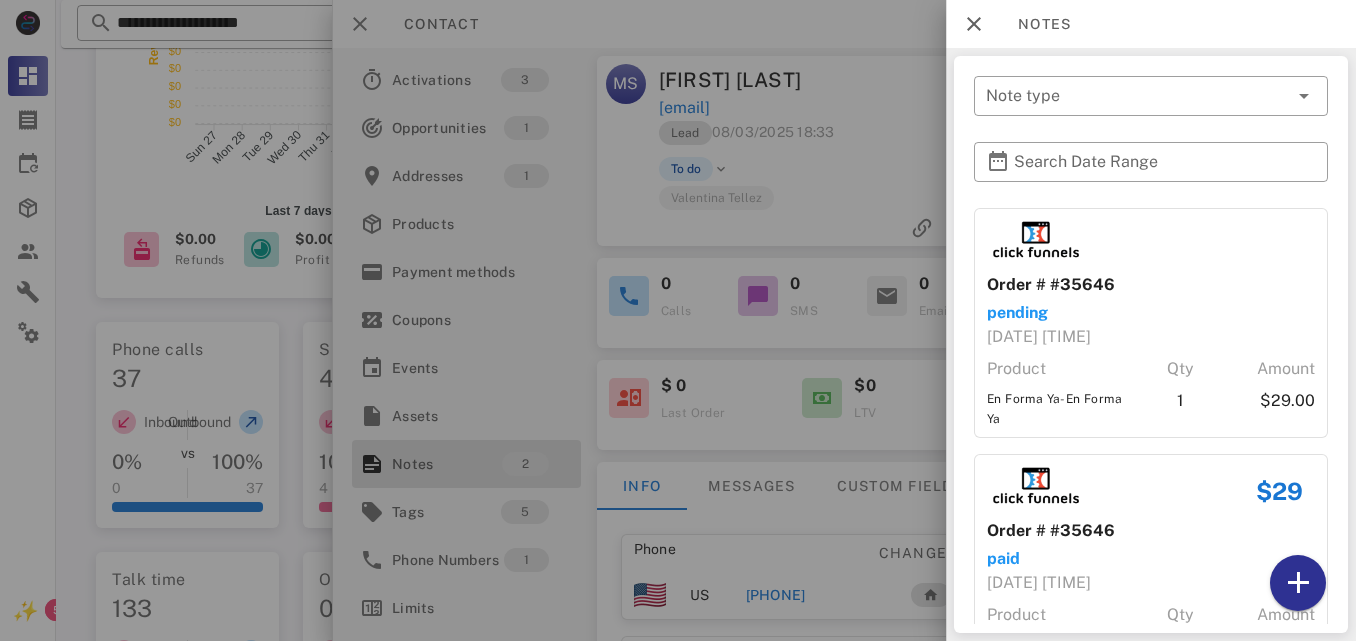 click at bounding box center (678, 320) 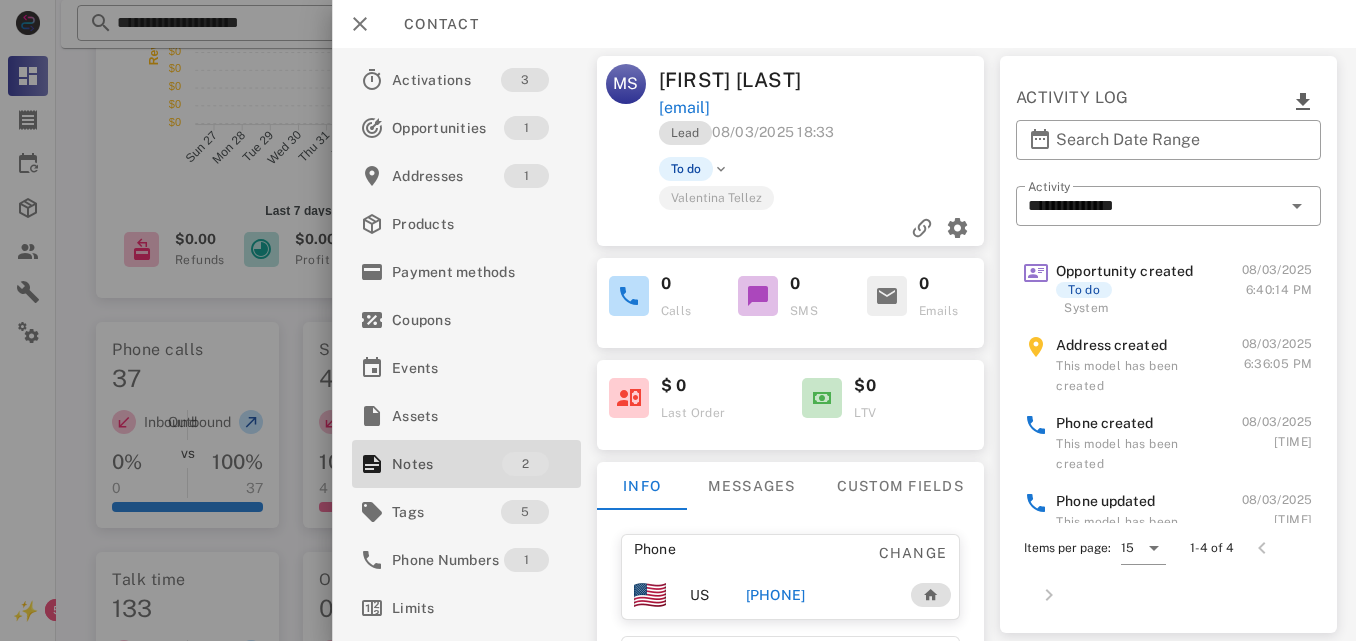 click on "[PHONE]" at bounding box center [775, 595] 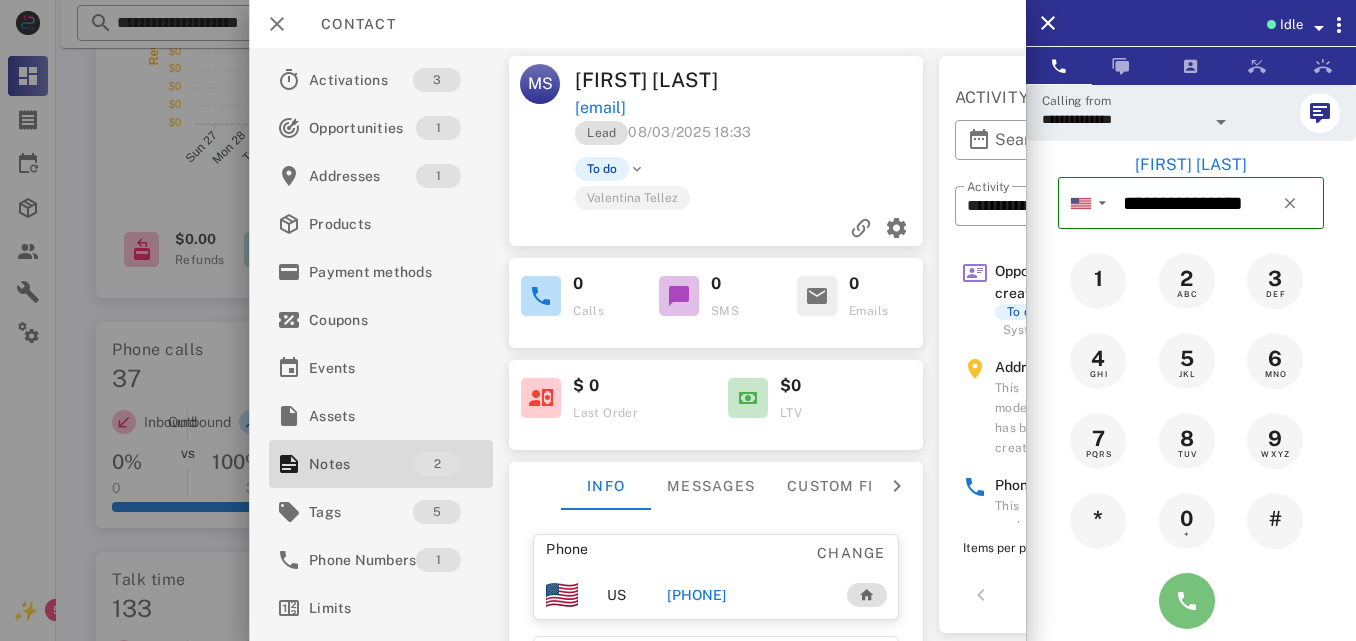 click at bounding box center (1187, 601) 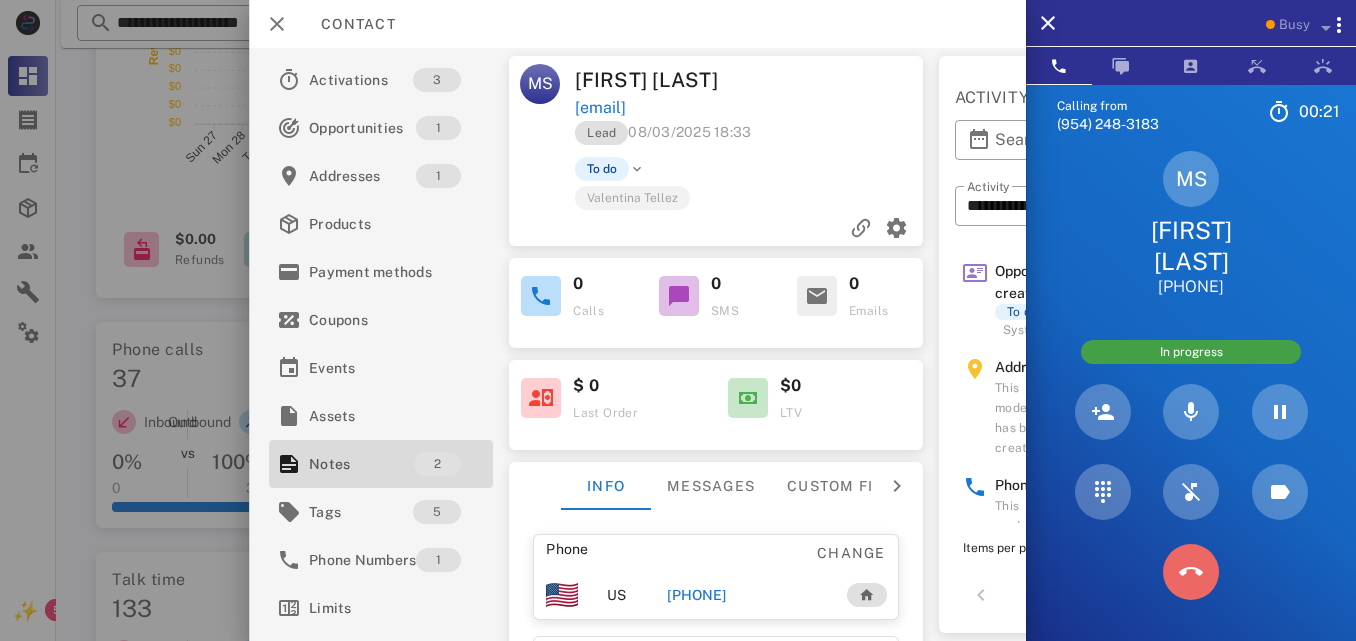 click at bounding box center [1191, 572] 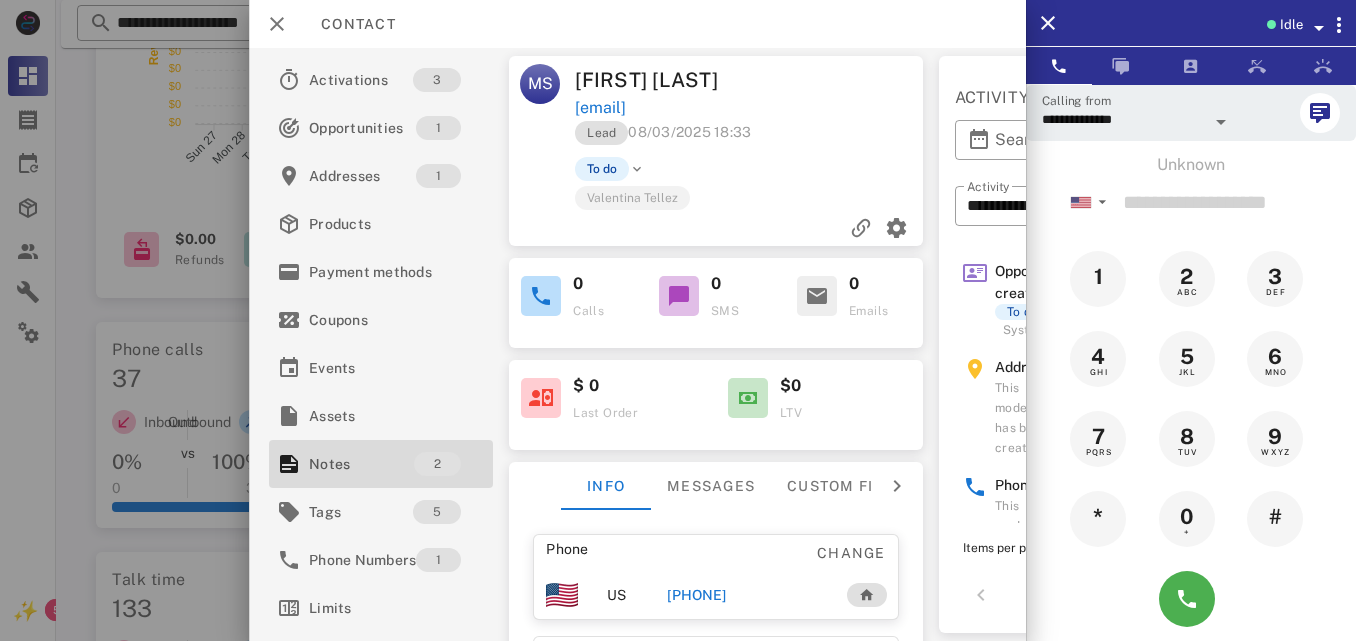click on "[PHONE]" at bounding box center [696, 595] 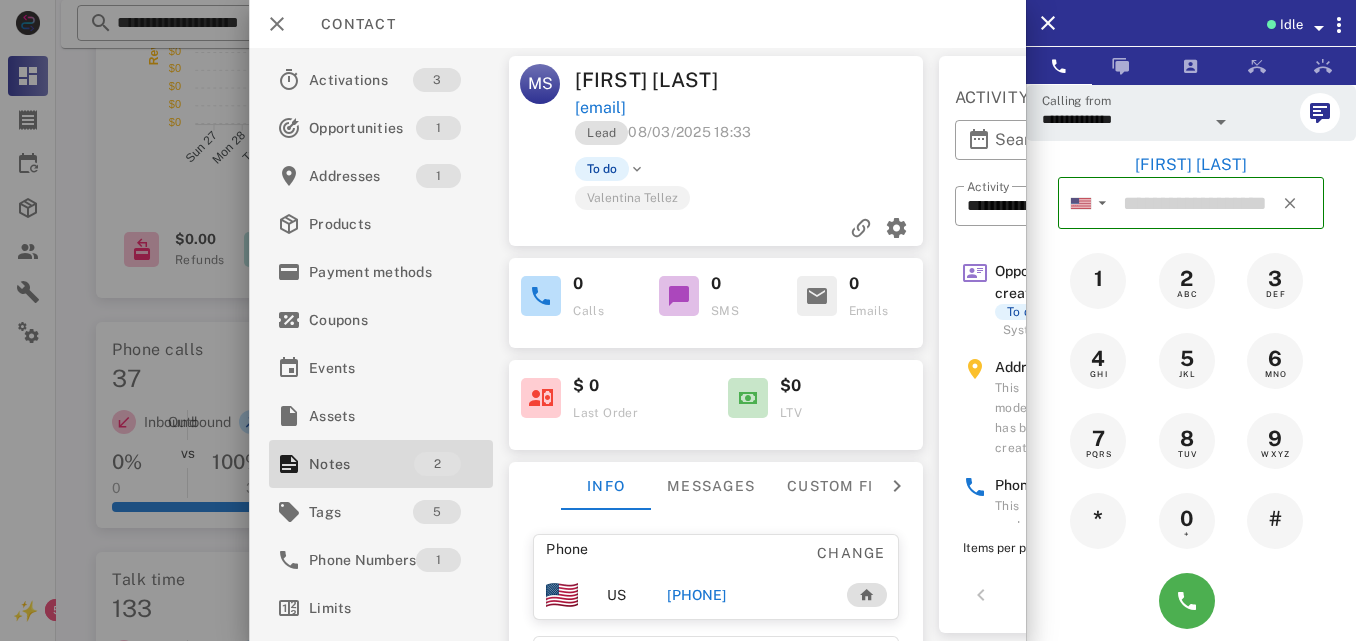 type on "**********" 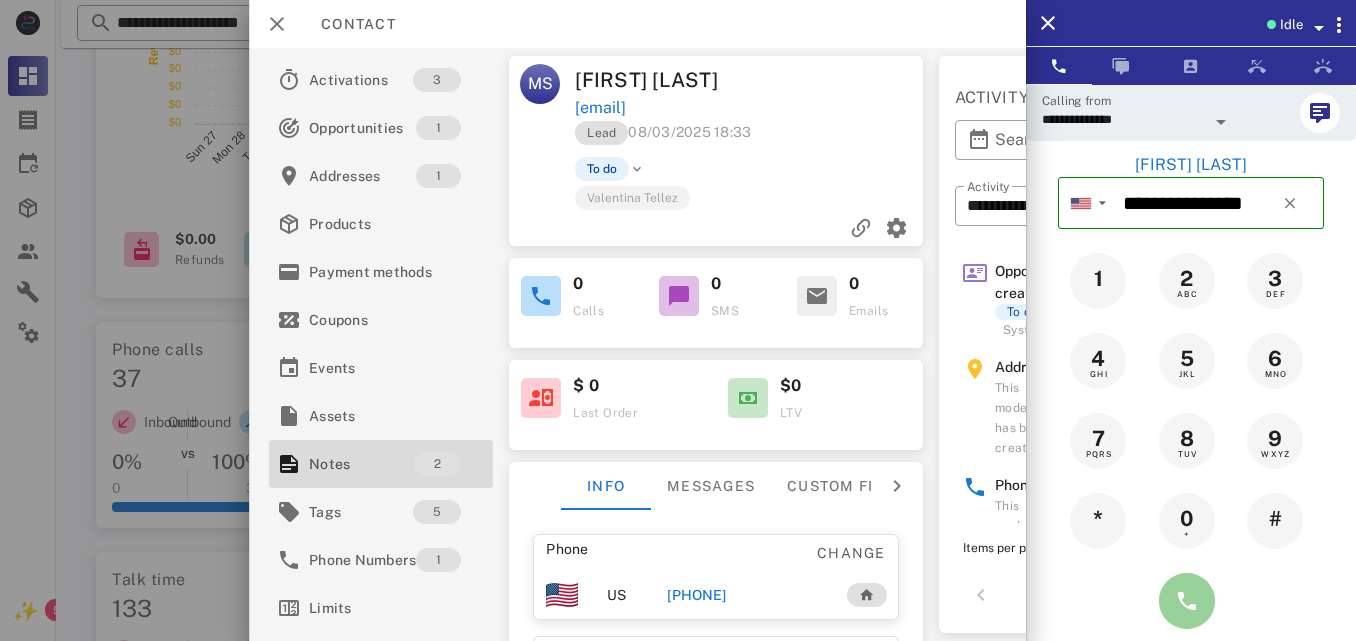 click at bounding box center (1187, 601) 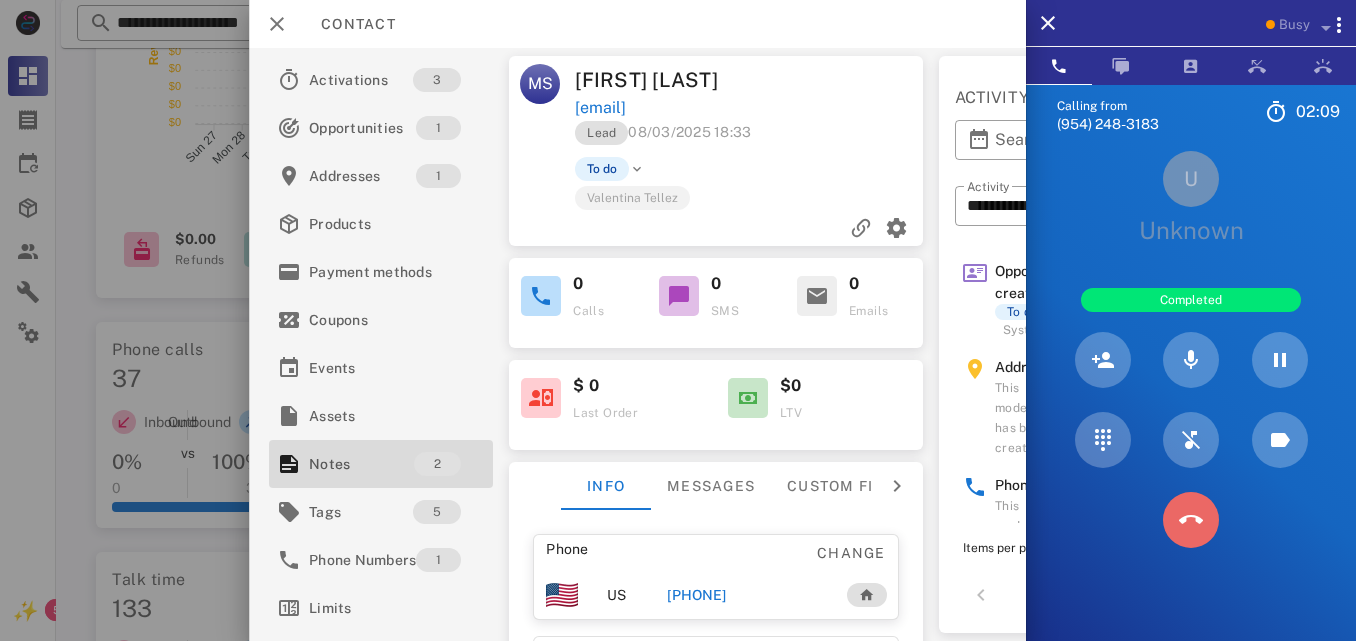 click at bounding box center [1191, 520] 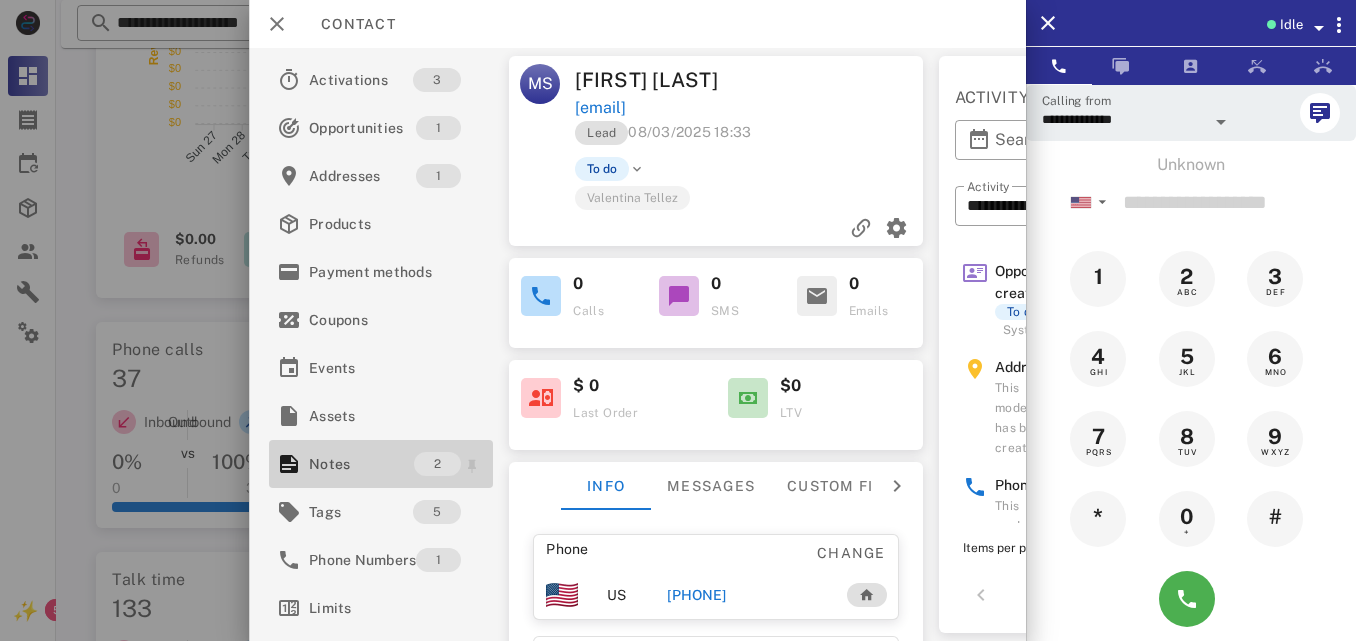click on "Notes" at bounding box center (361, 464) 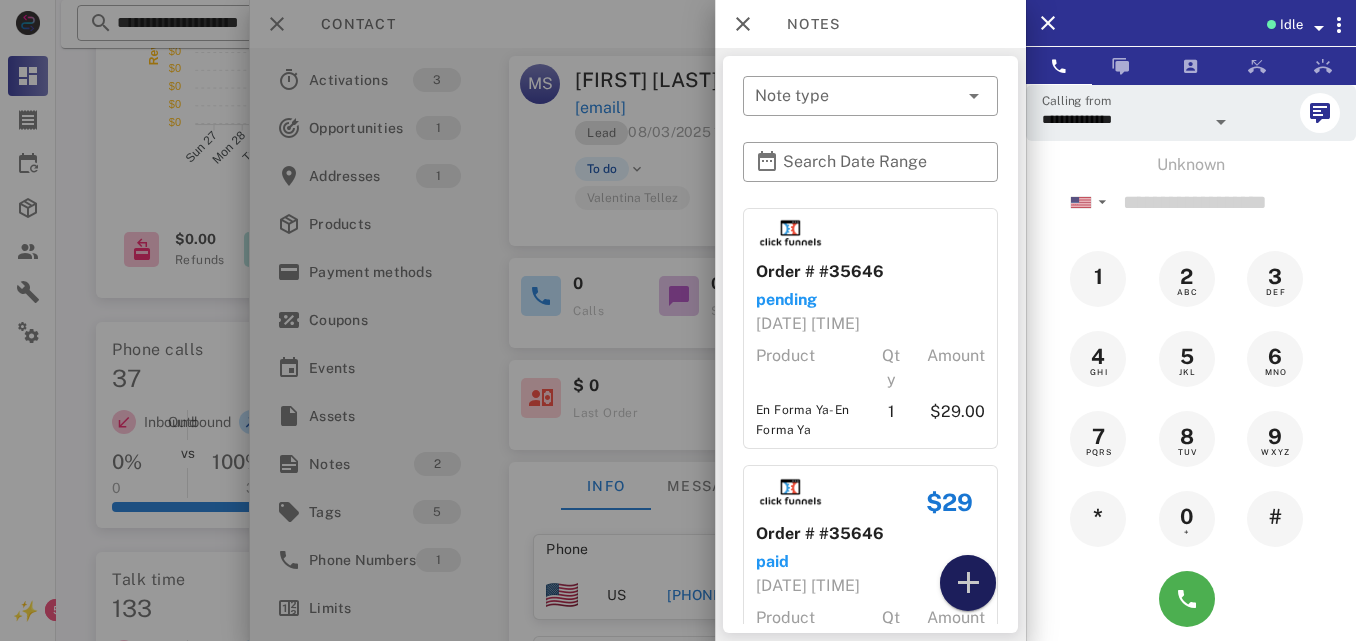 click at bounding box center [968, 583] 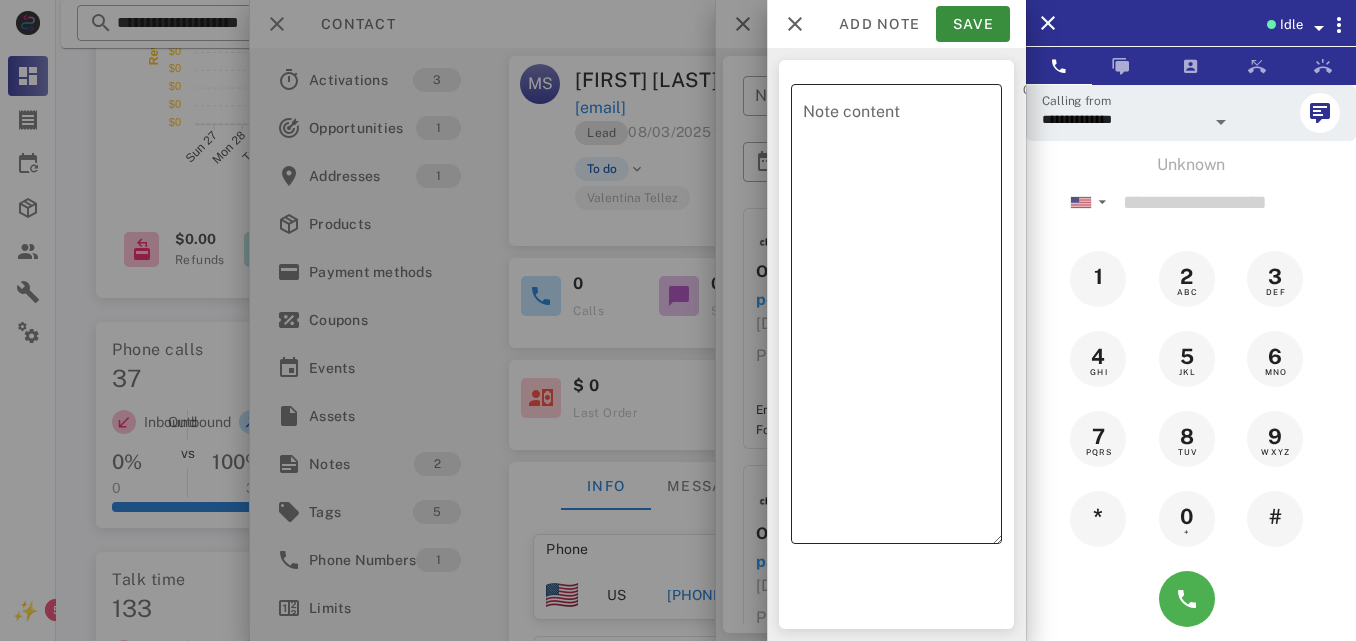click on "Note content" at bounding box center [902, 319] 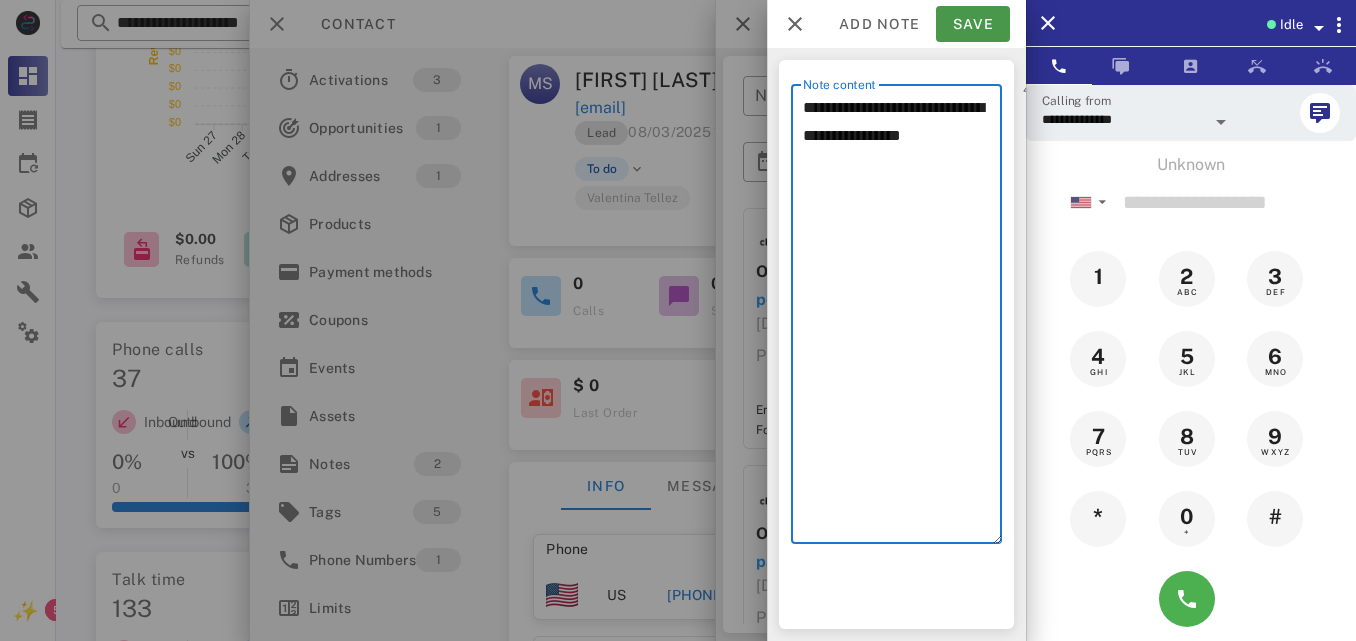 type on "**********" 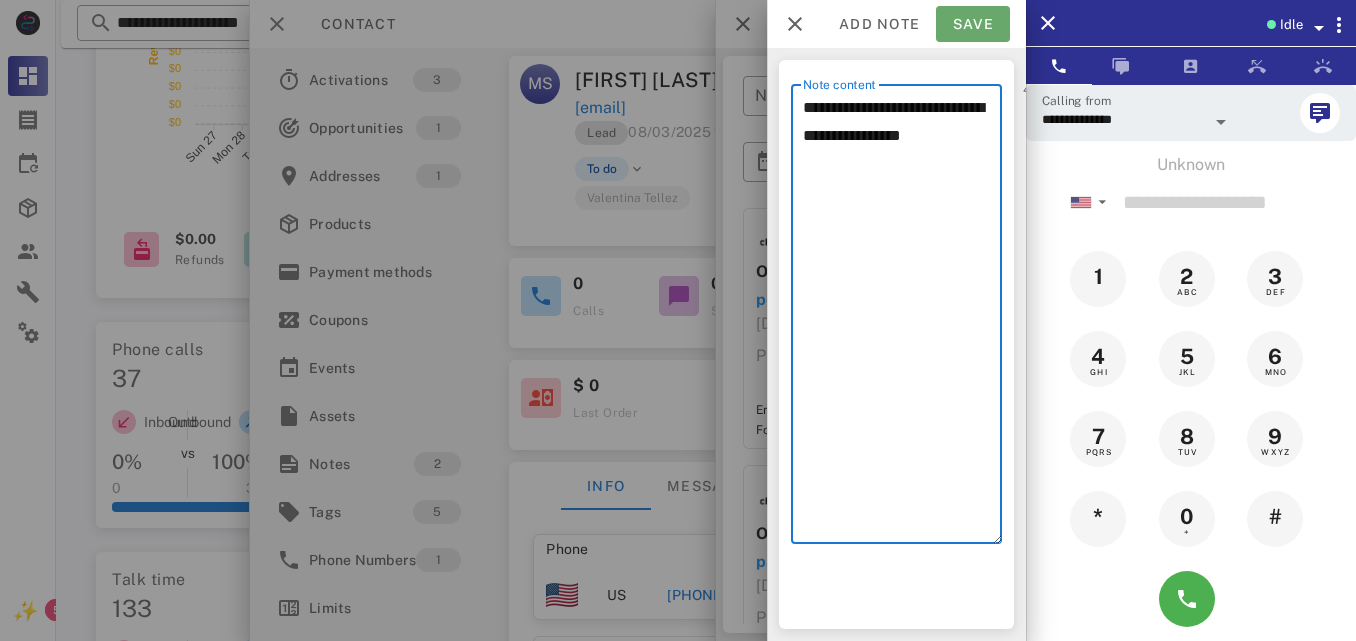 click on "Save" at bounding box center (973, 24) 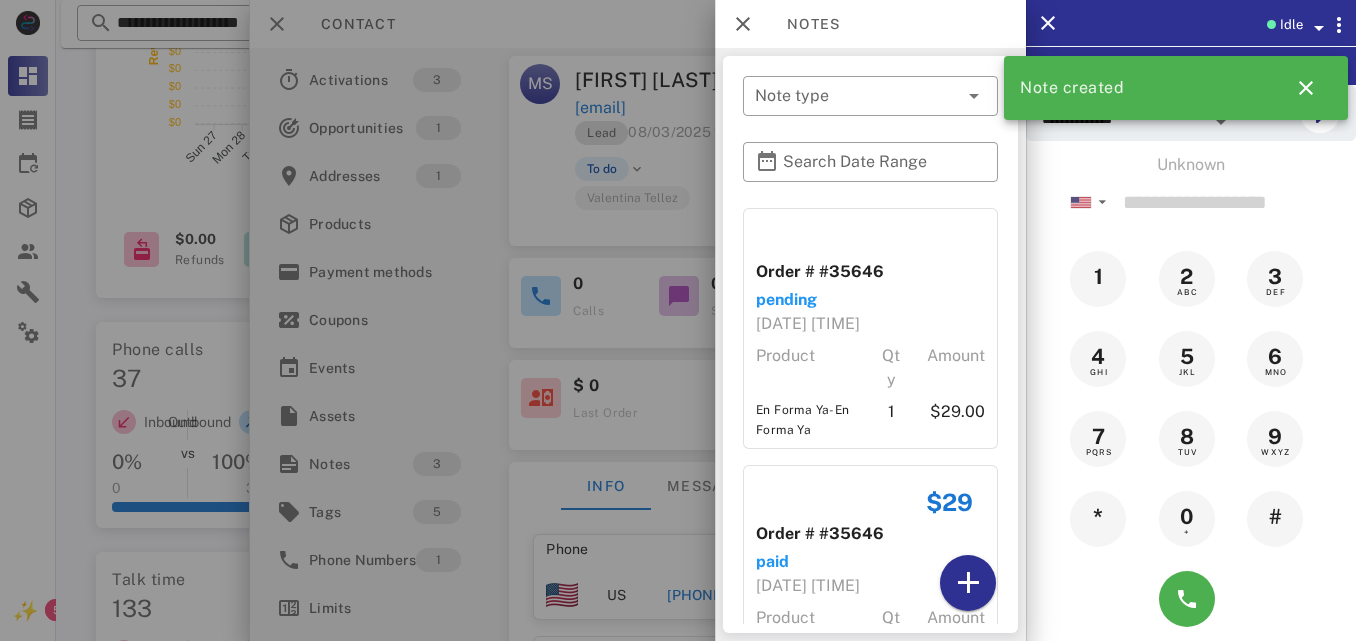 click at bounding box center [678, 320] 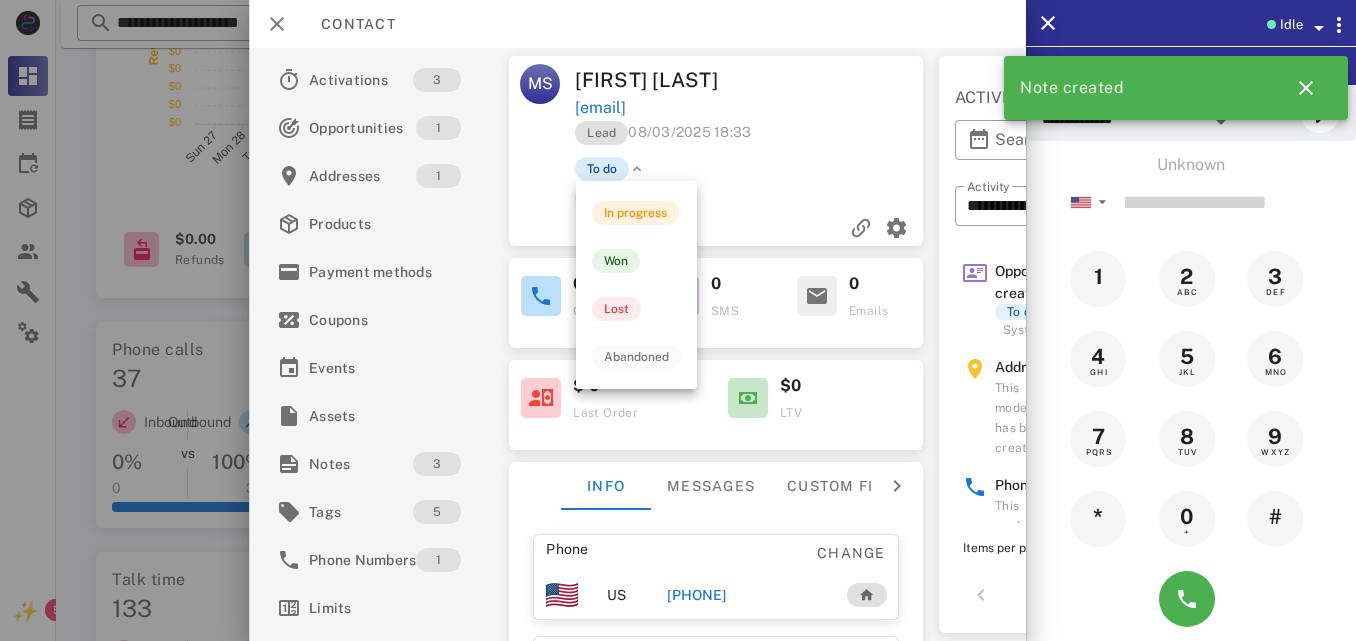 click on "To do" at bounding box center (602, 169) 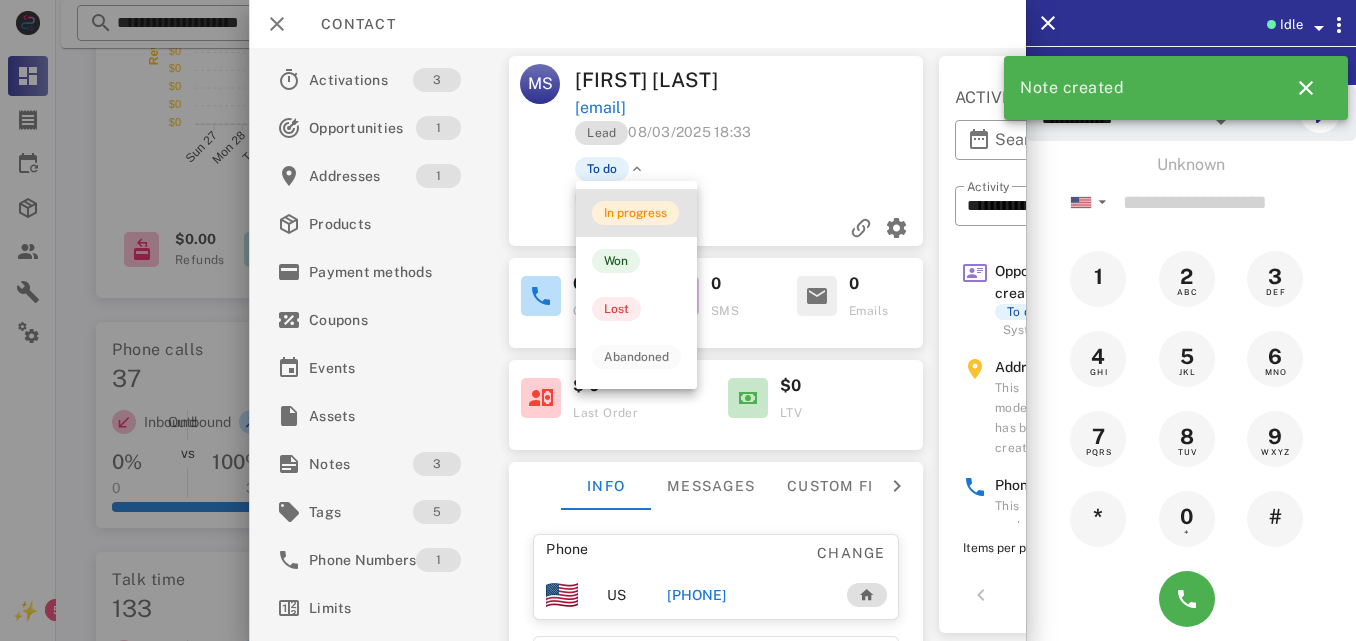 click on "In progress" at bounding box center (635, 213) 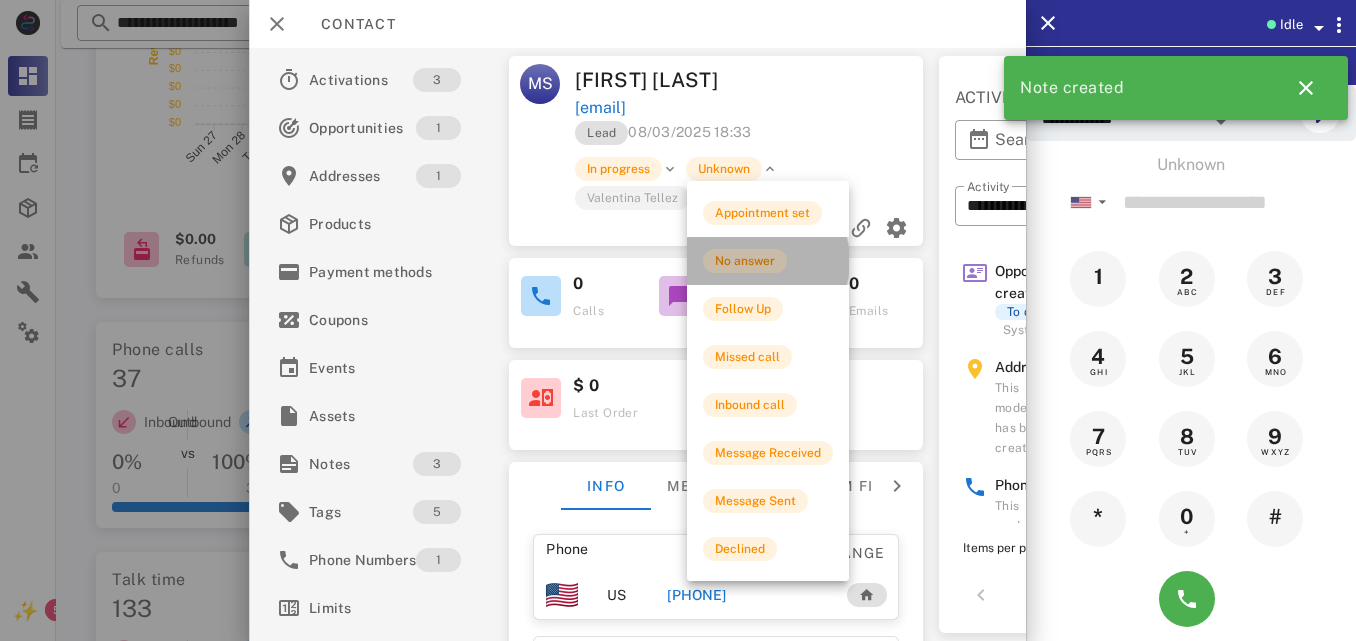 click on "No answer" at bounding box center [745, 261] 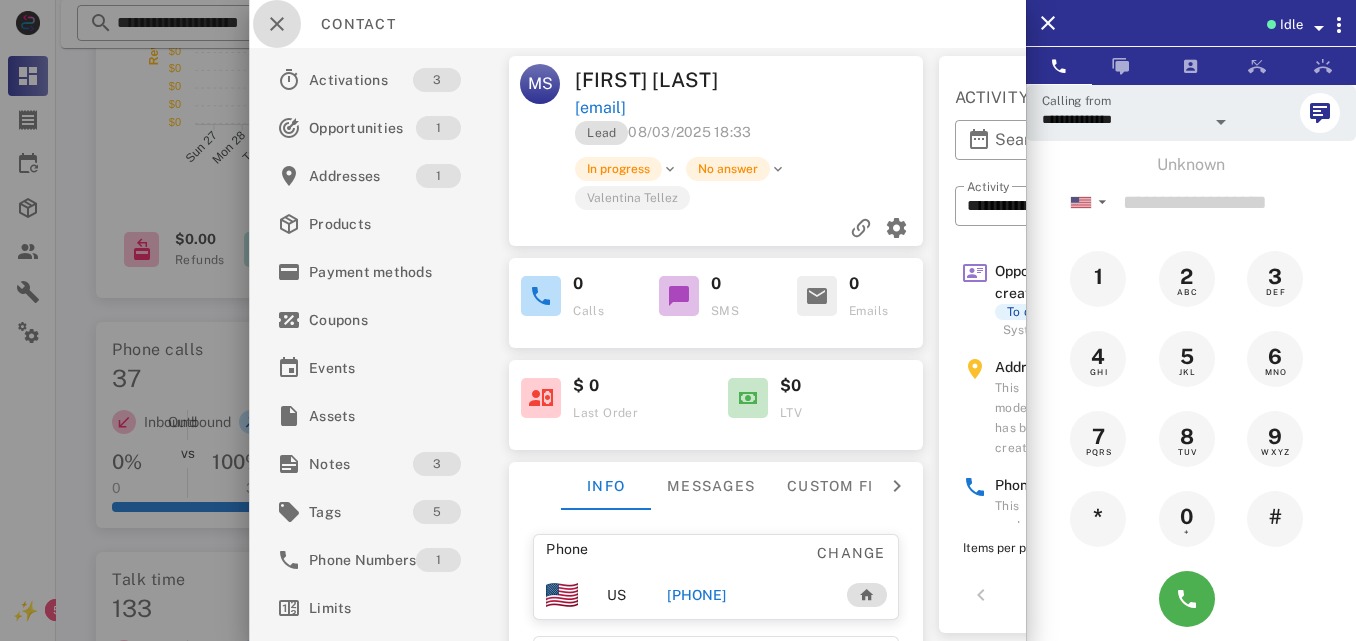 click at bounding box center (277, 24) 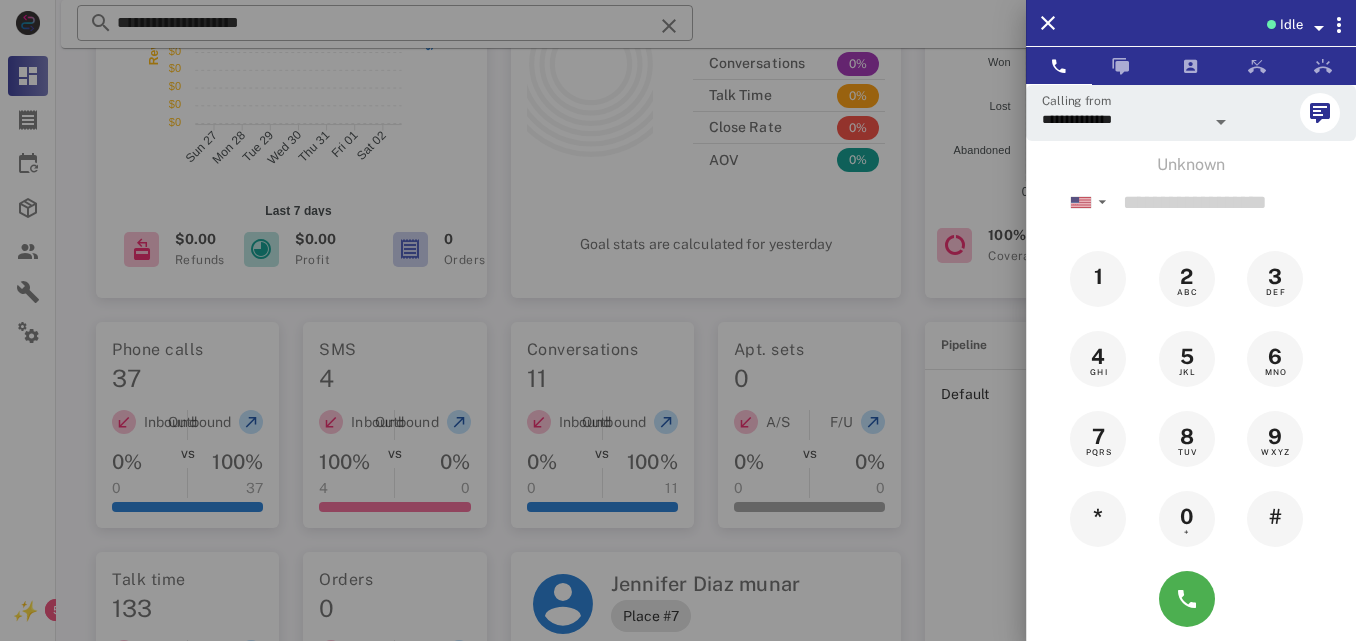click at bounding box center (678, 320) 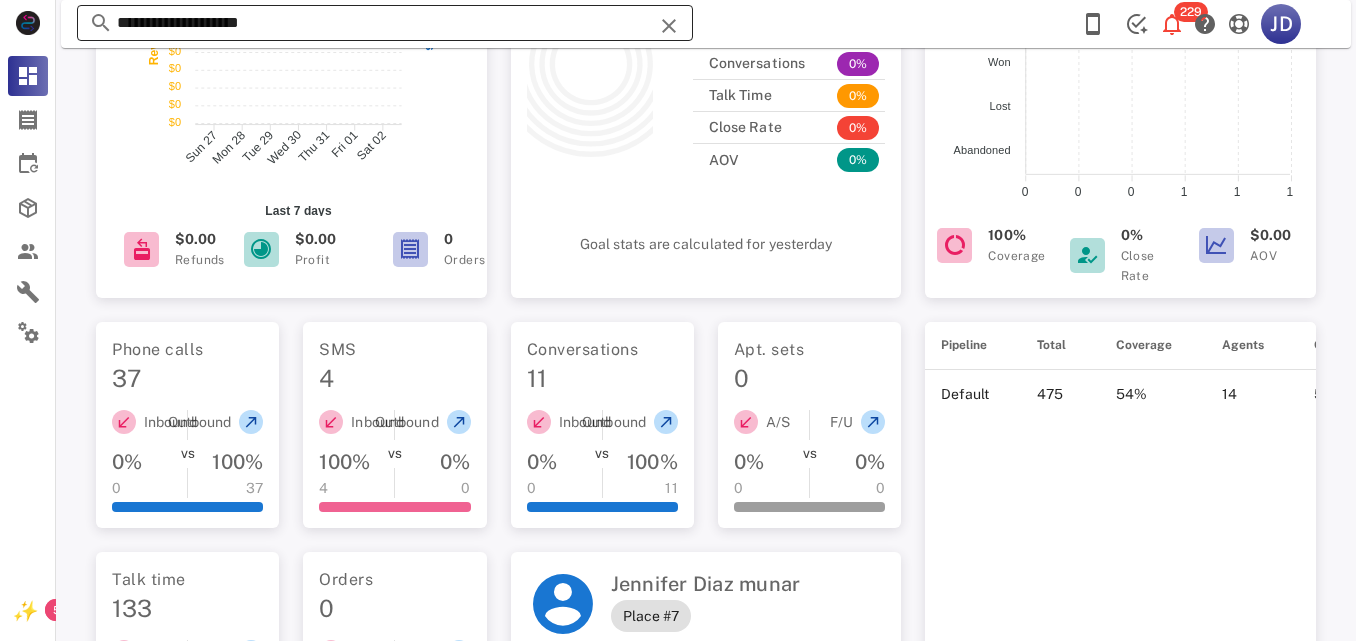 click on "**********" at bounding box center [385, 23] 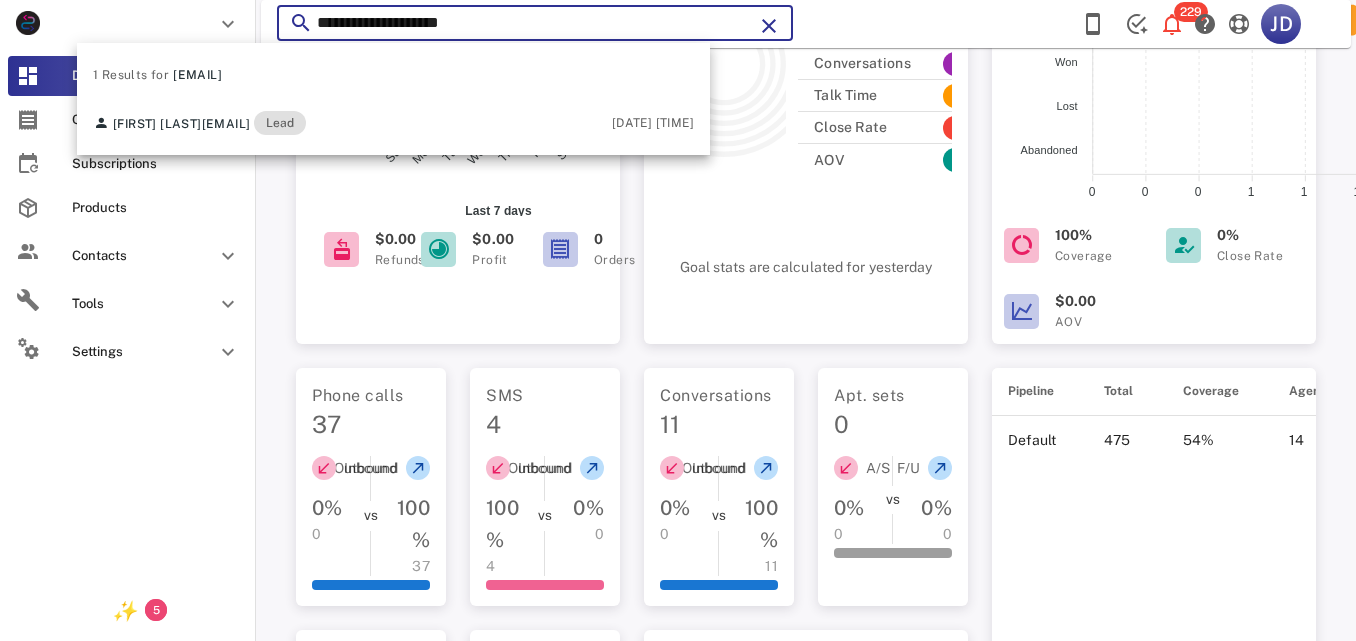 drag, startPoint x: 270, startPoint y: 23, endPoint x: 0, endPoint y: 465, distance: 517.9421 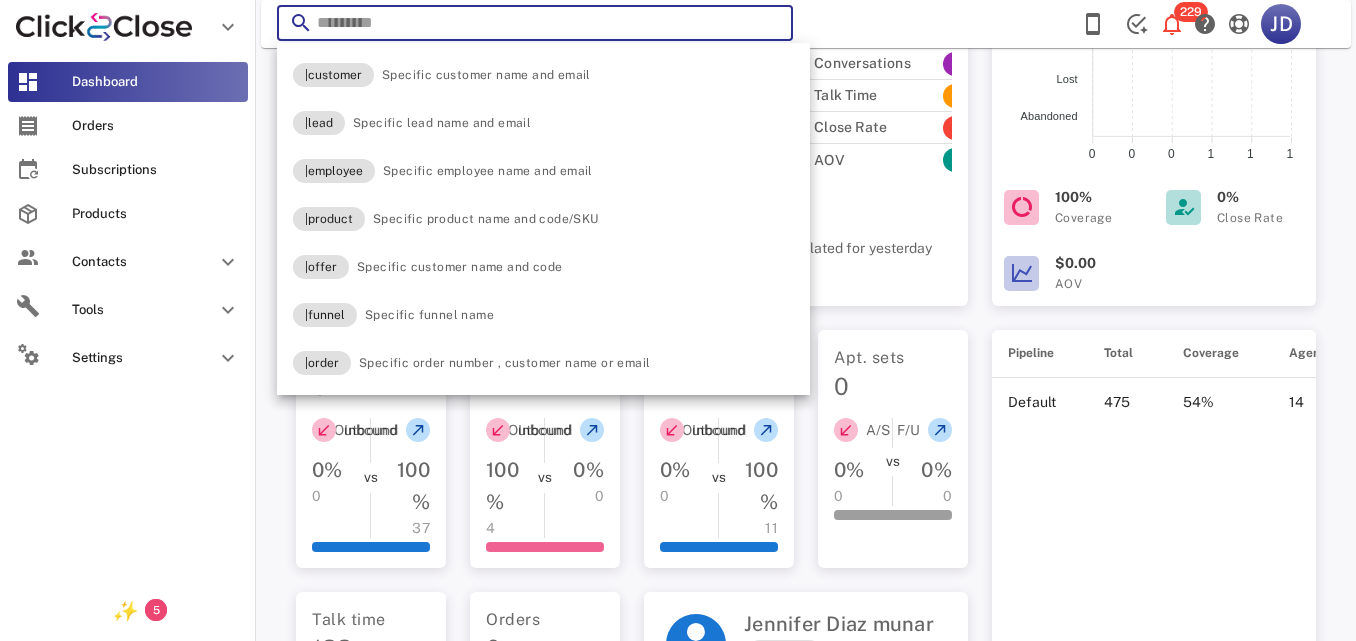 type on "*" 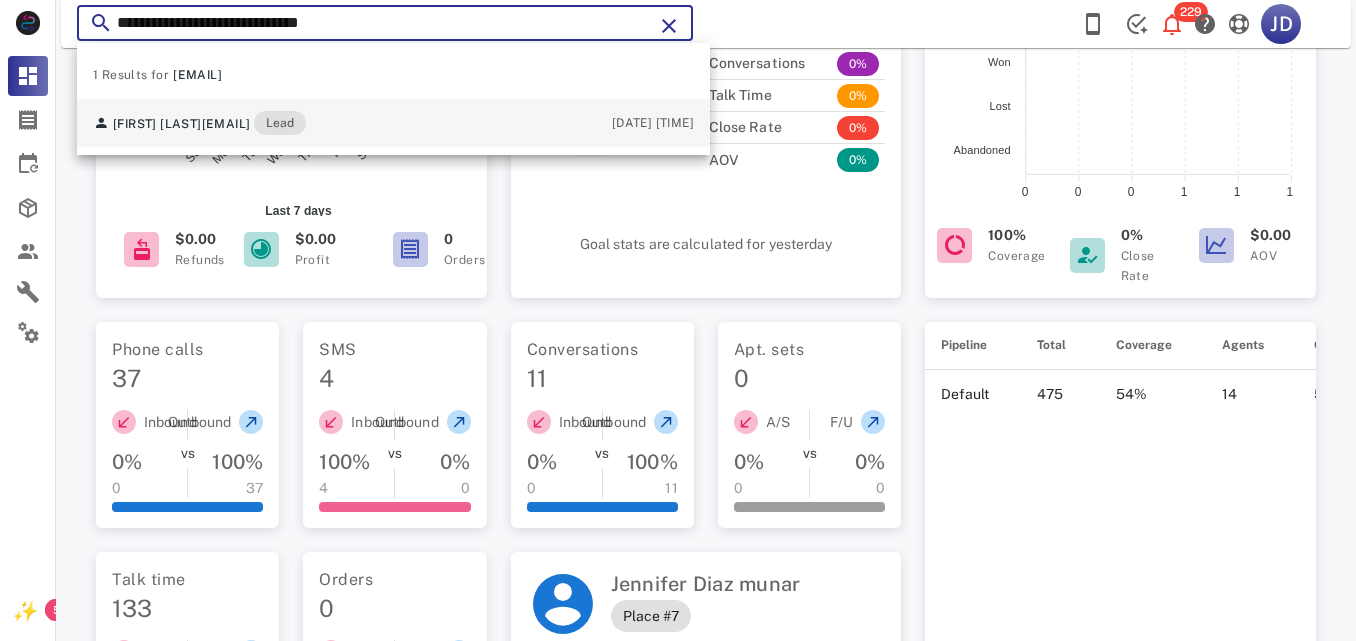 type on "**********" 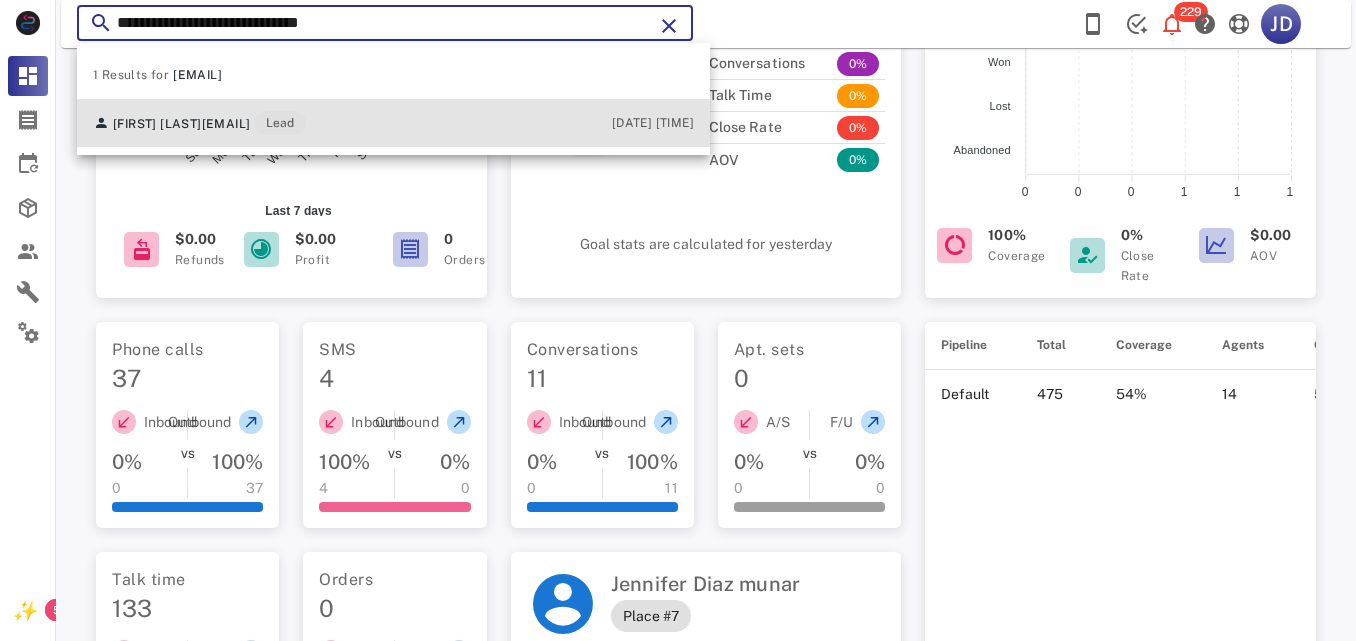 click on "[FIRST] [LAST]   [EMAIL]   Lead" at bounding box center [199, 123] 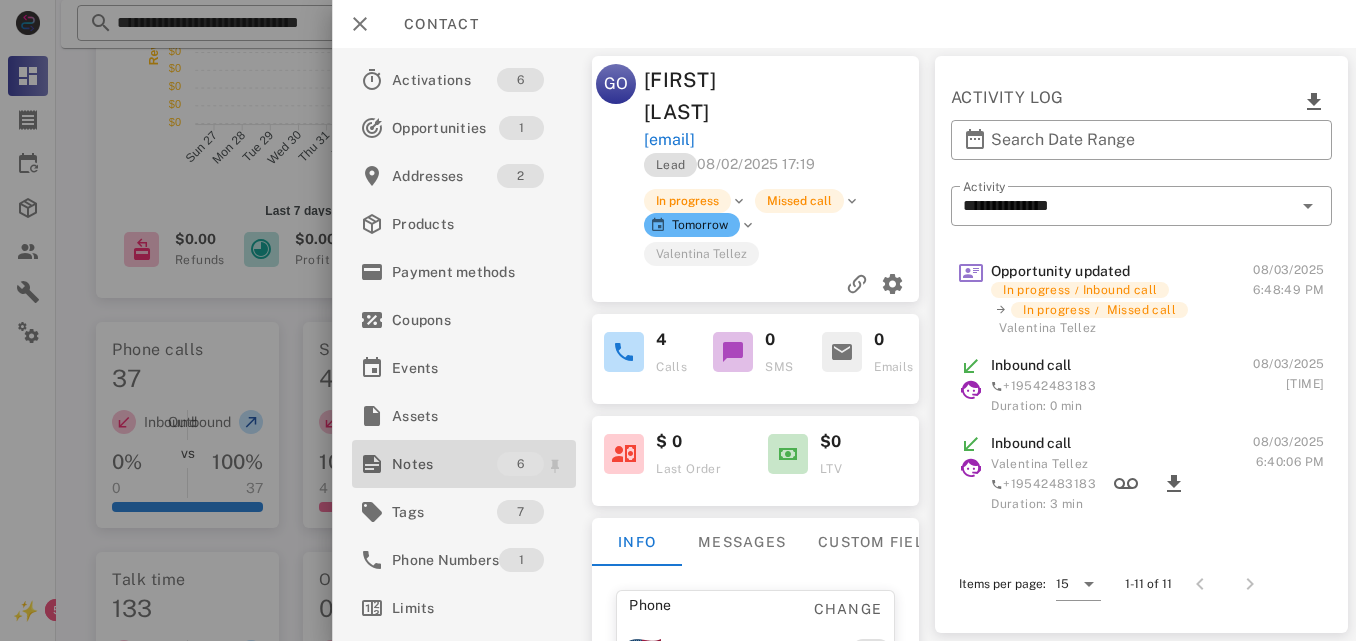 click on "Notes" at bounding box center (444, 464) 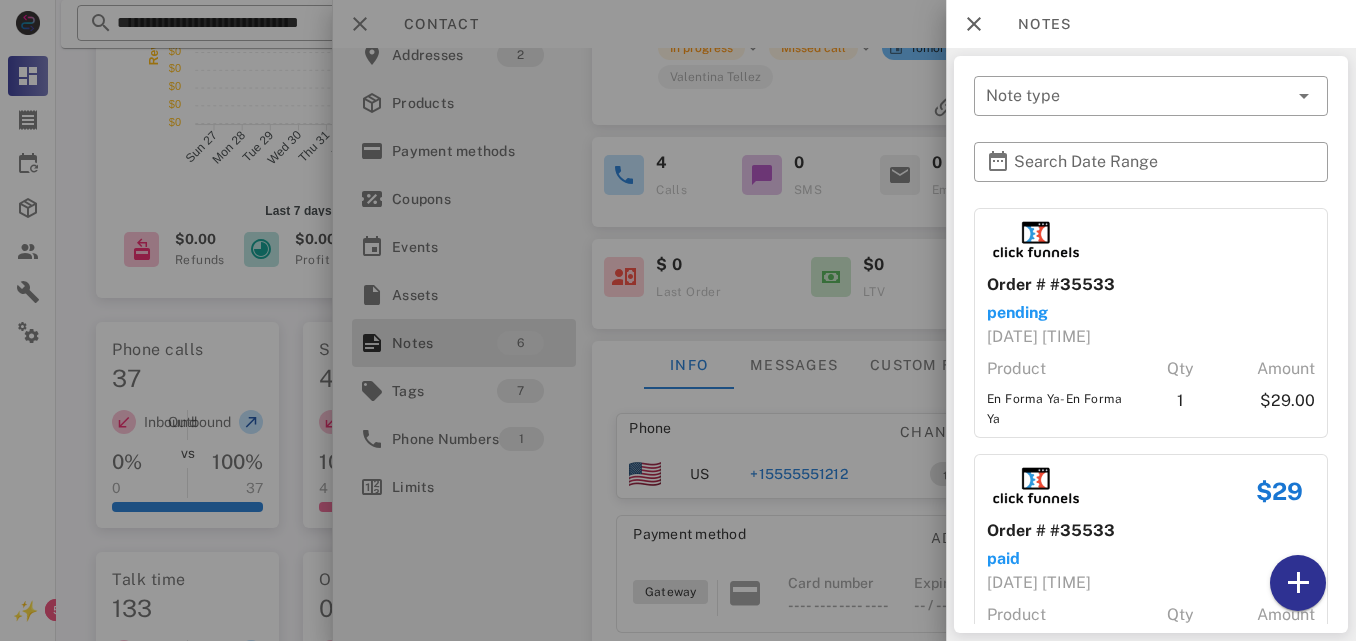 scroll, scrollTop: 160, scrollLeft: 0, axis: vertical 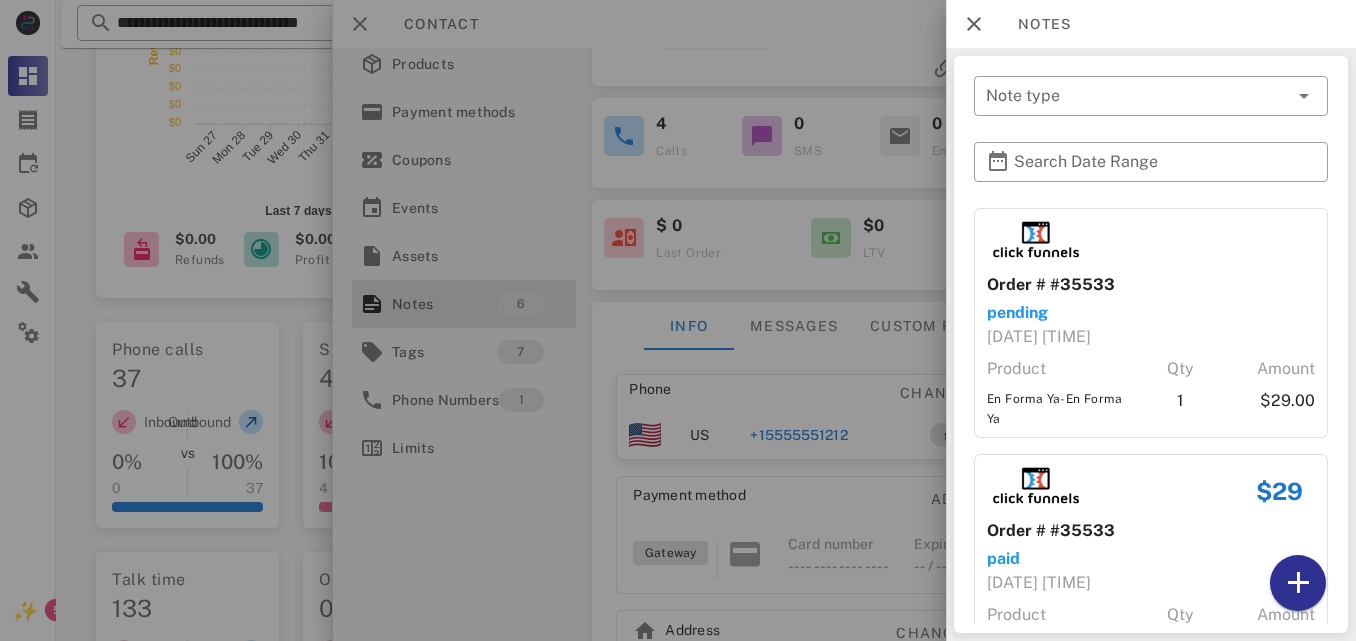drag, startPoint x: 1252, startPoint y: 261, endPoint x: 1284, endPoint y: 273, distance: 34.176014 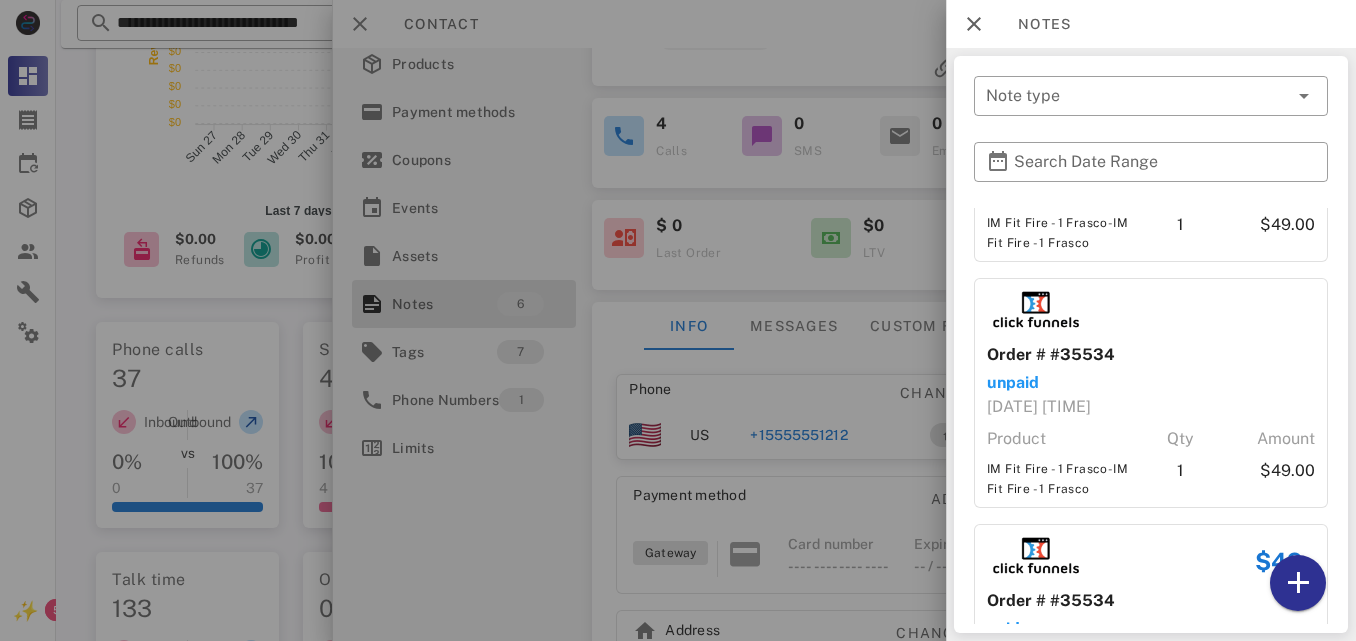 scroll, scrollTop: 966, scrollLeft: 0, axis: vertical 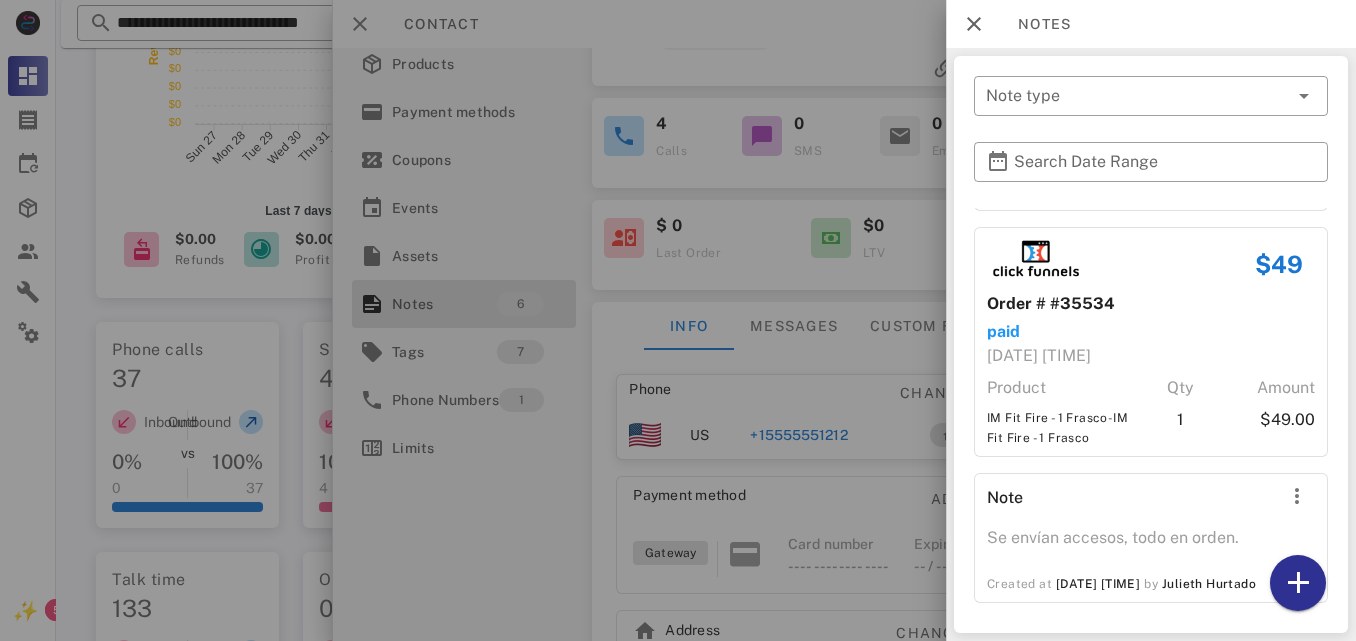 drag, startPoint x: 707, startPoint y: 369, endPoint x: 756, endPoint y: 420, distance: 70.724815 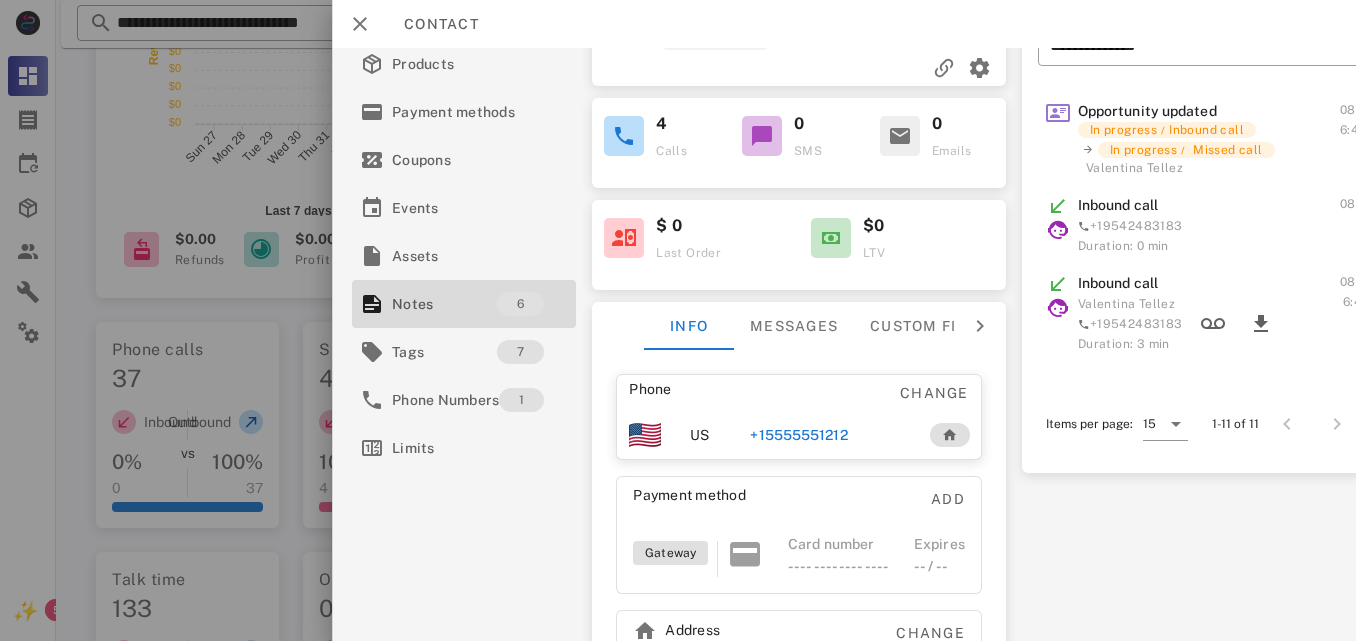 click on "+15555551212" at bounding box center (798, 435) 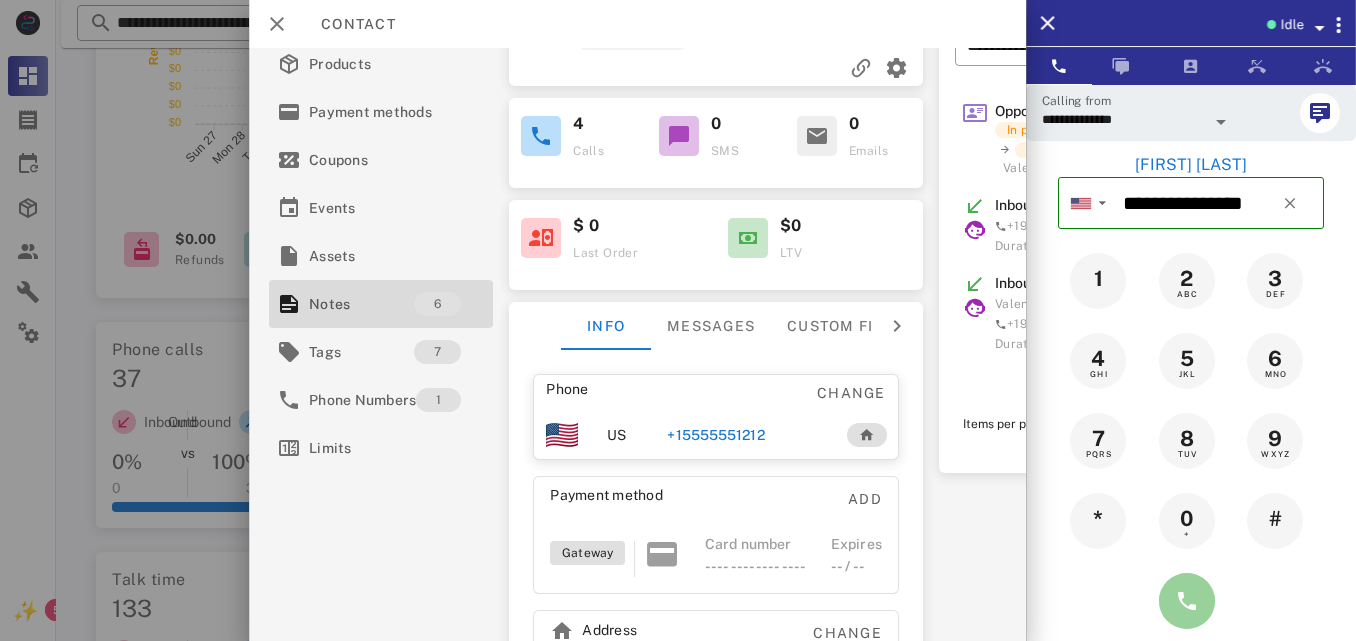 click at bounding box center (1187, 601) 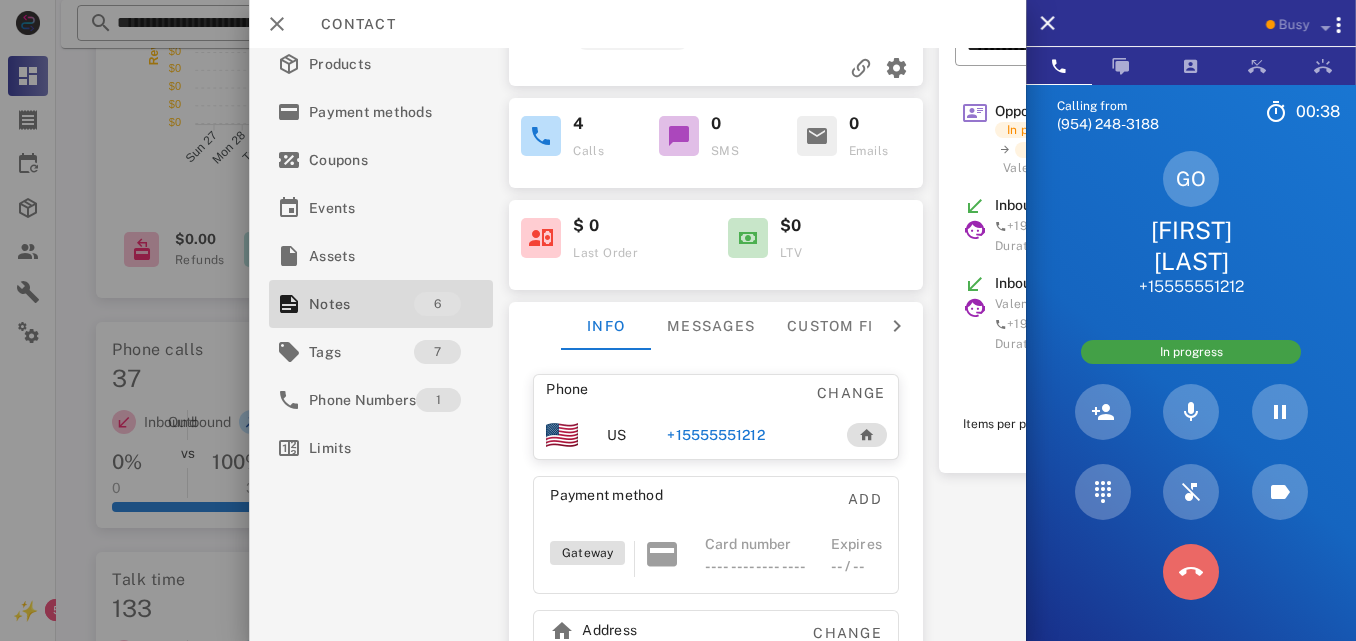 click at bounding box center [1191, 572] 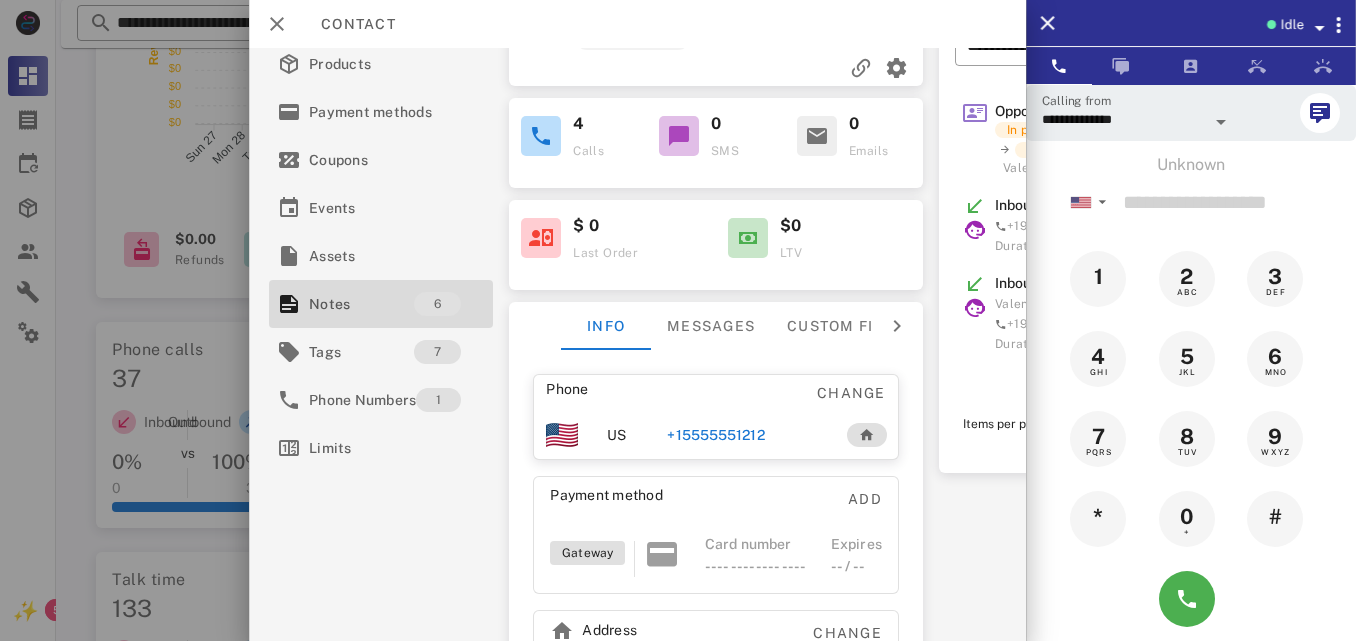 click on "+15555551212" at bounding box center [715, 435] 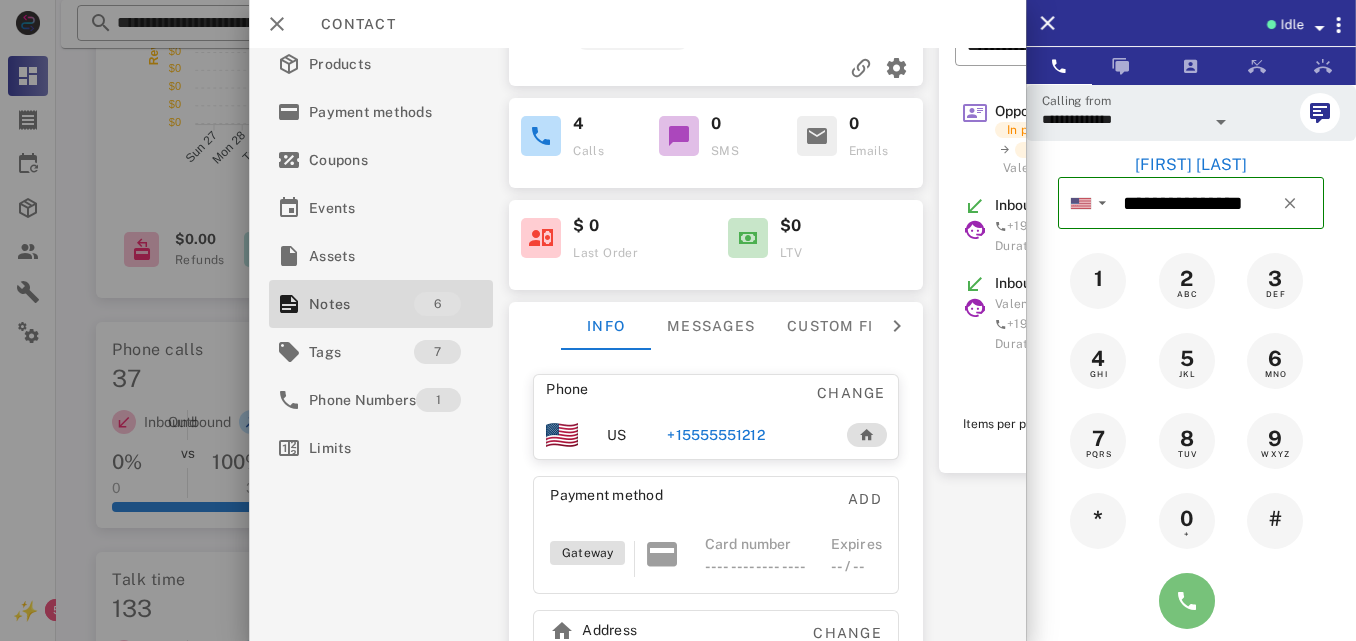 click at bounding box center (1187, 601) 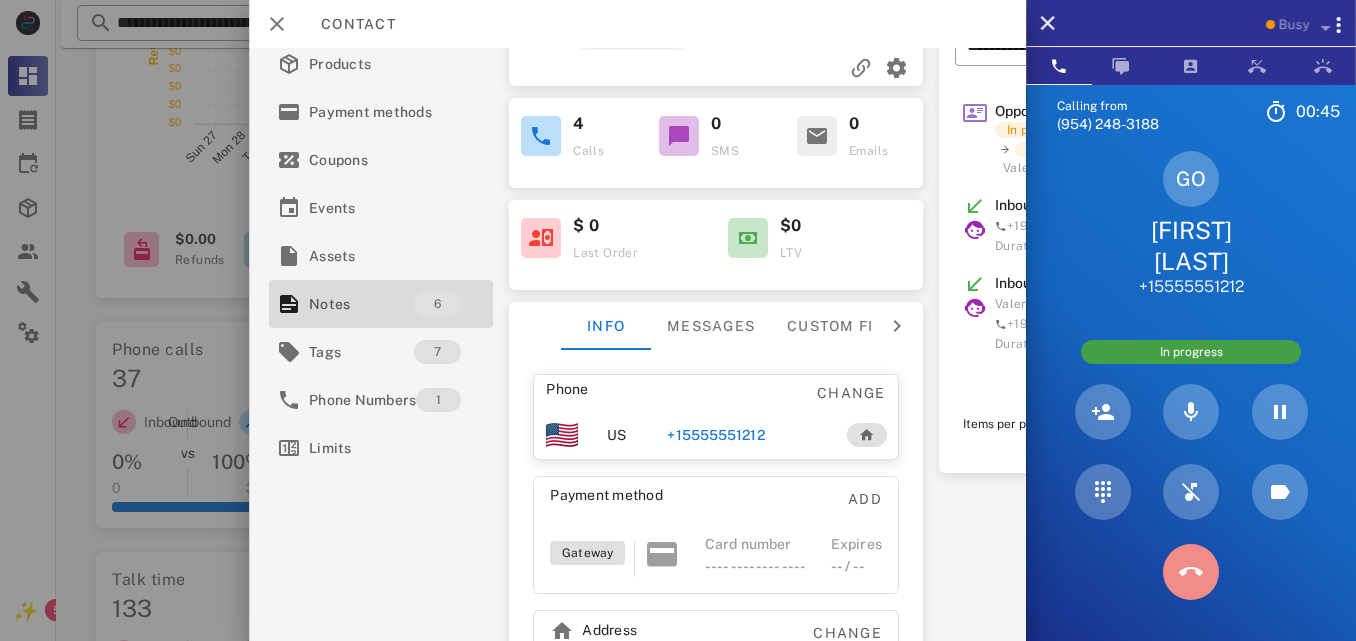 click at bounding box center (1191, 572) 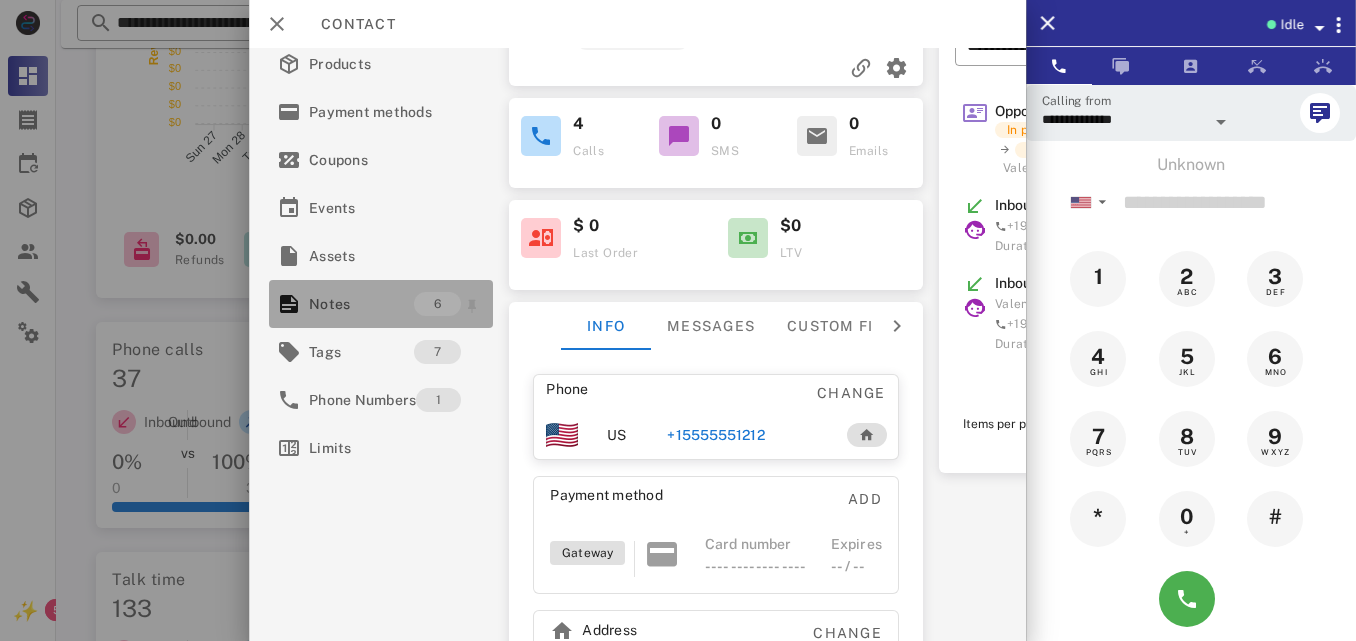 click on "Notes" at bounding box center (361, 304) 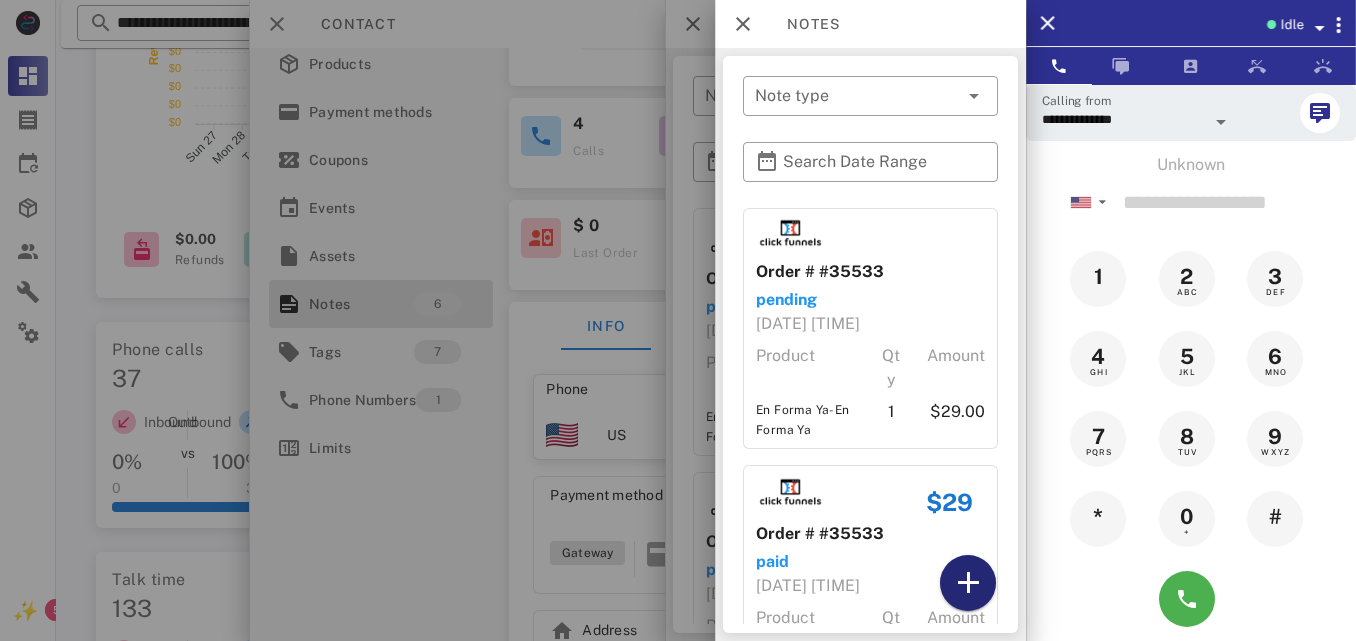 click at bounding box center [968, 583] 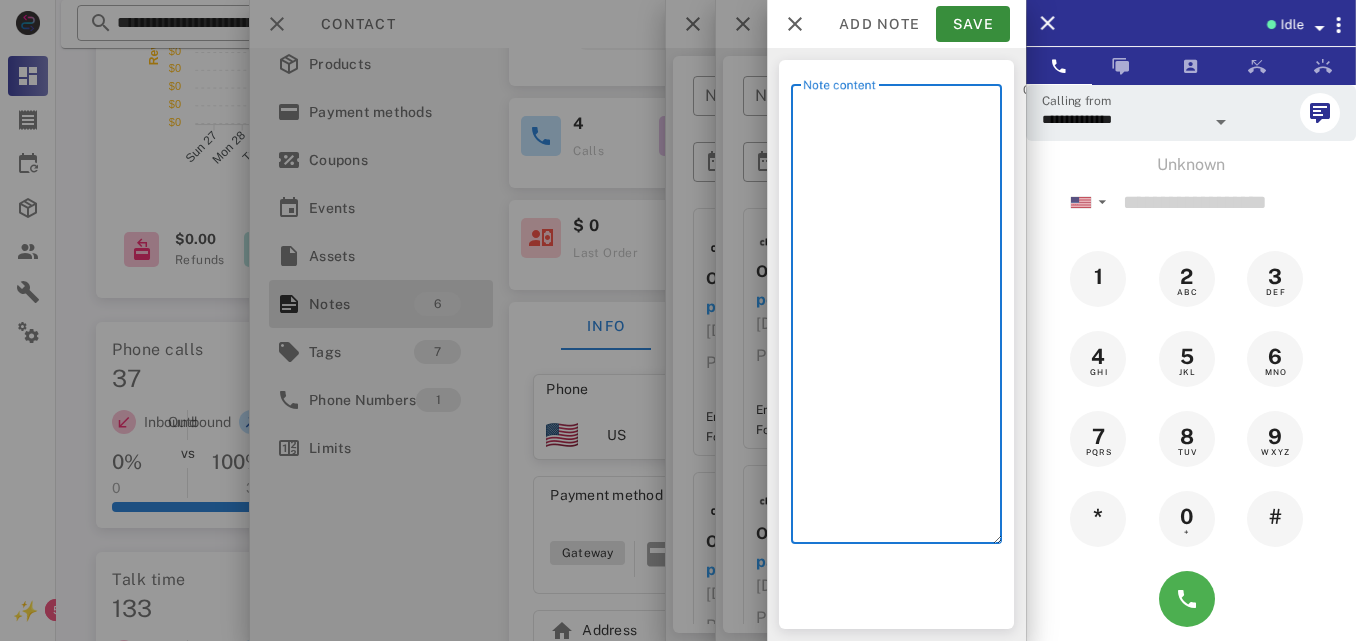 click on "Note content" at bounding box center [902, 319] 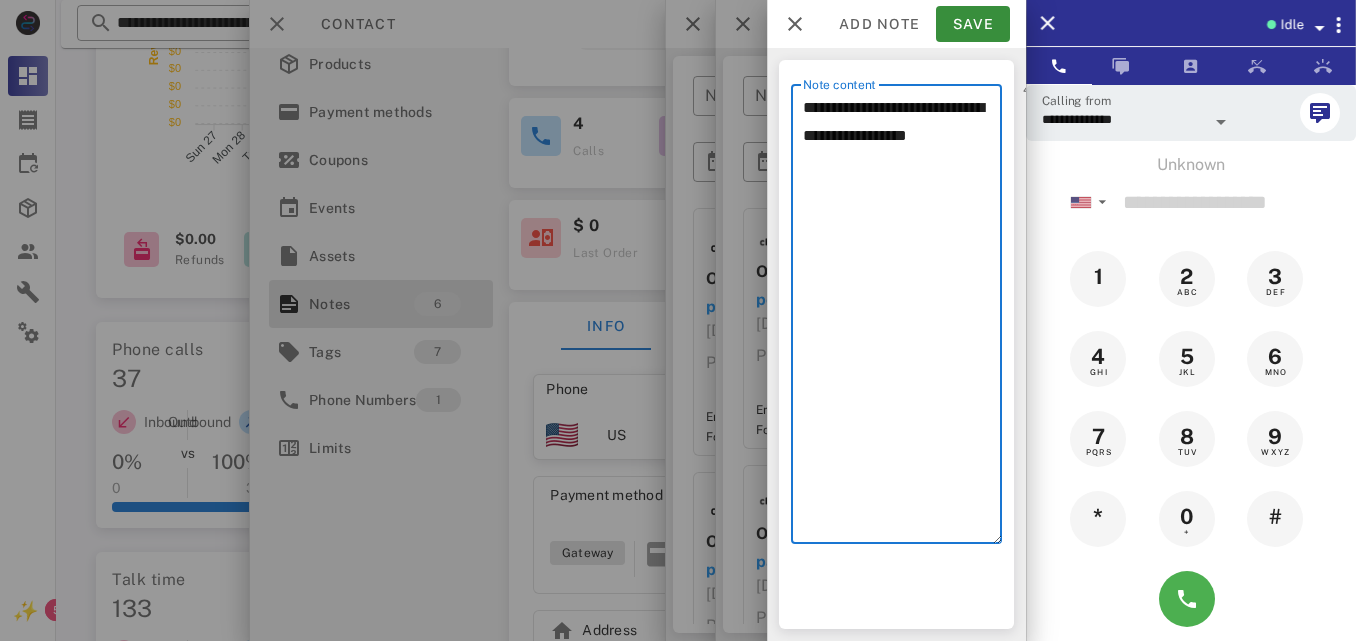 type on "**********" 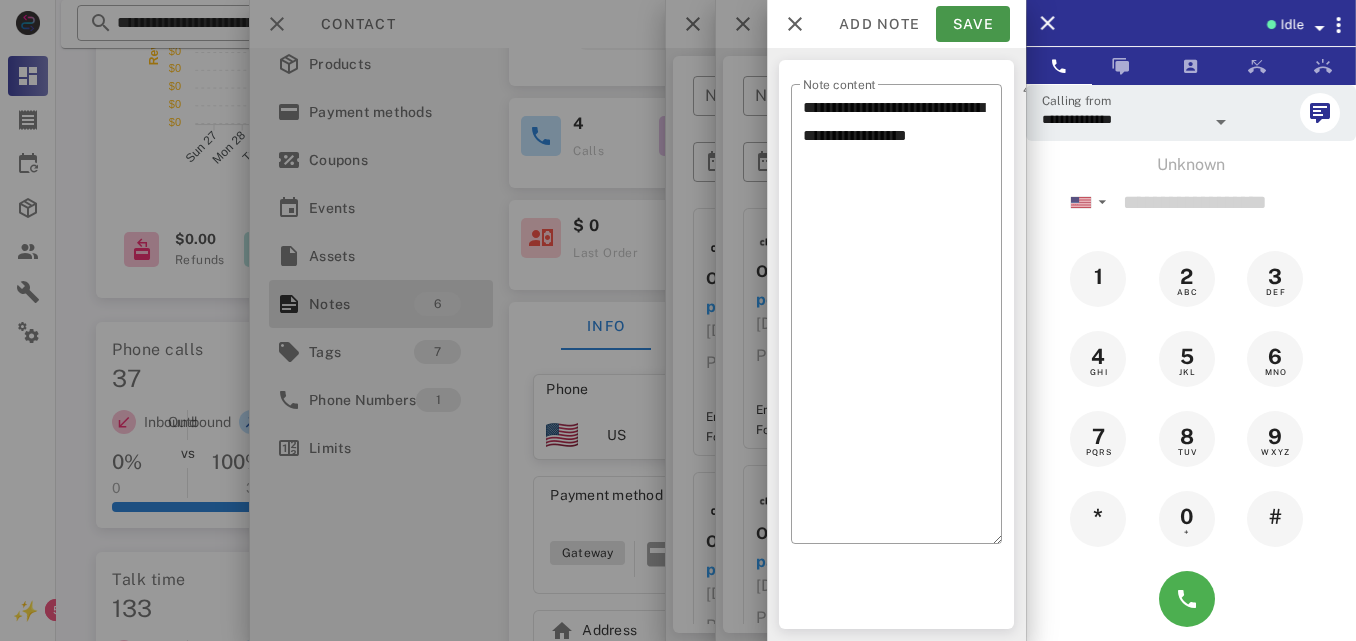 drag, startPoint x: 960, startPoint y: 44, endPoint x: 967, endPoint y: 31, distance: 14.764823 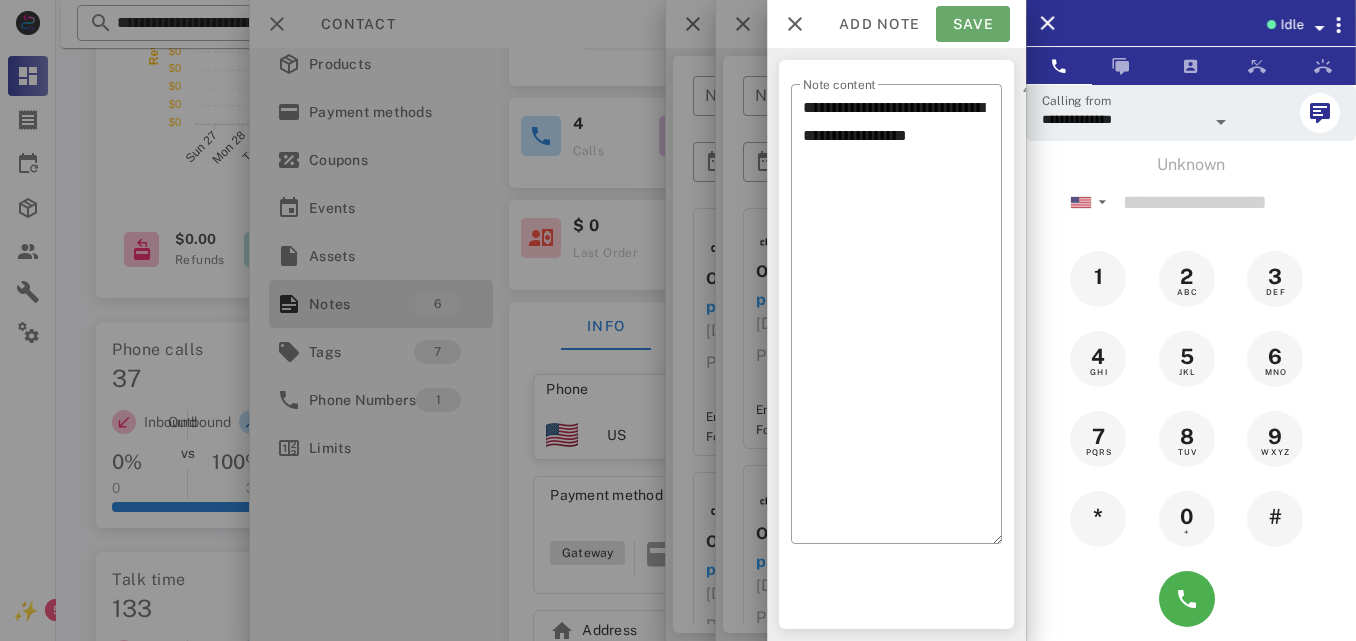 click on "Save" at bounding box center (973, 24) 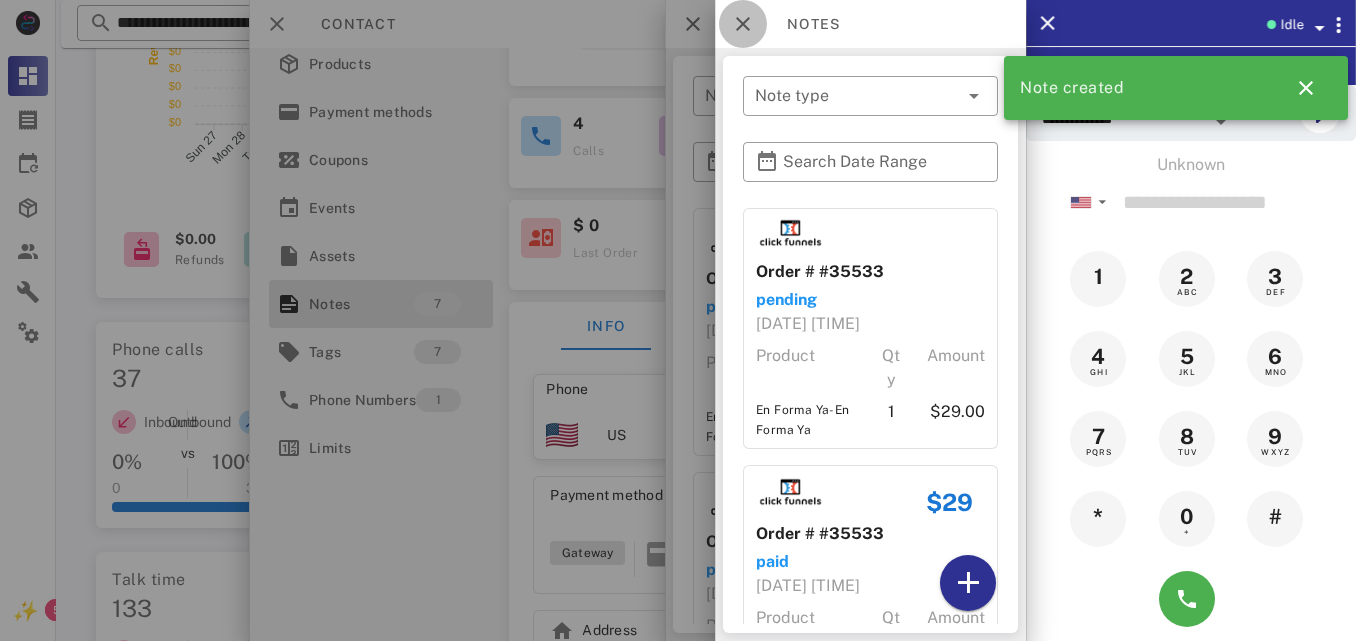 click at bounding box center [743, 24] 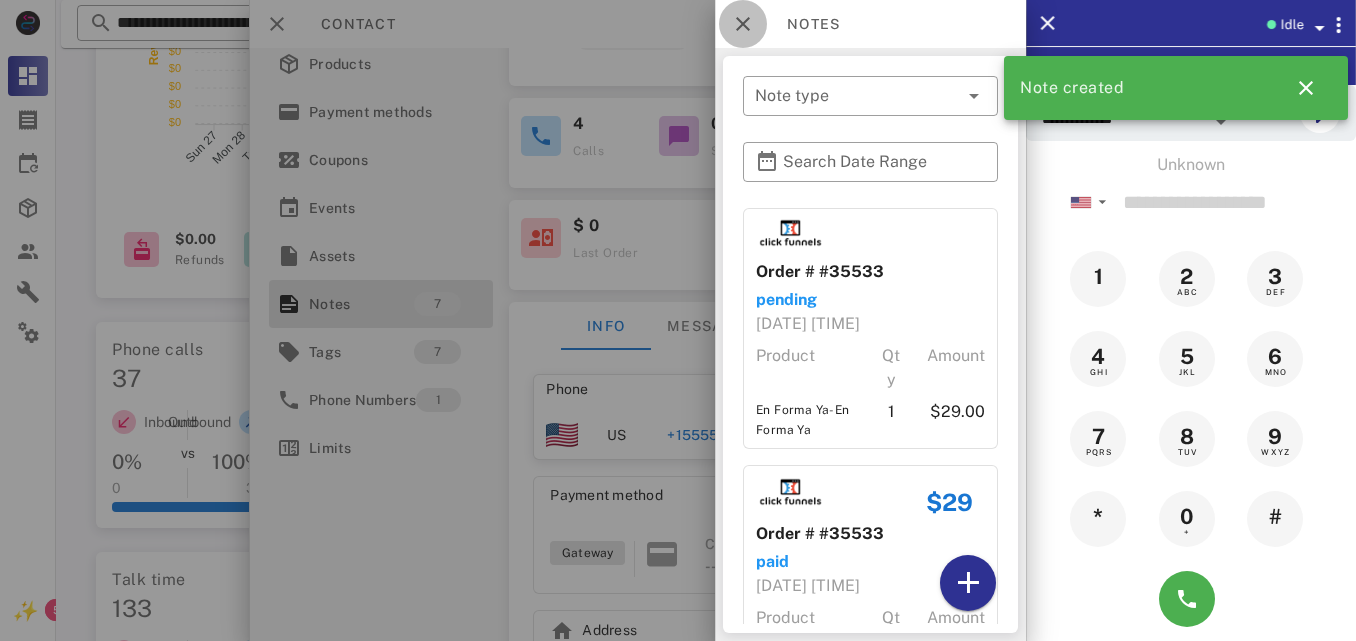click at bounding box center [743, 24] 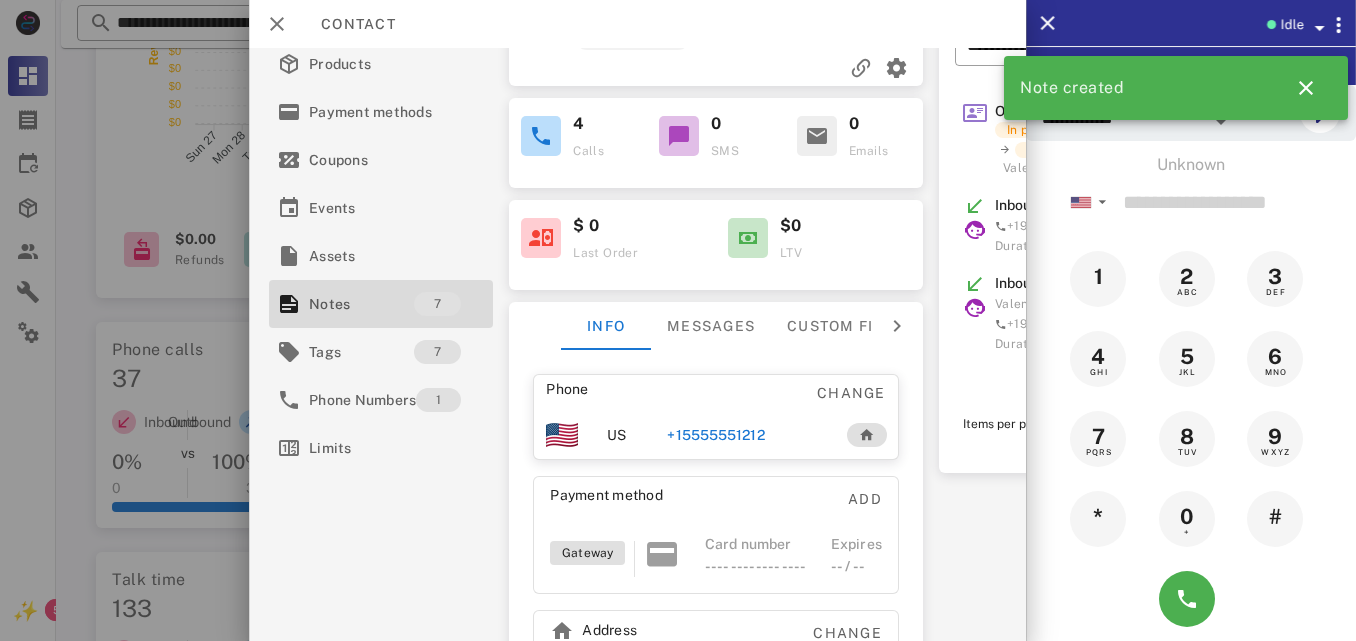 click at bounding box center (716, 68) 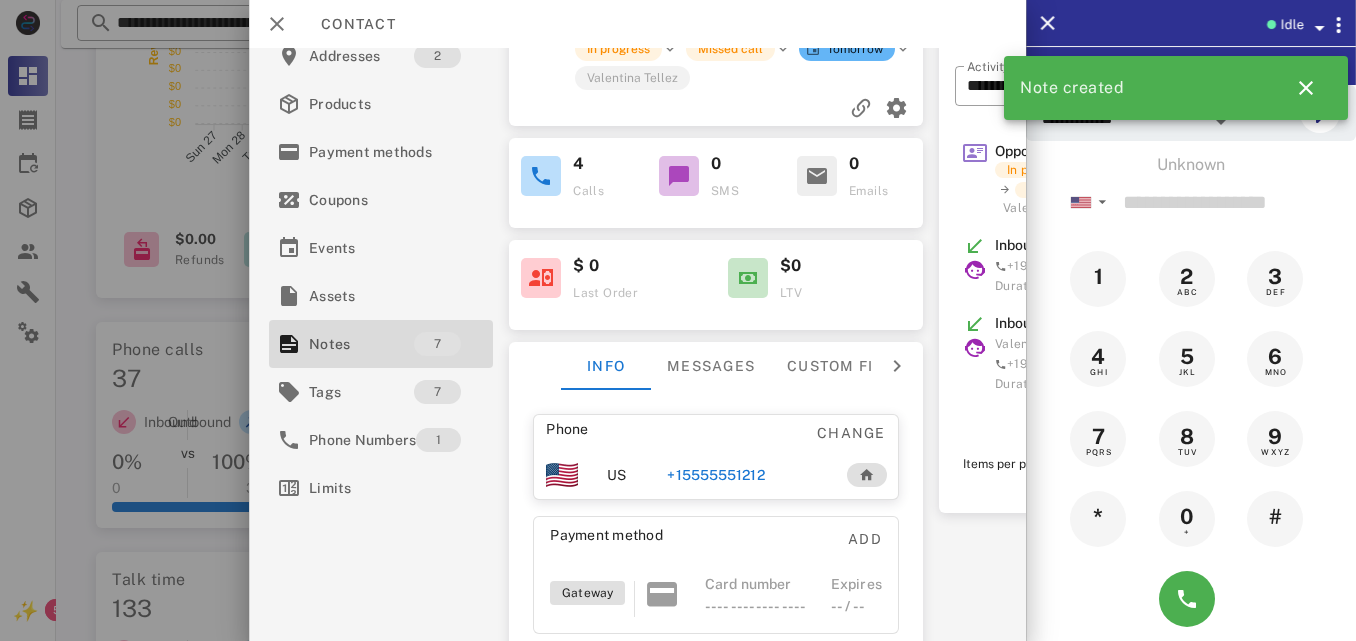 scroll, scrollTop: 0, scrollLeft: 0, axis: both 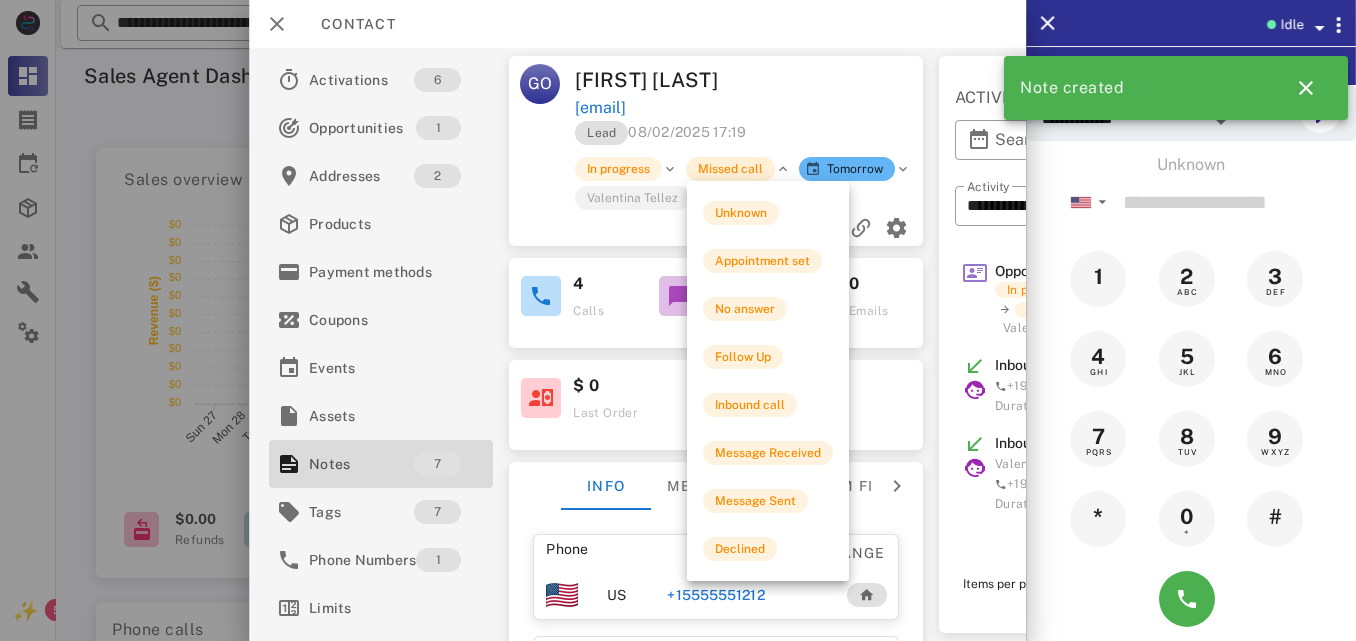 click on "Missed call" at bounding box center (730, 169) 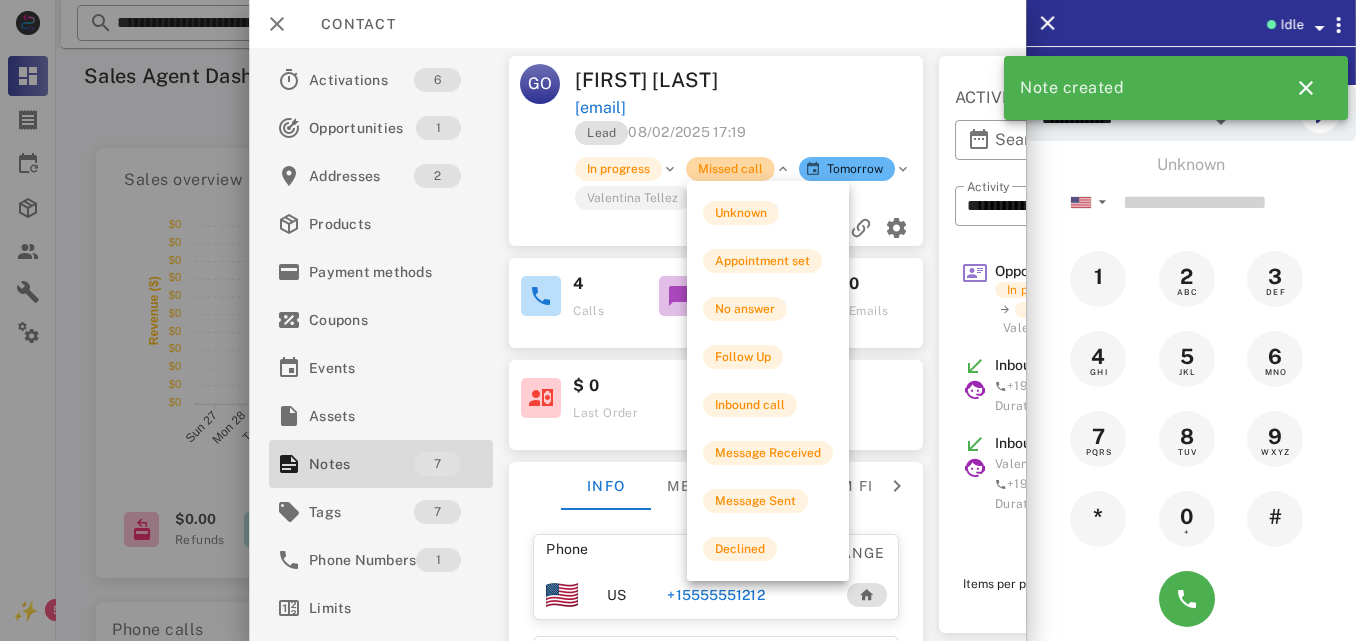 click on "Missed call" at bounding box center (730, 169) 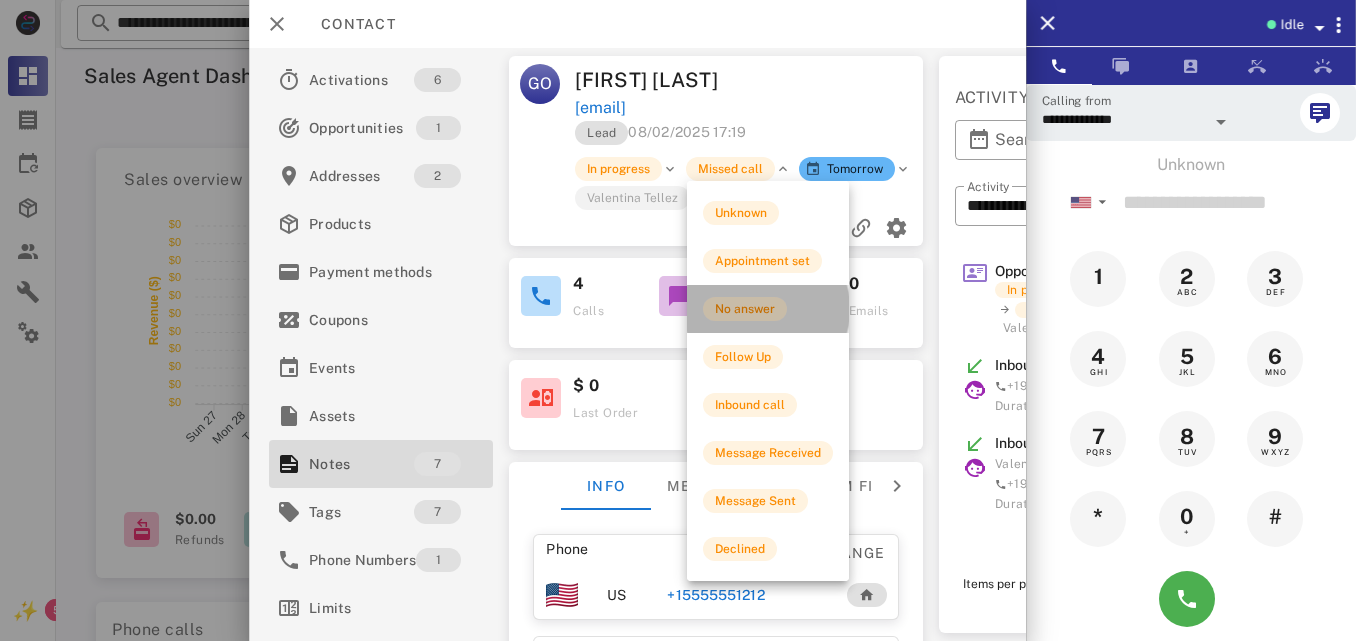 click on "No answer" at bounding box center [745, 309] 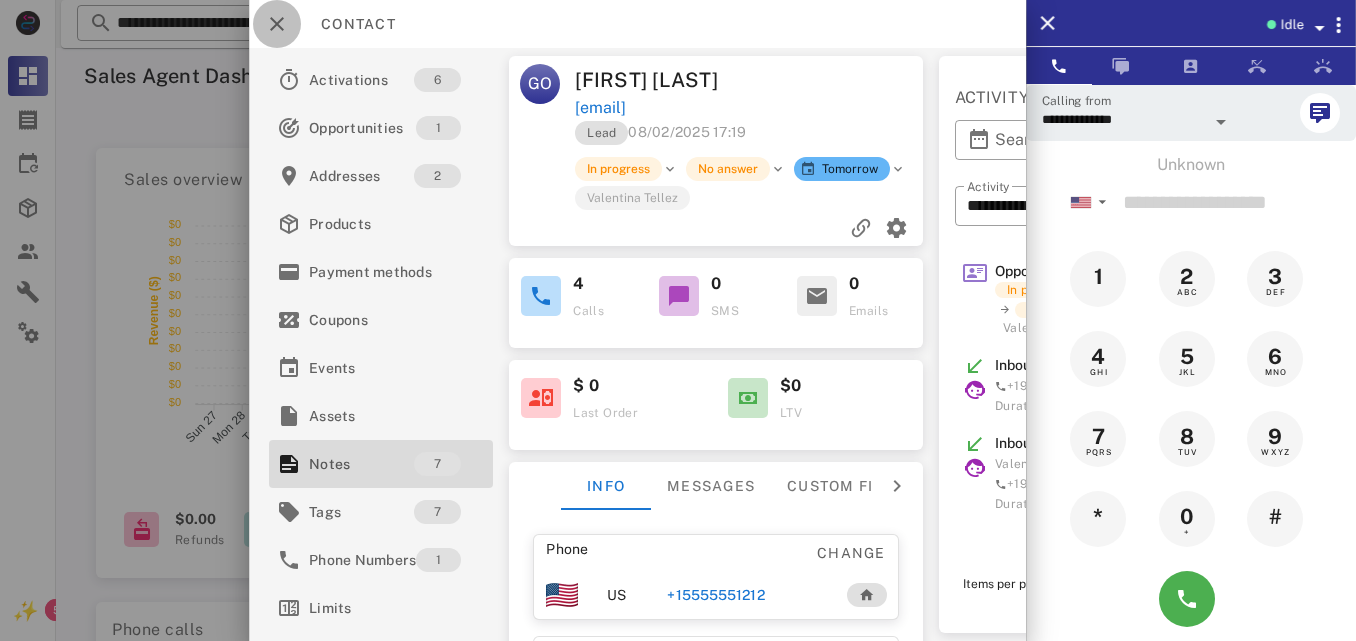 click at bounding box center (277, 24) 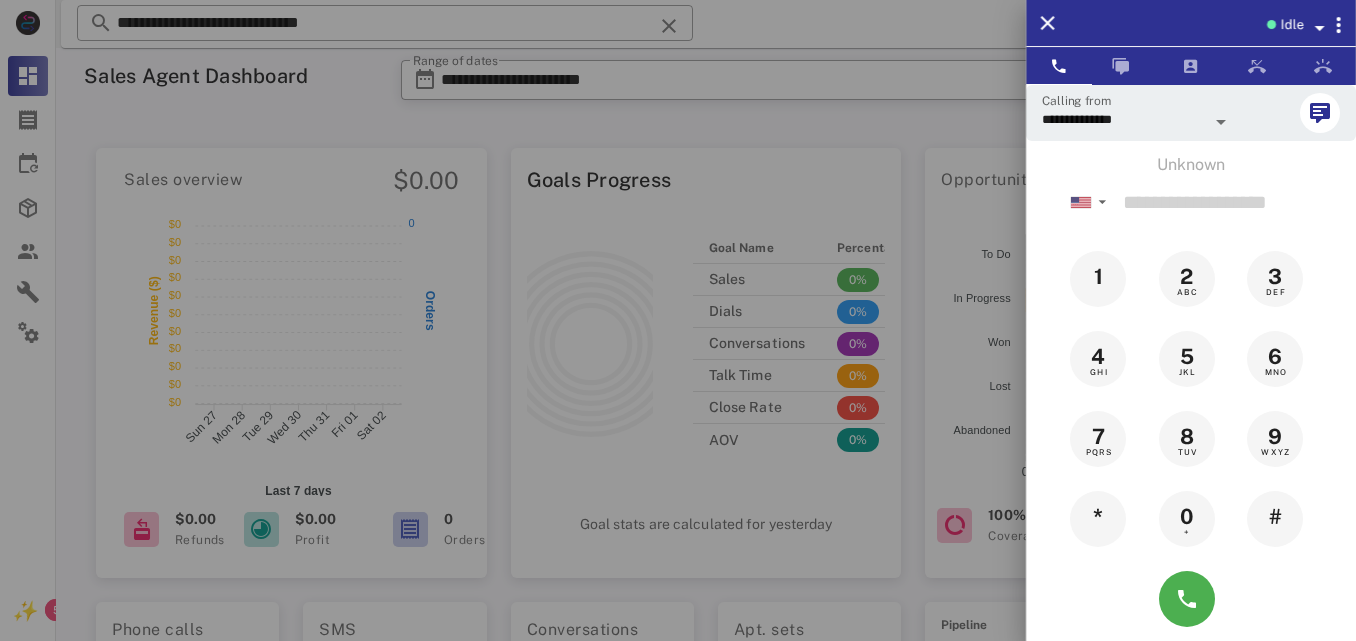 click at bounding box center [678, 320] 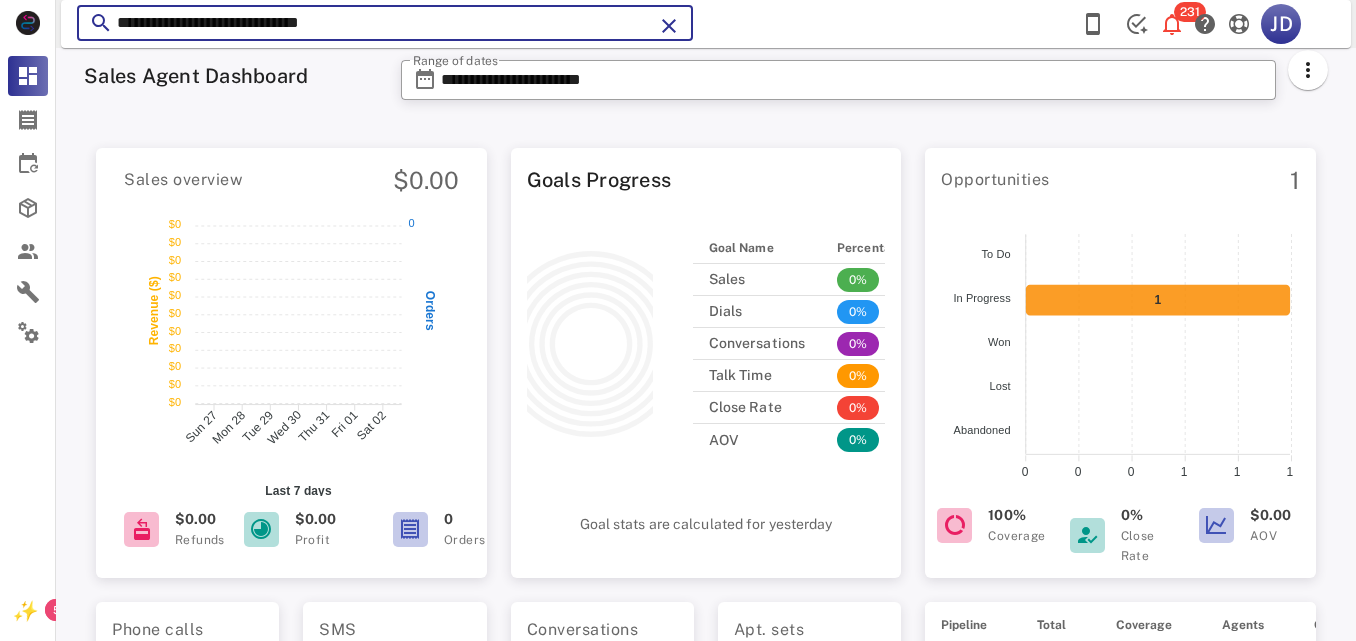 click on "**********" at bounding box center [385, 23] 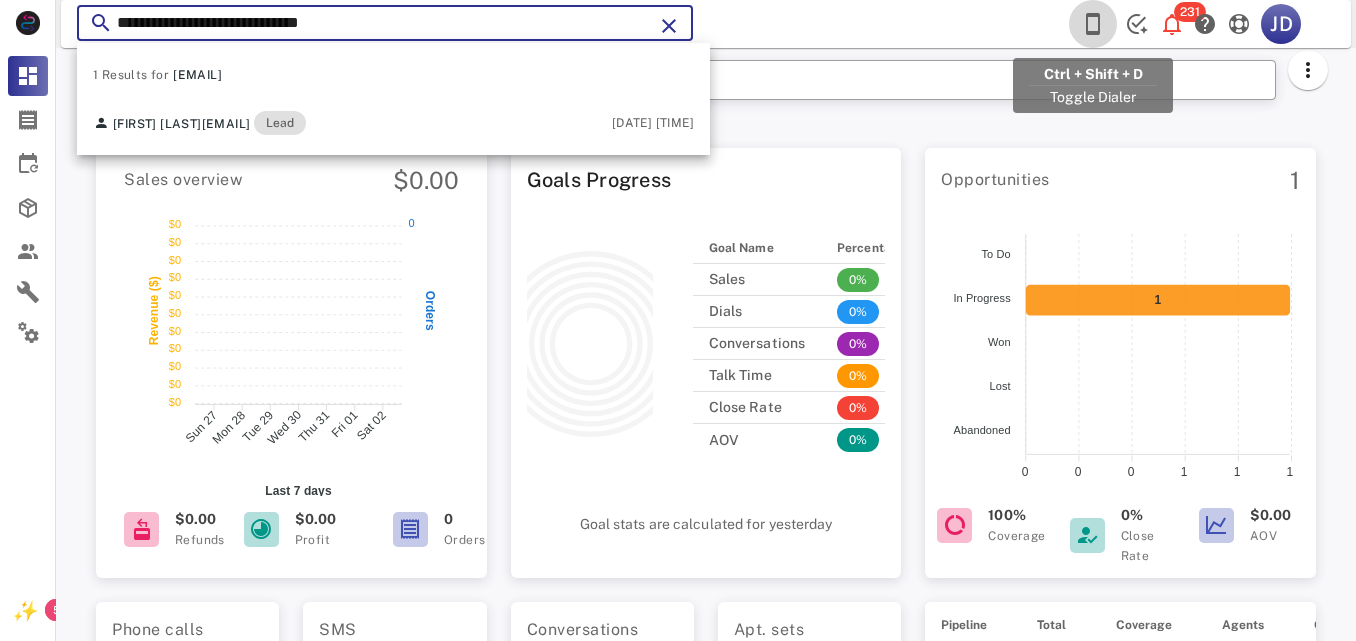 click at bounding box center [1093, 24] 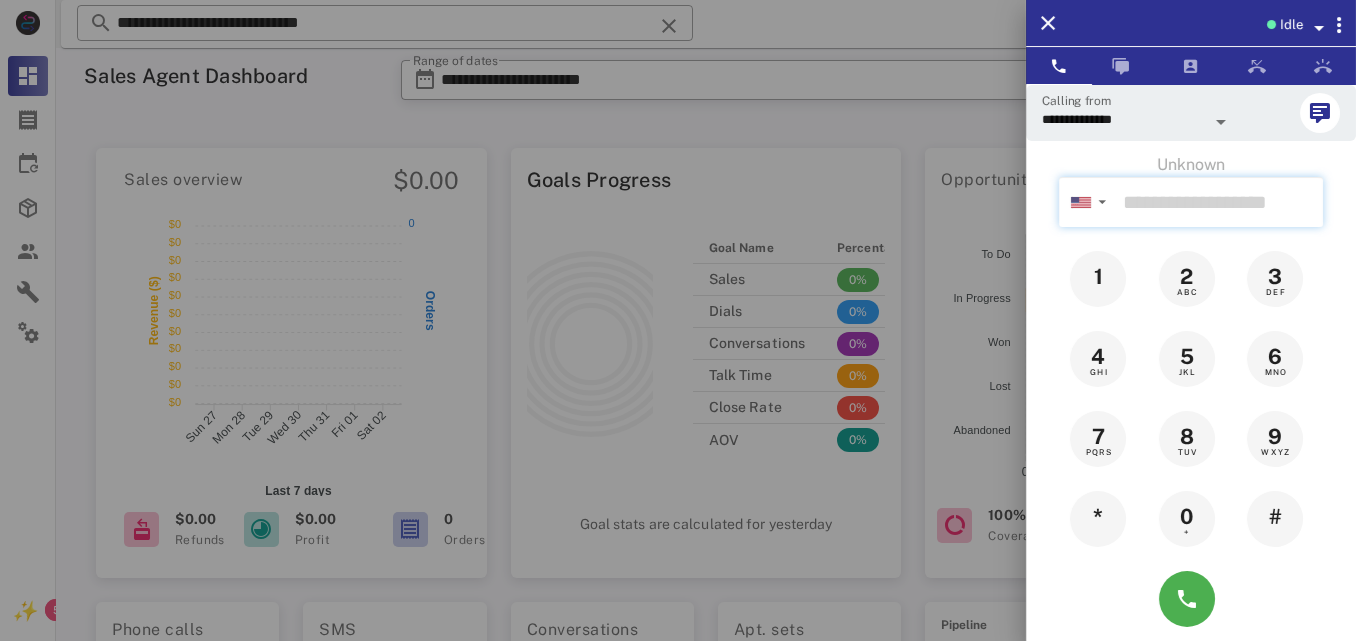 click at bounding box center (1219, 202) 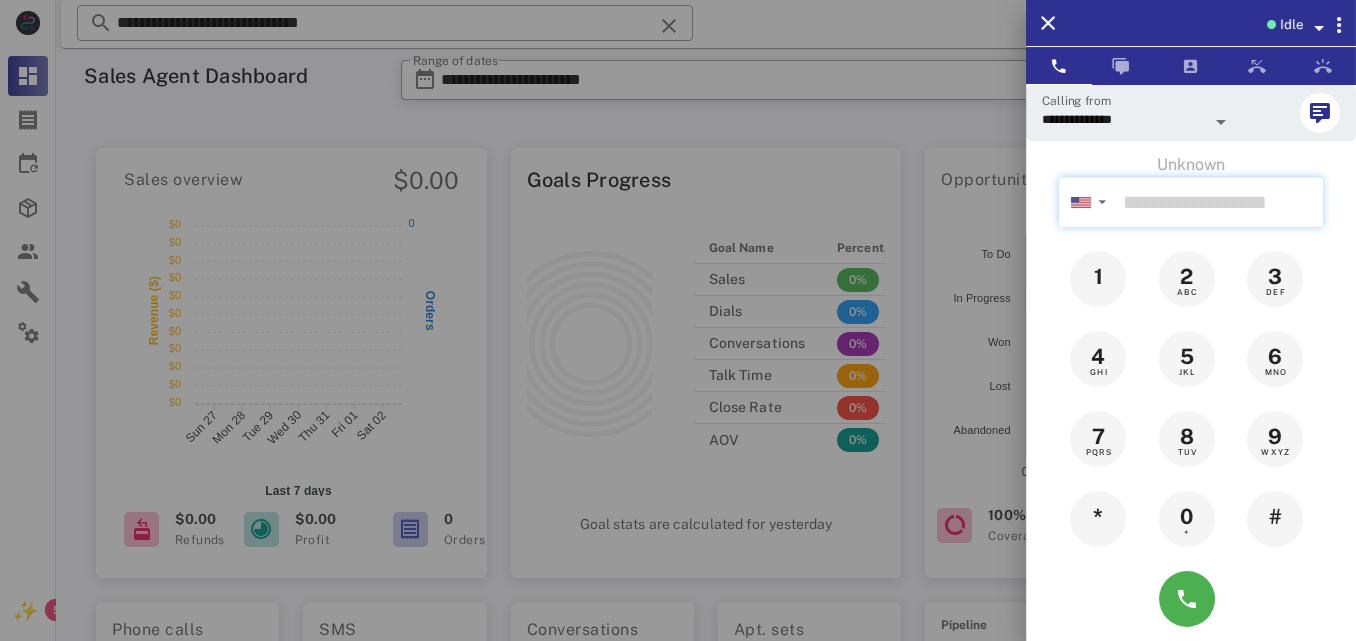 paste on "**********" 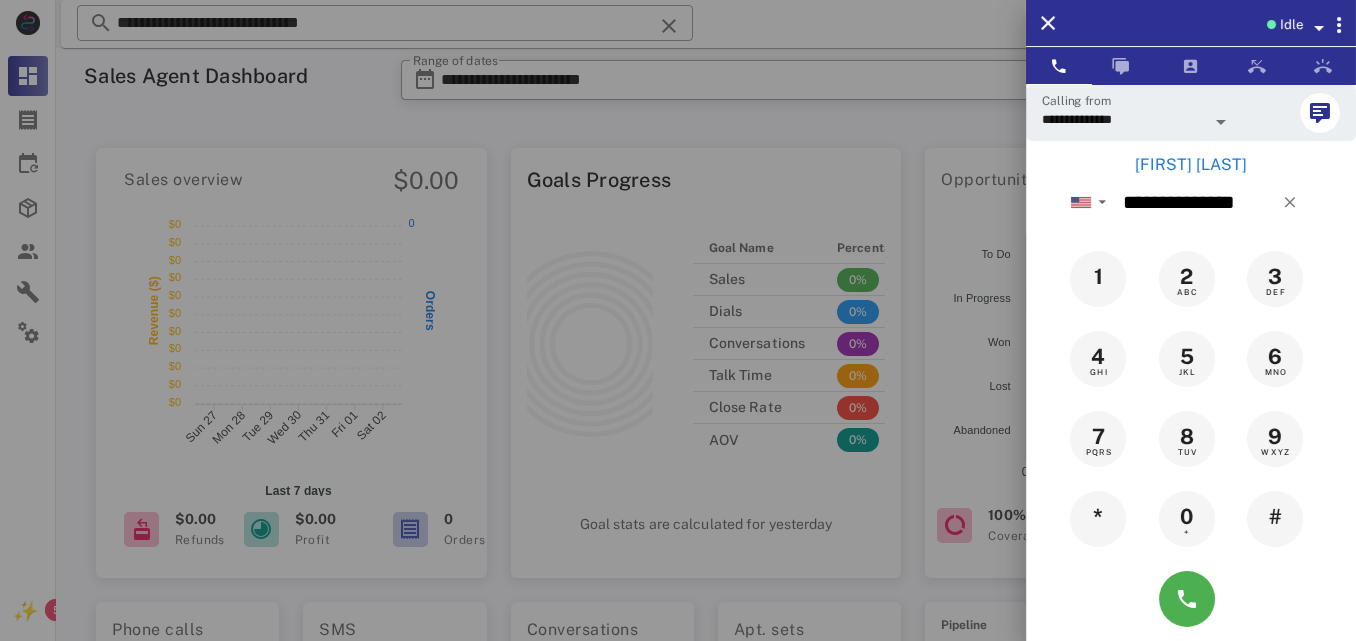 click on "[FIRST] [LAST]" at bounding box center (1191, 165) 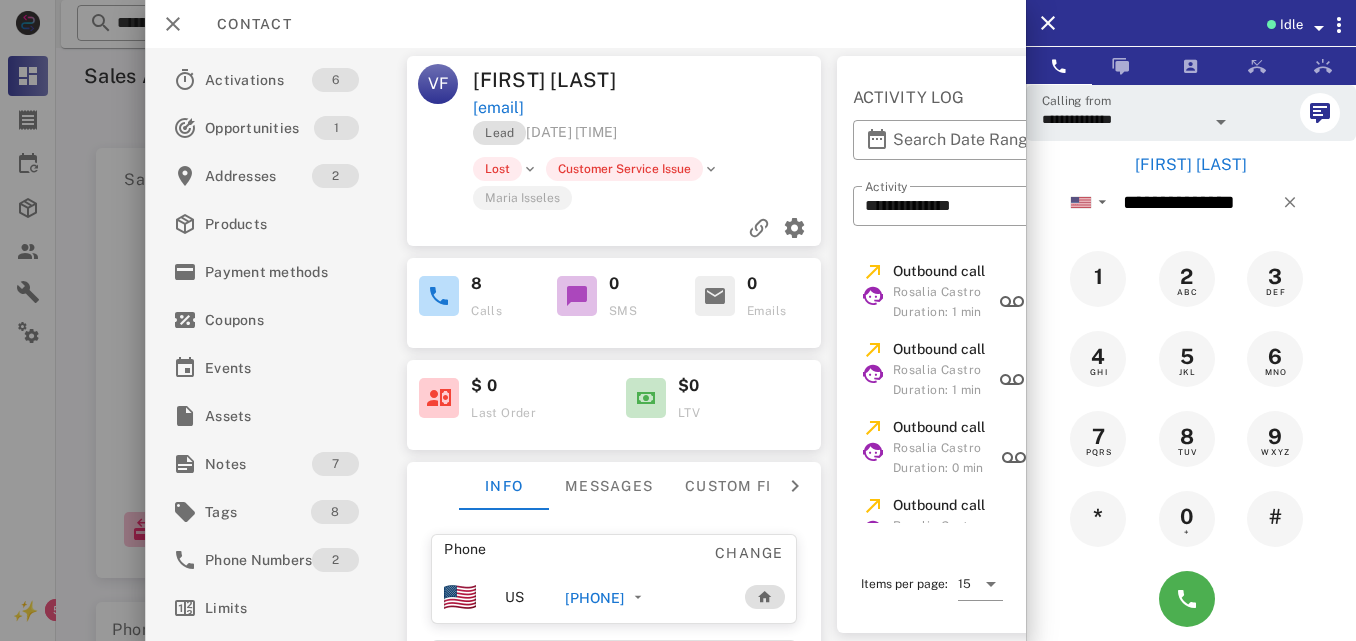 click on "[PHONE]" at bounding box center (595, 598) 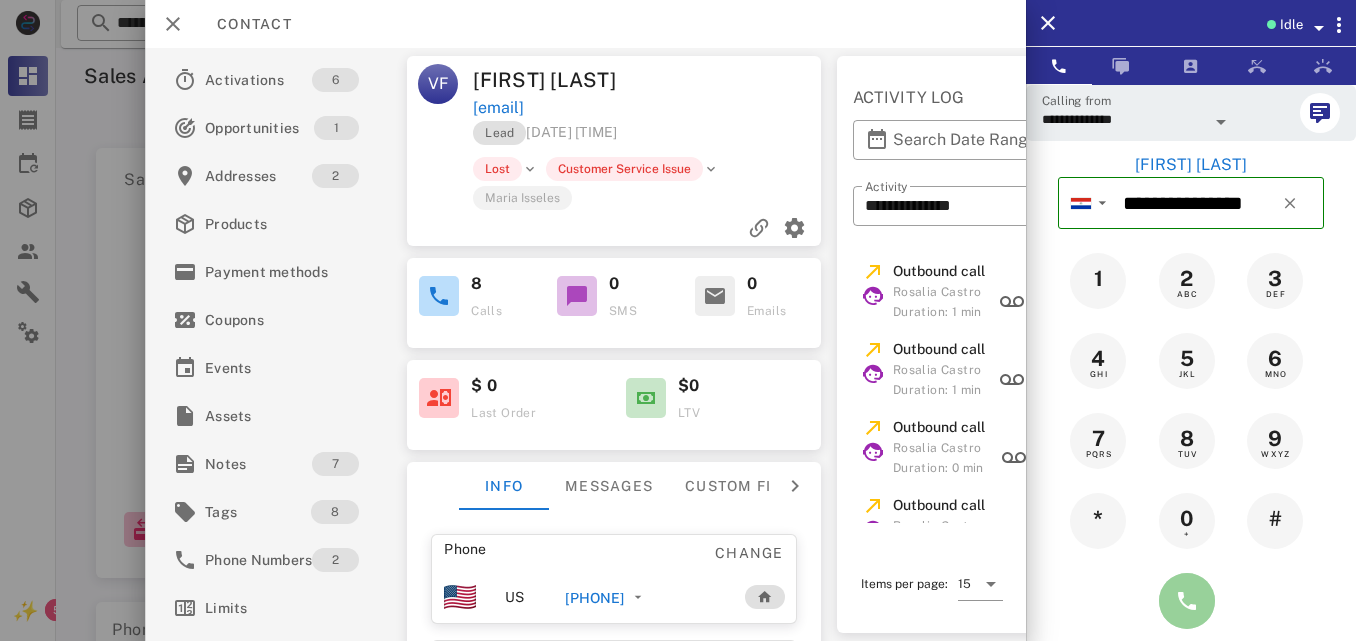 click at bounding box center [1187, 601] 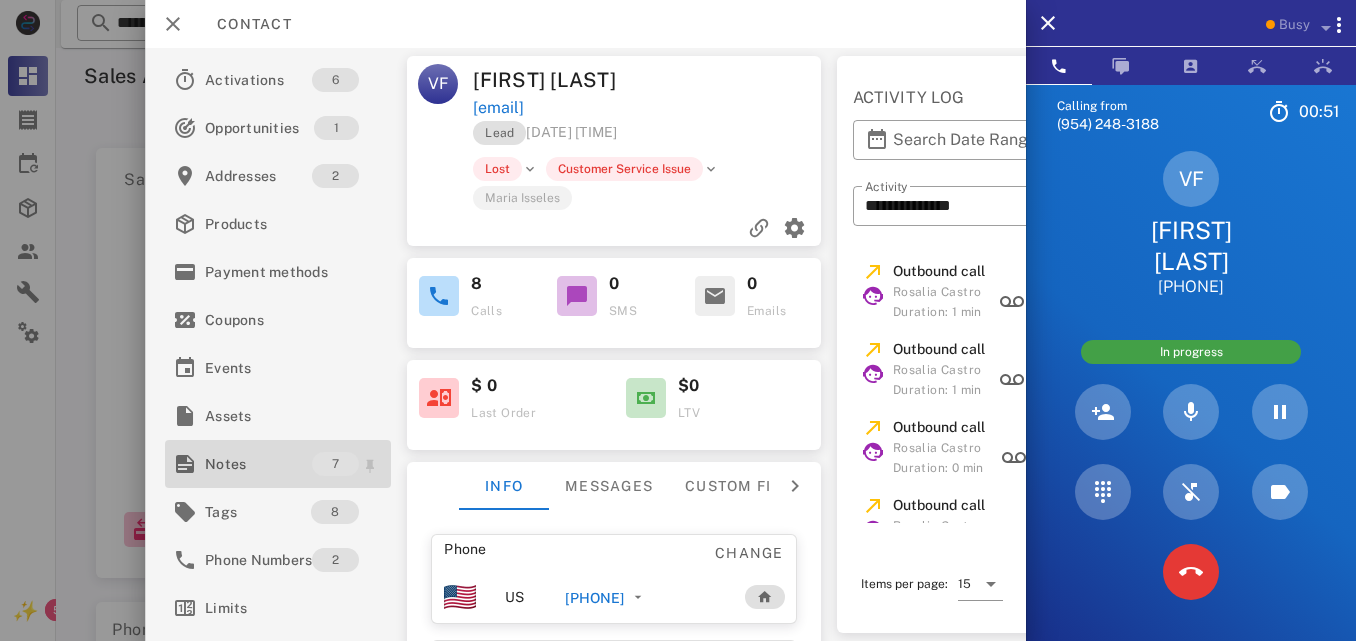 click on "Notes" at bounding box center [258, 464] 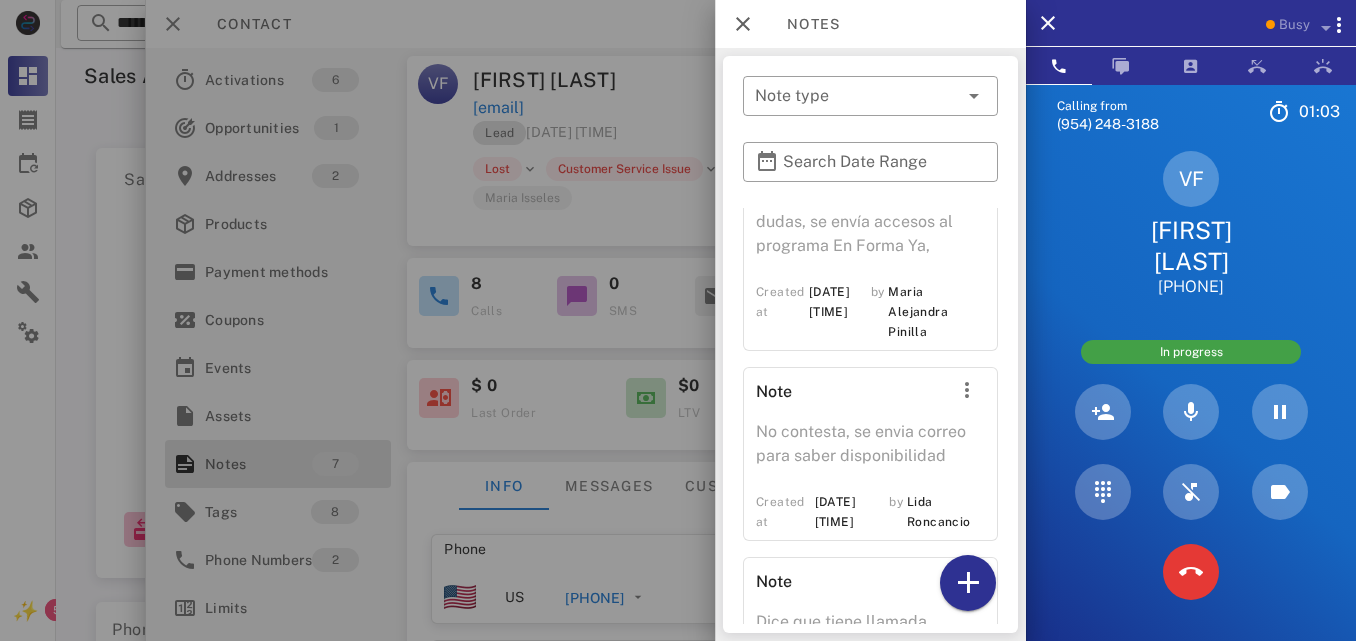 scroll, scrollTop: 1589, scrollLeft: 0, axis: vertical 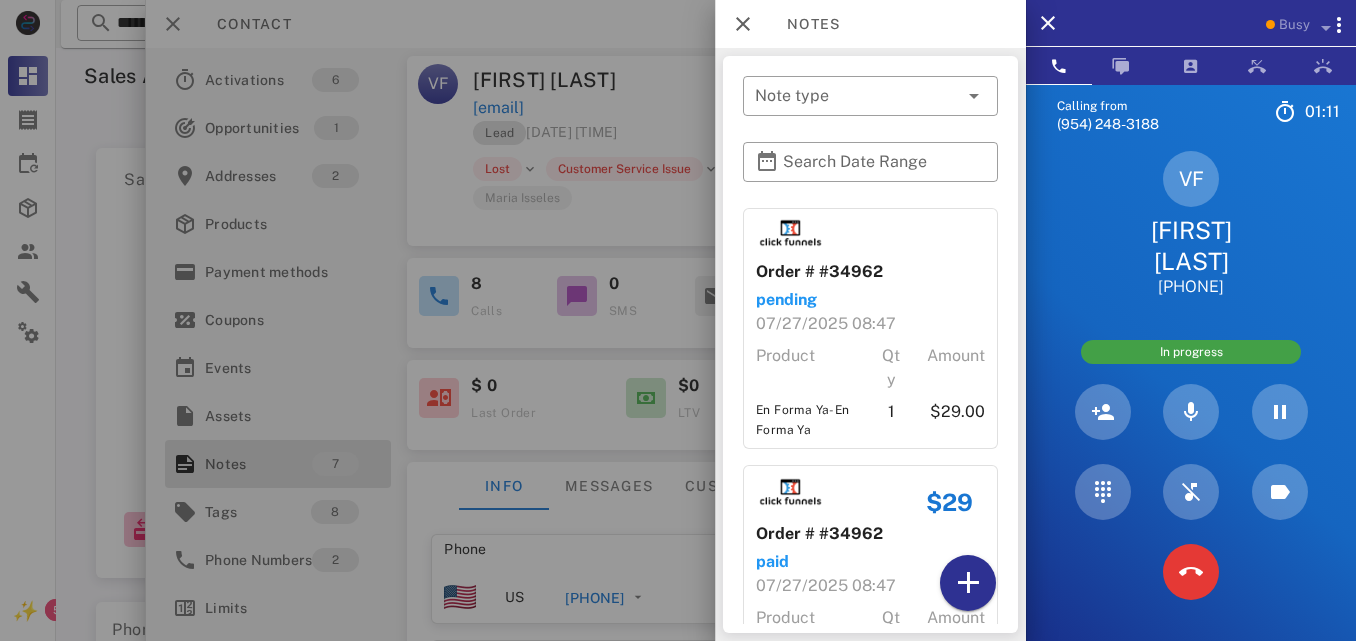 click at bounding box center [678, 320] 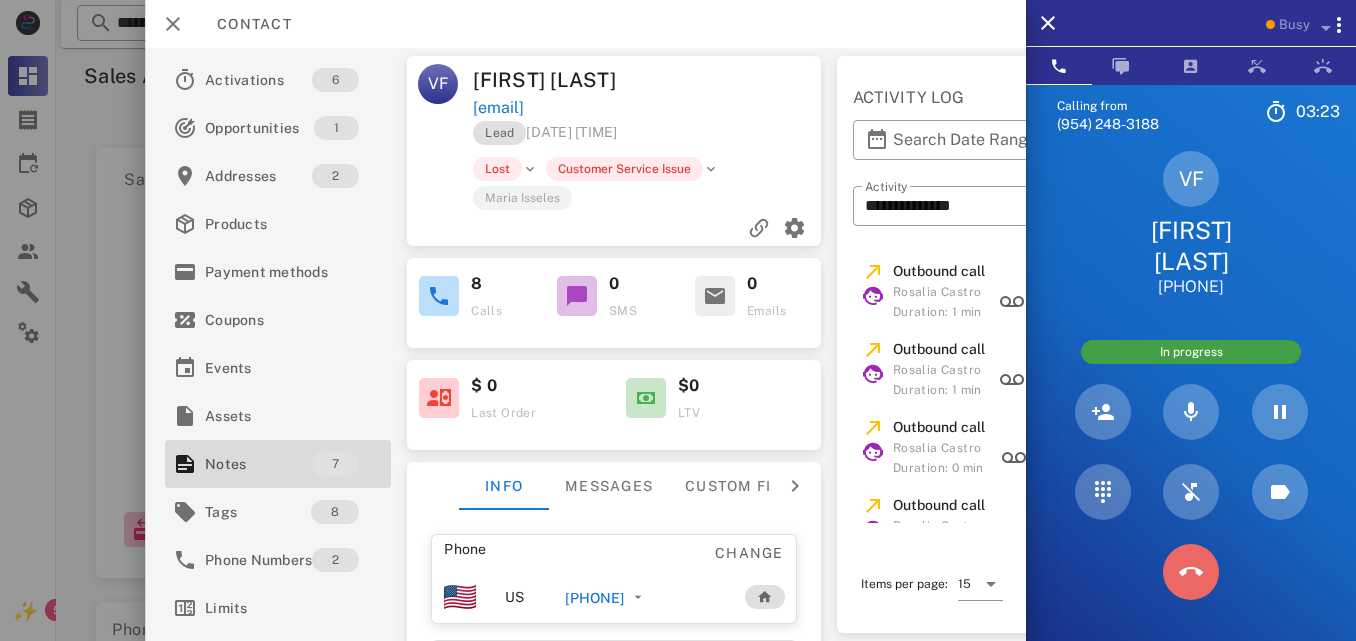 click at bounding box center (1191, 572) 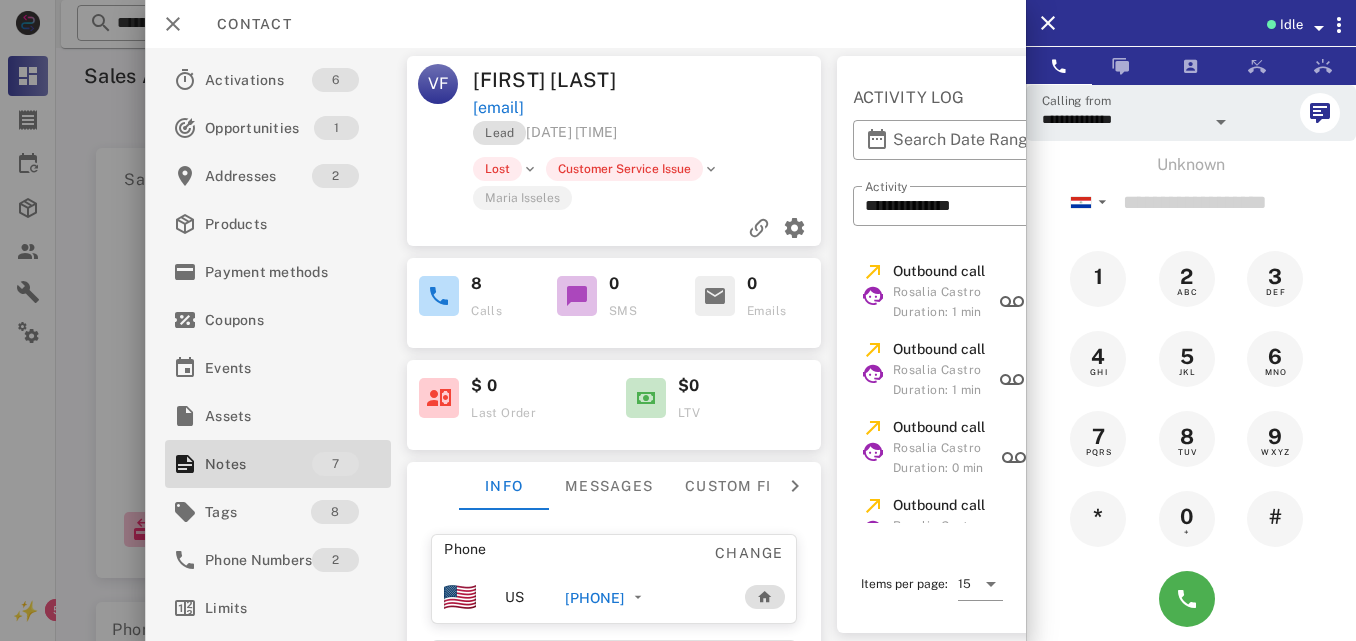 click on "[PHONE]" at bounding box center (595, 598) 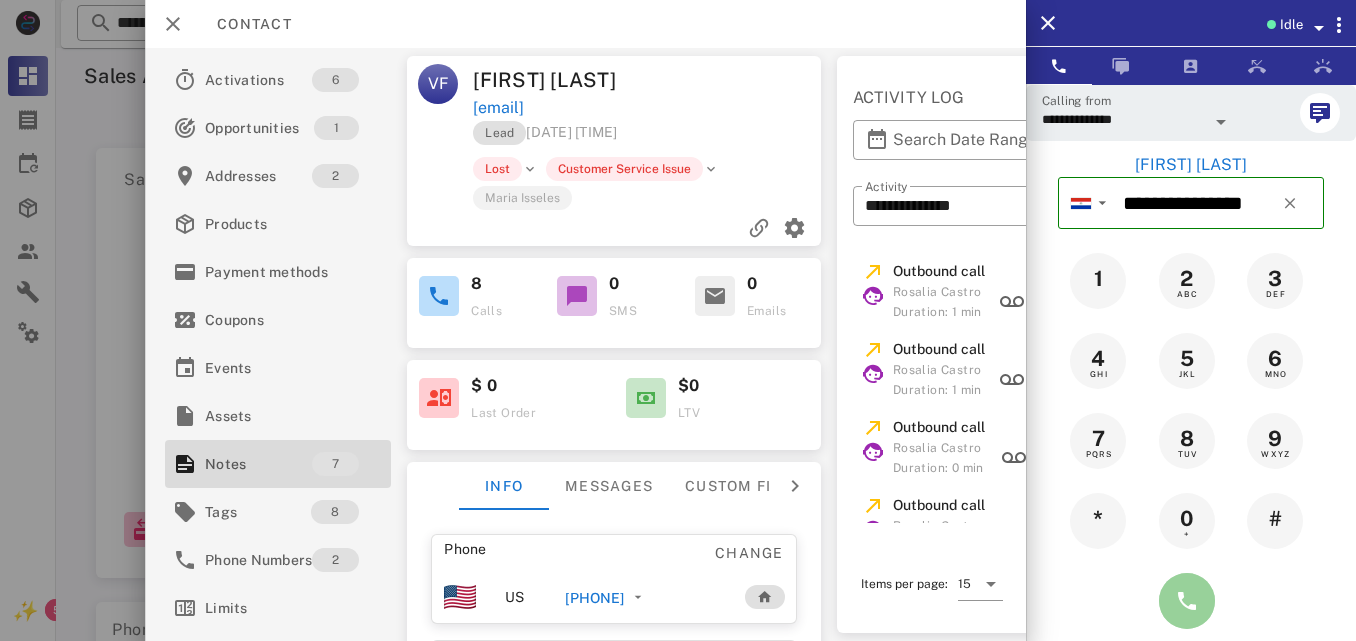 click at bounding box center (1187, 601) 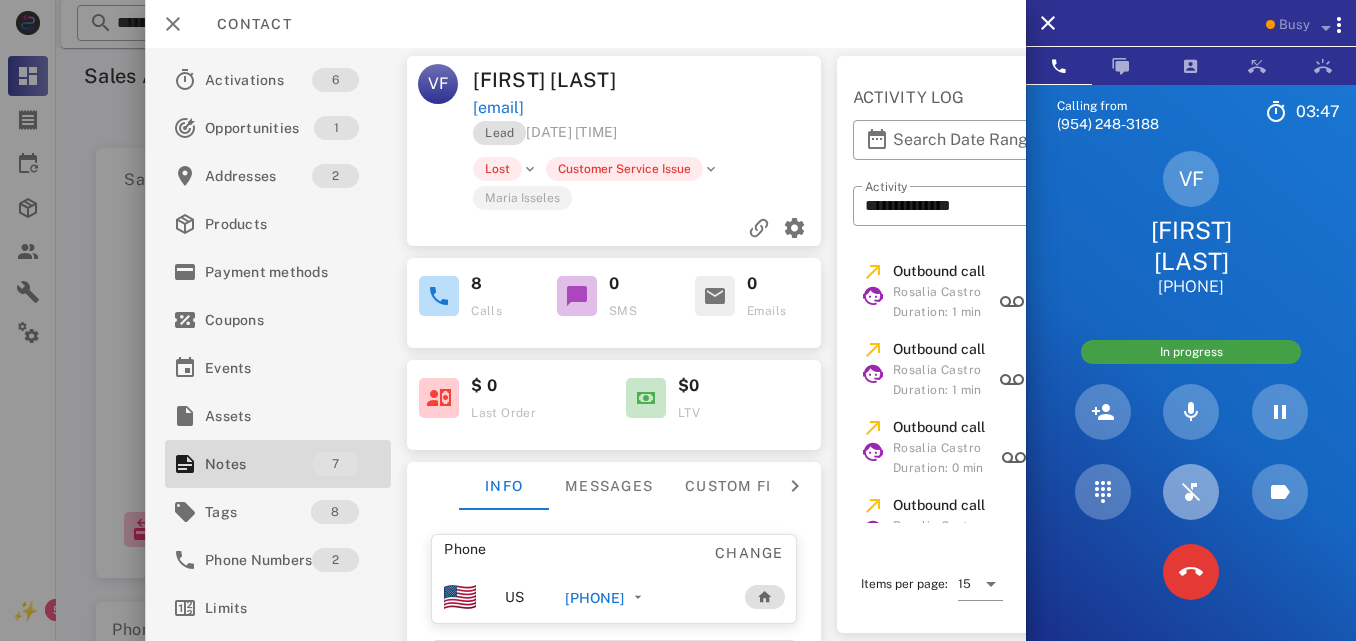 click at bounding box center (1191, 492) 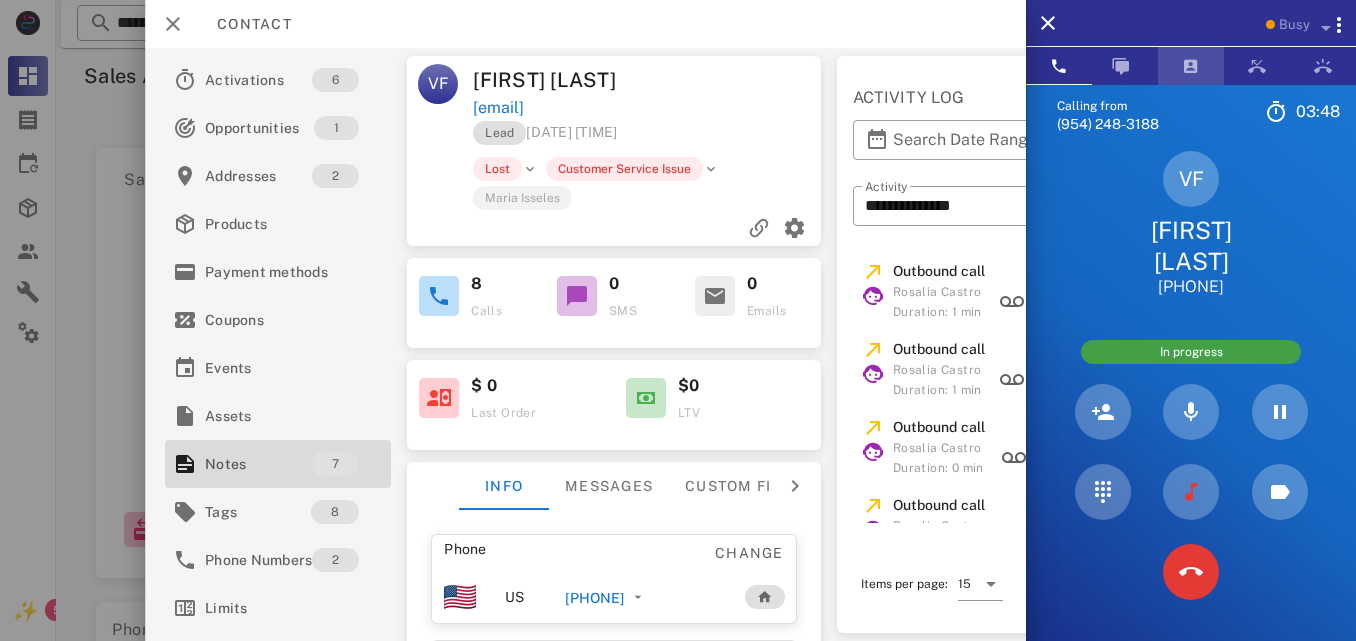 click at bounding box center [1191, 66] 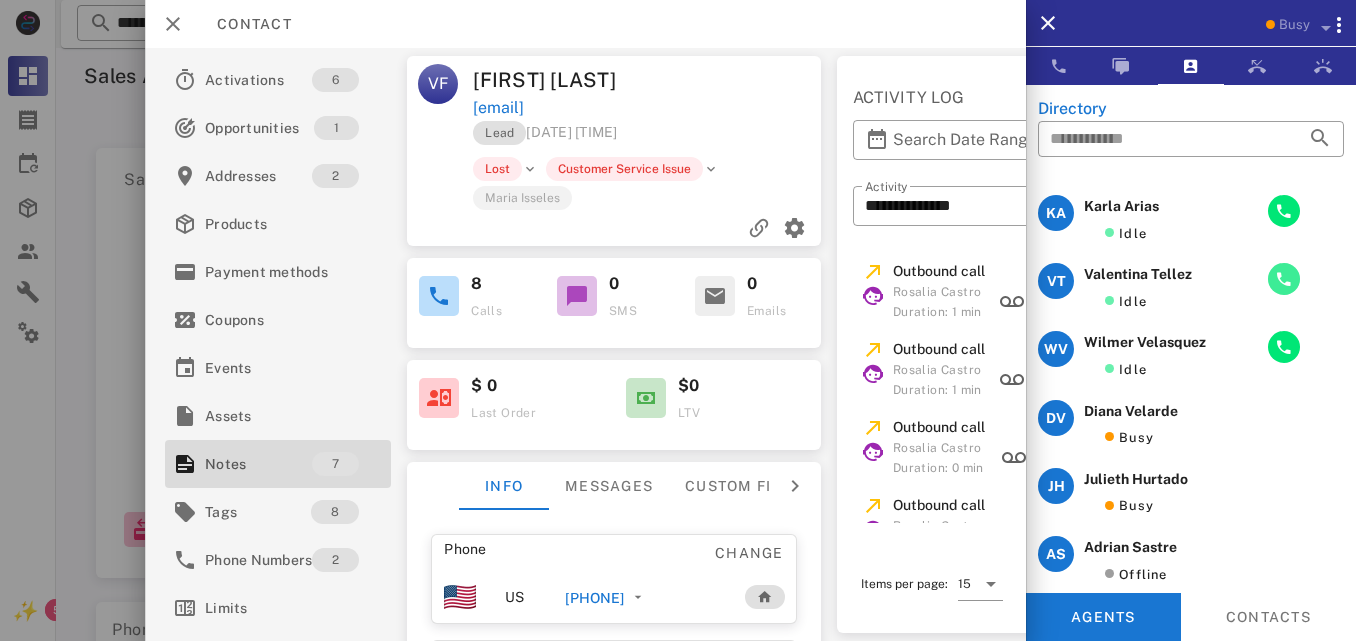 click at bounding box center (1284, 279) 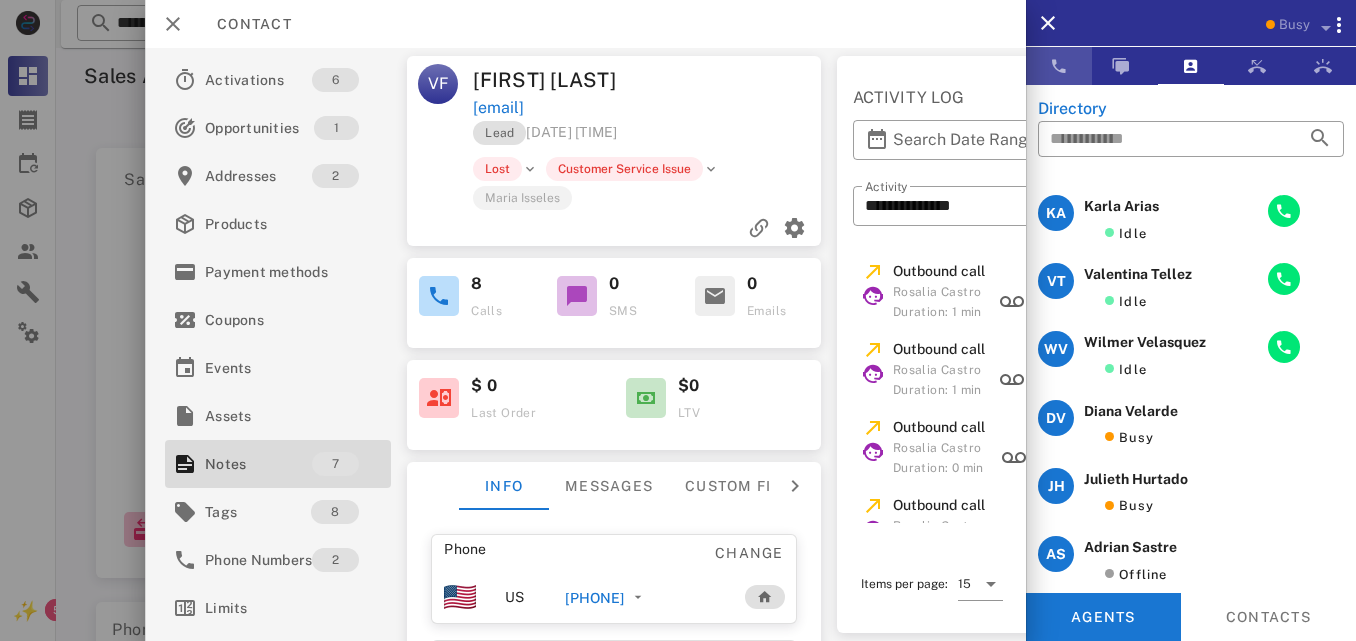 click at bounding box center (1059, 66) 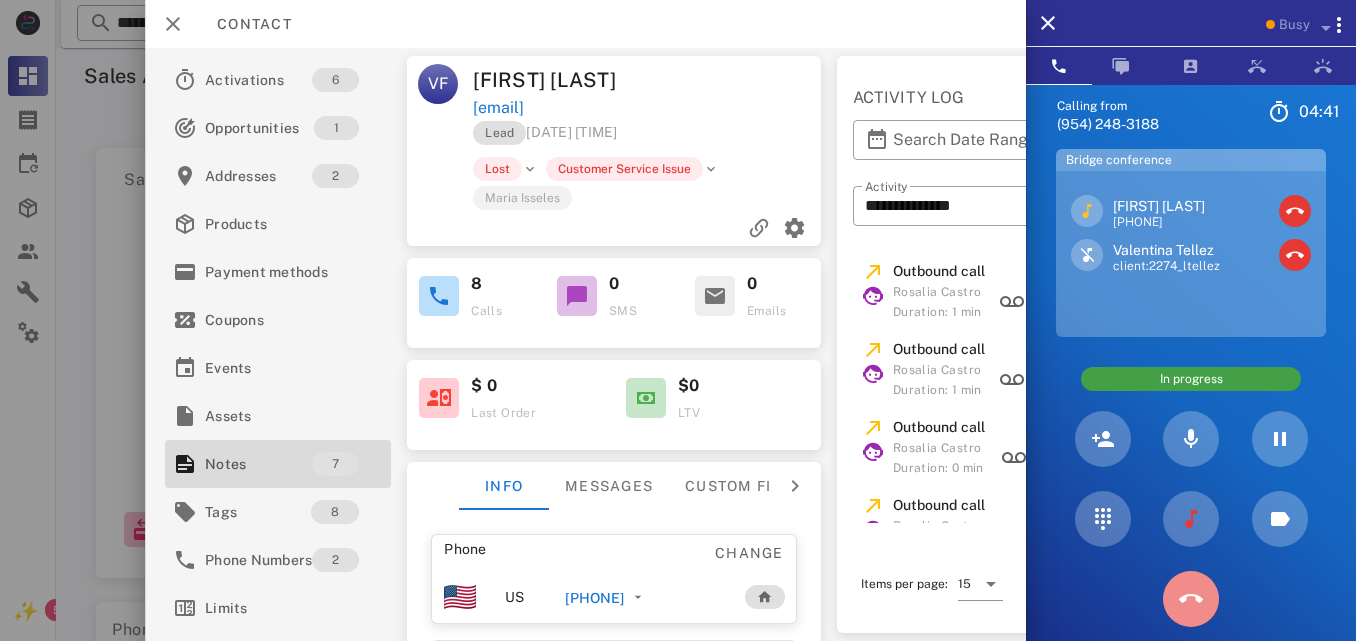 click at bounding box center (1191, 599) 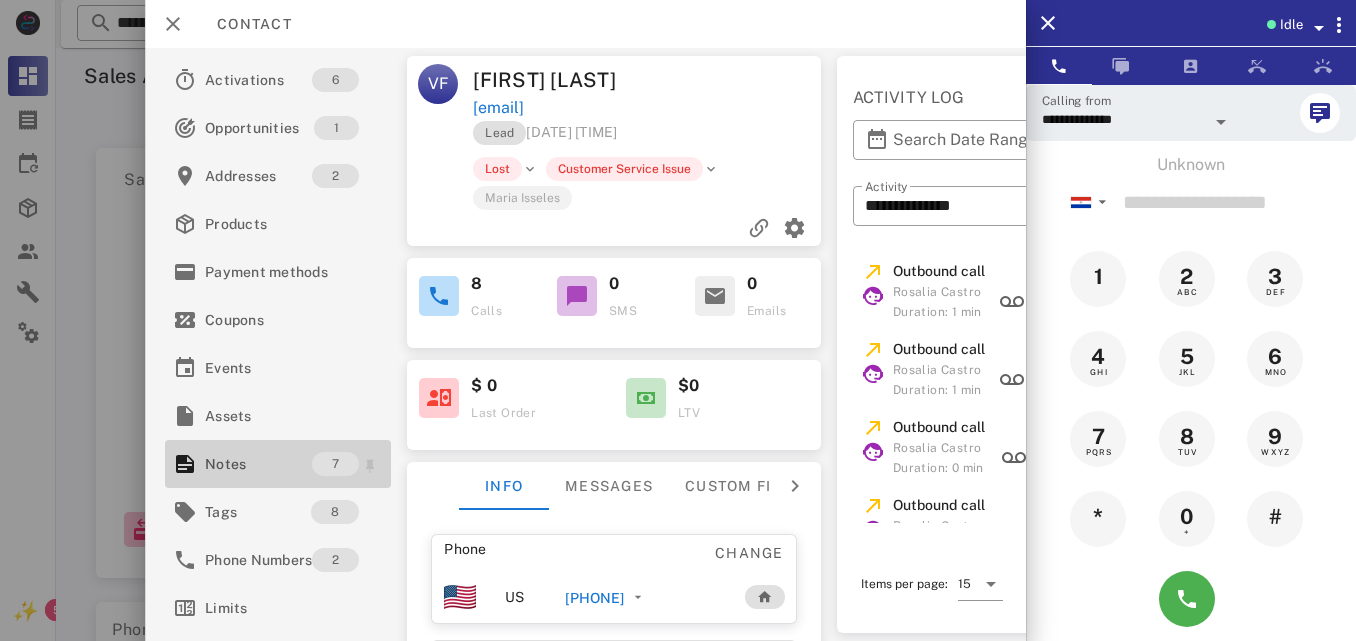 click on "Notes" at bounding box center [258, 464] 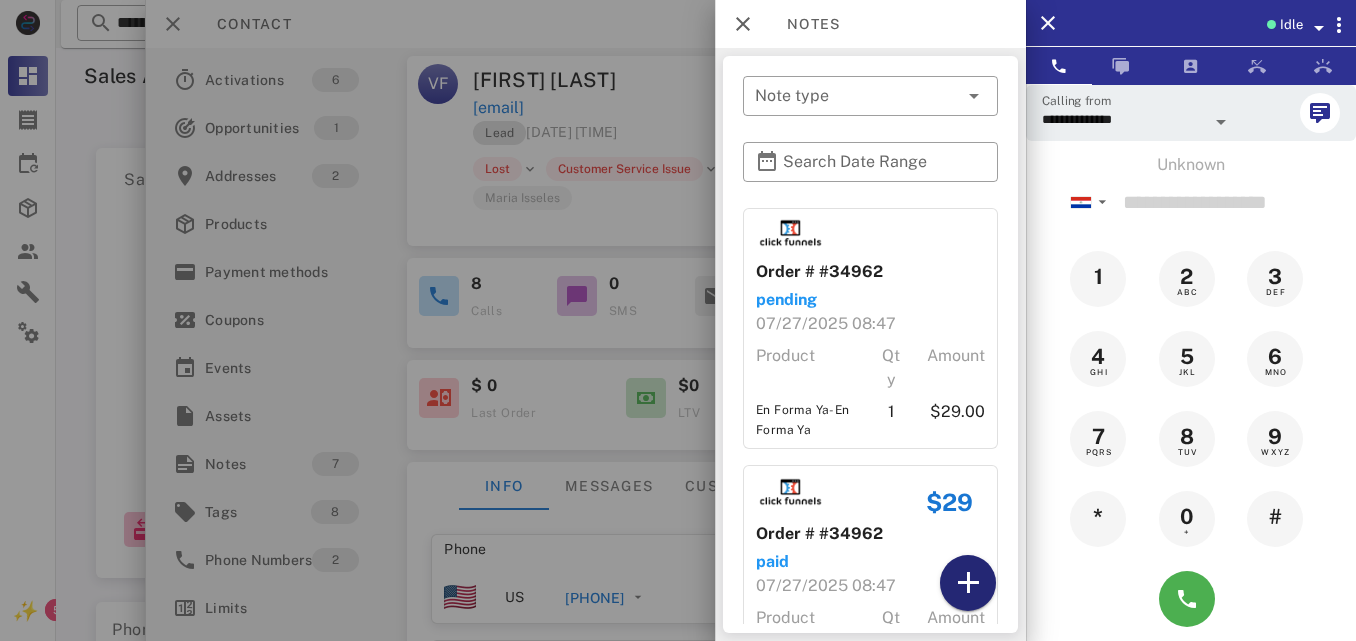 click at bounding box center [968, 583] 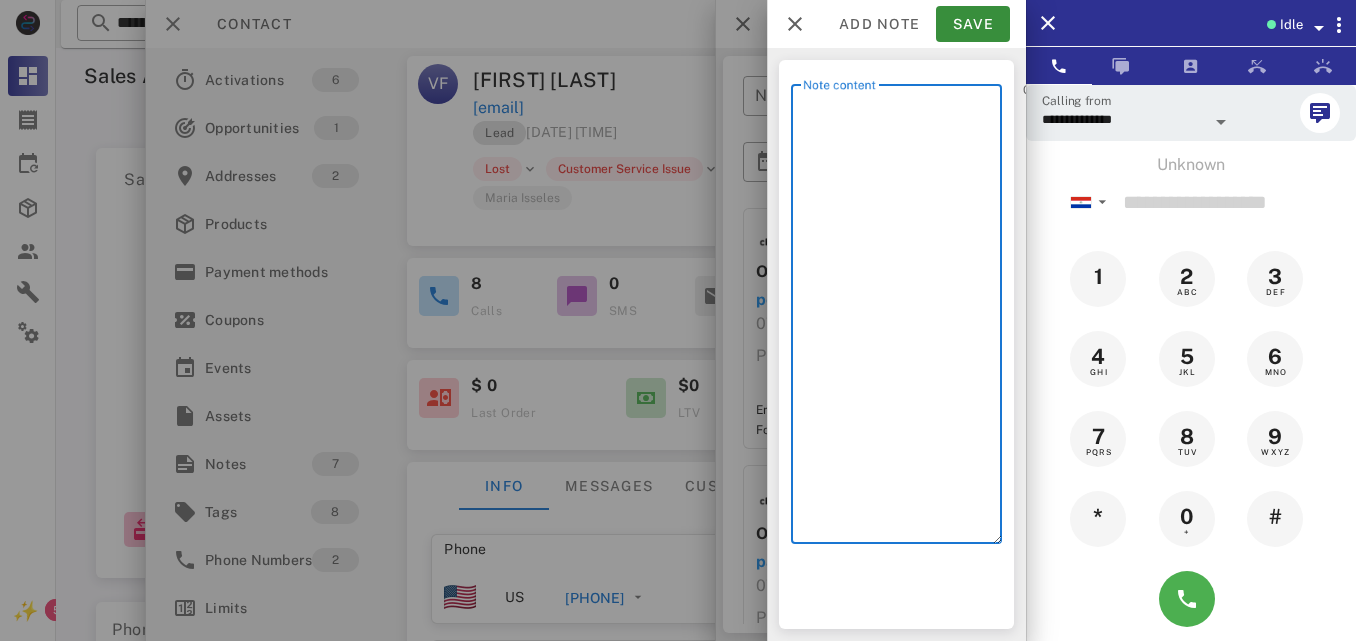 click on "Note content" at bounding box center (902, 319) 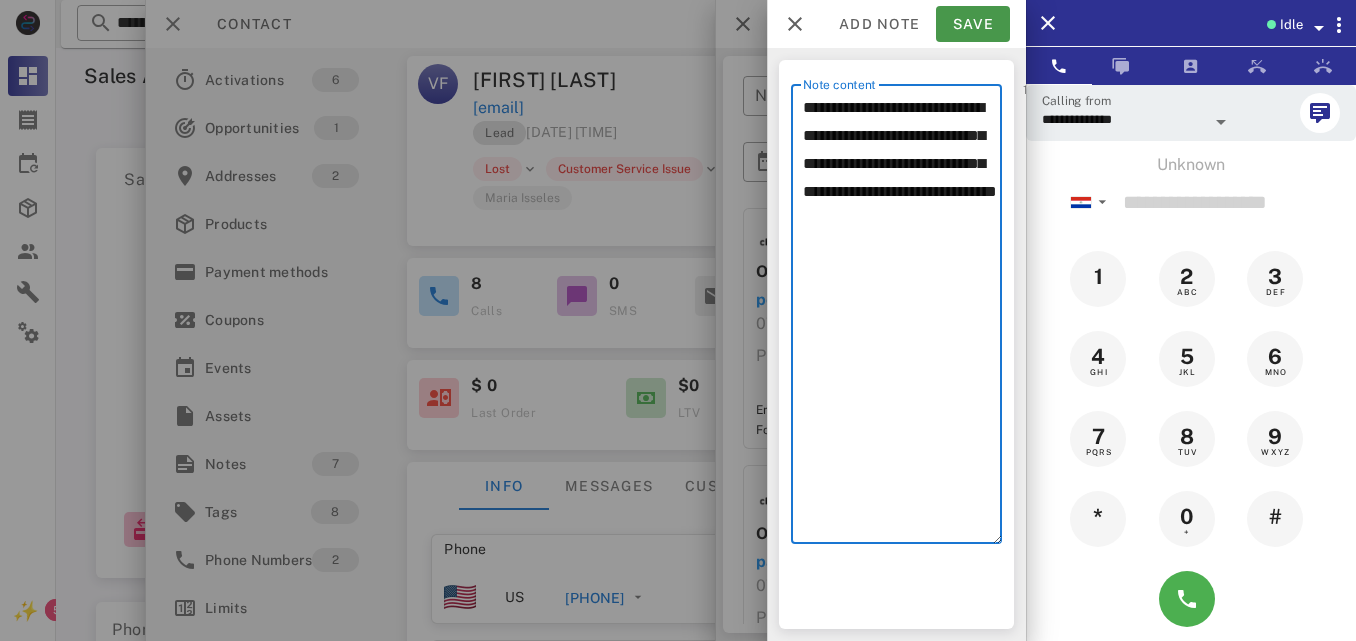 type on "**********" 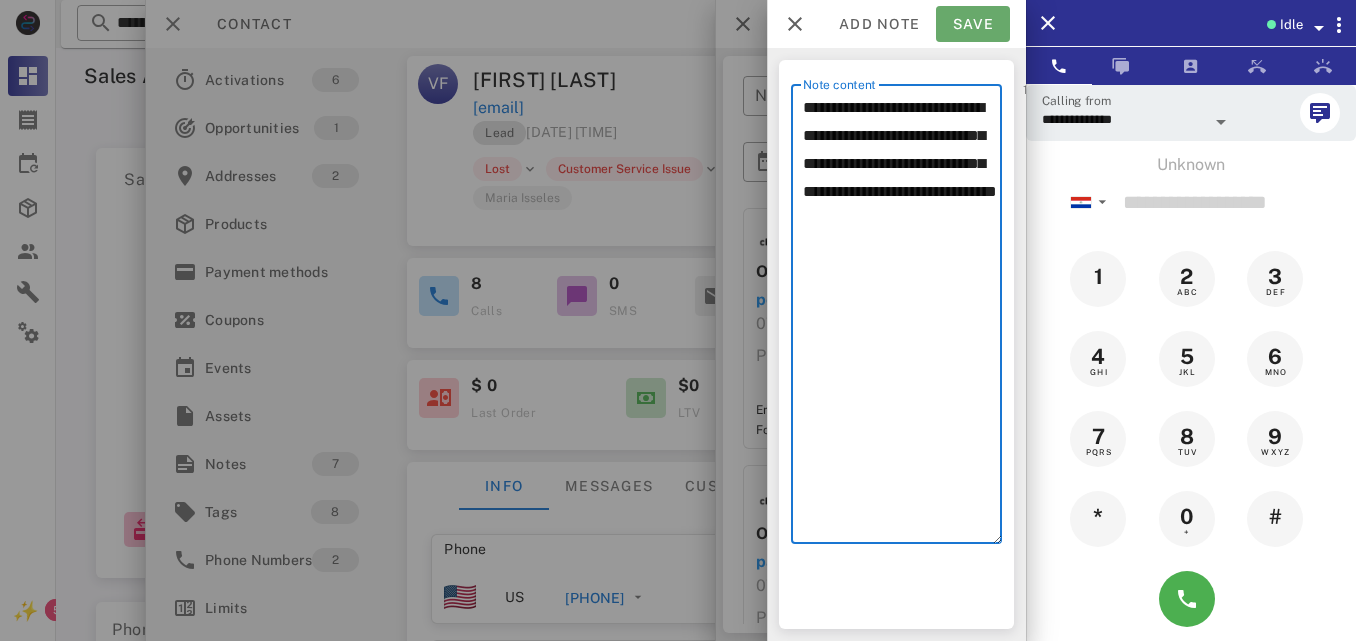 click on "Save" at bounding box center (973, 24) 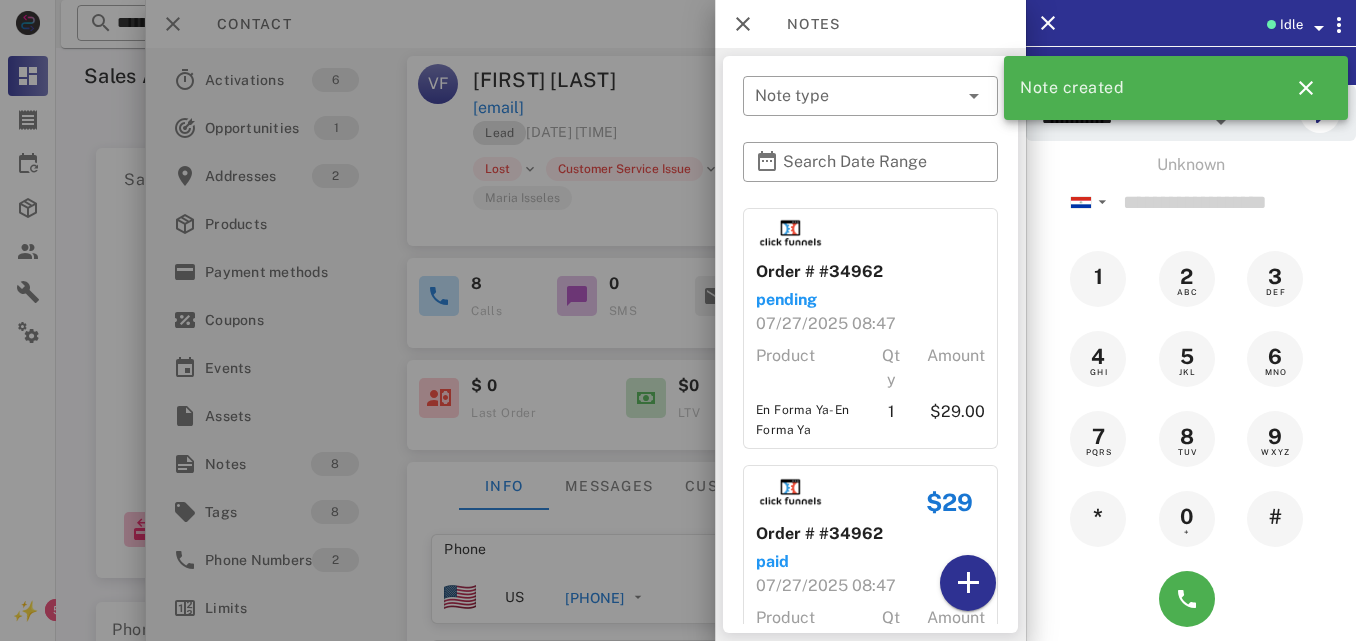 click at bounding box center (678, 320) 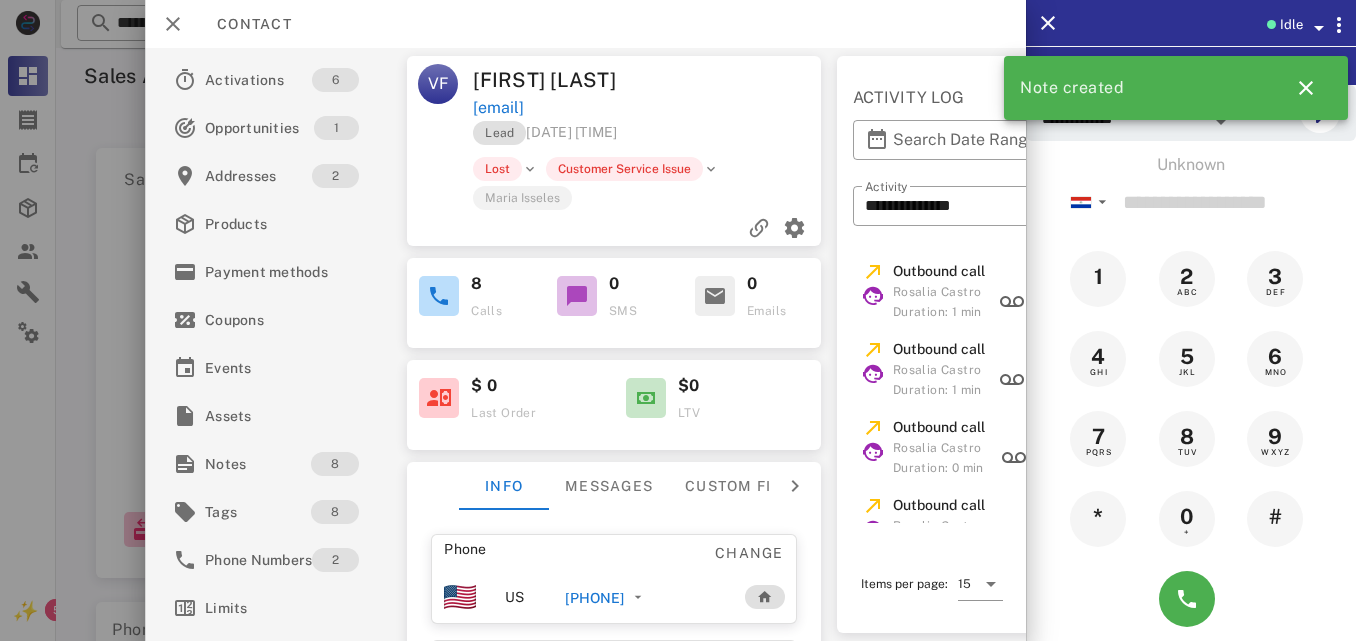 click at bounding box center (615, 228) 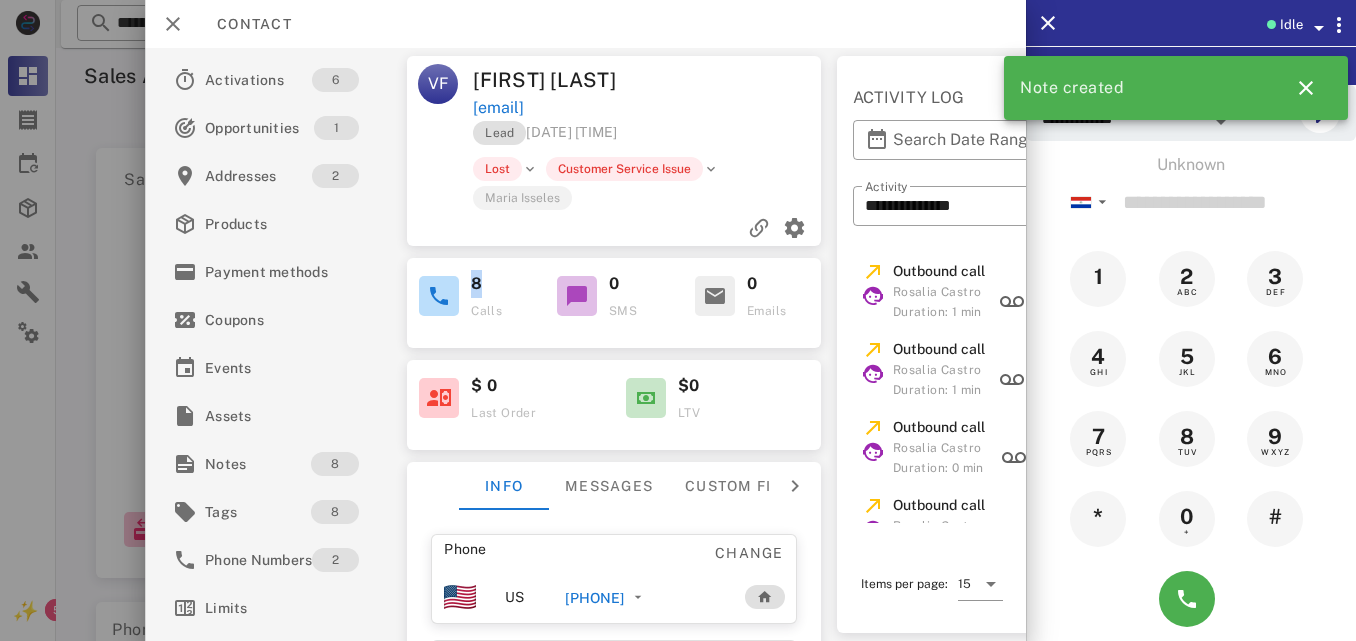click at bounding box center [615, 228] 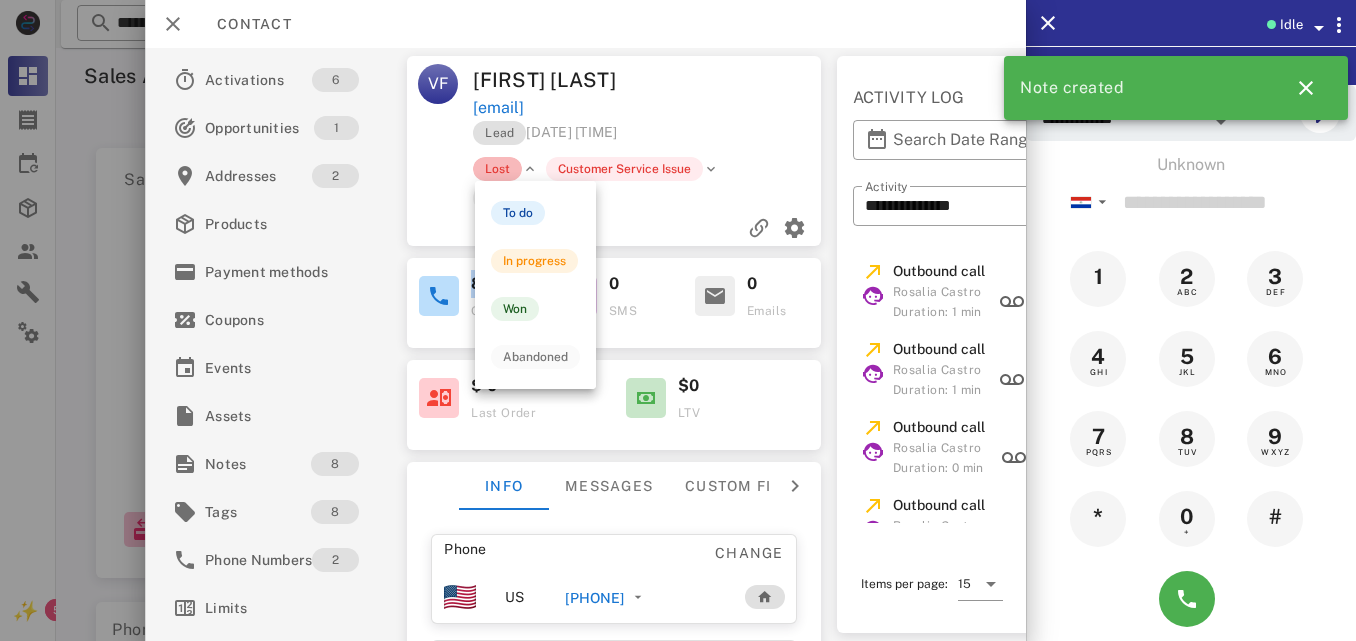 click on "Lost" at bounding box center [498, 169] 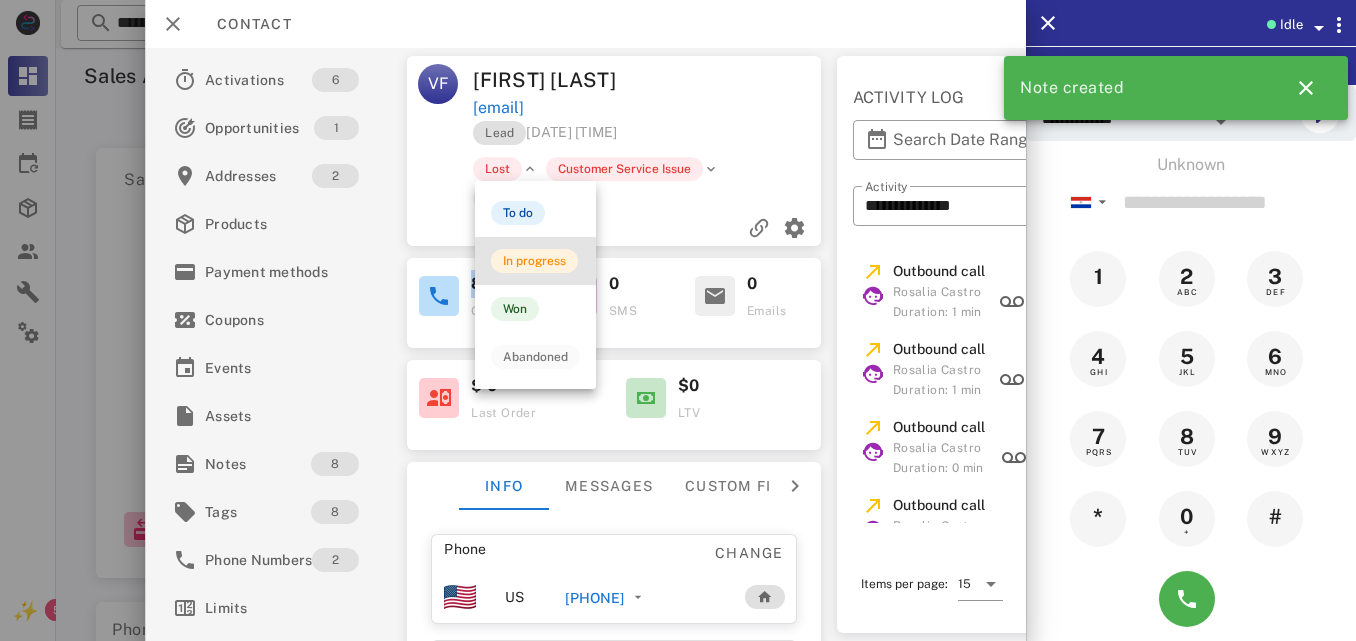 click on "In progress" at bounding box center (534, 261) 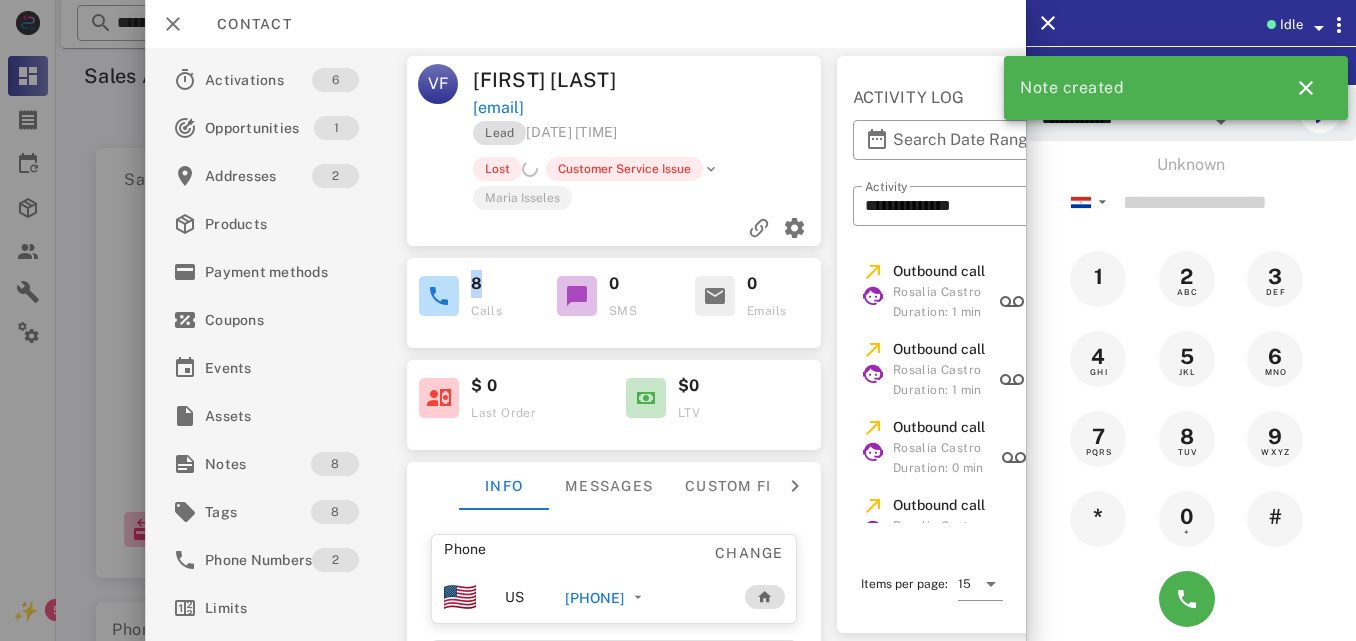 click on "8 Calls 0 SMS 0 Emails" at bounding box center [615, 297] 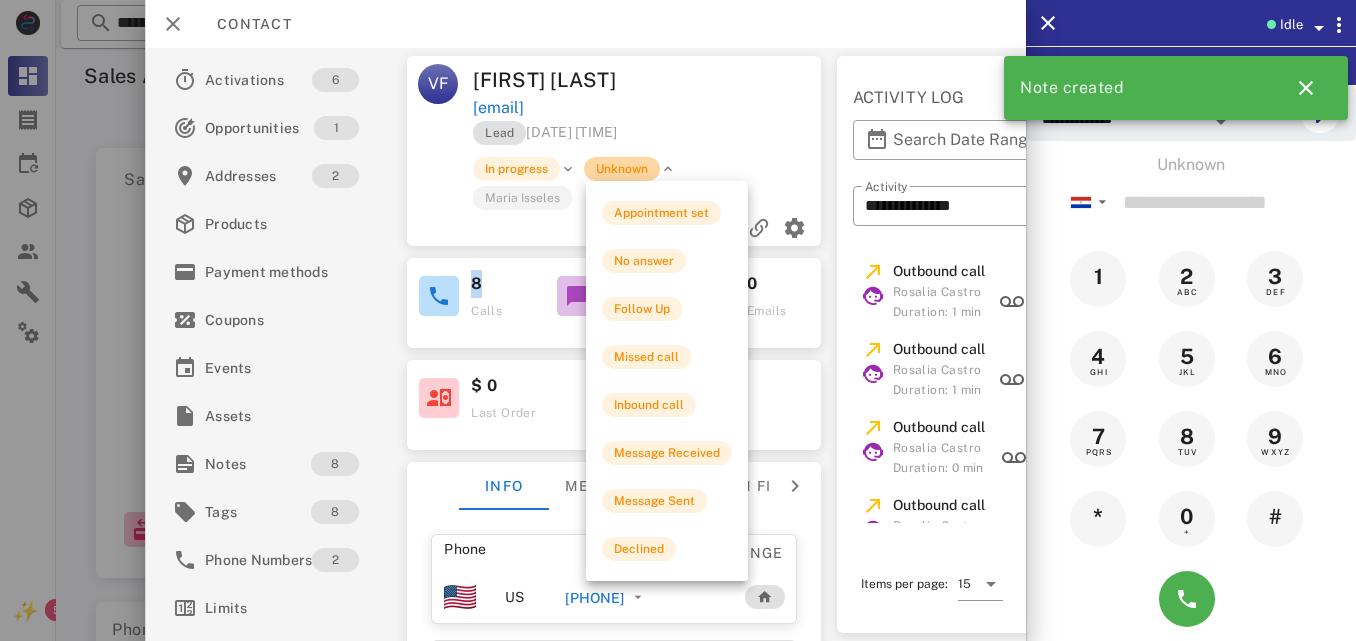 click on "Unknown" at bounding box center [623, 169] 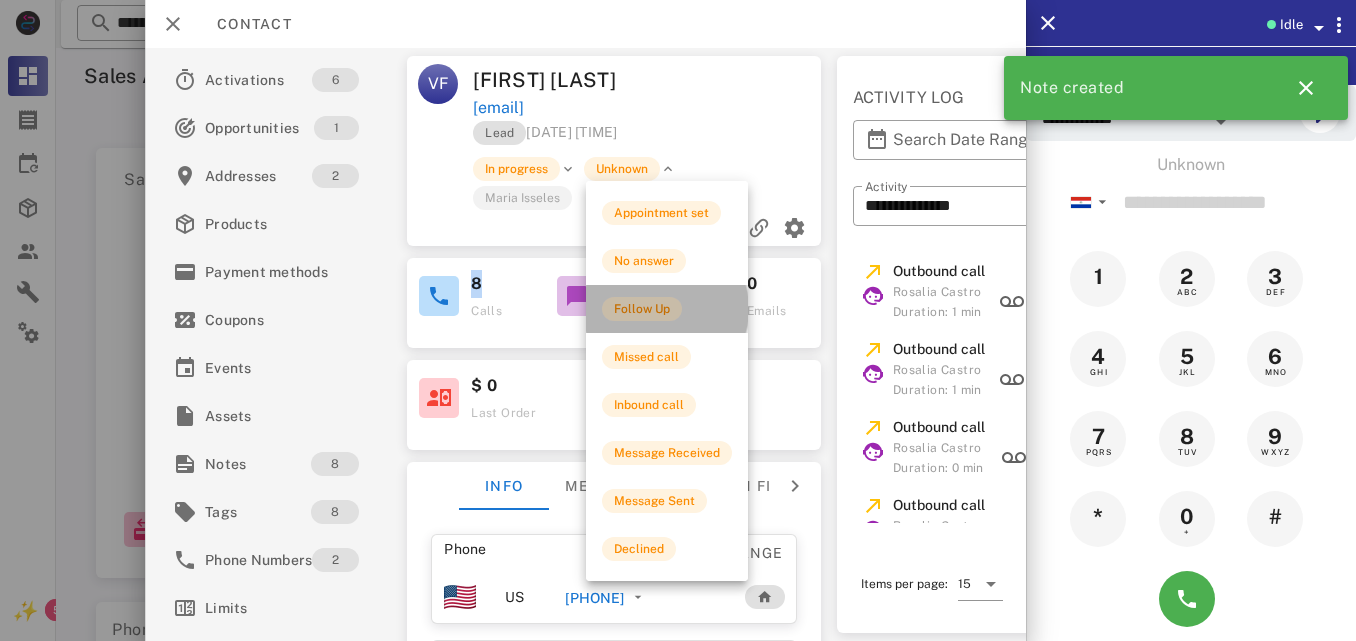 click on "Follow Up" at bounding box center (642, 309) 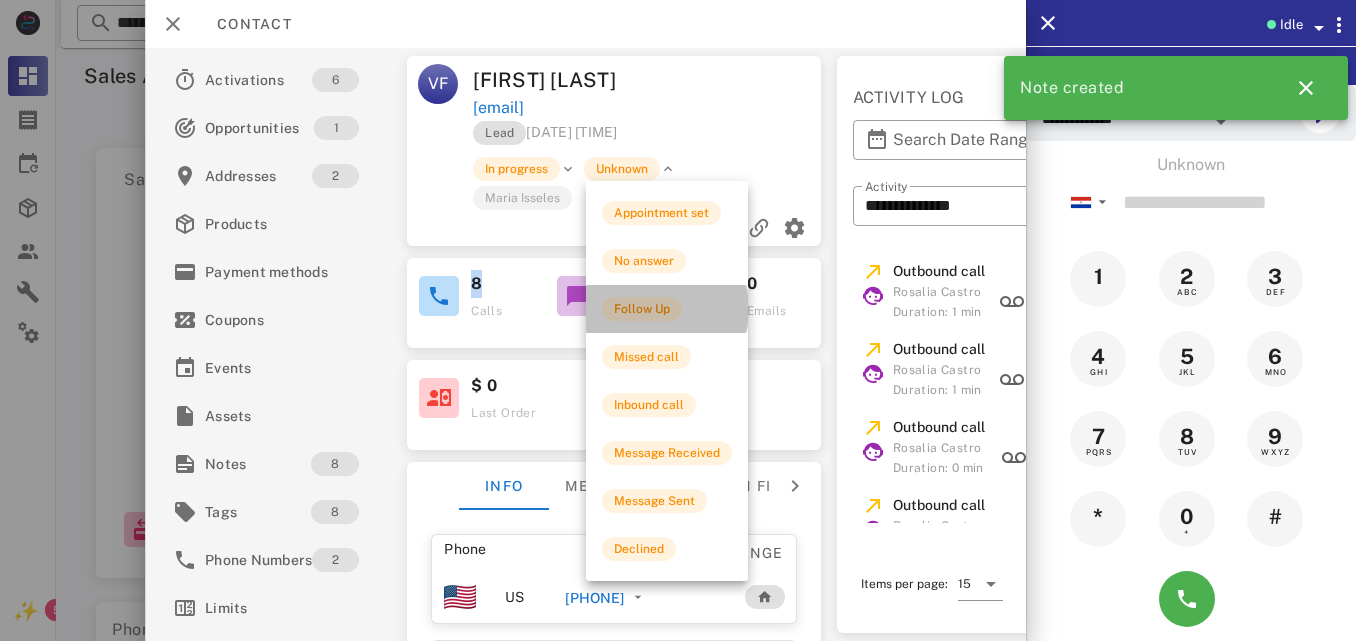click on "0 SMS" at bounding box center (640, 296) 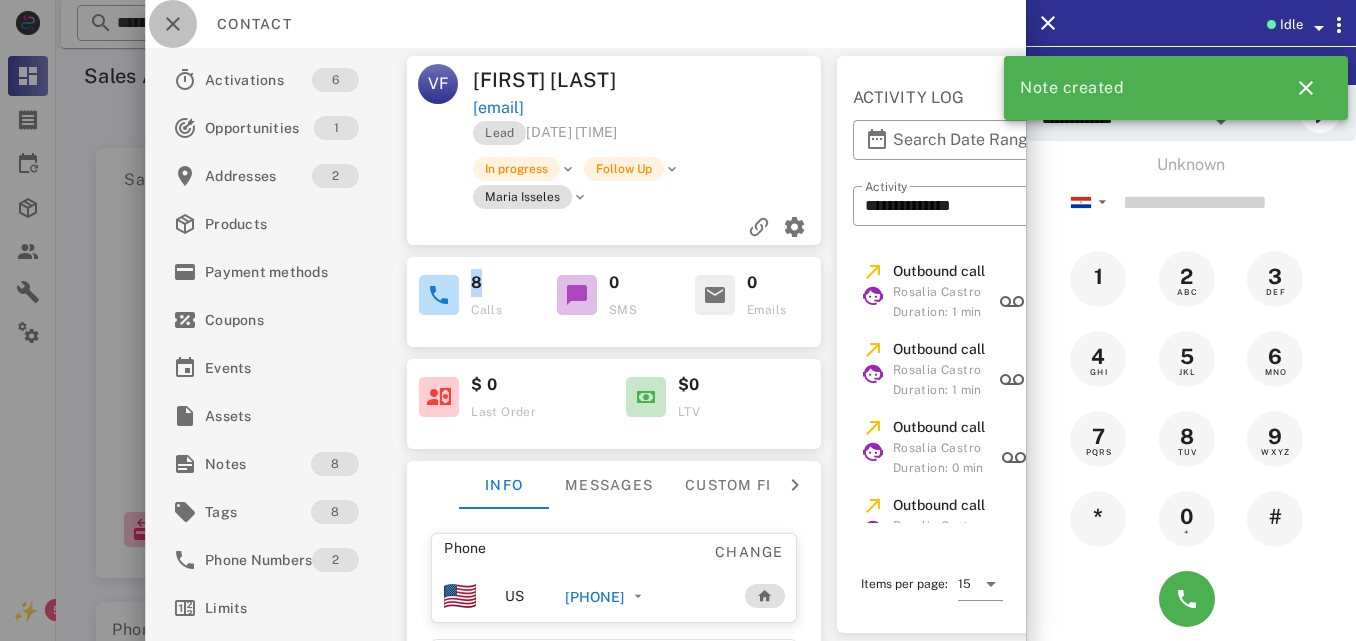 click at bounding box center (173, 24) 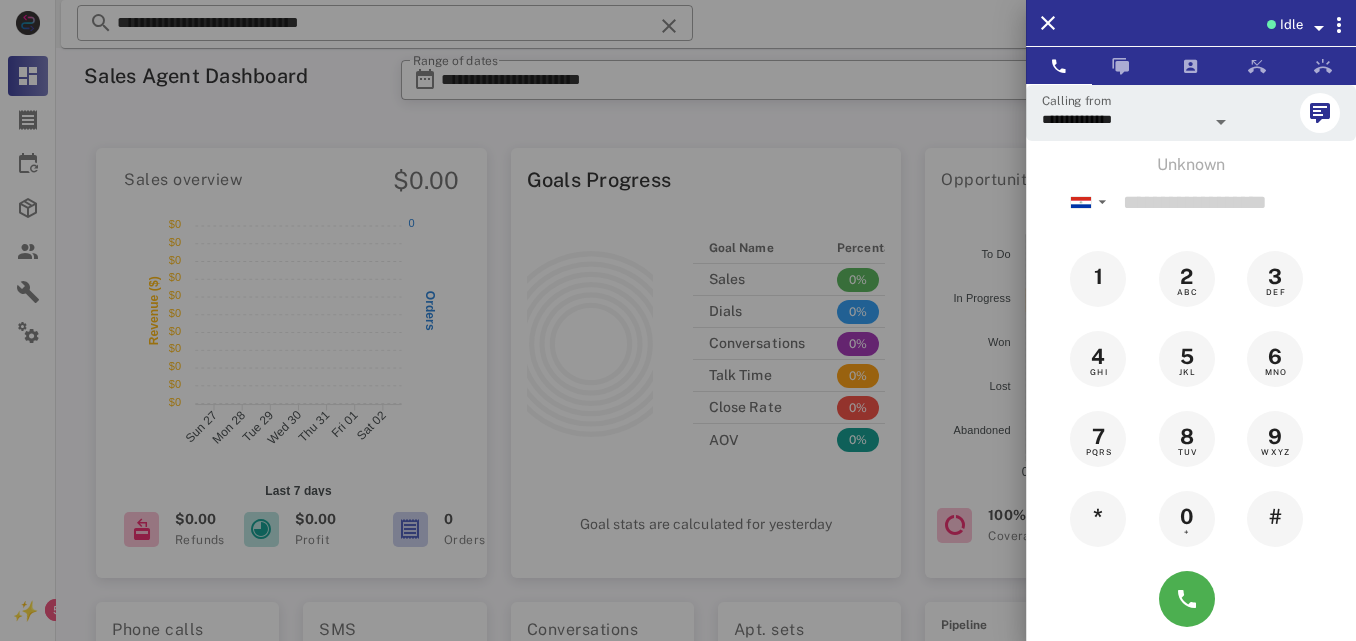 click at bounding box center (1319, 28) 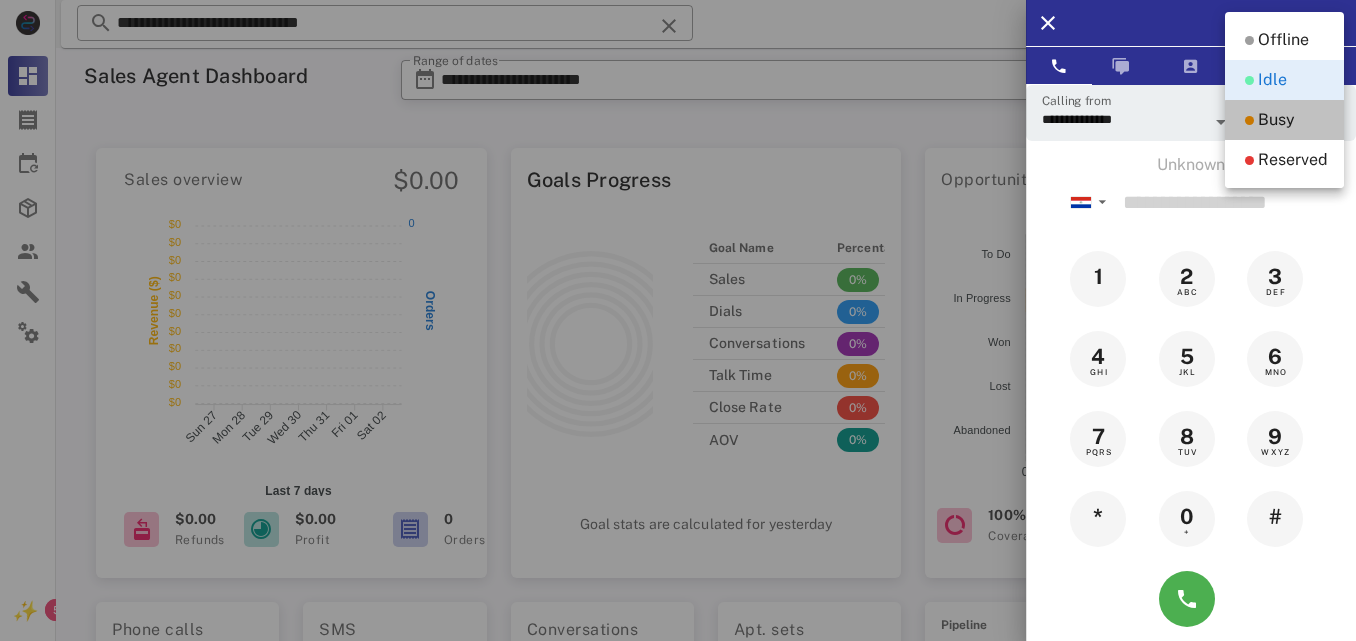 click on "Busy" at bounding box center [1276, 120] 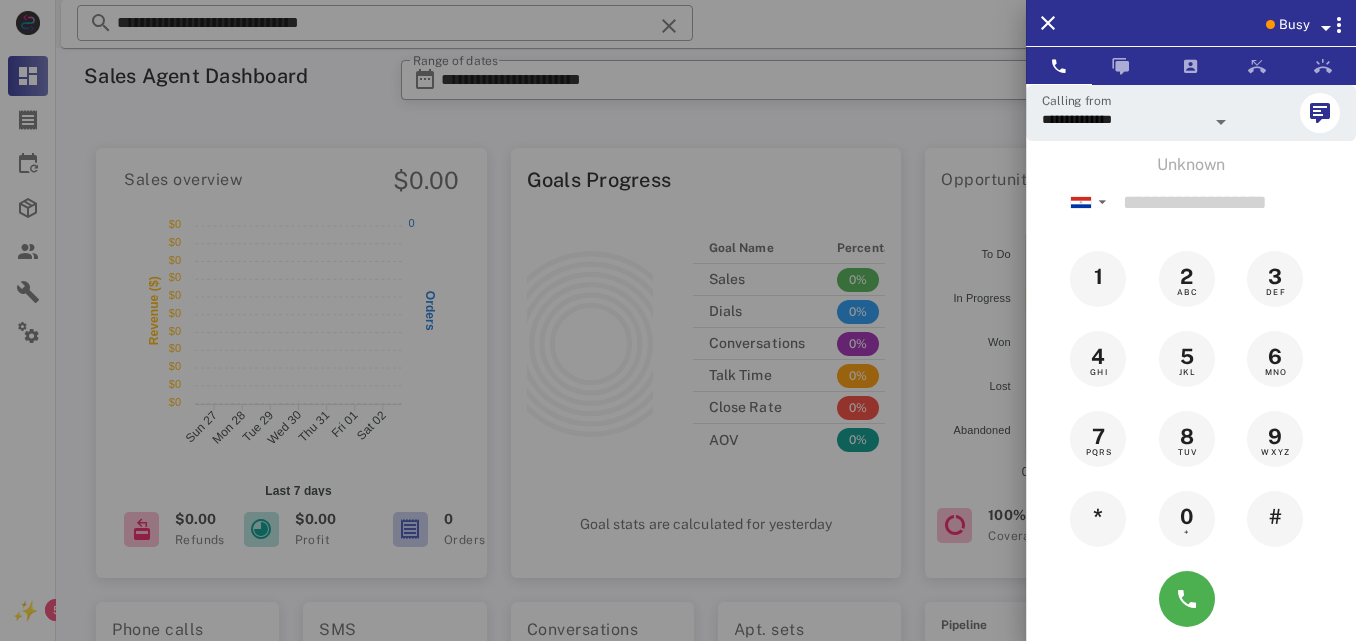 click at bounding box center [1298, 113] 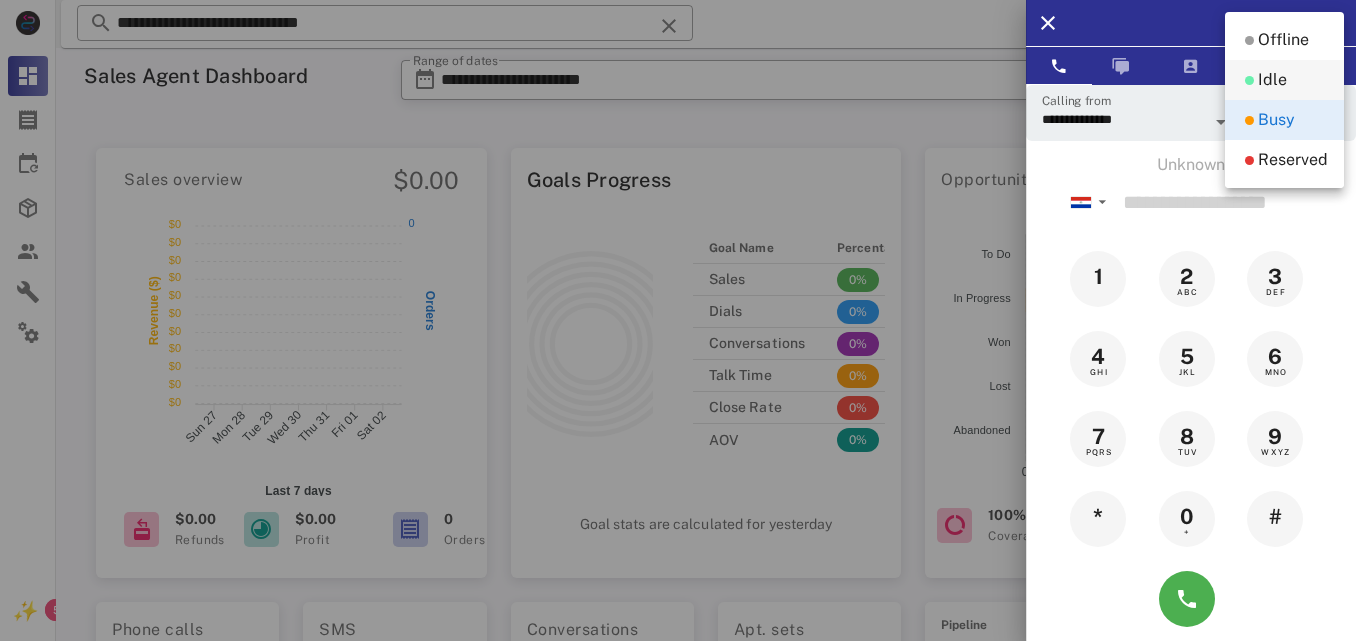 click on "Idle" at bounding box center (1272, 80) 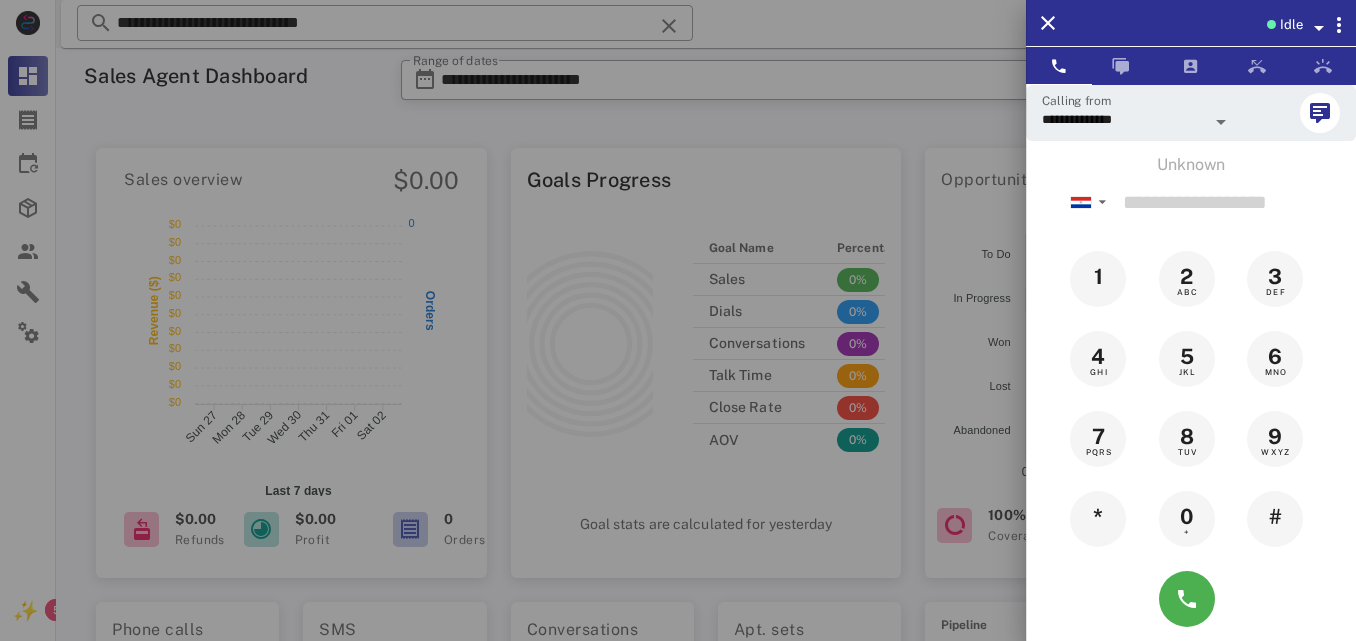 click at bounding box center [678, 320] 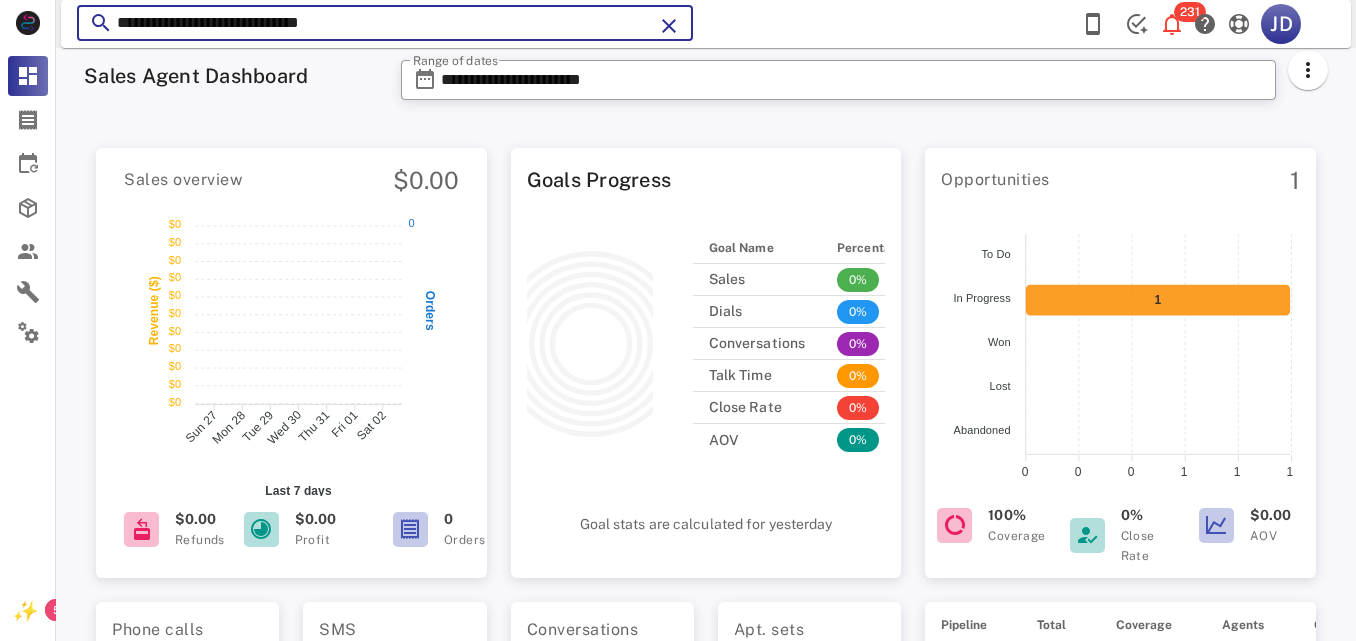 drag, startPoint x: 559, startPoint y: 37, endPoint x: 96, endPoint y: 11, distance: 463.72946 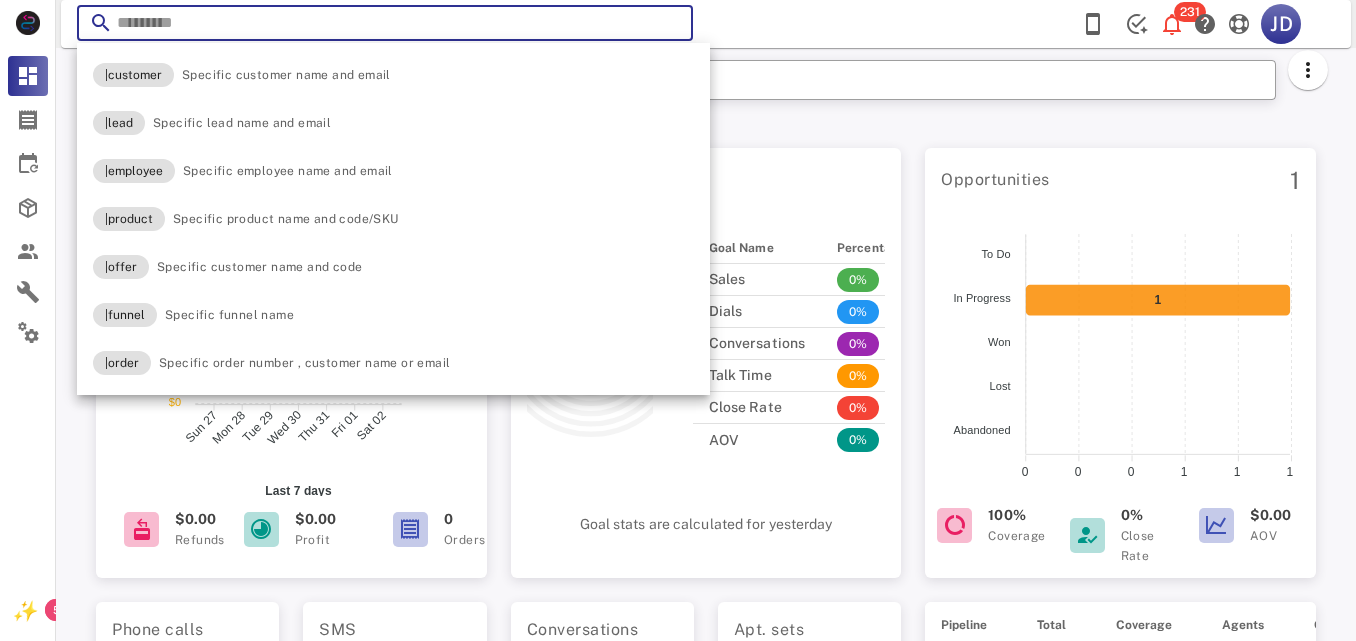 paste on "**********" 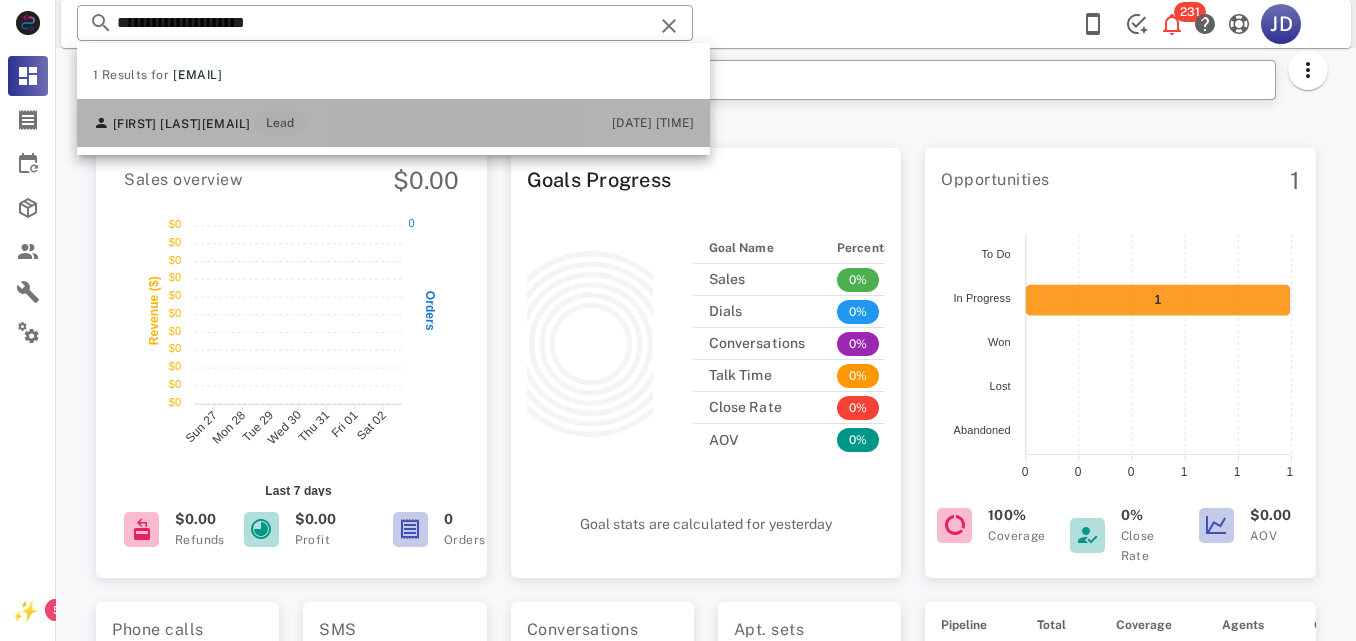 click on "[FIRST] [LAST]   [EMAIL]   Lead" at bounding box center (199, 123) 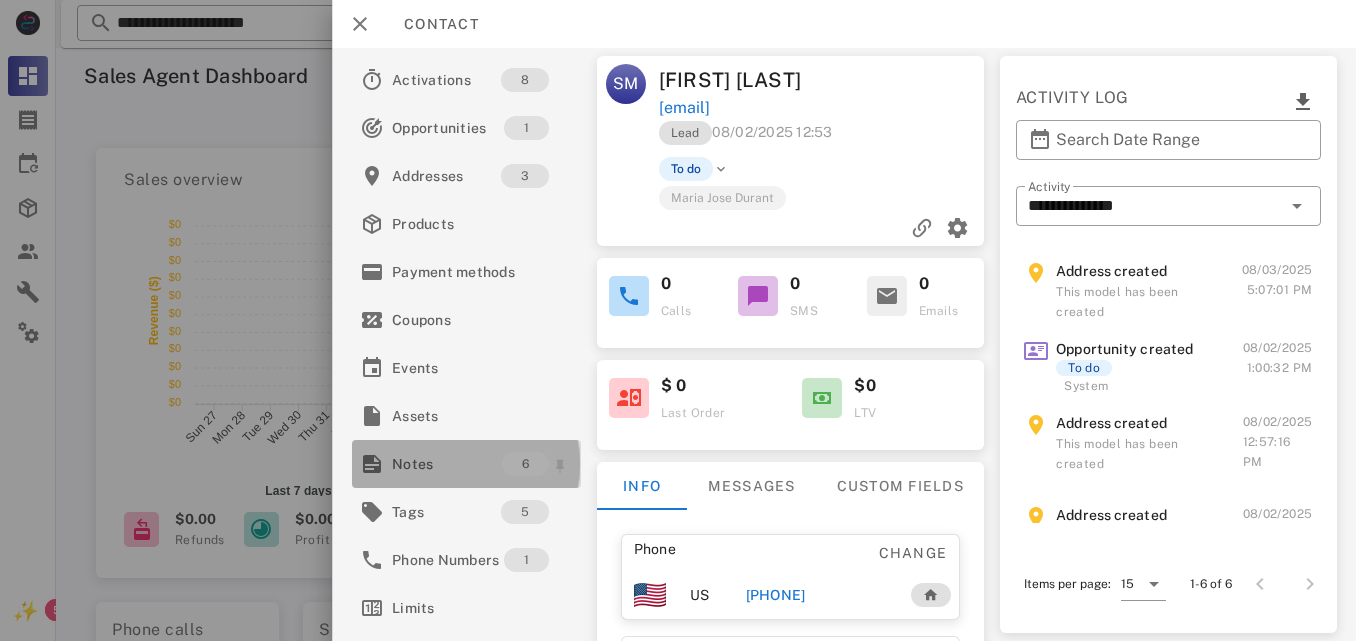 click on "Notes" at bounding box center [447, 464] 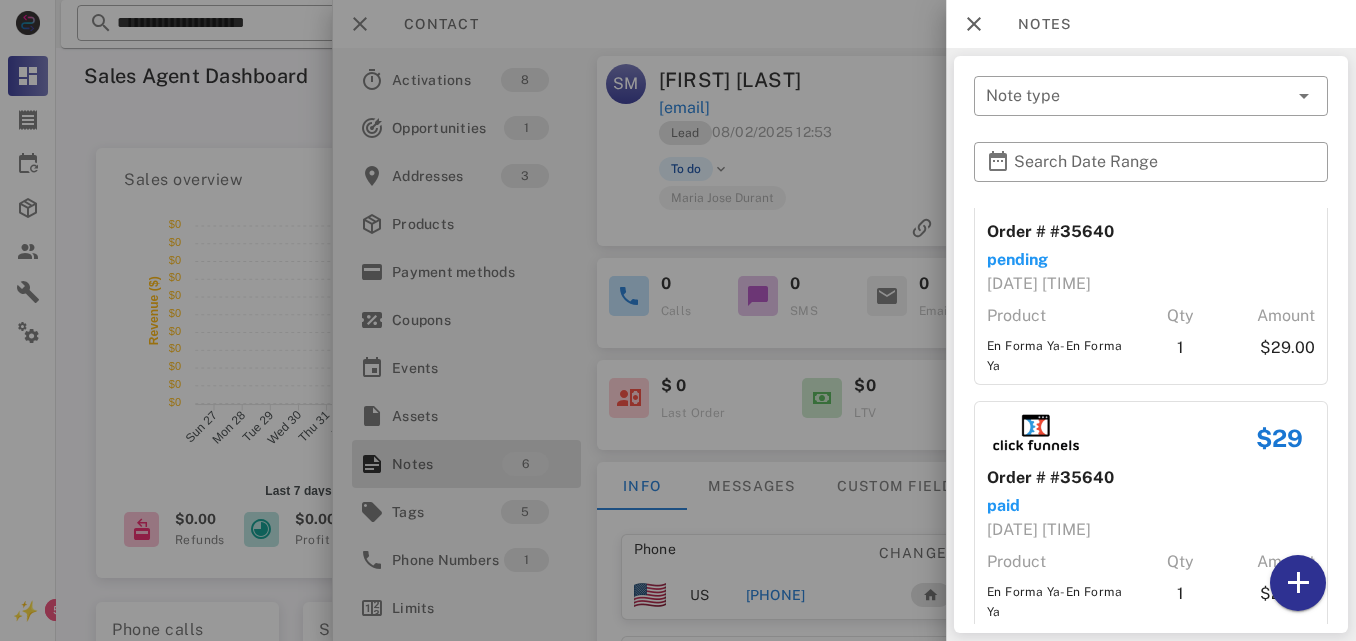 scroll, scrollTop: 1065, scrollLeft: 0, axis: vertical 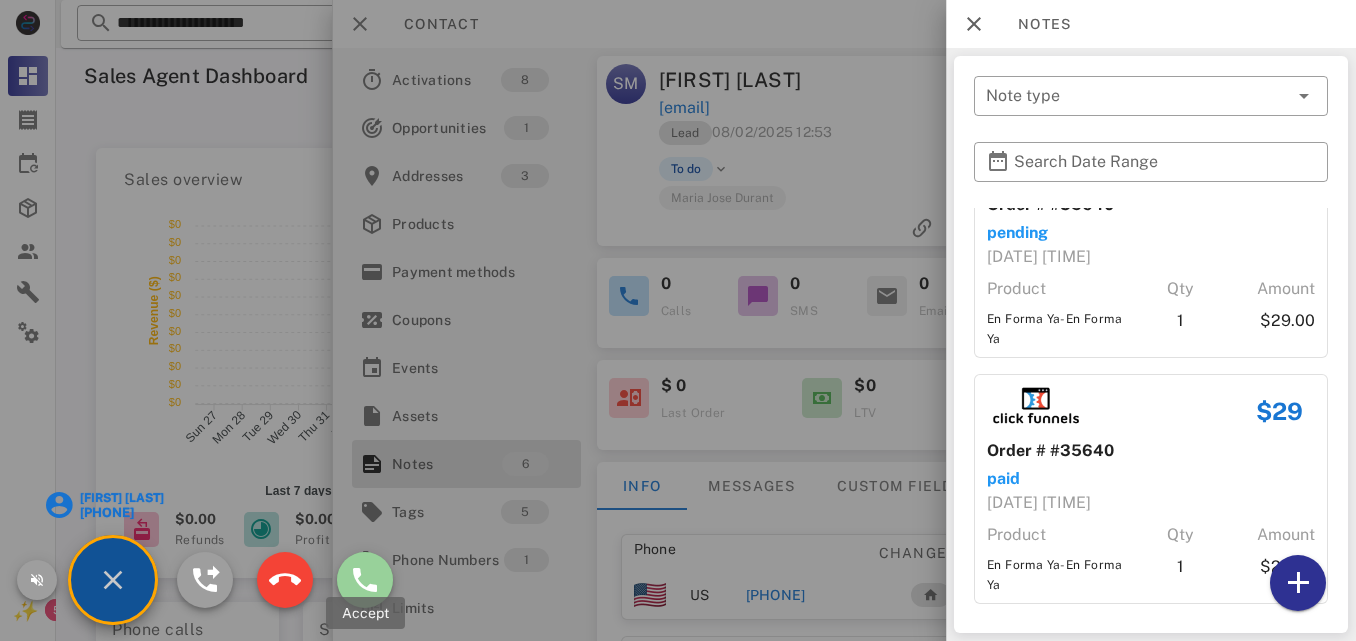 click at bounding box center [365, 580] 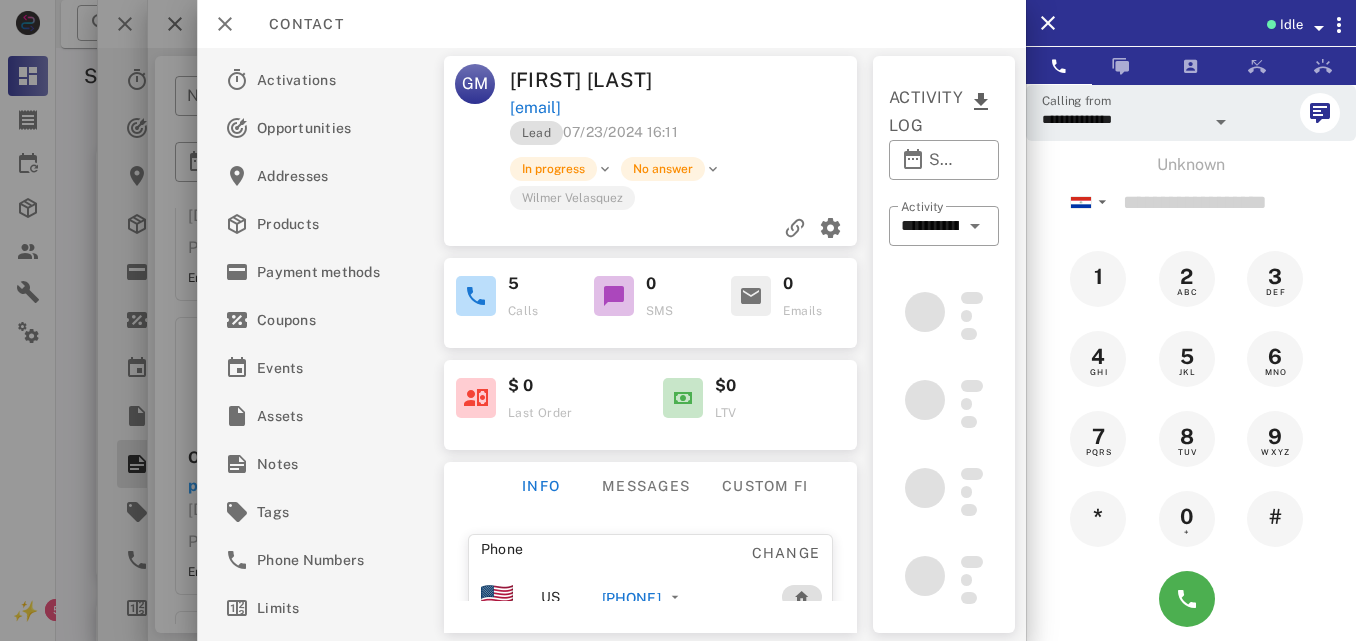 scroll, scrollTop: 1318, scrollLeft: 0, axis: vertical 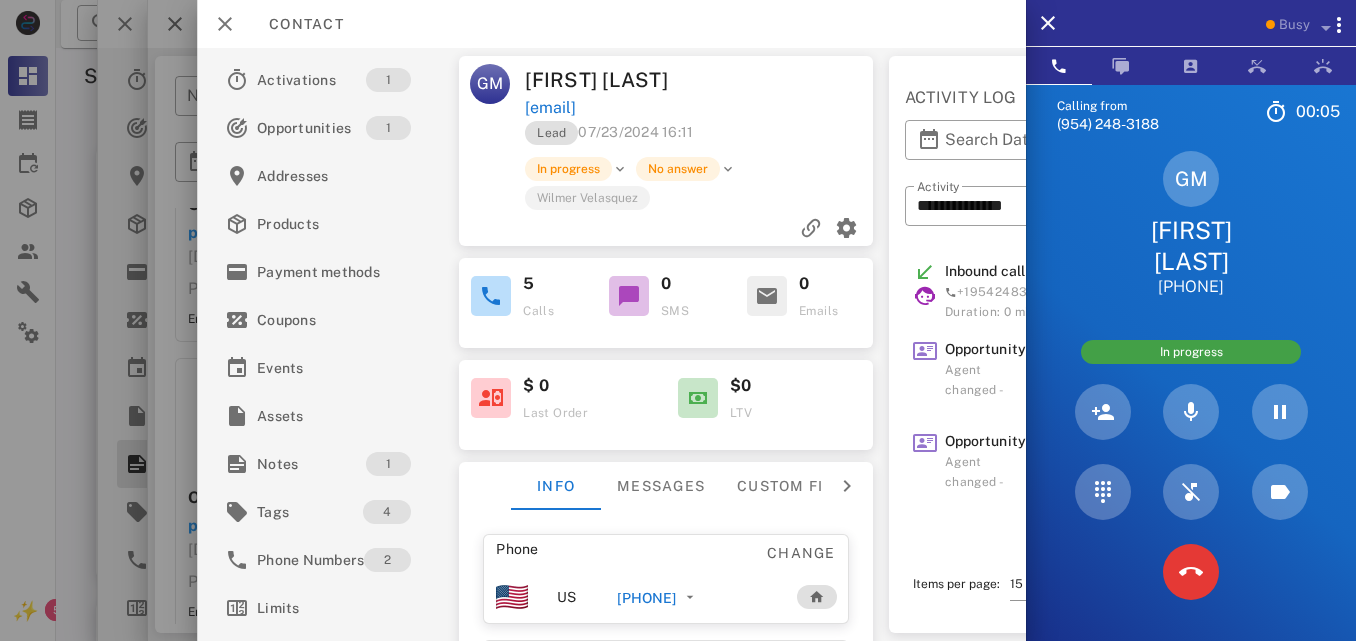 click at bounding box center [678, 320] 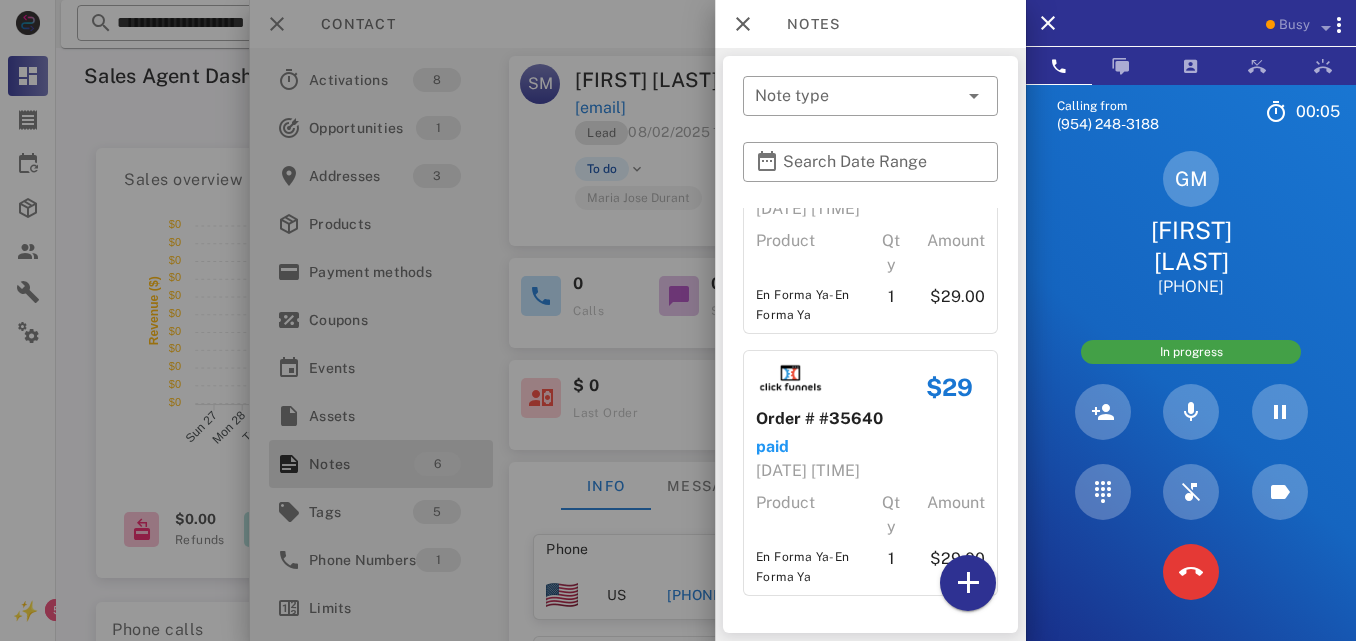 scroll, scrollTop: 1095, scrollLeft: 0, axis: vertical 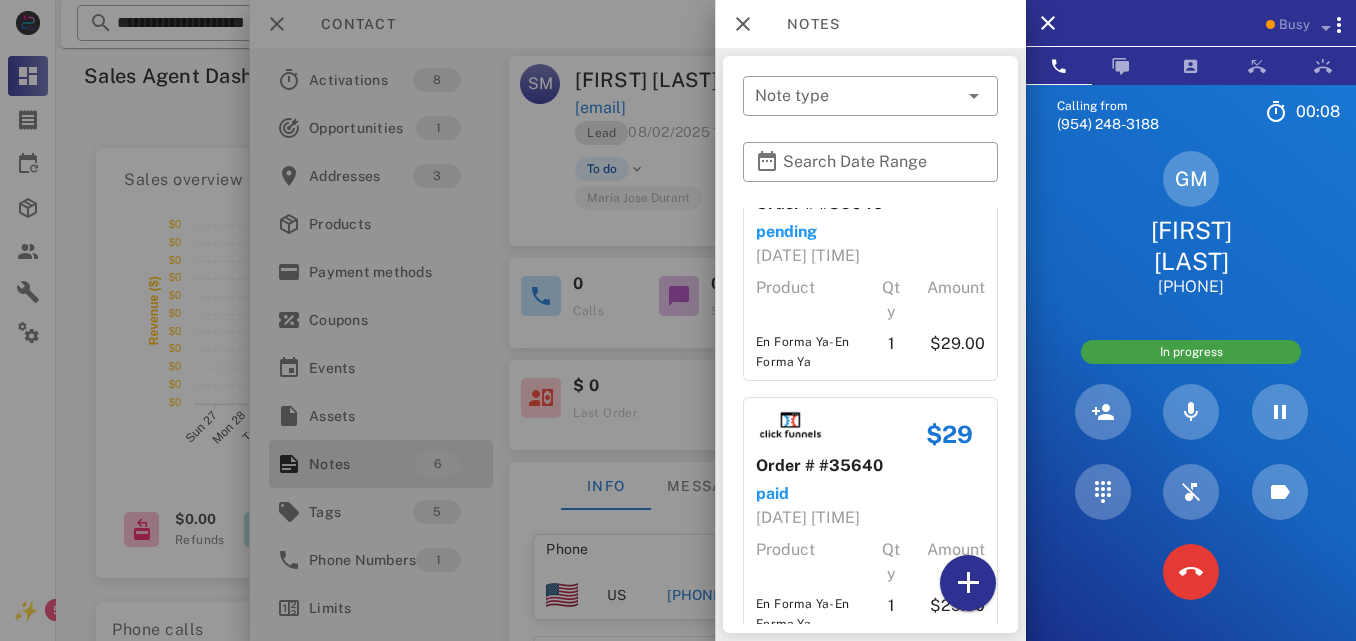 click at bounding box center (678, 320) 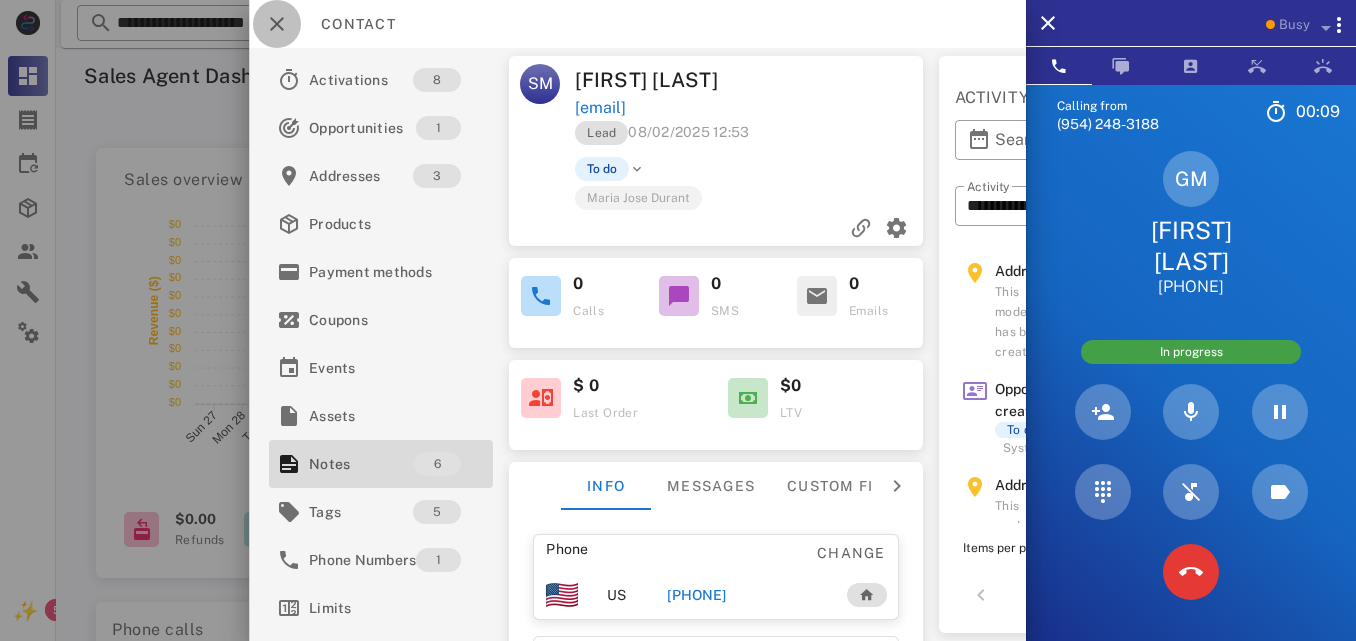 click at bounding box center [277, 24] 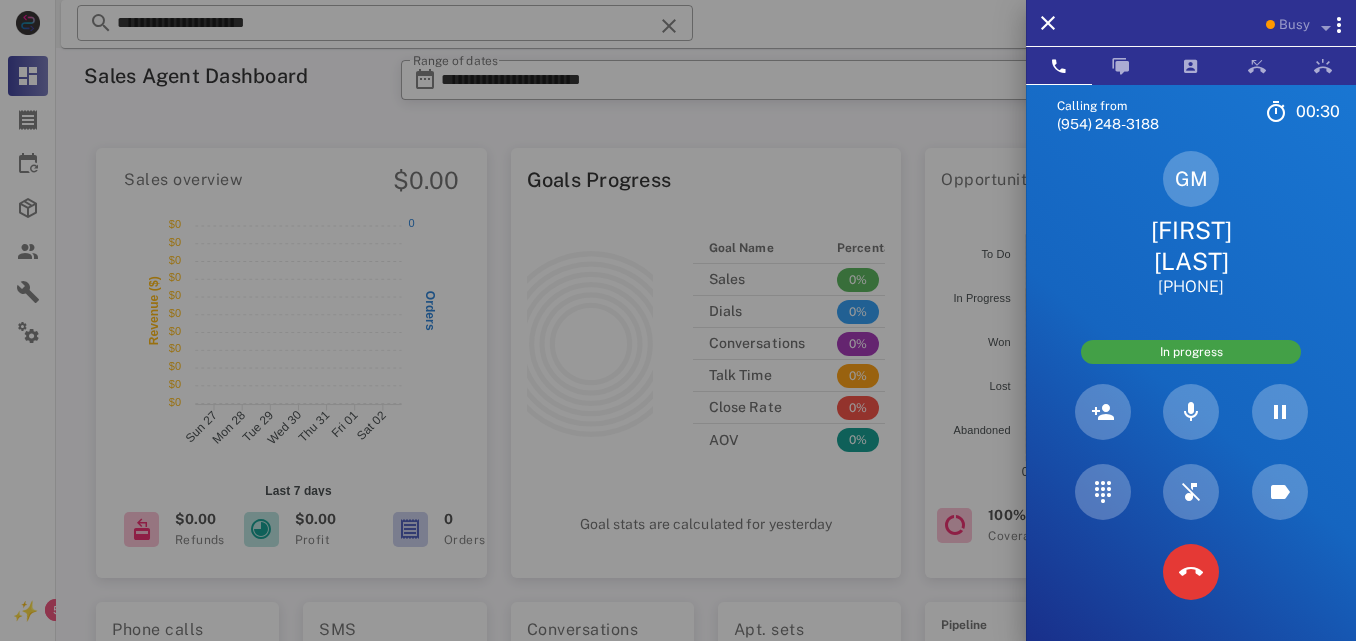 click on "[FIRST] [LAST]" at bounding box center [1191, 246] 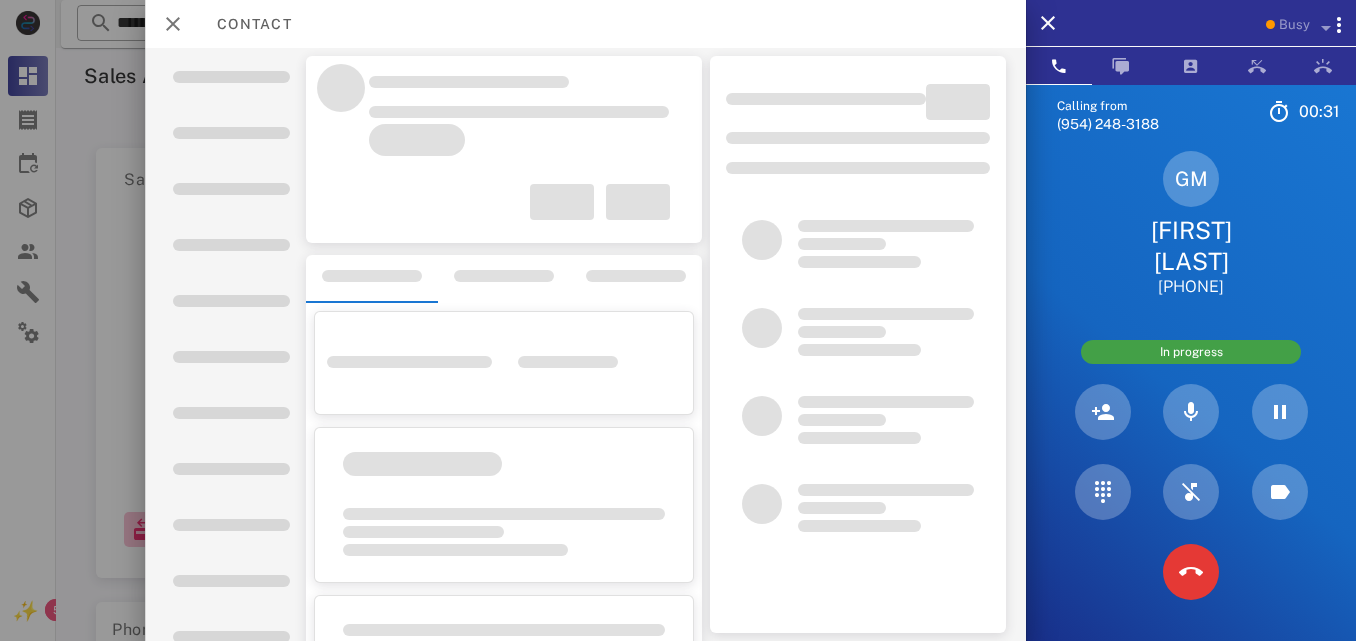 click on "[FIRST] [LAST]" at bounding box center (1191, 246) 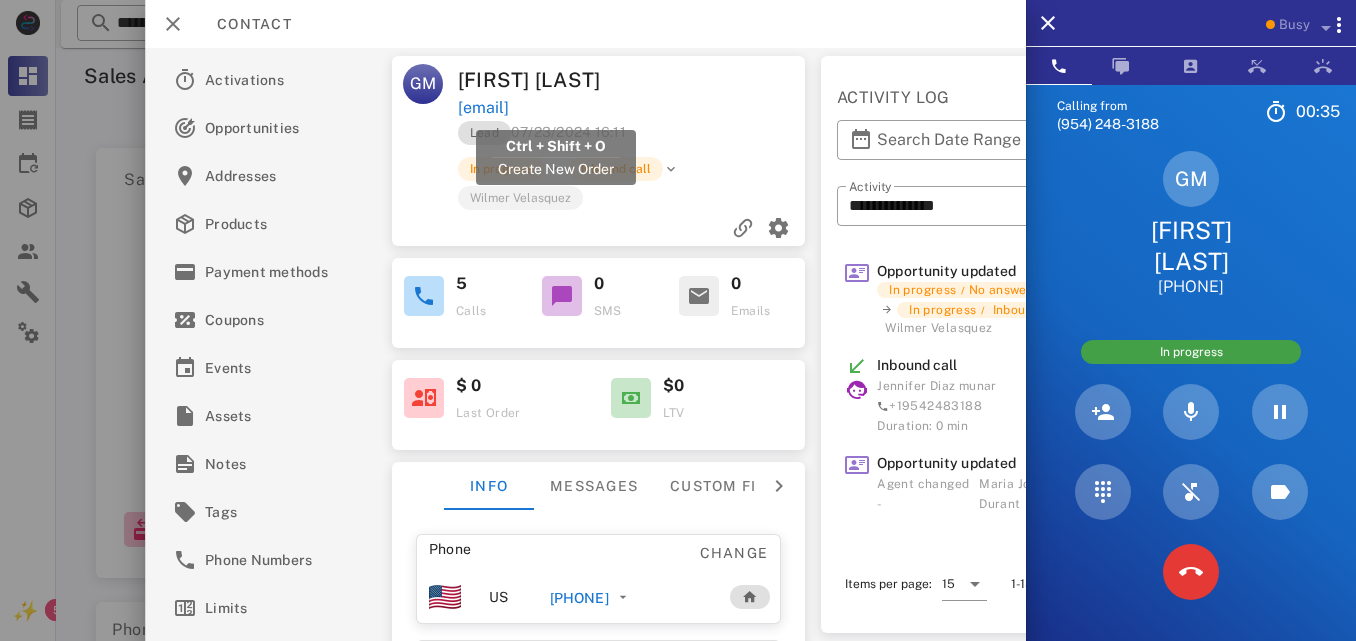 drag, startPoint x: 458, startPoint y: 106, endPoint x: 651, endPoint y: 106, distance: 193 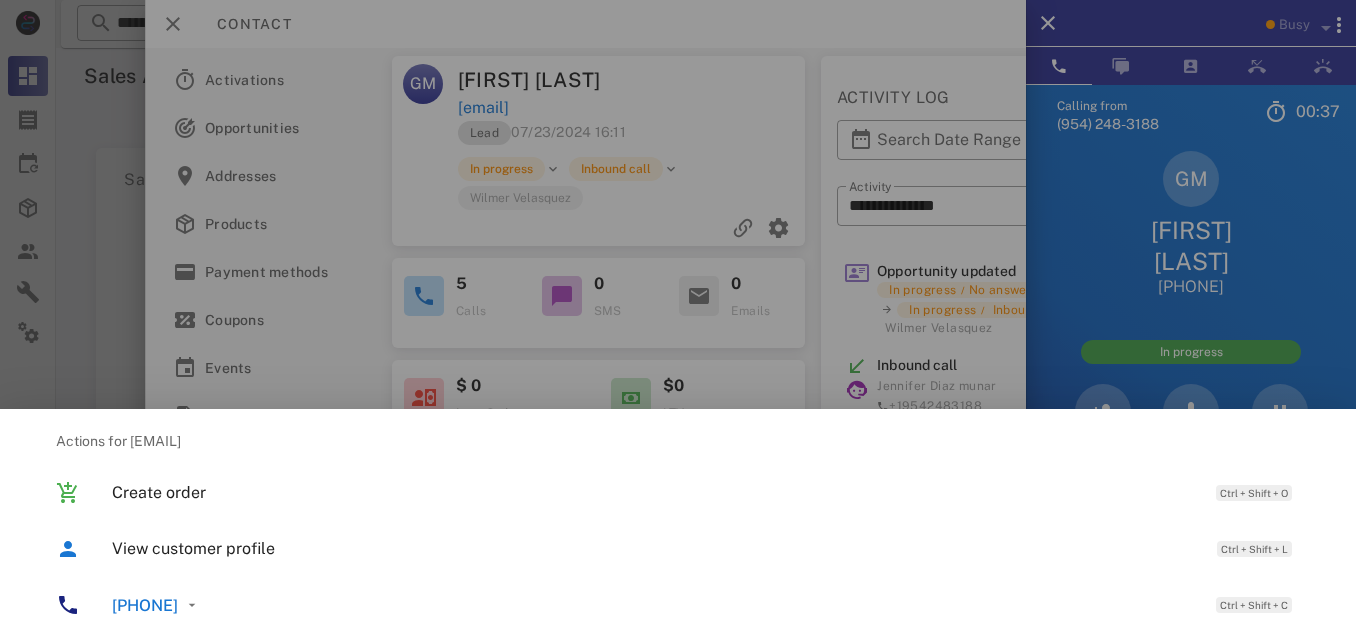 click at bounding box center [678, 320] 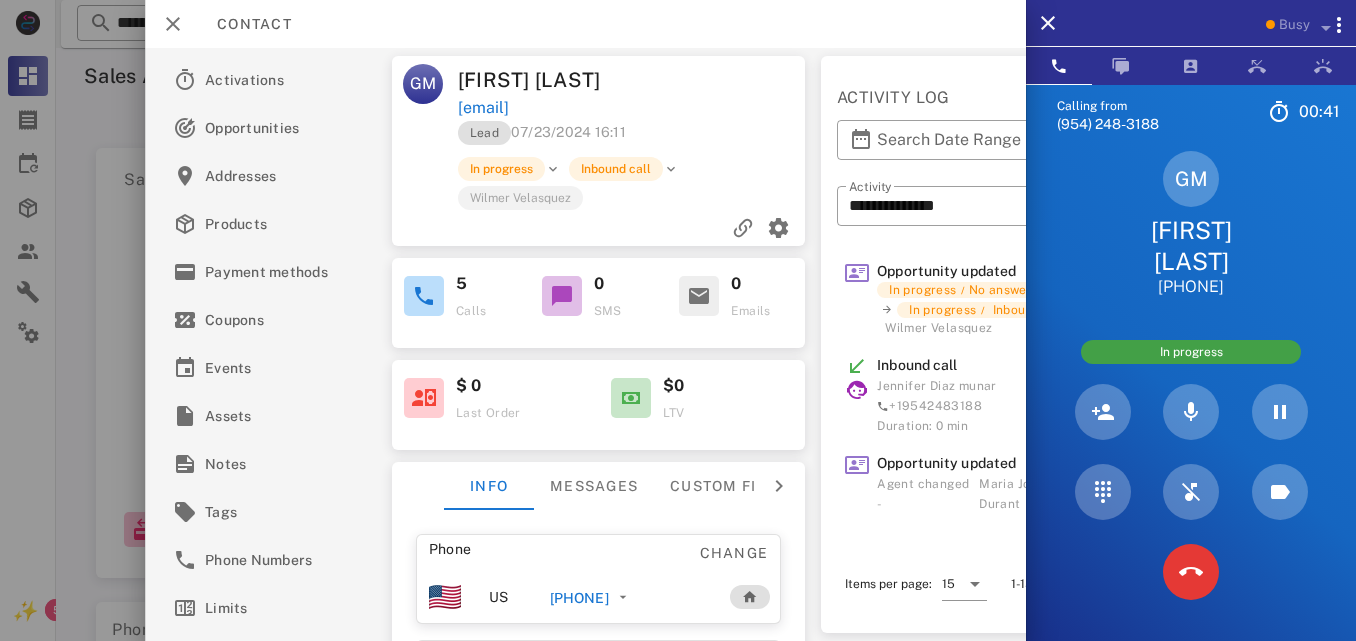drag, startPoint x: 652, startPoint y: 103, endPoint x: 454, endPoint y: 109, distance: 198.09088 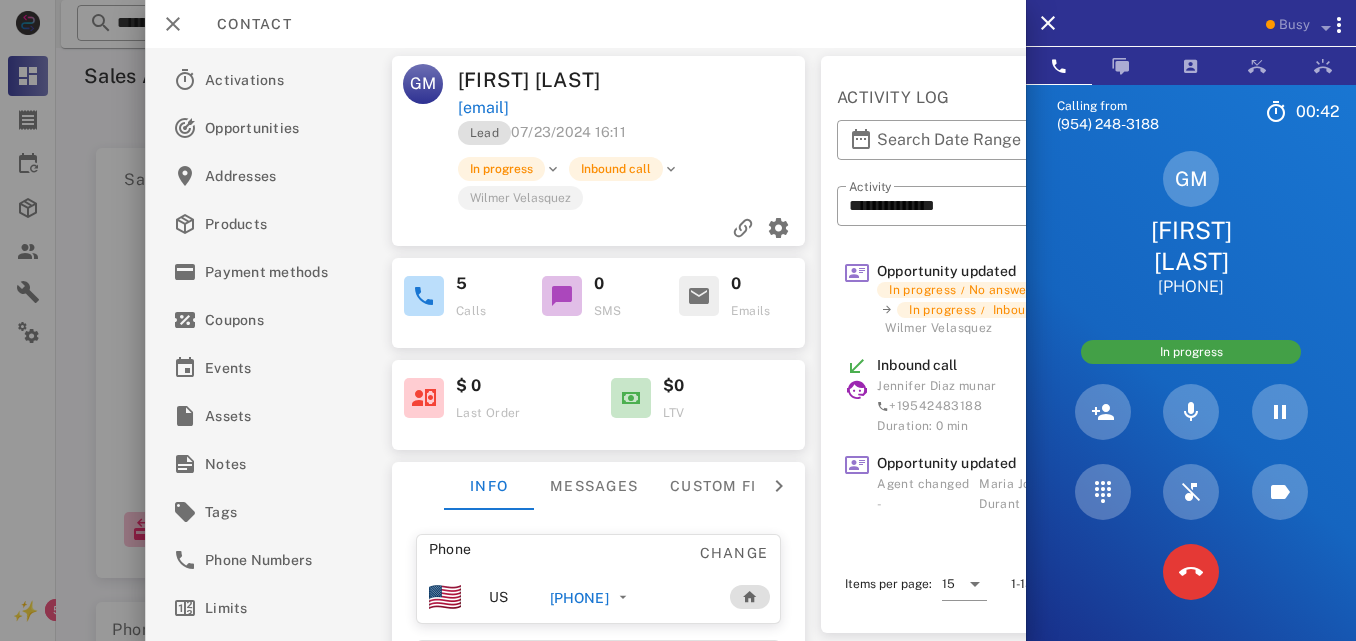 click on "Lead   [DATE] [TIME]   In progress   Inbound call   [FIRST] [LAST]" at bounding box center [599, 183] 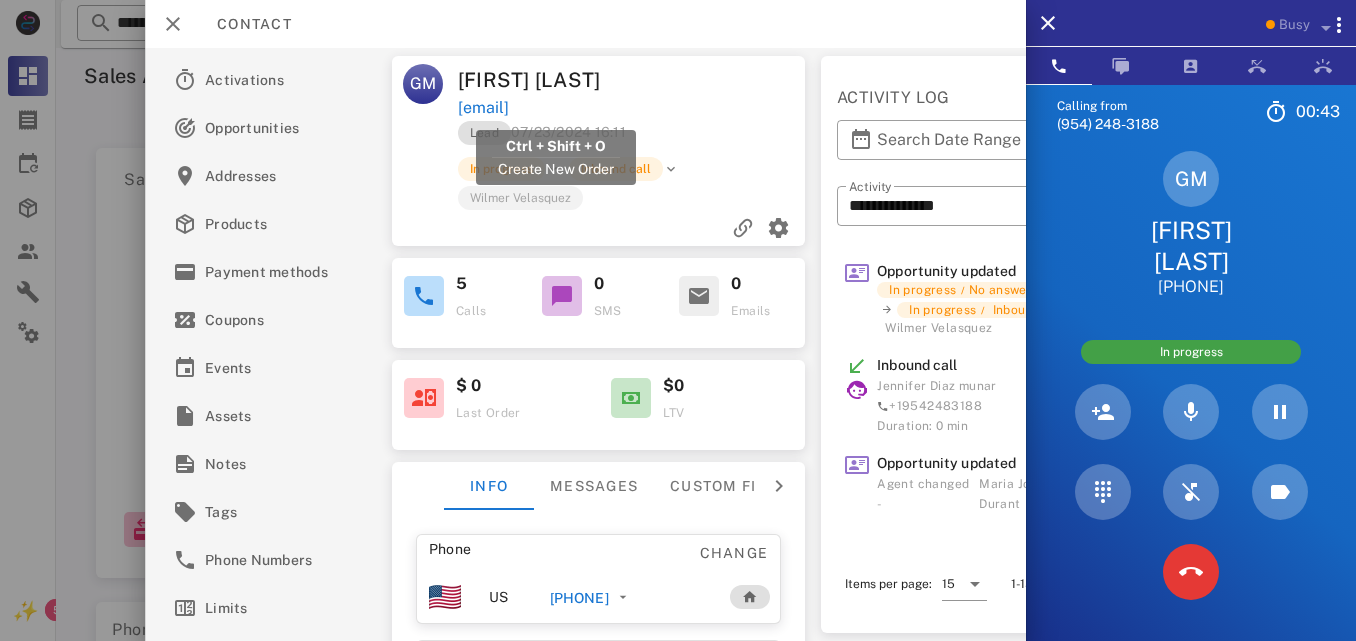 drag, startPoint x: 455, startPoint y: 111, endPoint x: 532, endPoint y: 103, distance: 77.41447 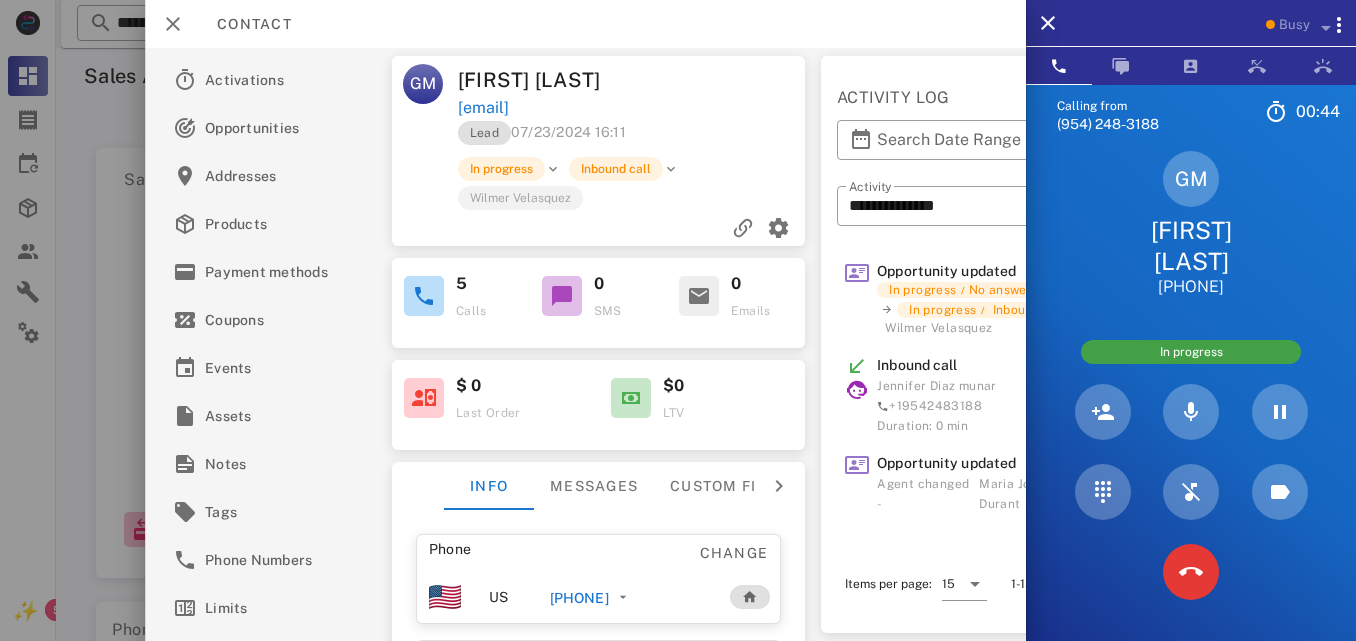 click on "[EMAIL]" at bounding box center [633, 108] 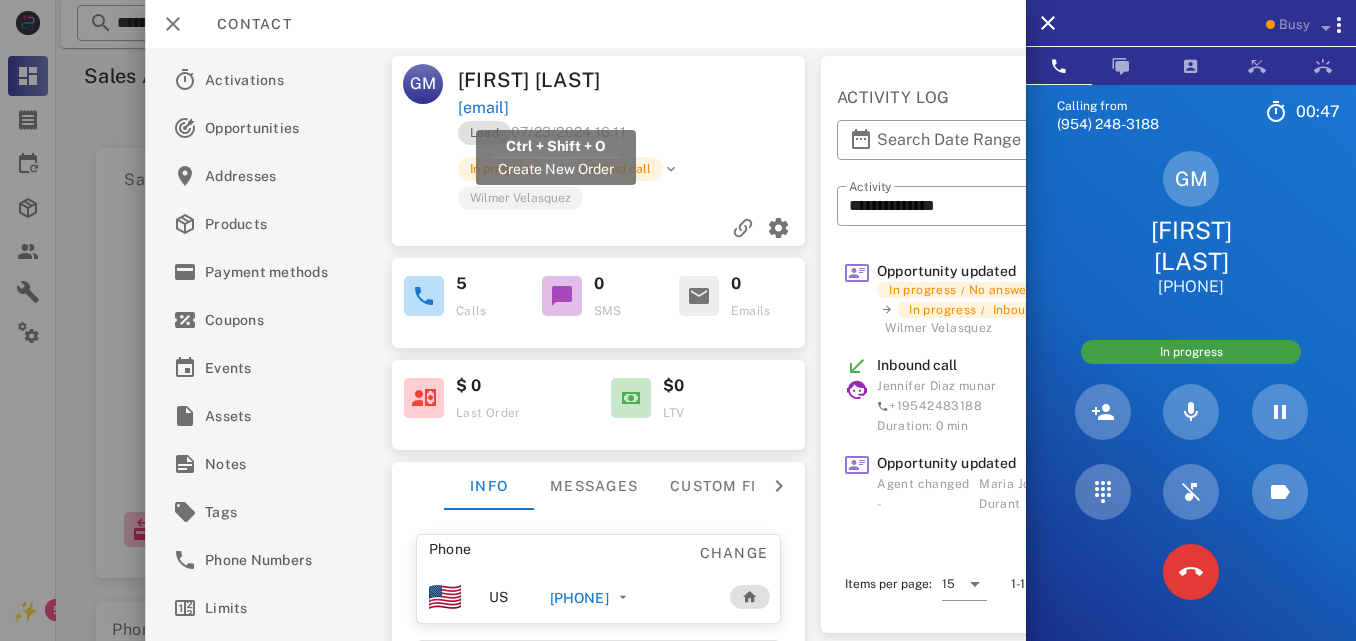 drag, startPoint x: 676, startPoint y: 105, endPoint x: 459, endPoint y: 110, distance: 217.0576 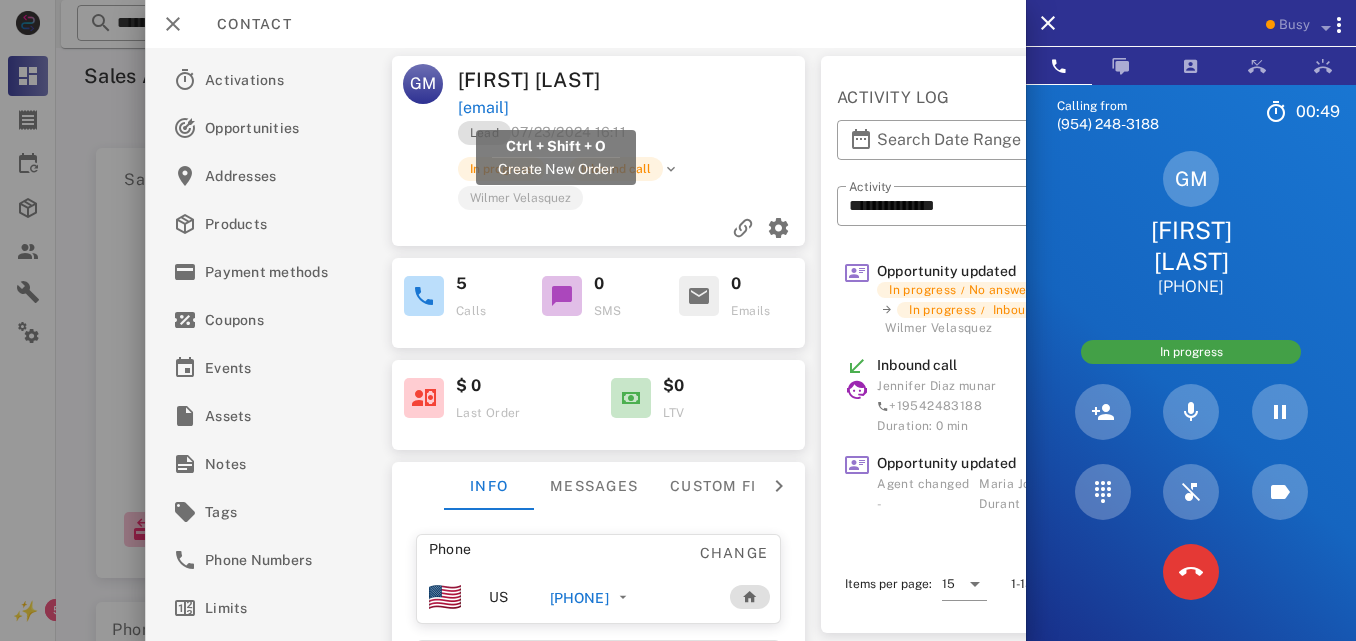 copy on "[EMAIL]" 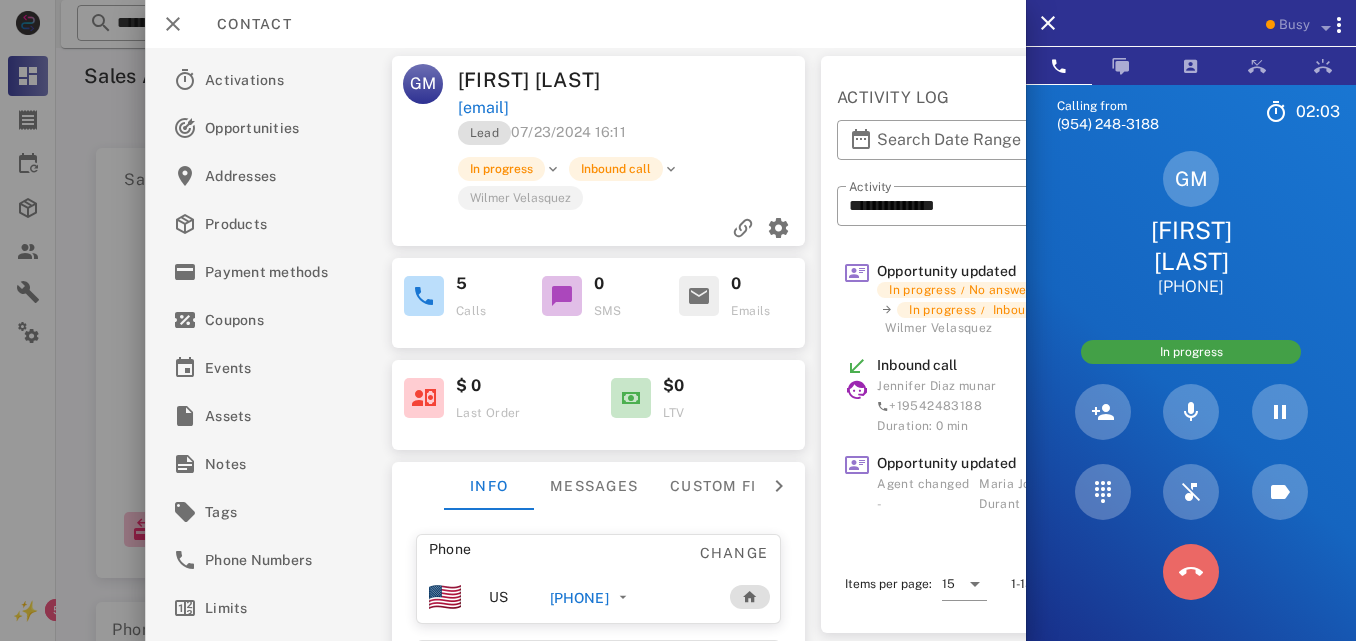 click at bounding box center (1191, 572) 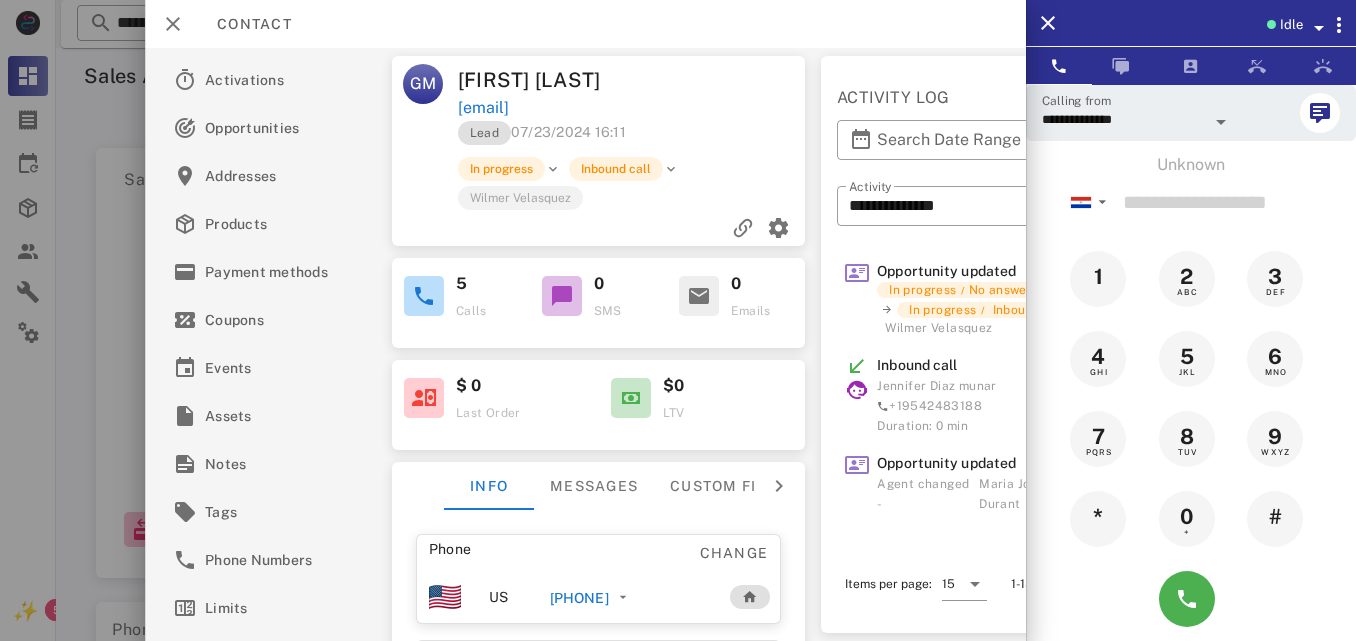 click at bounding box center [722, 80] 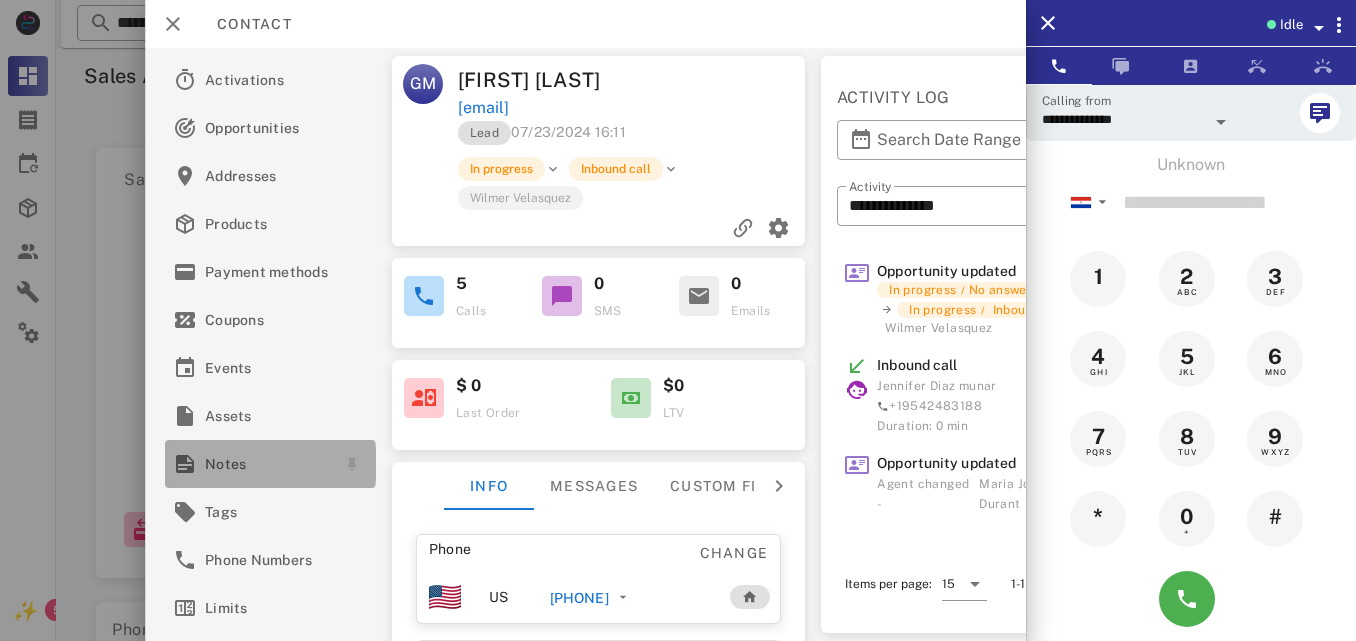 click on "Notes" at bounding box center [266, 464] 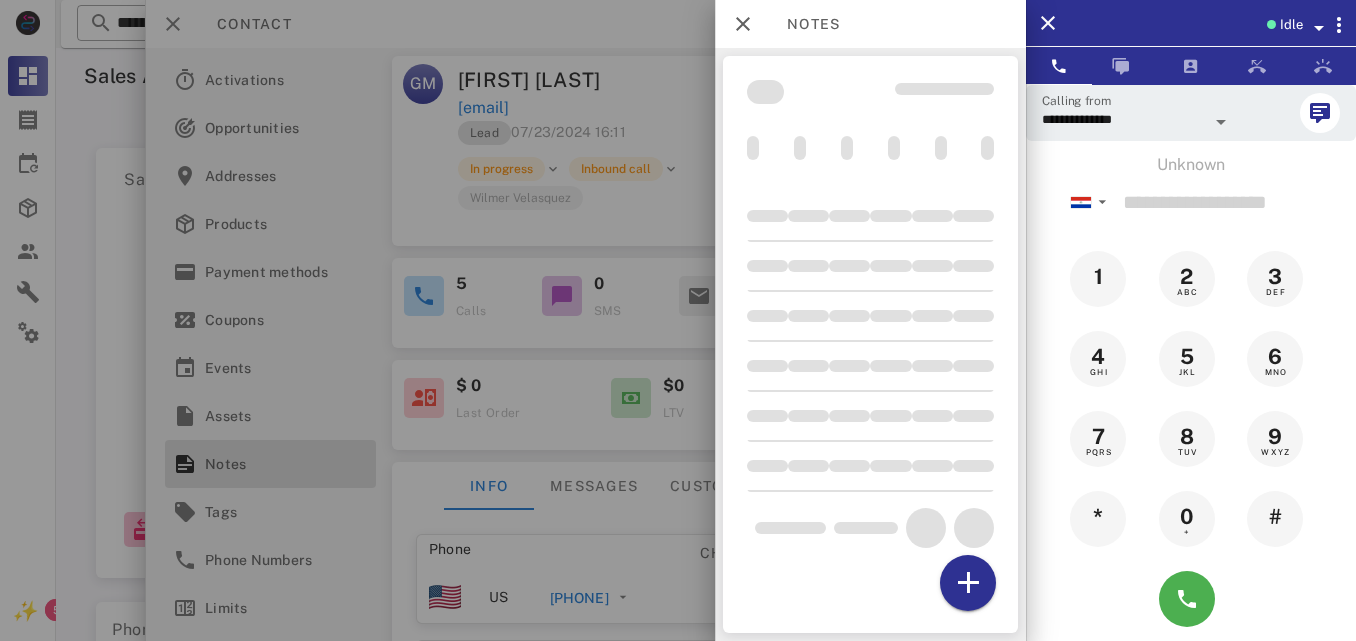 click at bounding box center [678, 320] 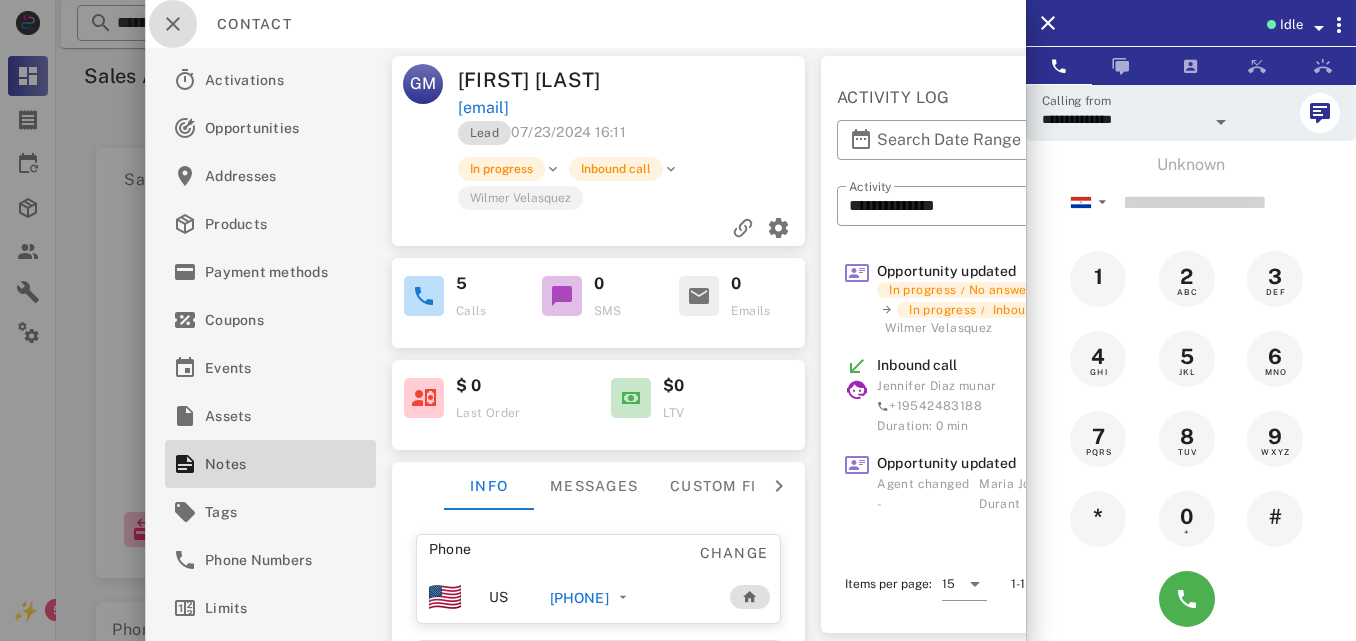 click at bounding box center [173, 24] 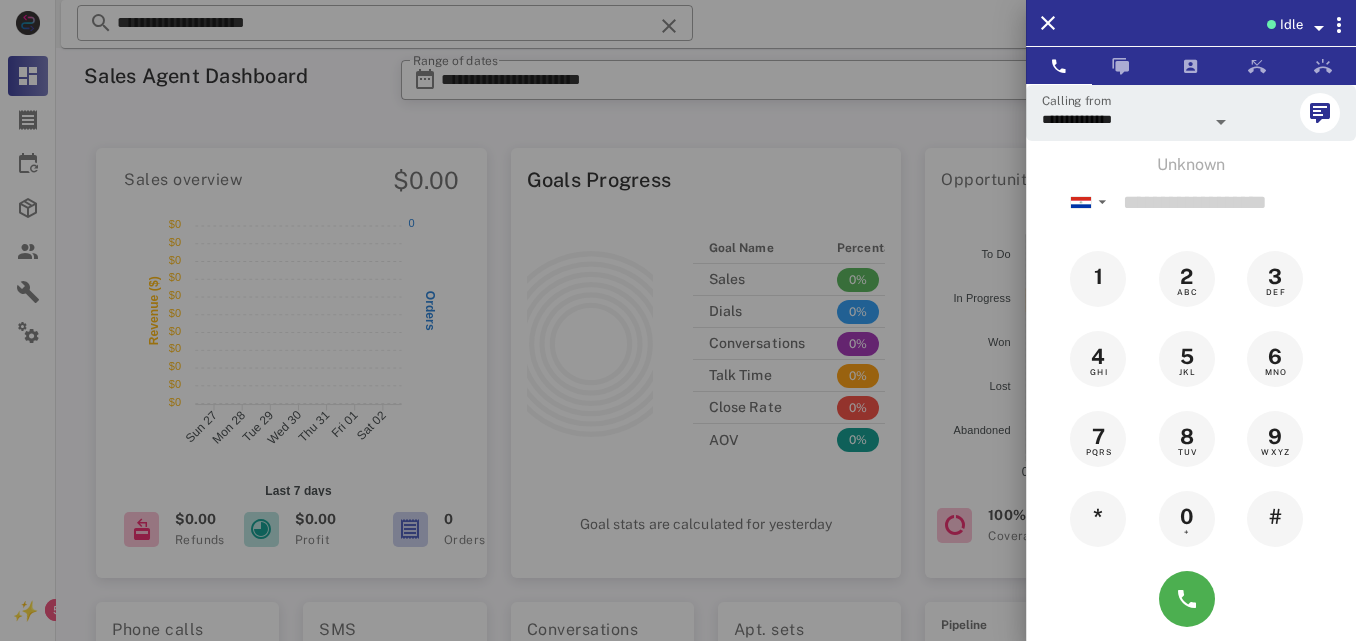 click at bounding box center (678, 320) 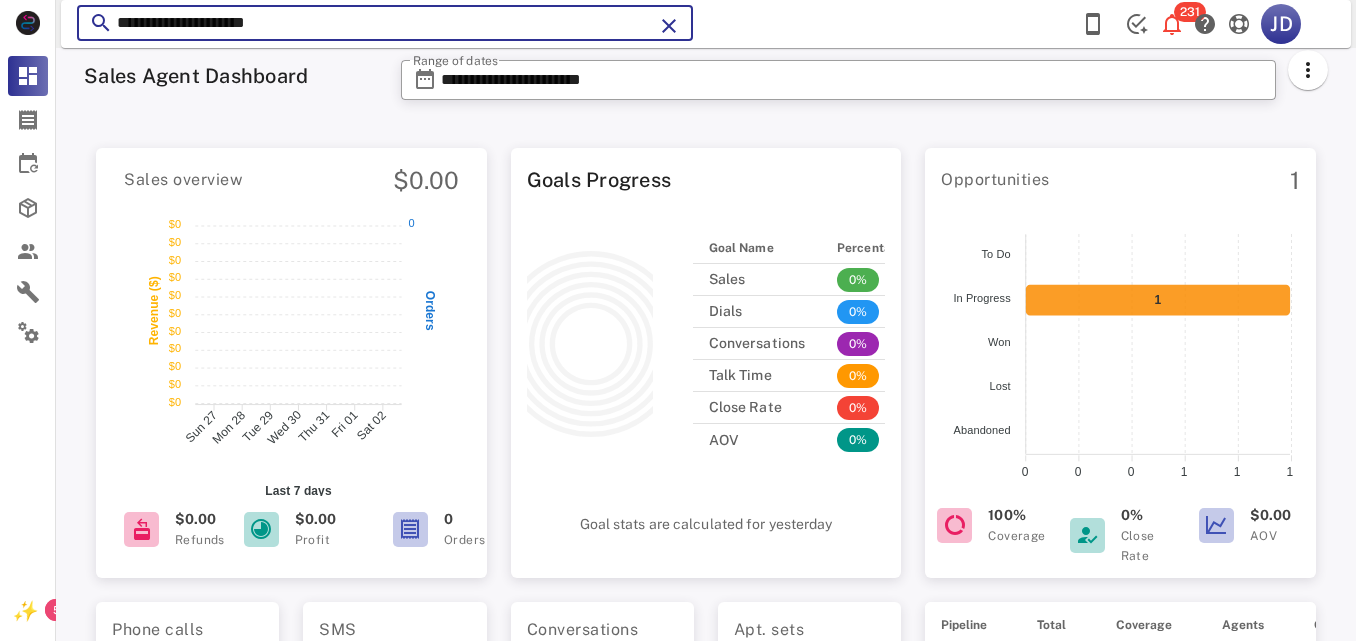 click on "**********" at bounding box center [385, 23] 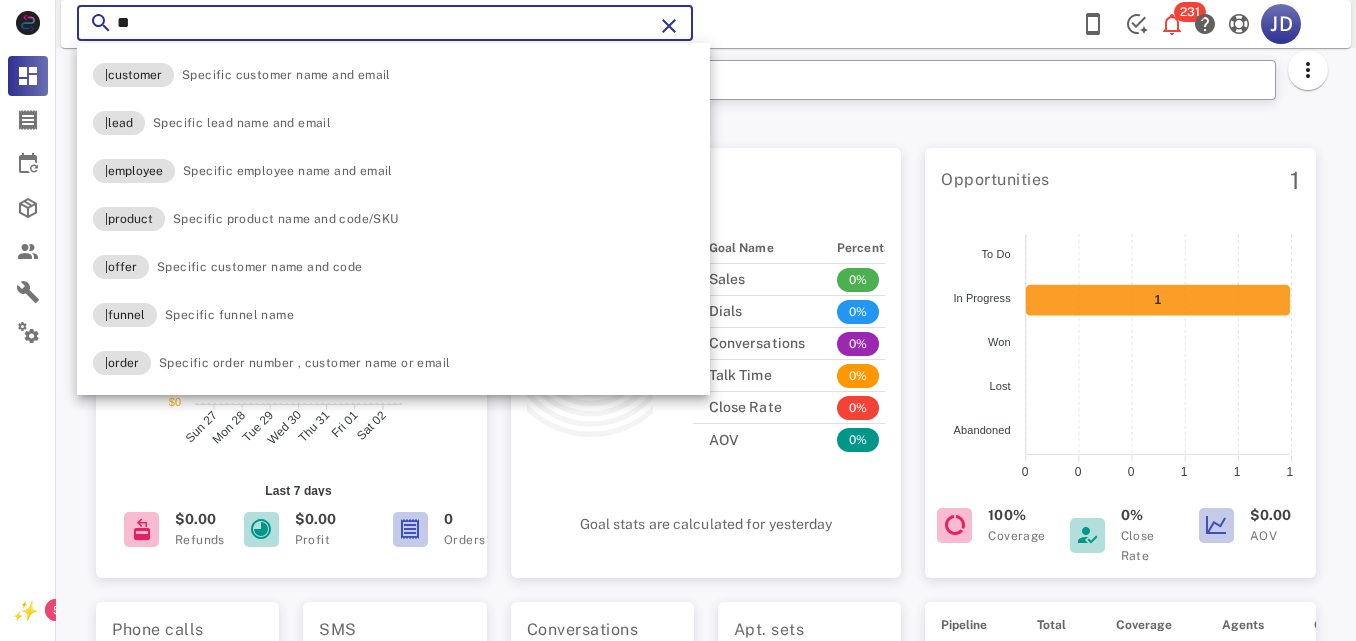 type on "*" 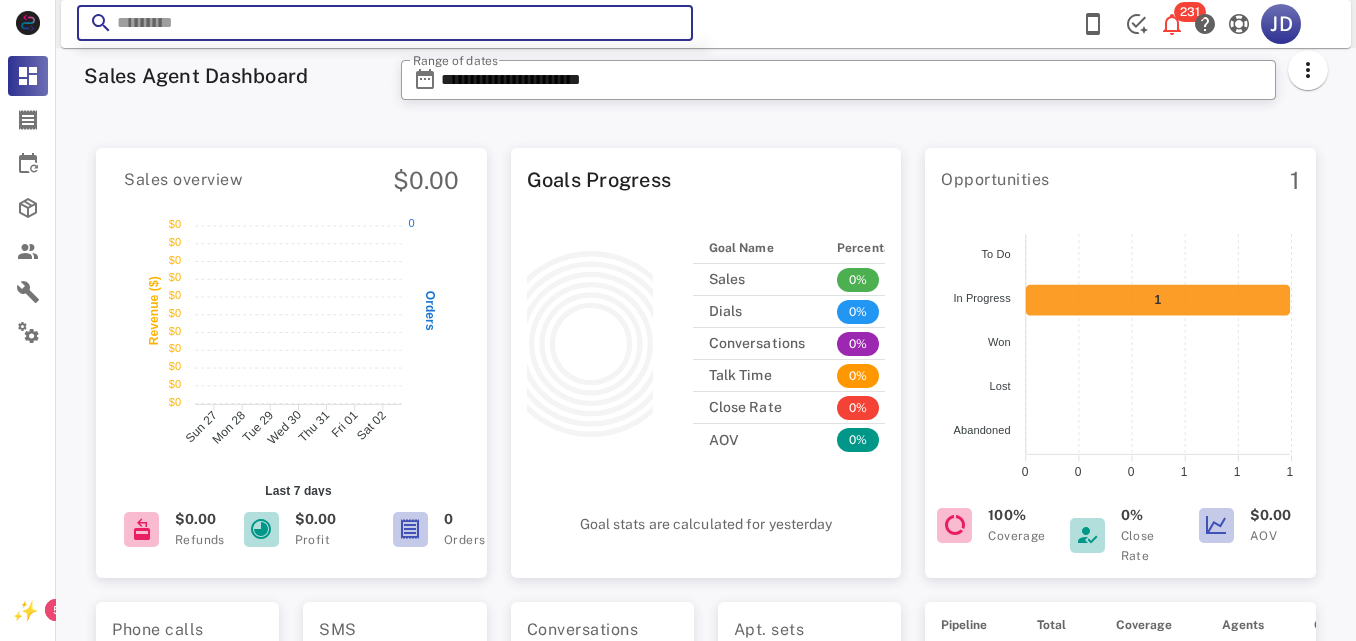 paste on "**********" 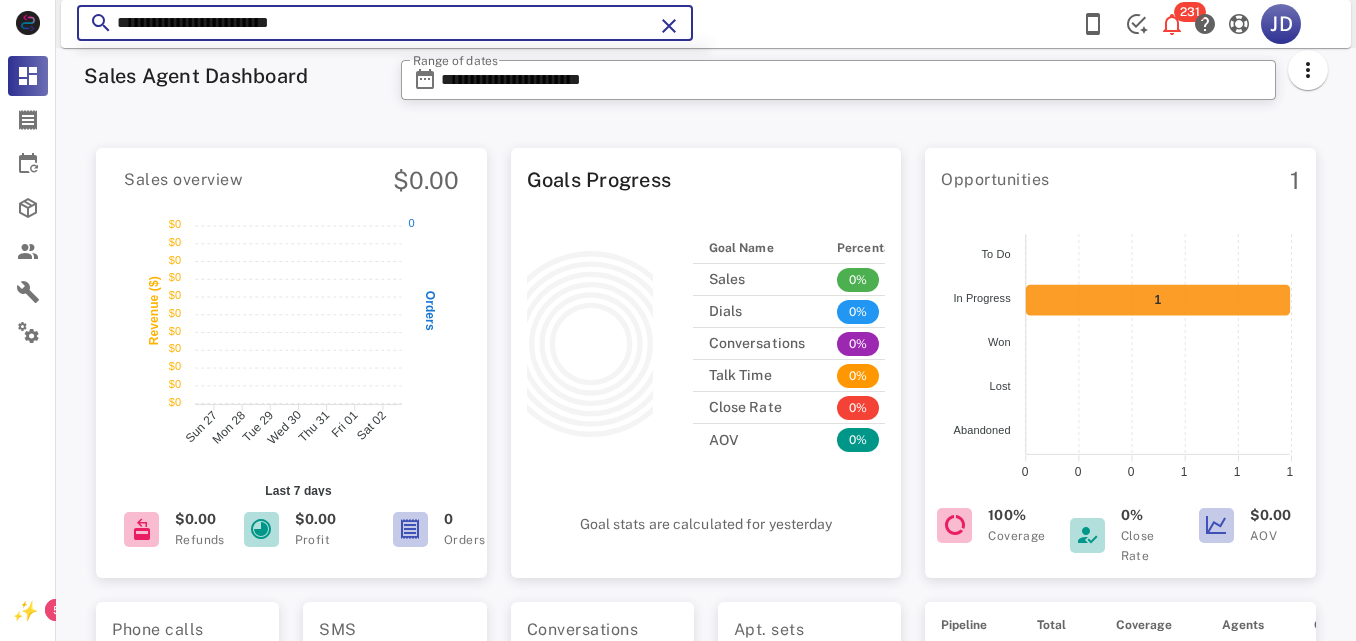 type on "**********" 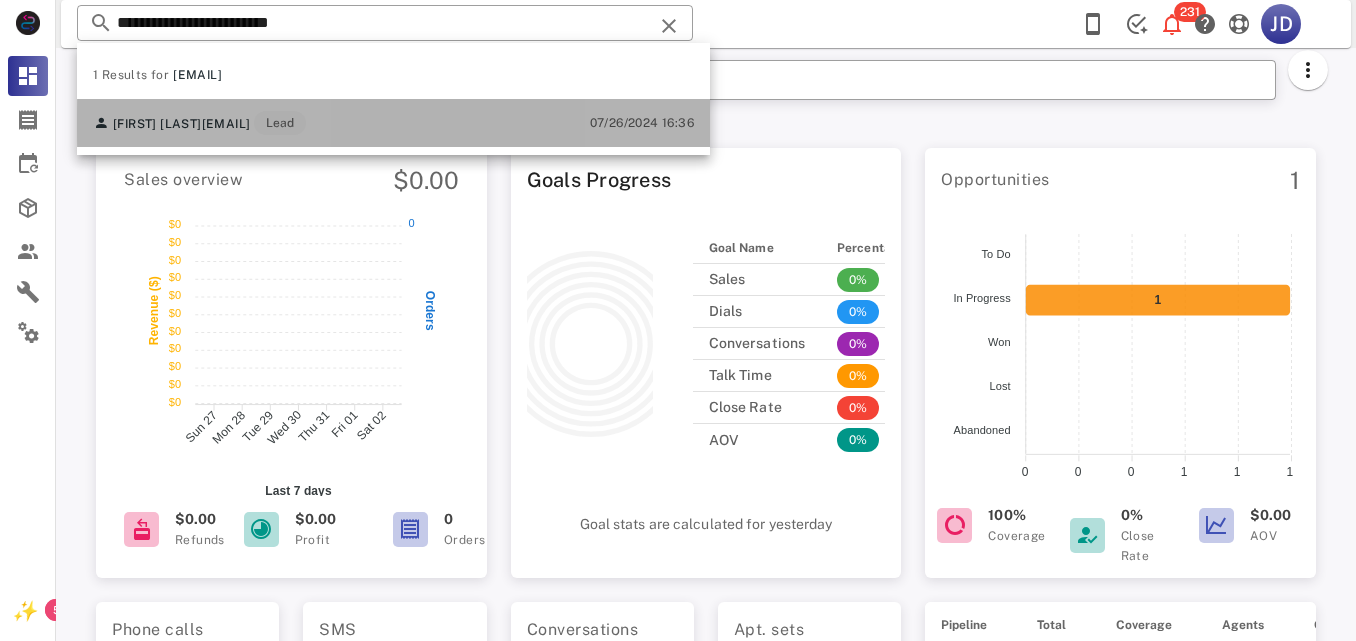 click on "[FIRST] [LAST]   [EMAIL]   Lead" at bounding box center (199, 123) 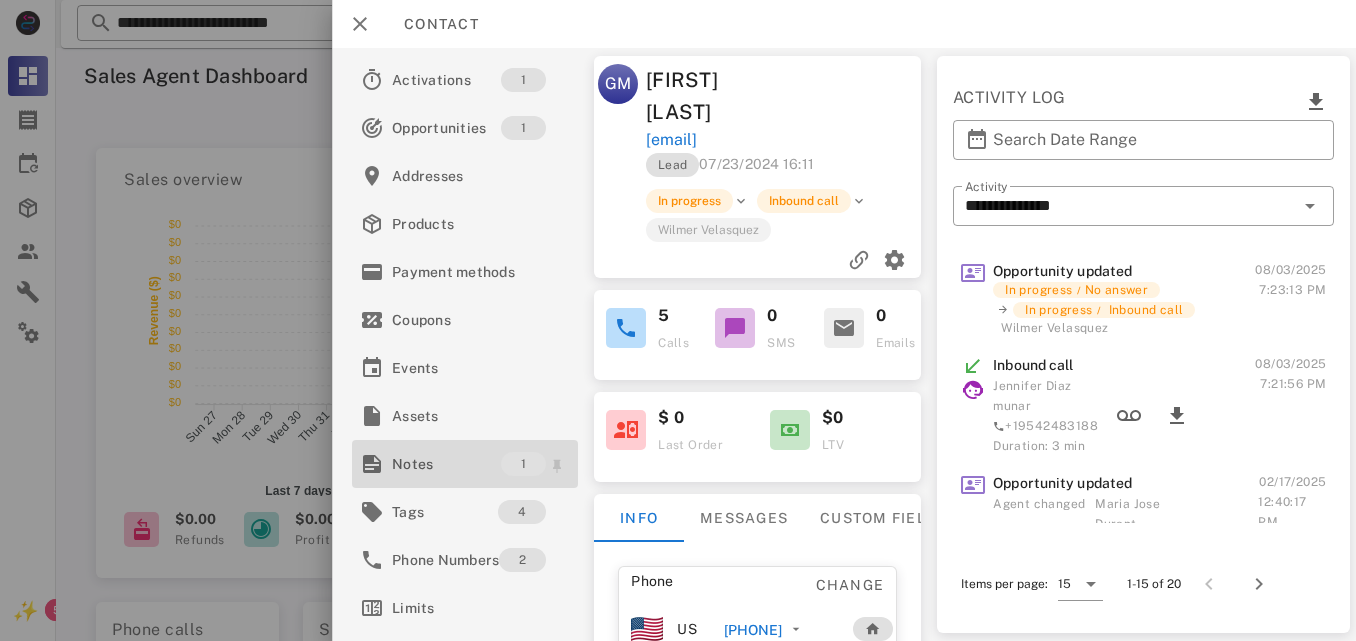 click on "Notes" at bounding box center [446, 464] 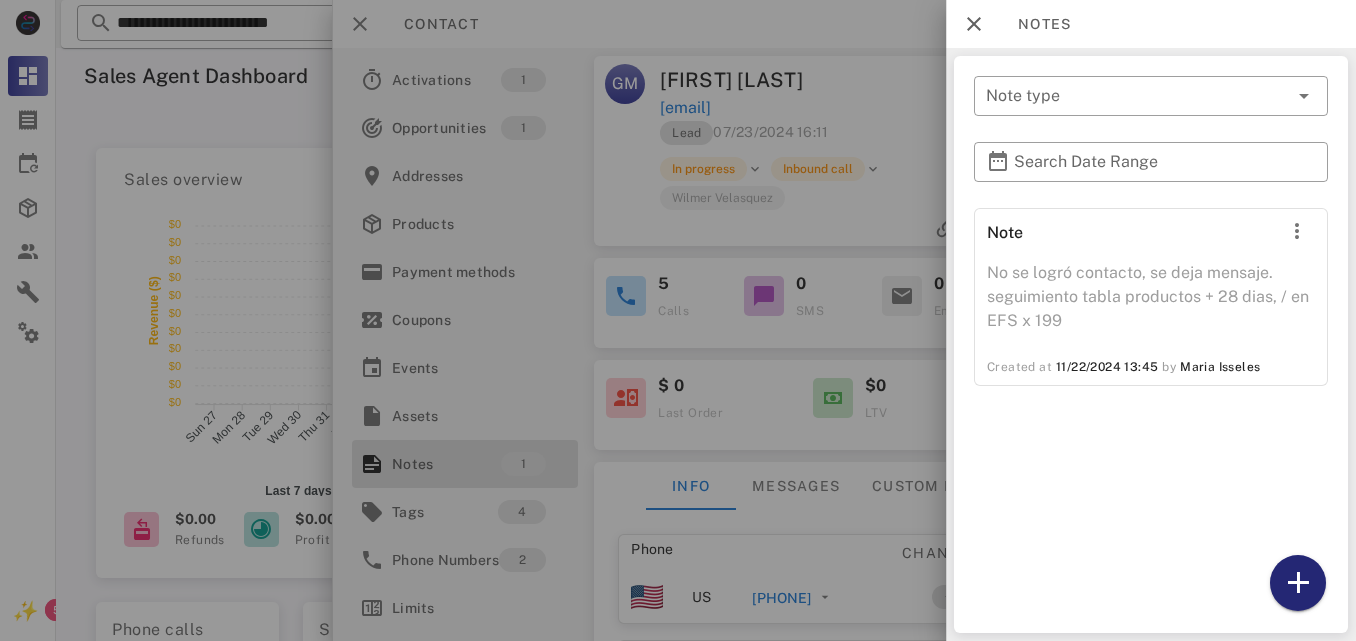 click at bounding box center (1298, 583) 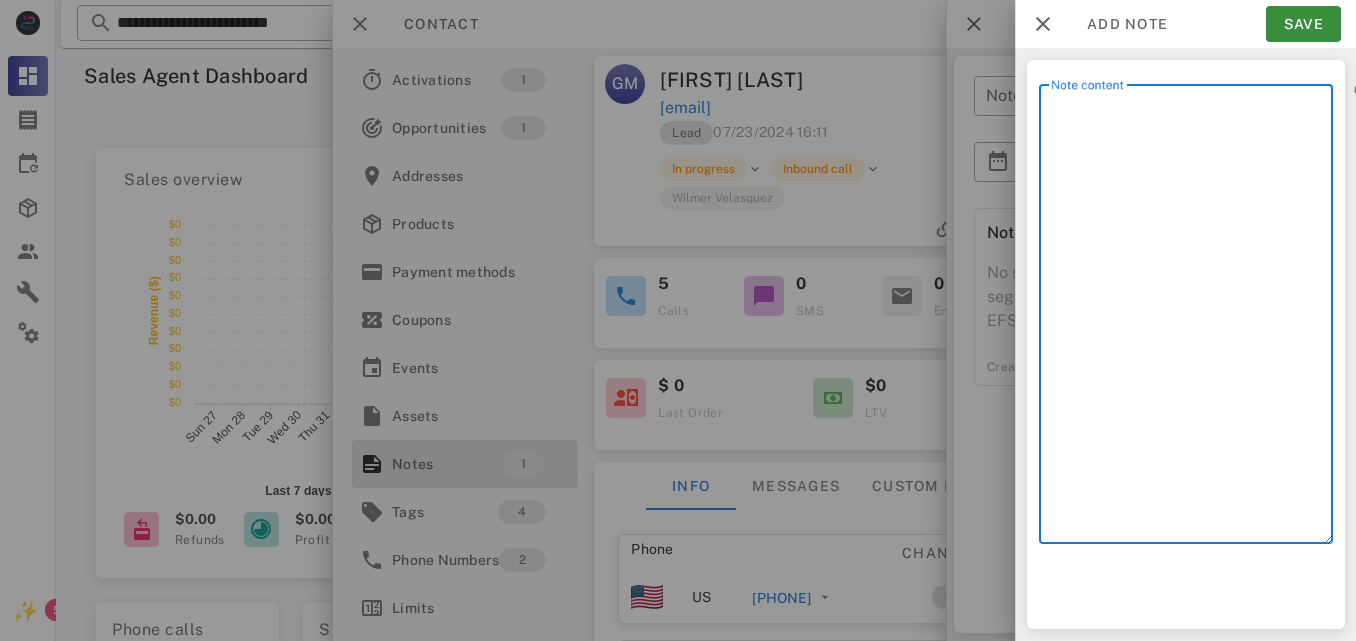 click on "Note content" at bounding box center [1192, 319] 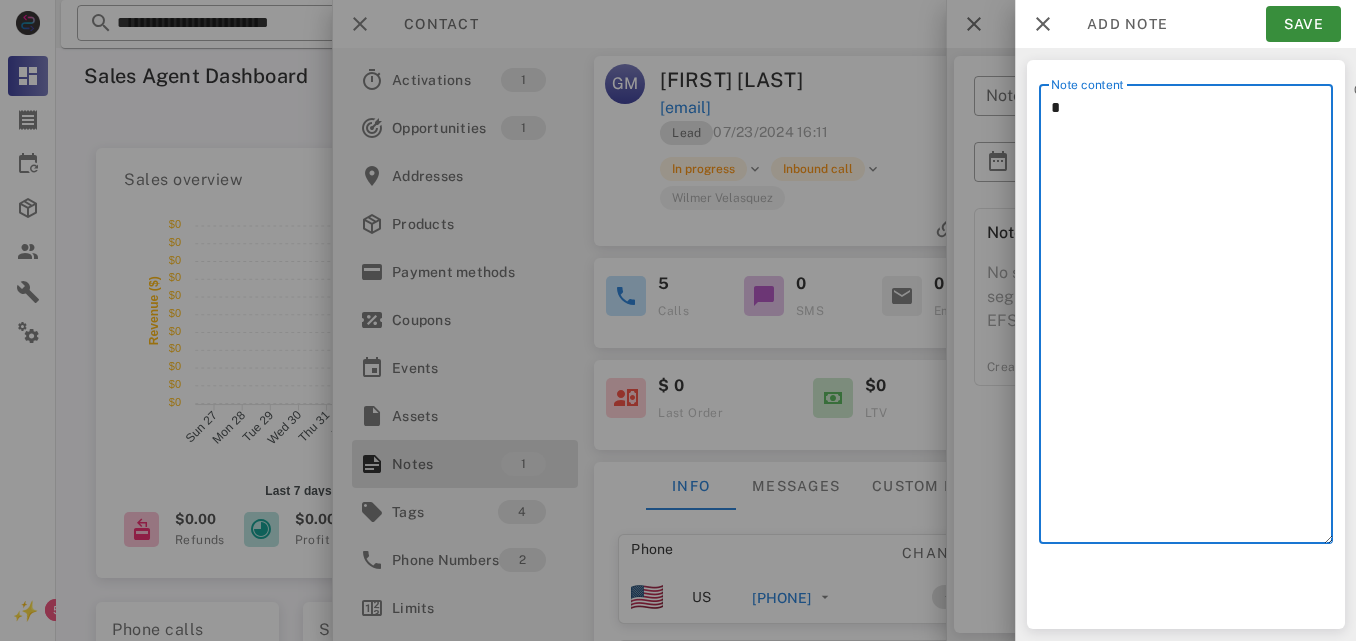 drag, startPoint x: 1252, startPoint y: 332, endPoint x: 1247, endPoint y: 319, distance: 13.928389 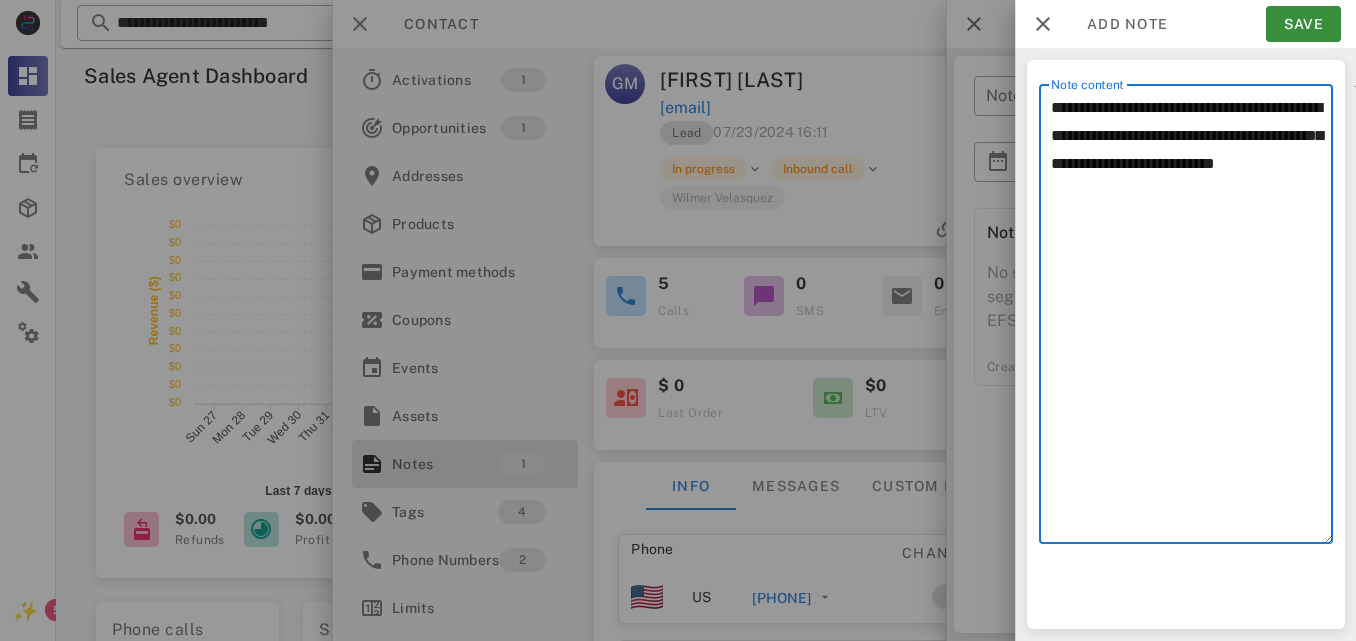 click on "**********" at bounding box center [1192, 319] 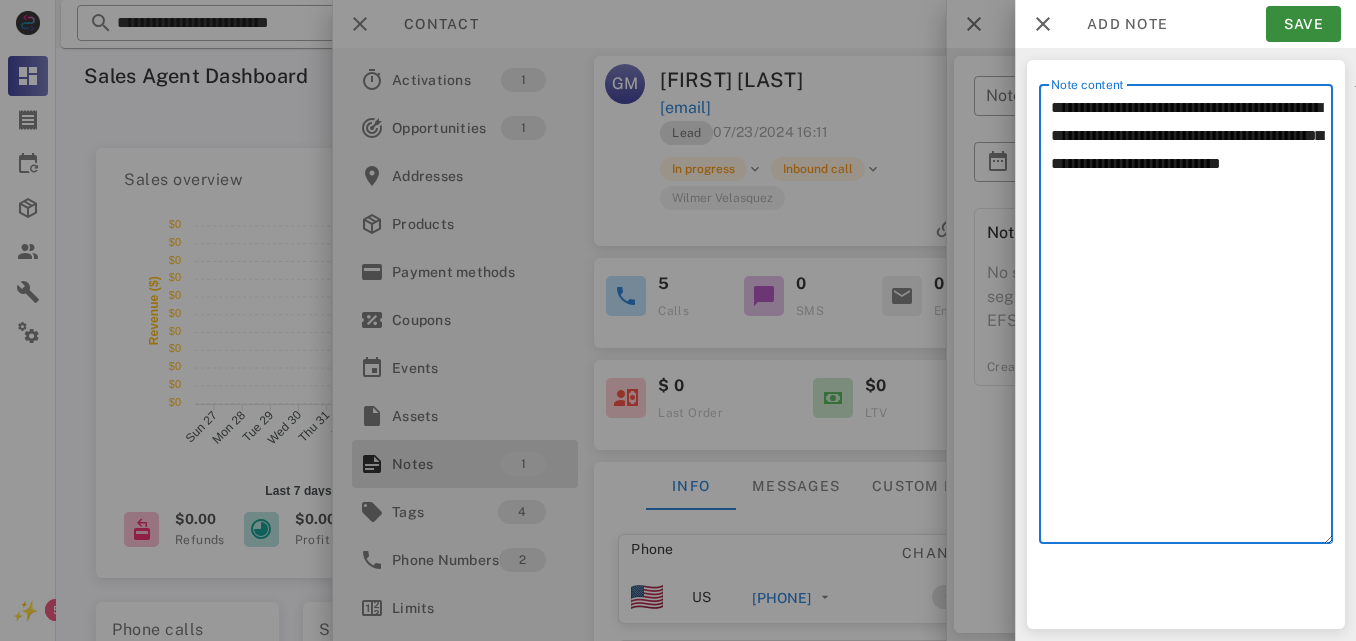 click on "**********" at bounding box center (1192, 319) 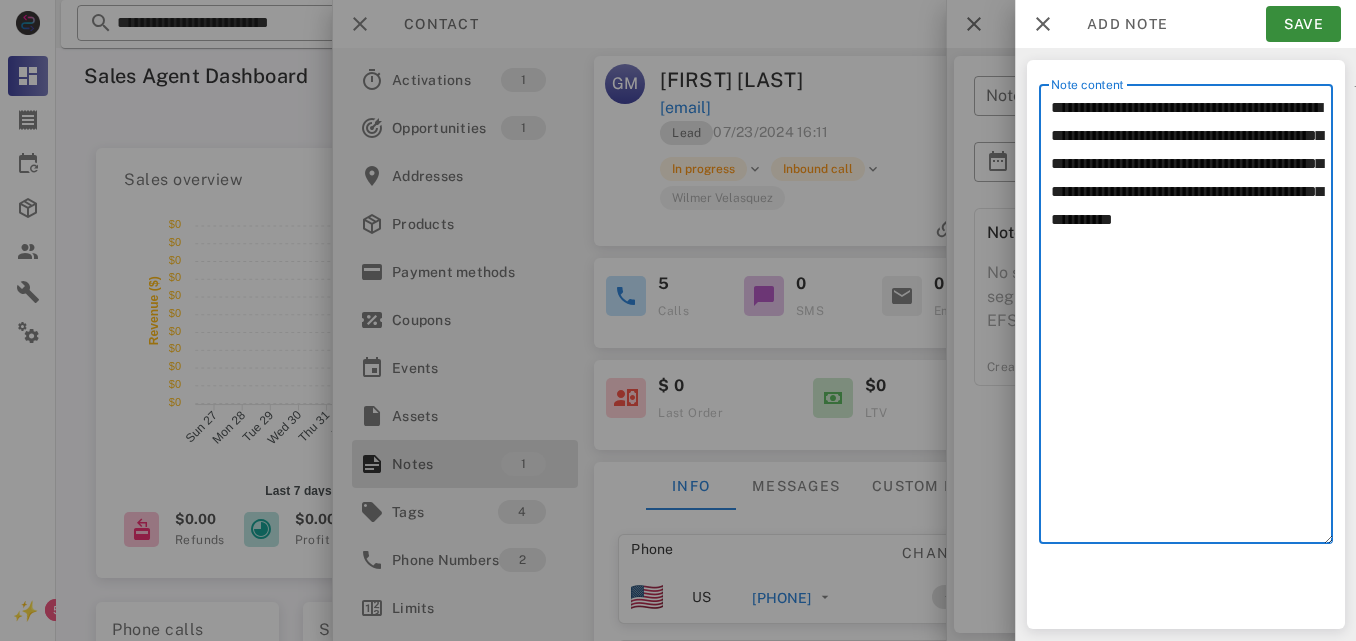 scroll, scrollTop: 18, scrollLeft: 0, axis: vertical 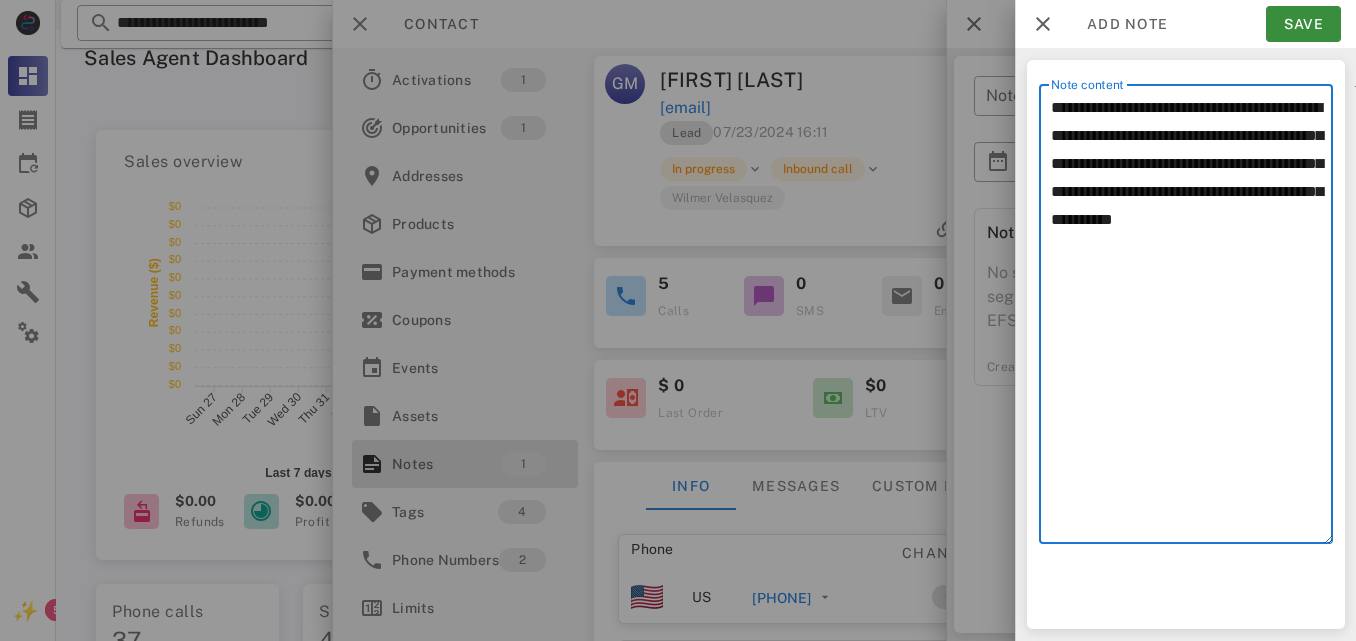 drag, startPoint x: 1318, startPoint y: 216, endPoint x: 1286, endPoint y: 223, distance: 32.75668 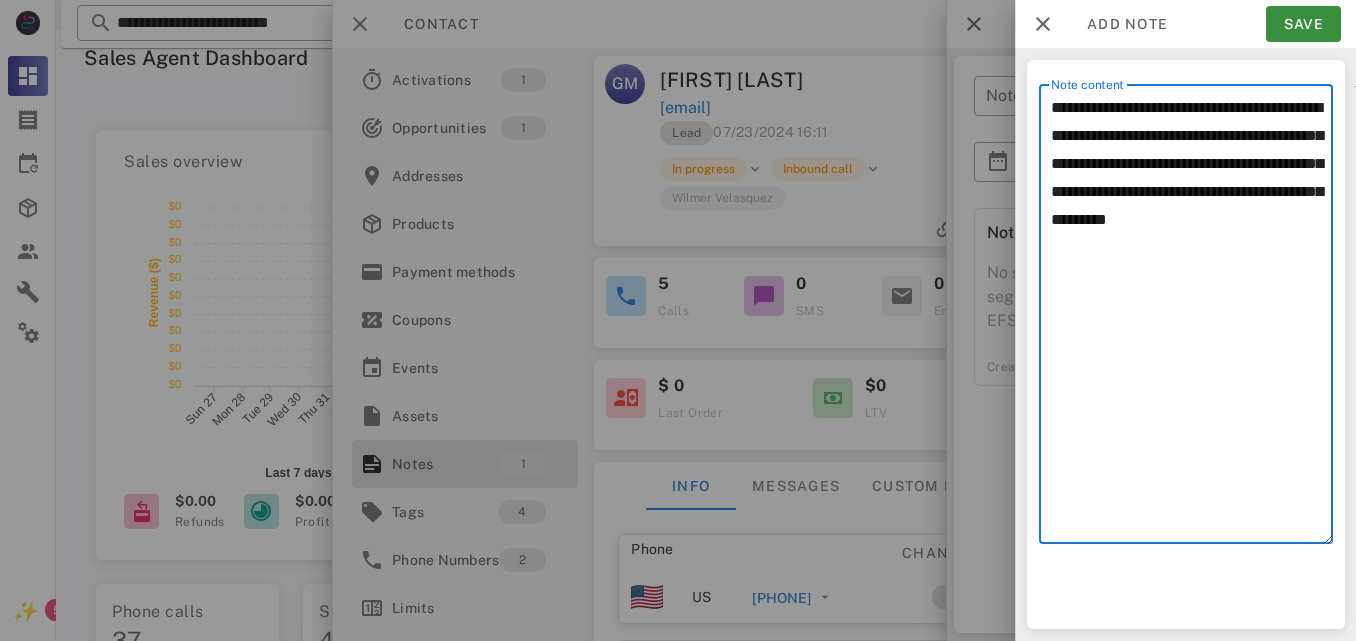 drag, startPoint x: 1239, startPoint y: 196, endPoint x: 1252, endPoint y: 196, distance: 13 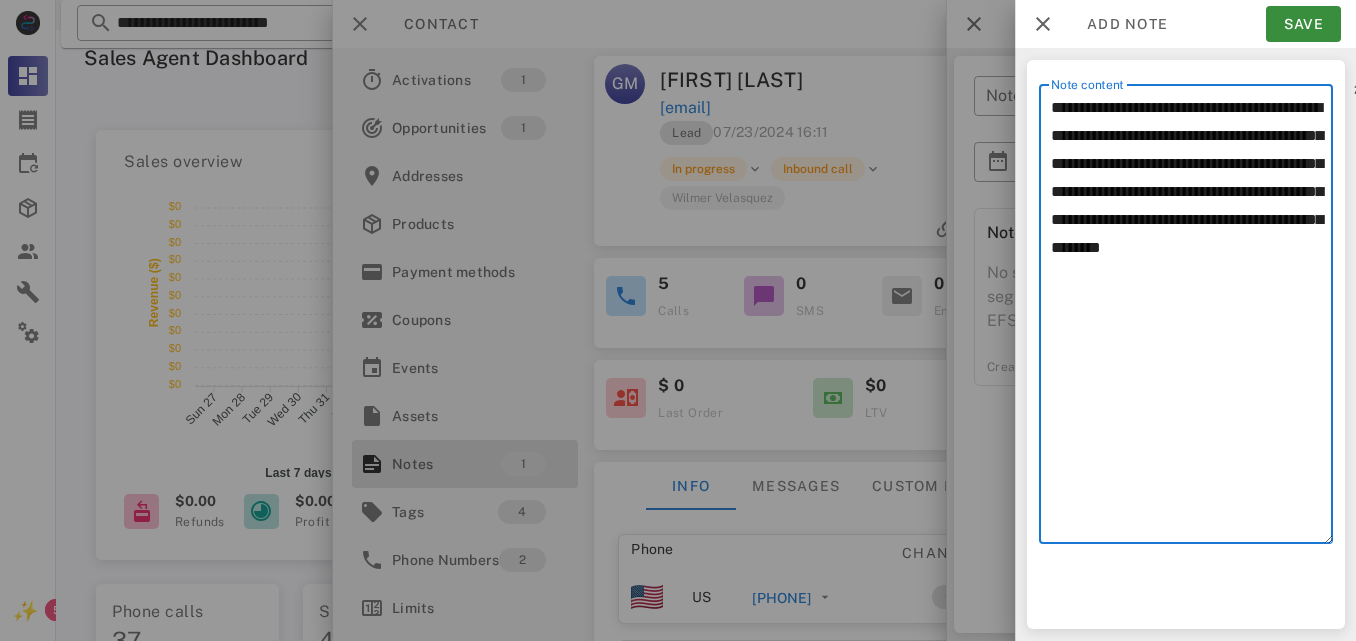 click on "**********" at bounding box center (1192, 319) 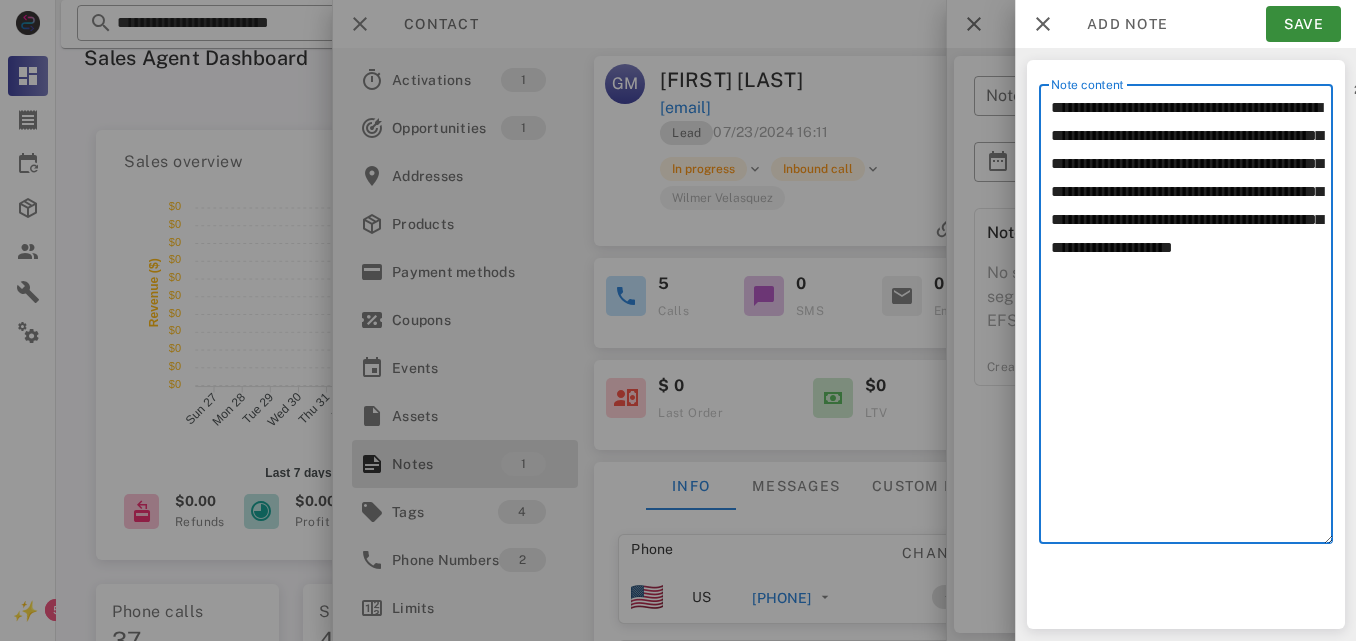 click on "**********" at bounding box center (1192, 319) 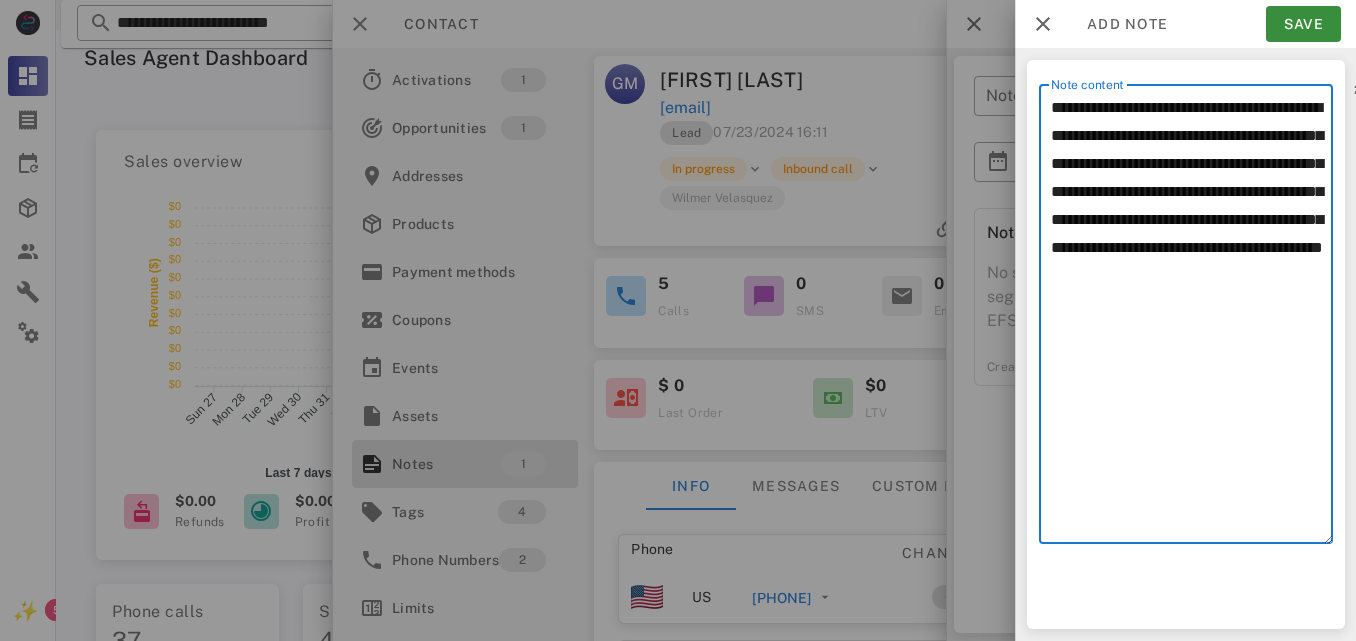 drag, startPoint x: 1190, startPoint y: 312, endPoint x: 1206, endPoint y: 308, distance: 16.492422 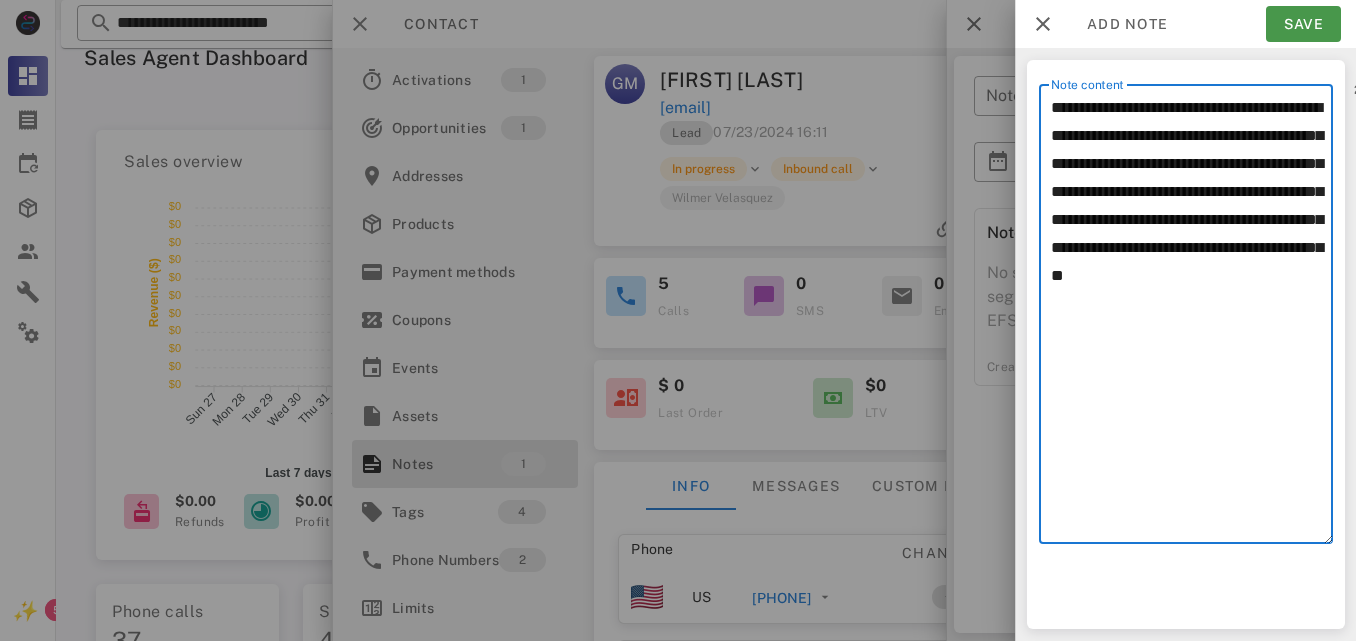 type on "**********" 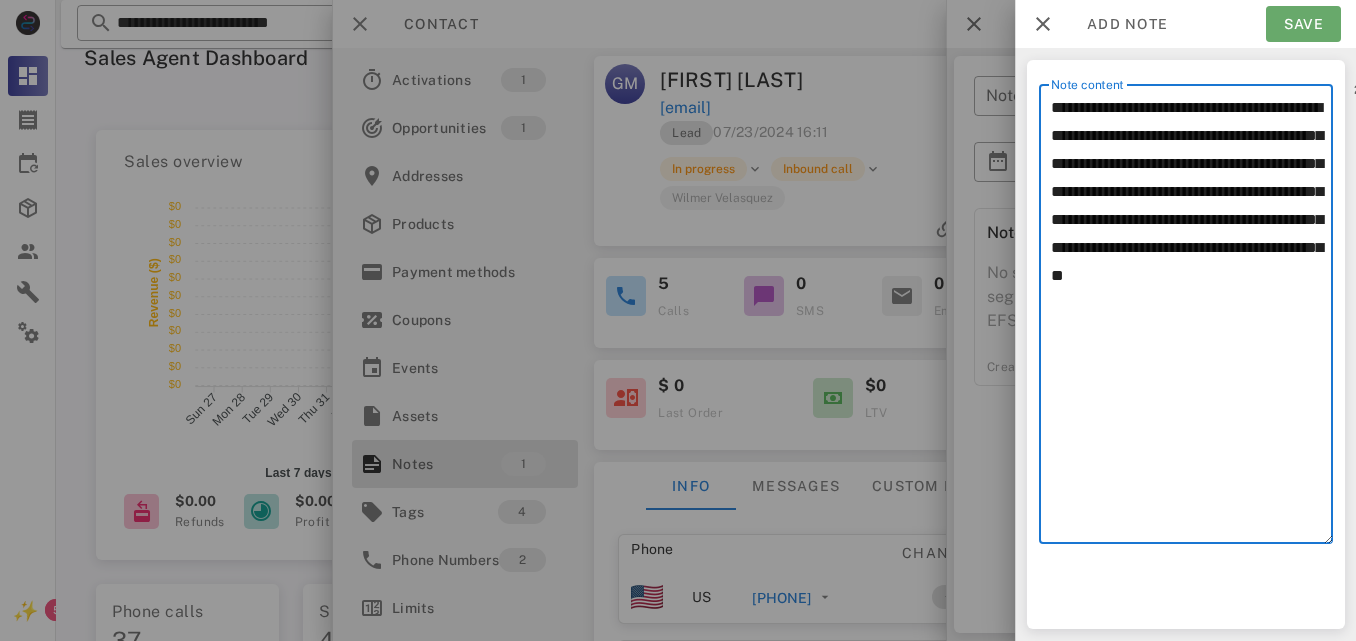 click on "Save" at bounding box center (1303, 24) 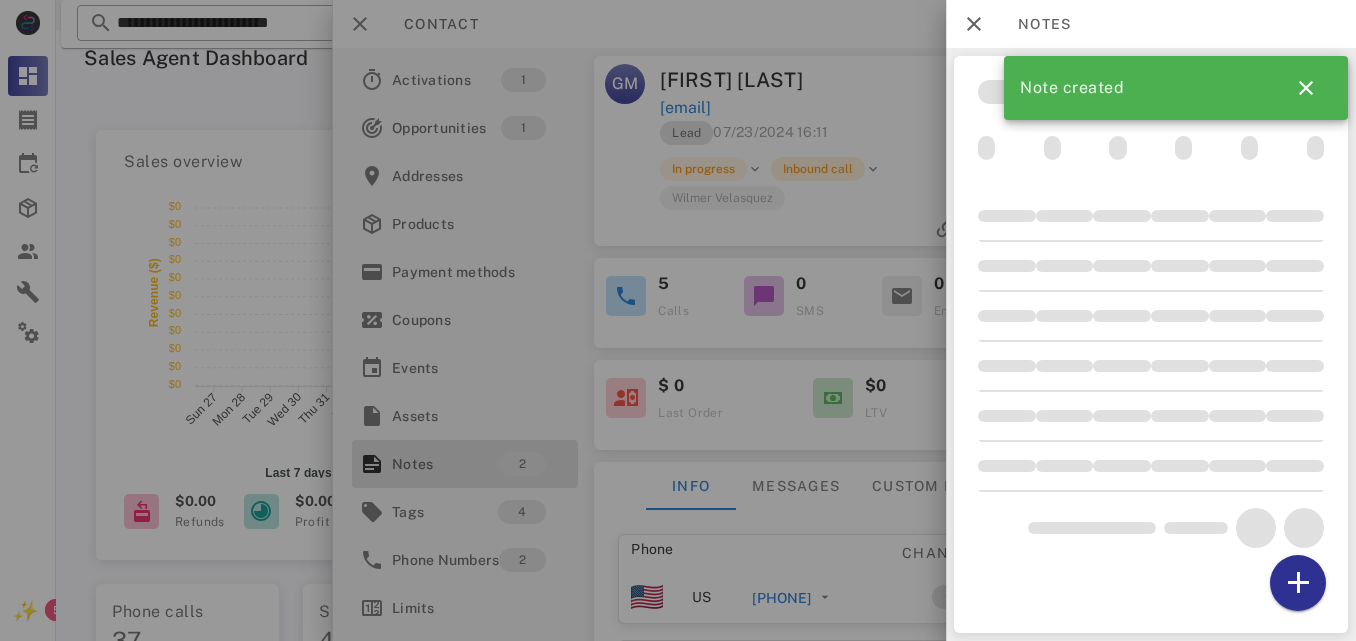 click at bounding box center (678, 320) 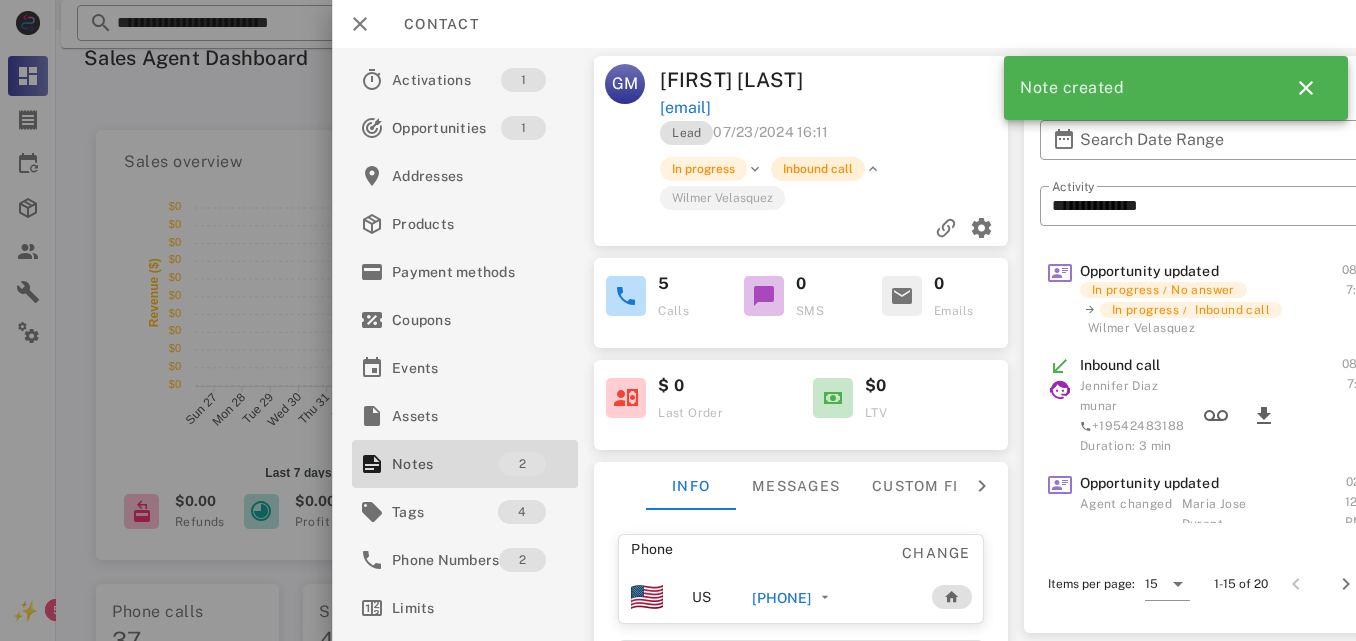 drag, startPoint x: 819, startPoint y: 149, endPoint x: 820, endPoint y: 168, distance: 19.026299 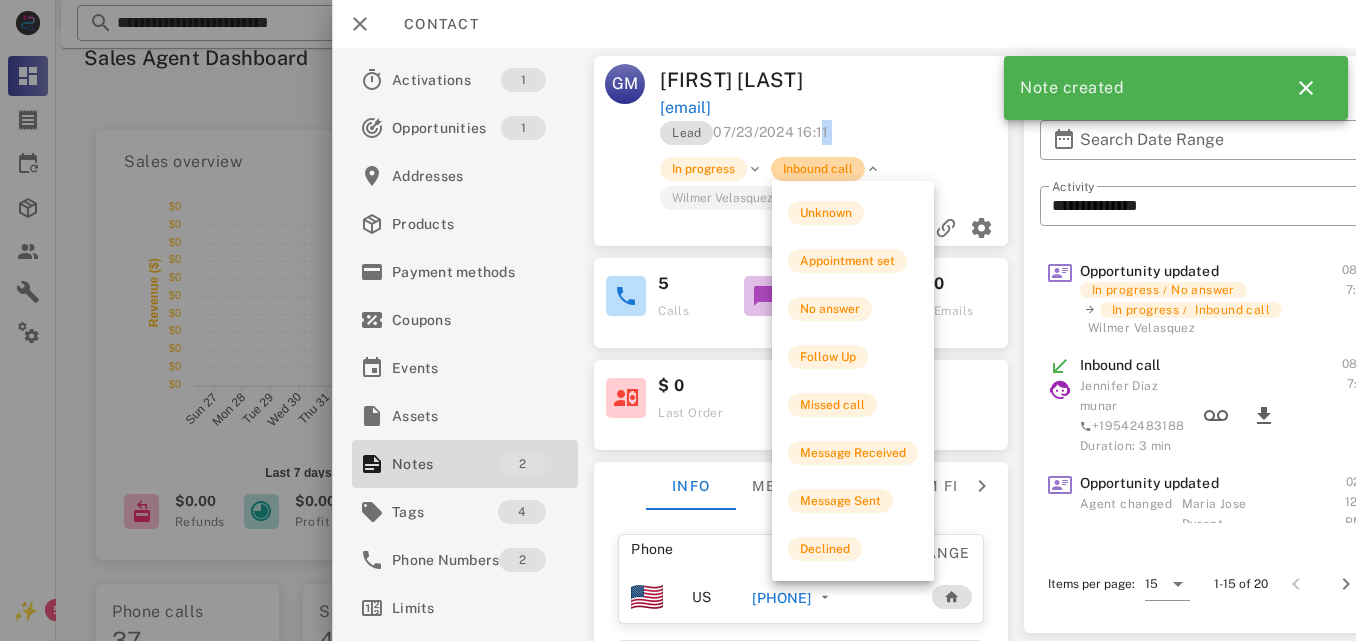 click on "Inbound call" at bounding box center (818, 169) 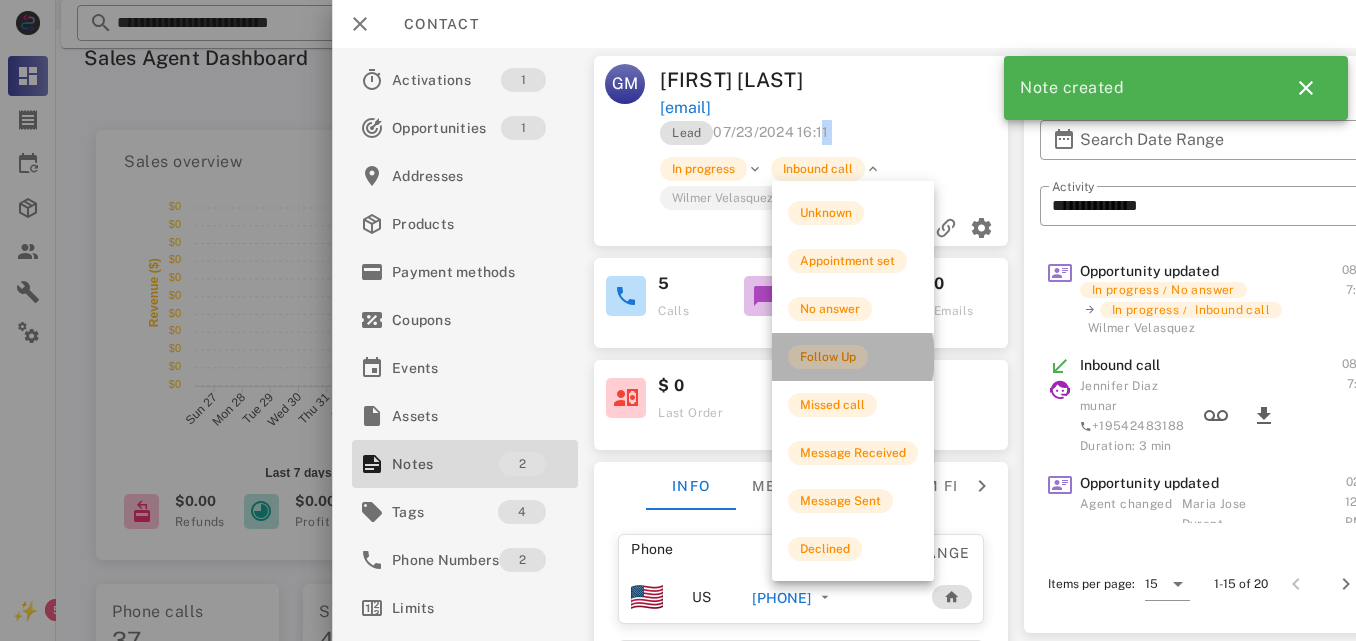 click on "Follow Up" at bounding box center [828, 357] 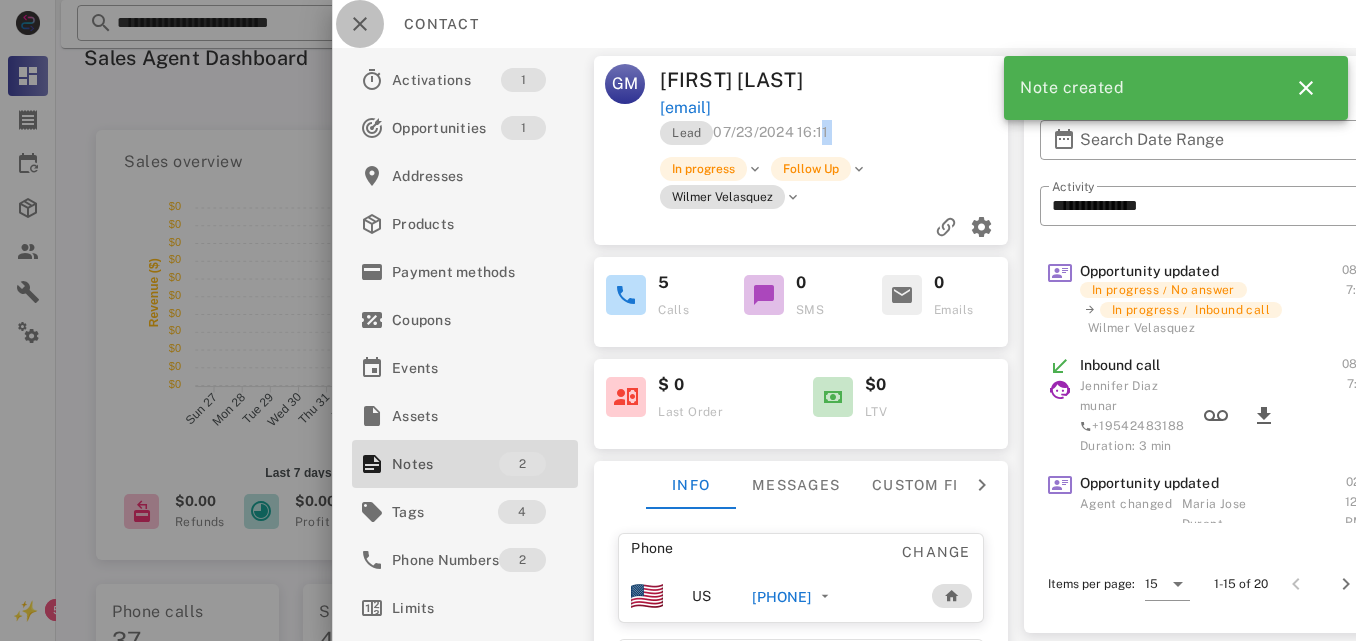 click at bounding box center (360, 24) 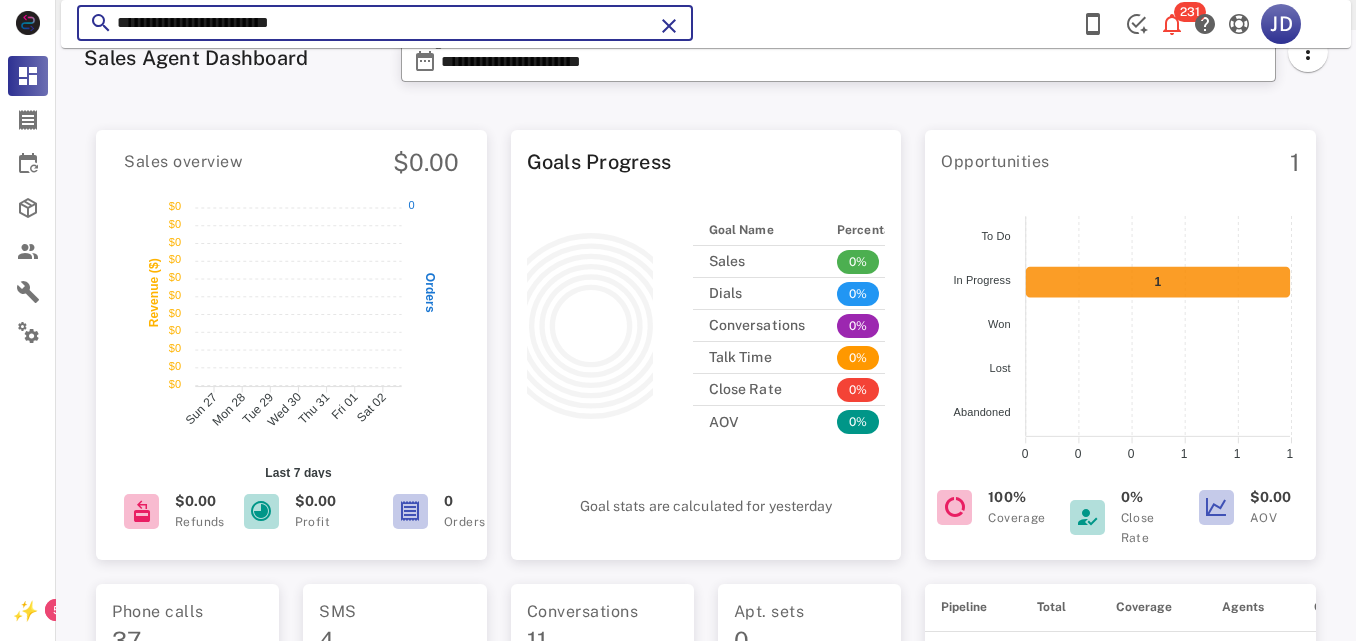 click on "**********" at bounding box center [385, 23] 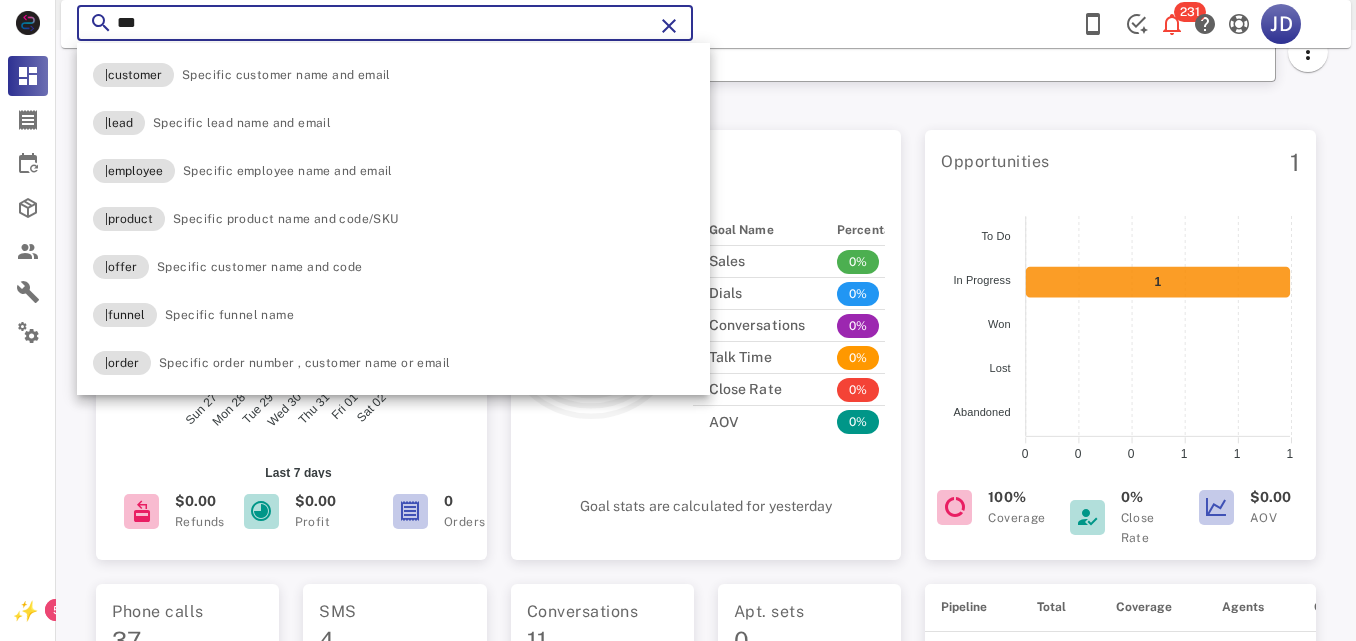 type on "*" 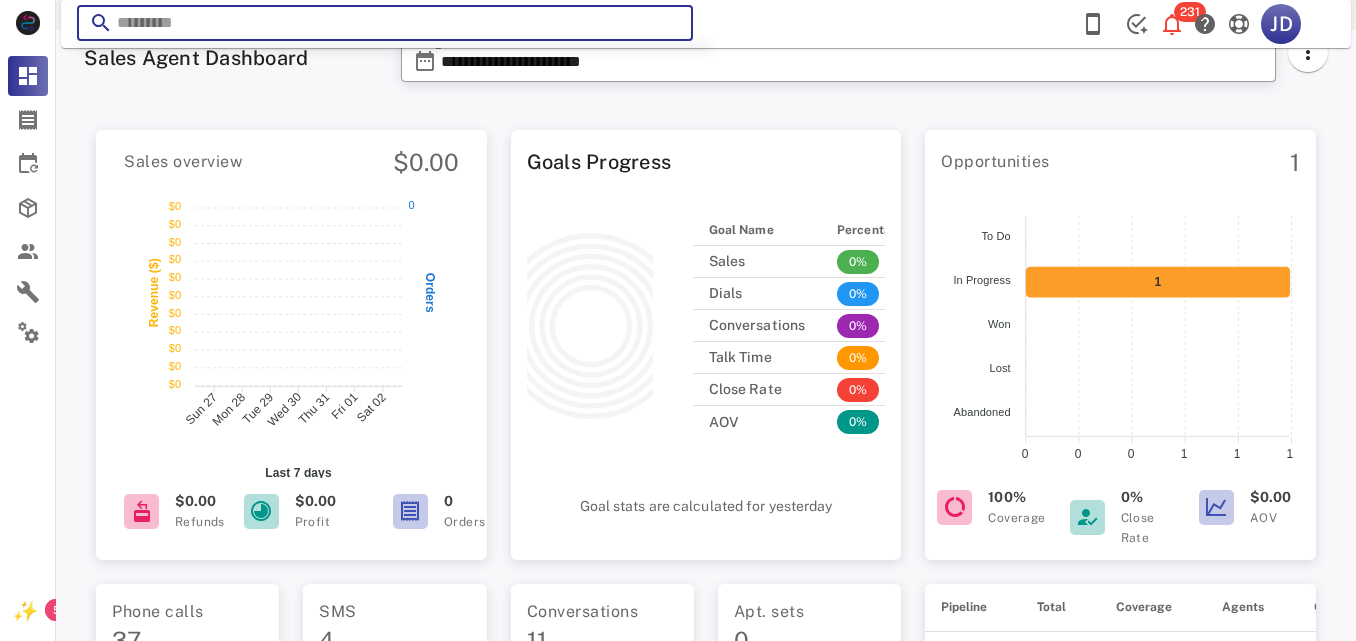 paste on "**********" 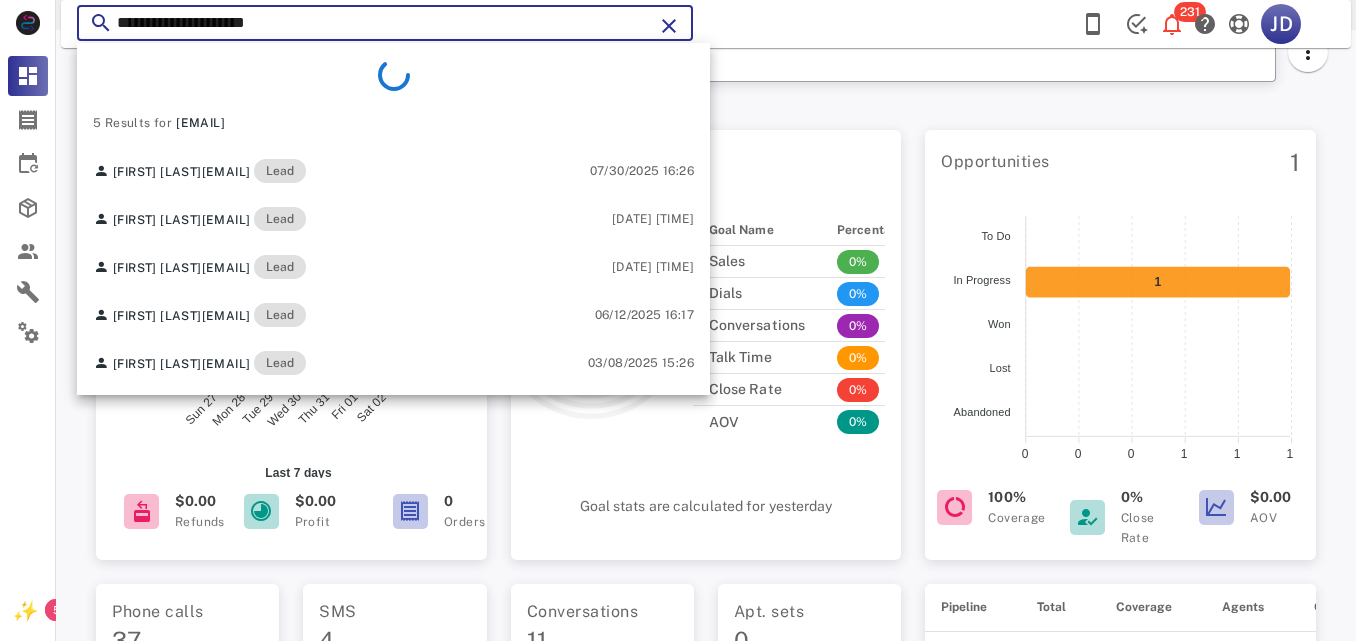 type on "**********" 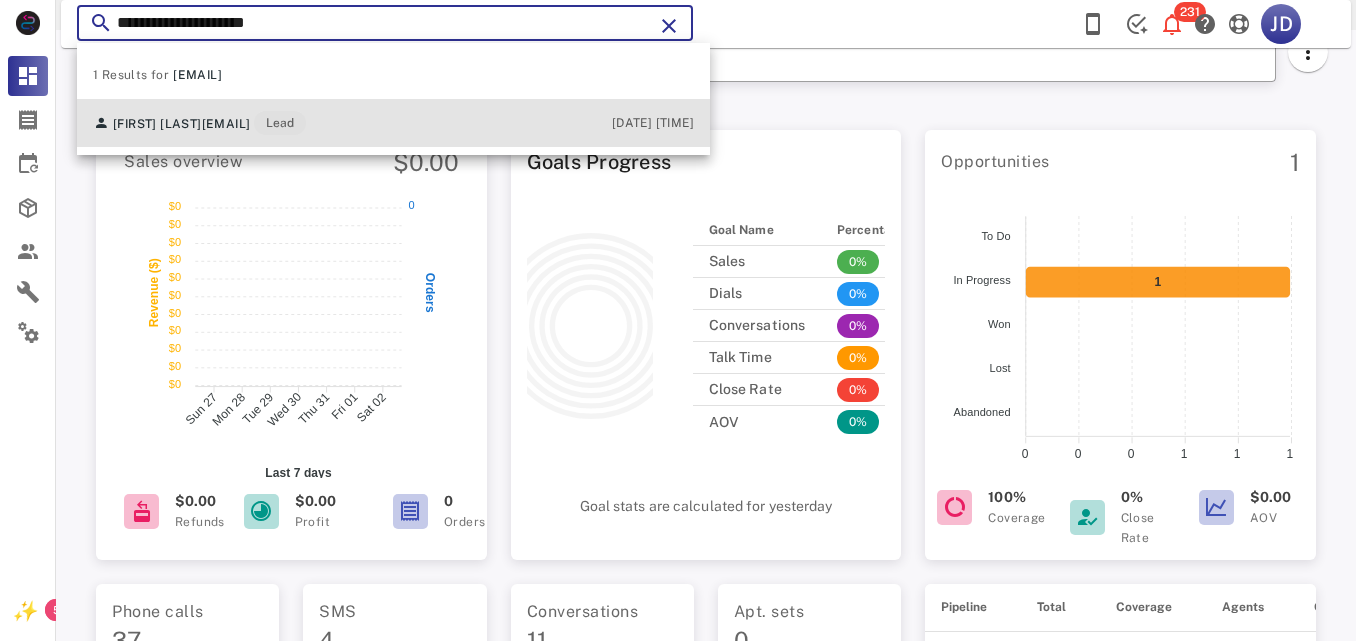 click on "[EMAIL]" at bounding box center (226, 124) 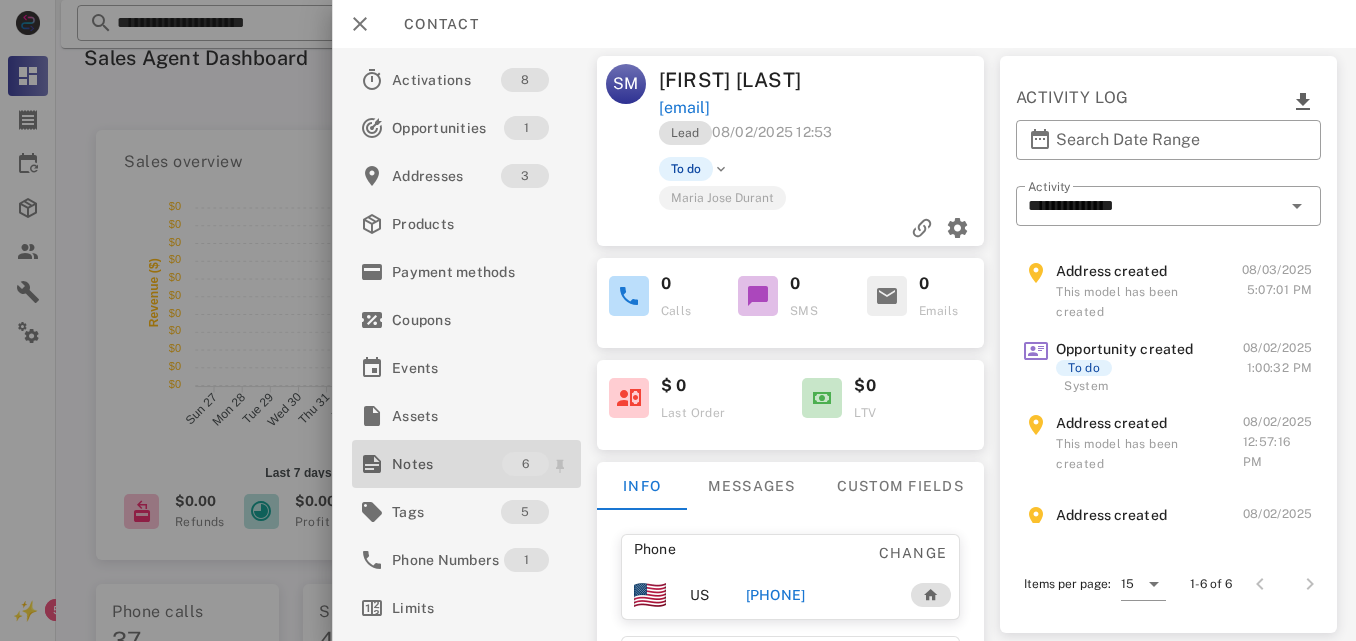 click on "Notes" at bounding box center (447, 464) 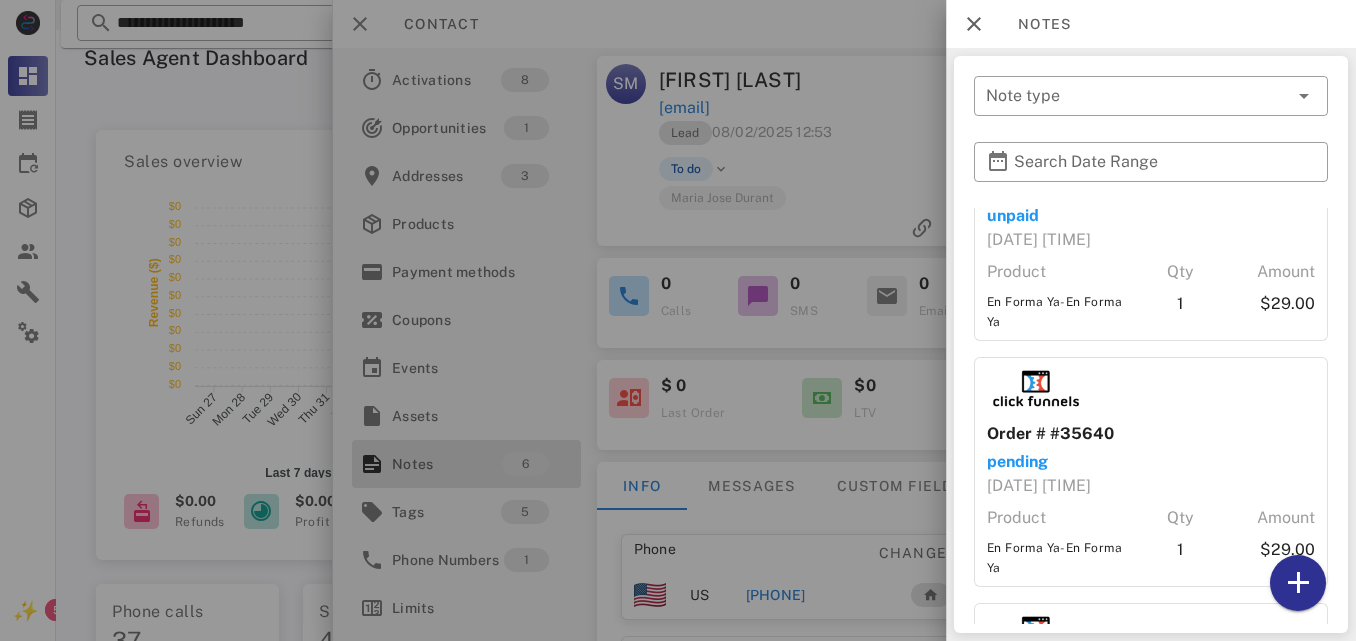 scroll, scrollTop: 1065, scrollLeft: 0, axis: vertical 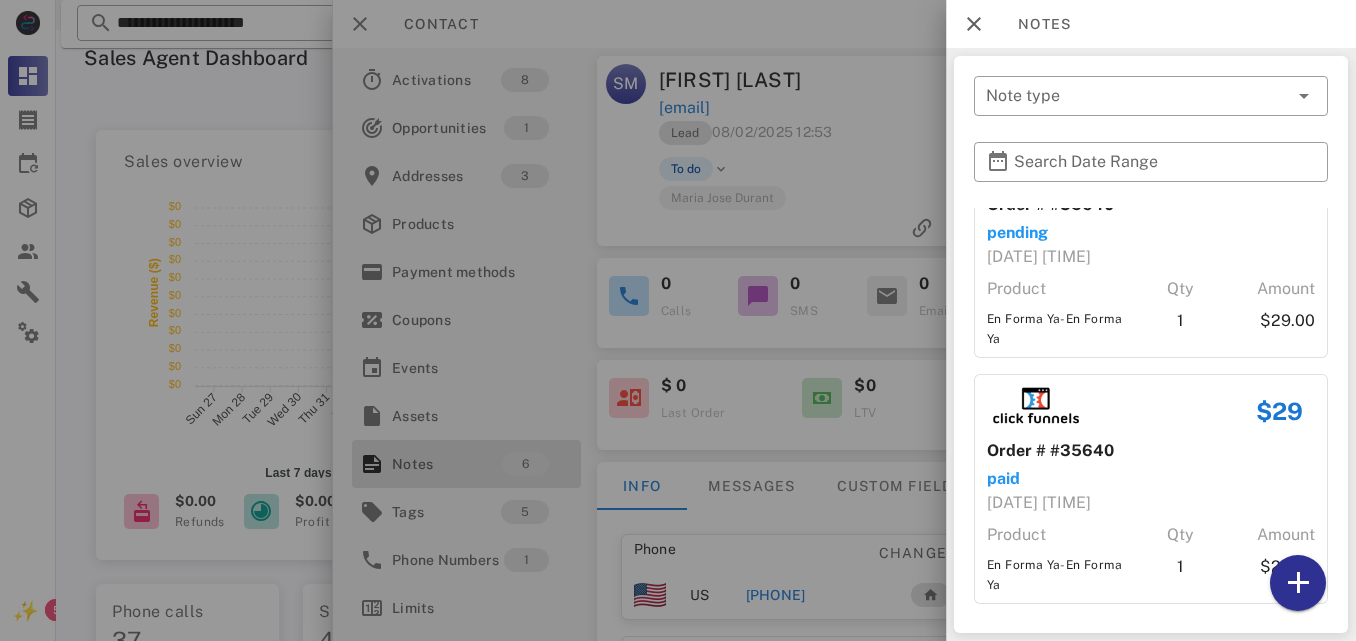 click at bounding box center (678, 320) 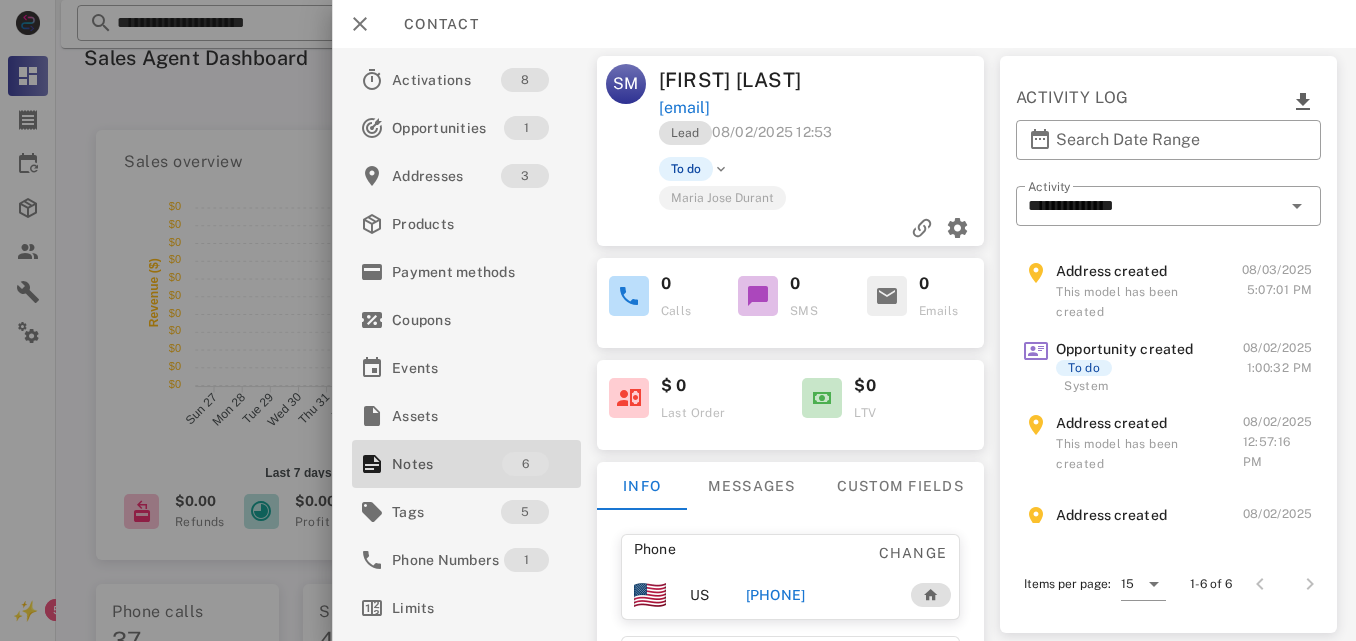 click on "$ 0 Last Order" at bounding box center [719, 398] 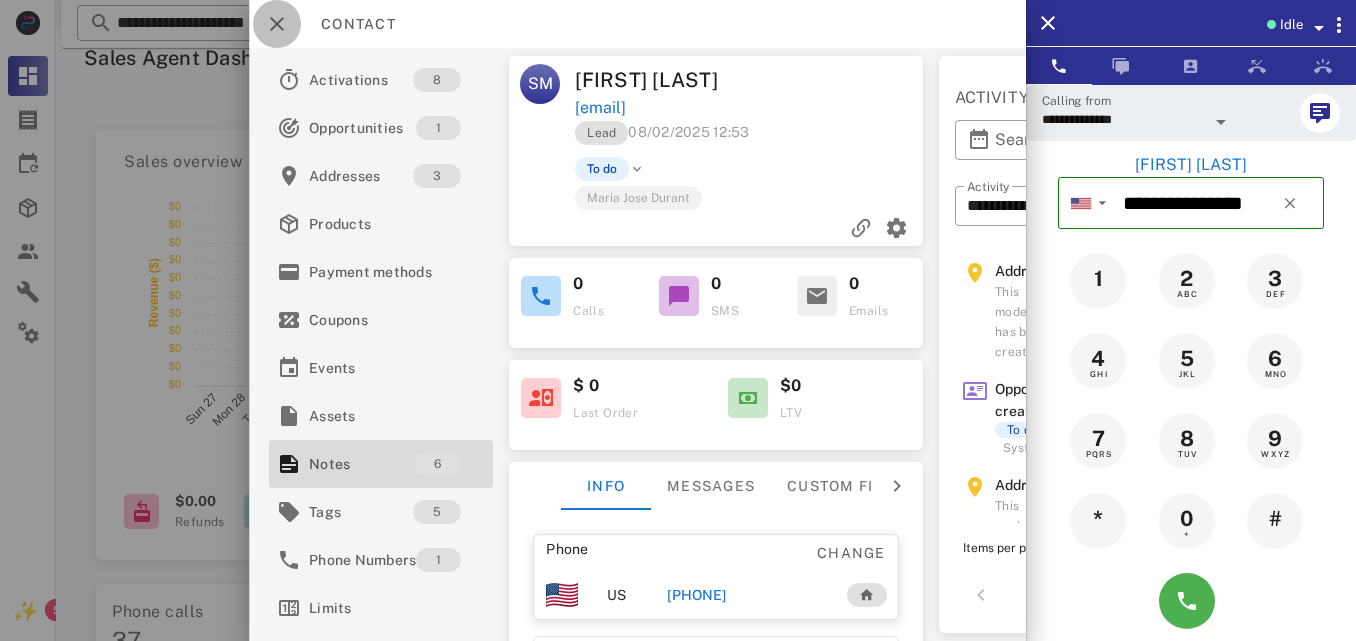 click at bounding box center [277, 24] 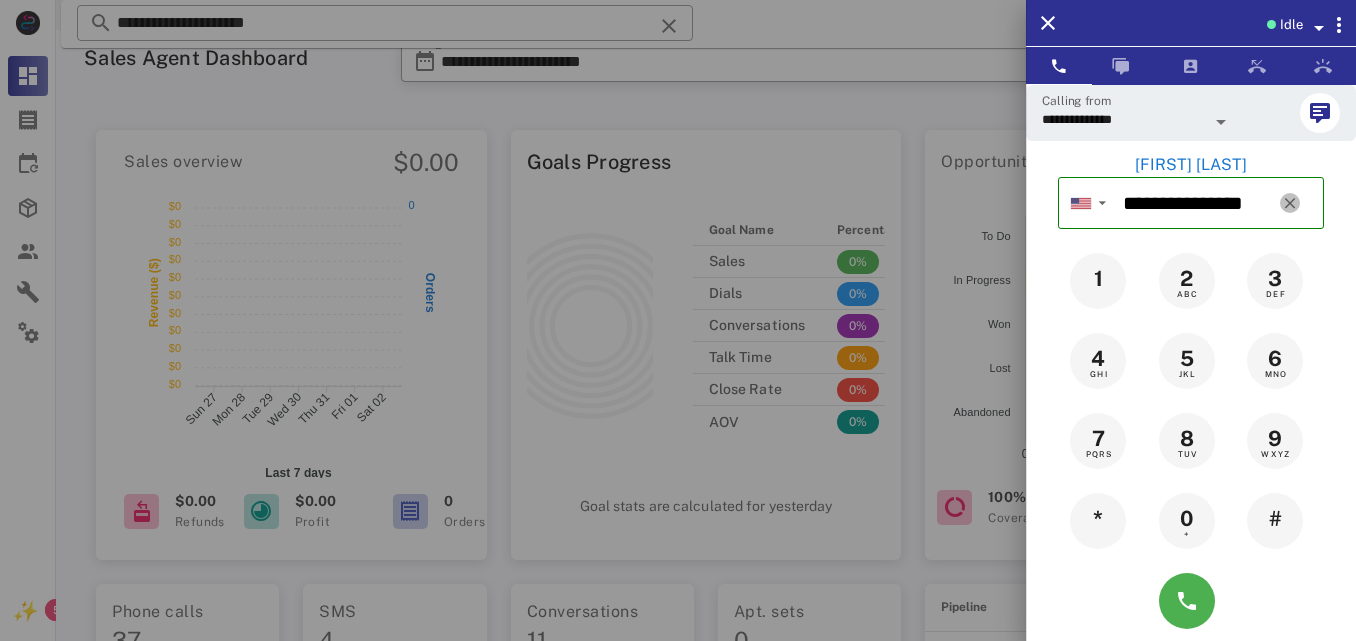 click at bounding box center [1290, 203] 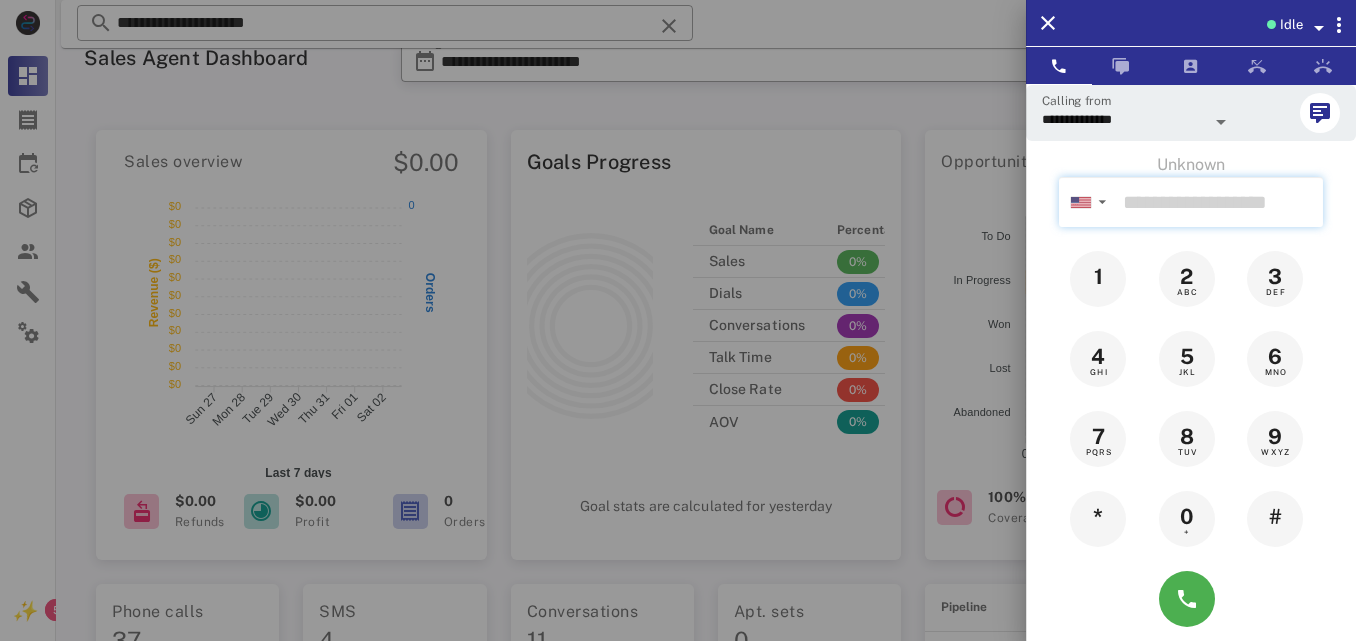 click at bounding box center [1219, 202] 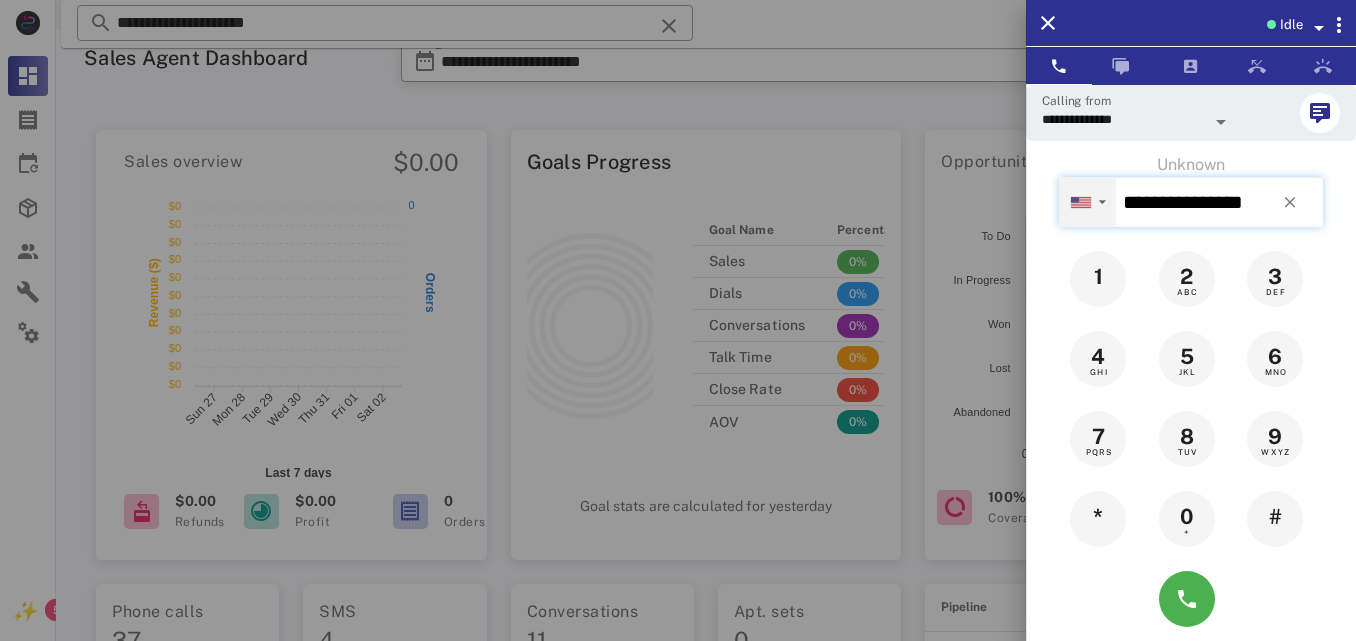 click on "▼" at bounding box center [1102, 202] 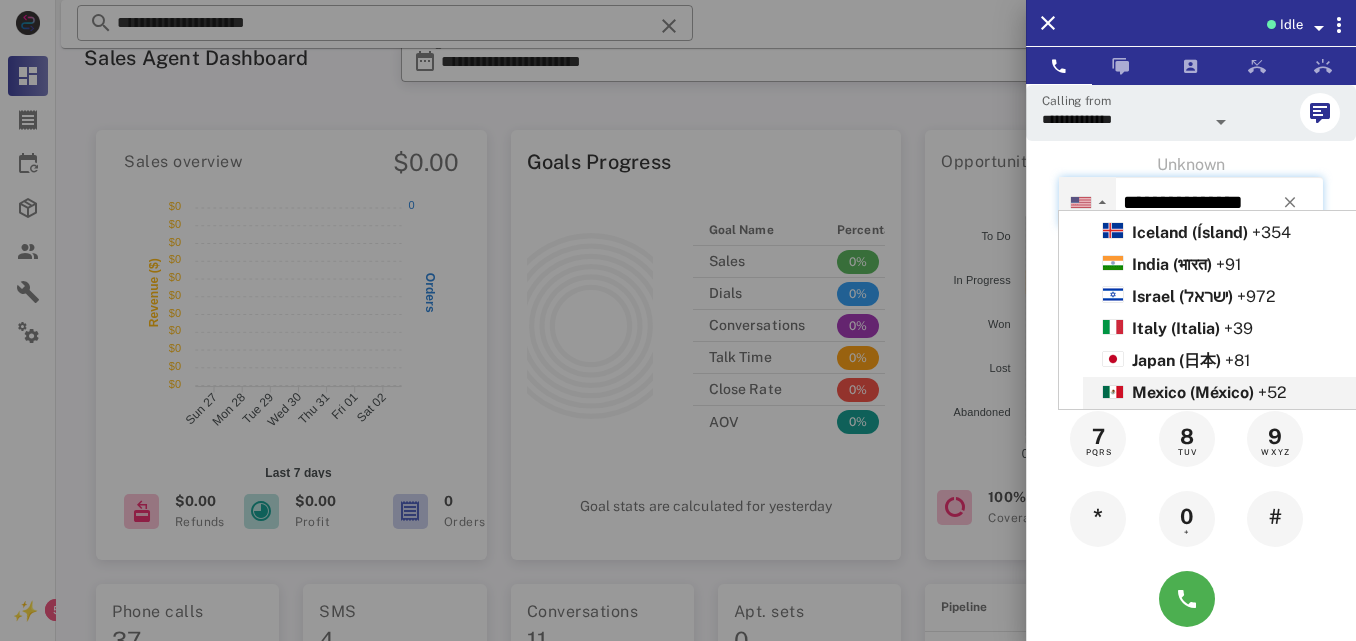 scroll, scrollTop: 658, scrollLeft: 0, axis: vertical 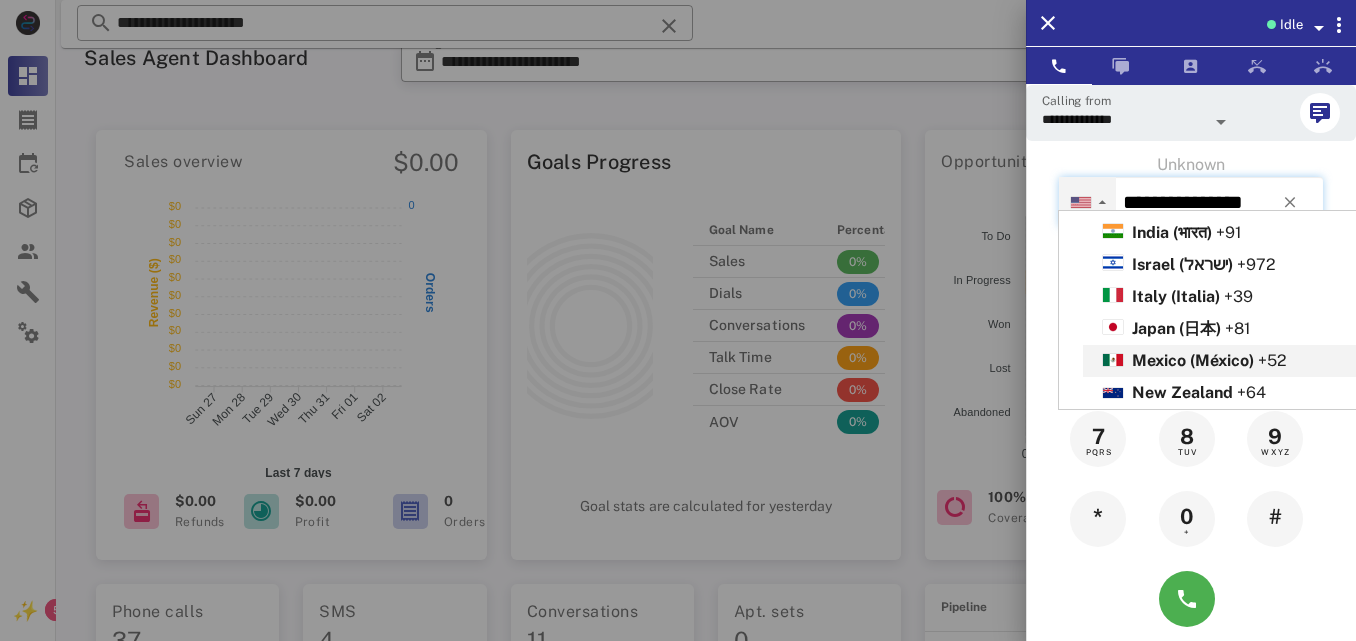 click on "Mexico (México)" at bounding box center [1193, 360] 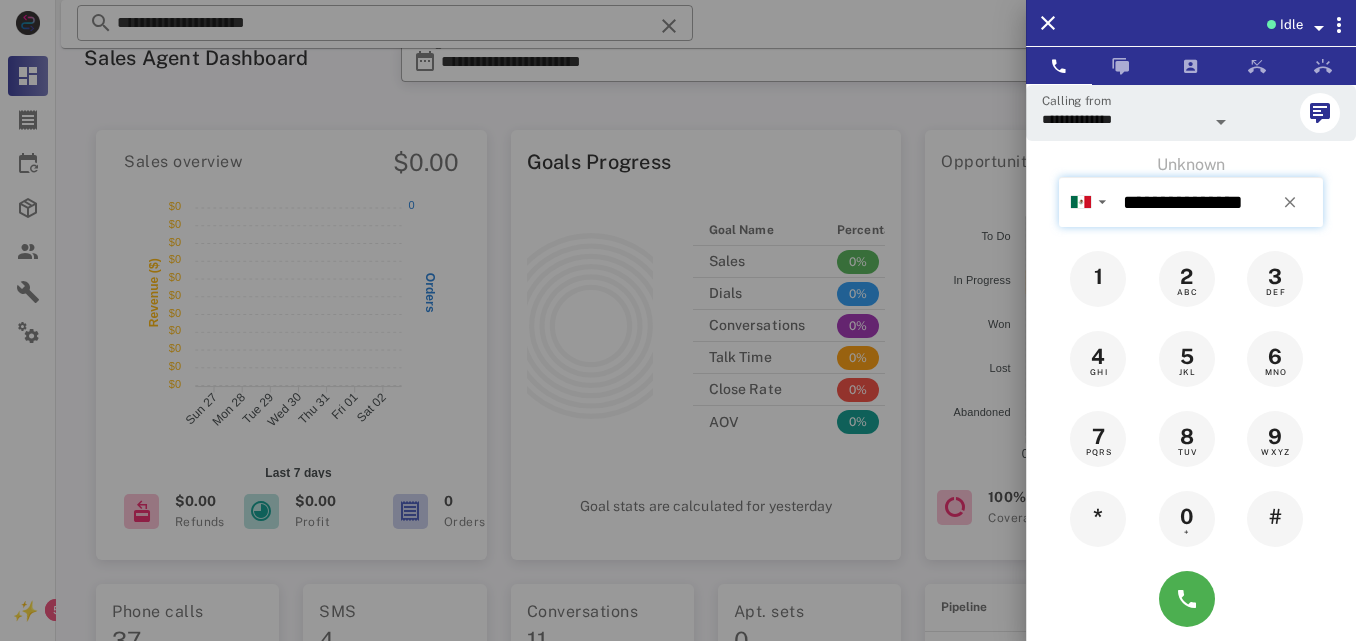 click on "**********" at bounding box center (1219, 202) 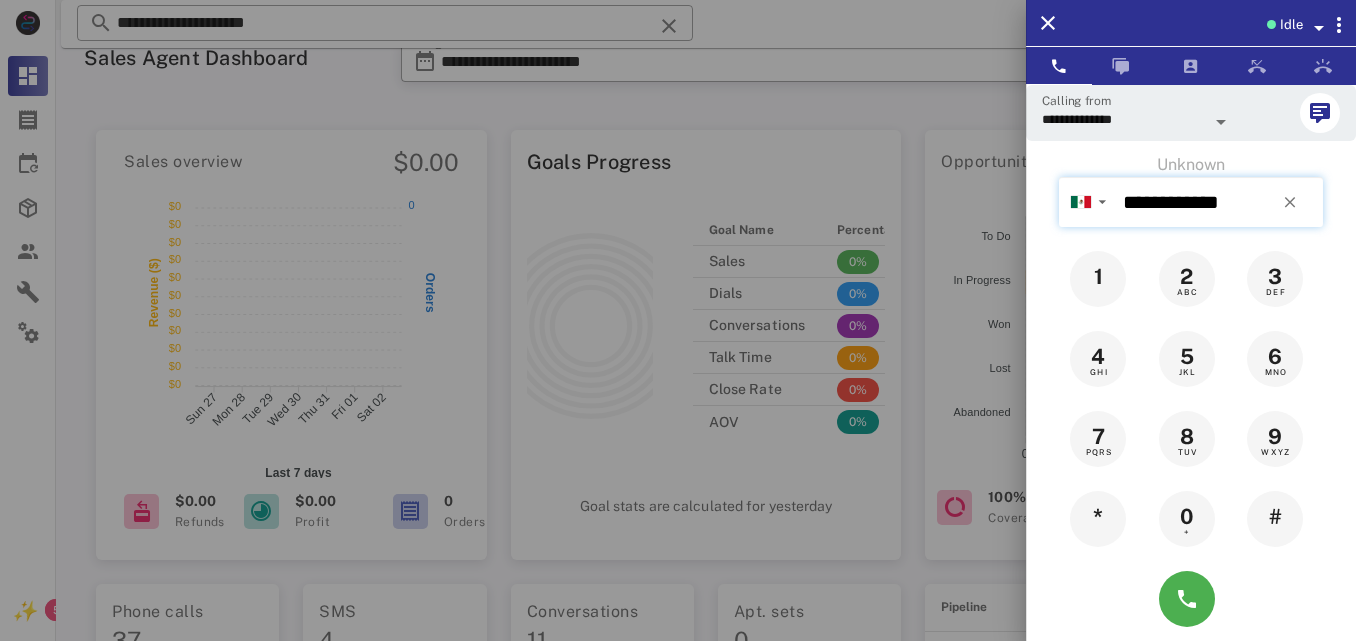 click on "**********" at bounding box center [1219, 202] 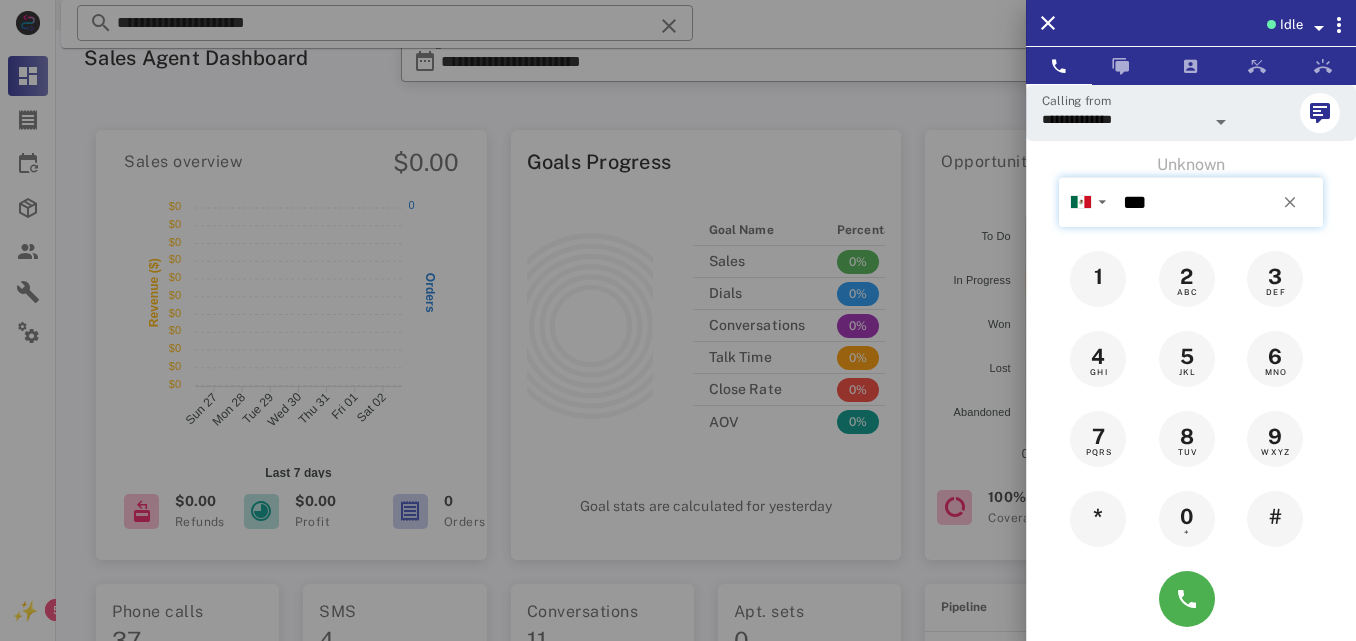 type on "*" 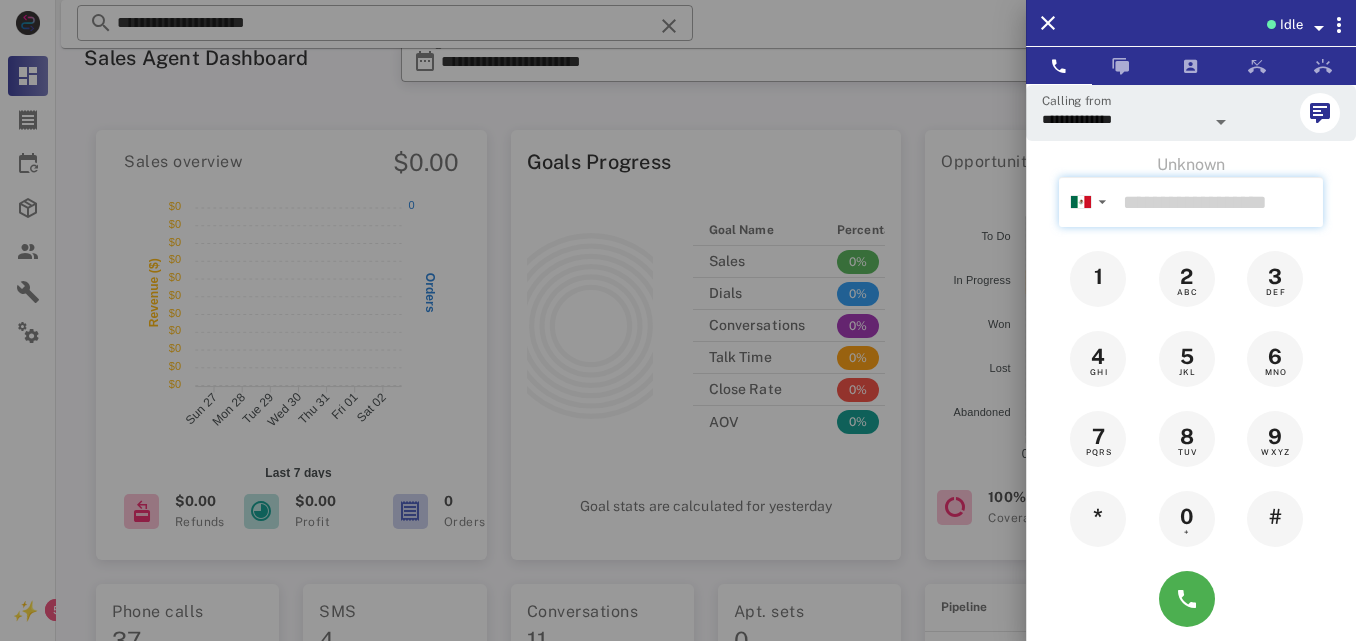 paste on "**********" 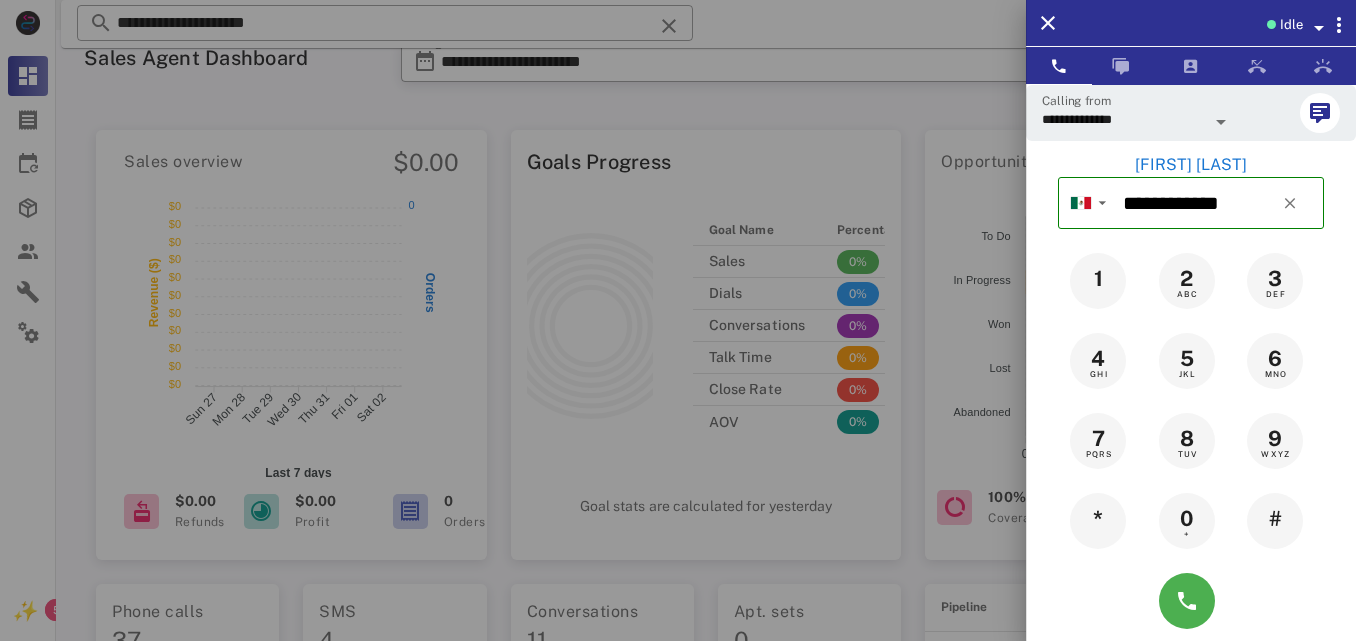 click on "[FIRST] [LAST]" at bounding box center (1191, 165) 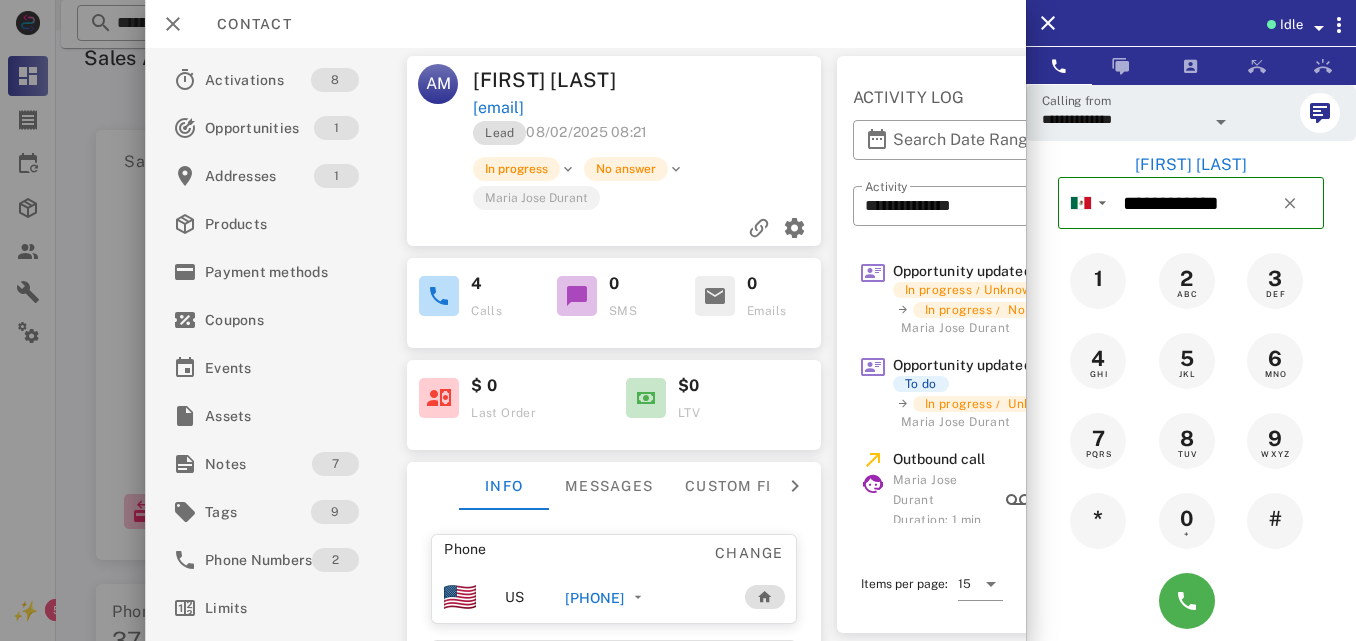 click on "[PHONE]" at bounding box center (595, 598) 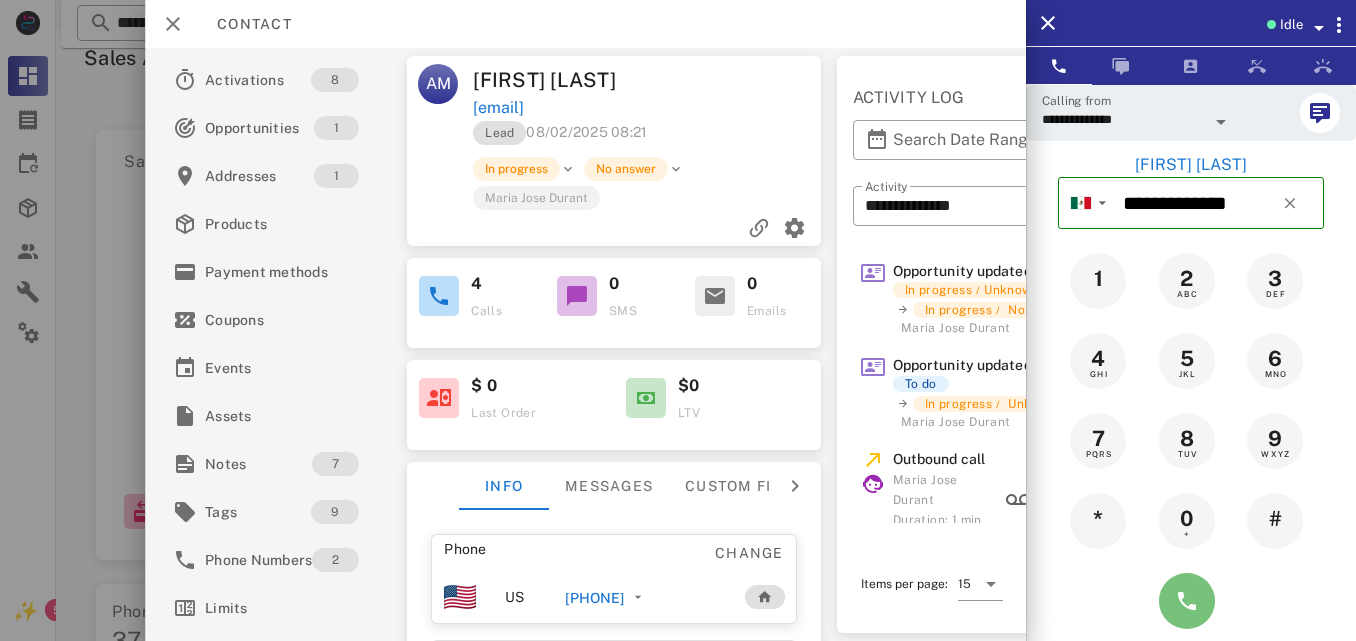 drag, startPoint x: 1168, startPoint y: 589, endPoint x: 863, endPoint y: 410, distance: 353.64673 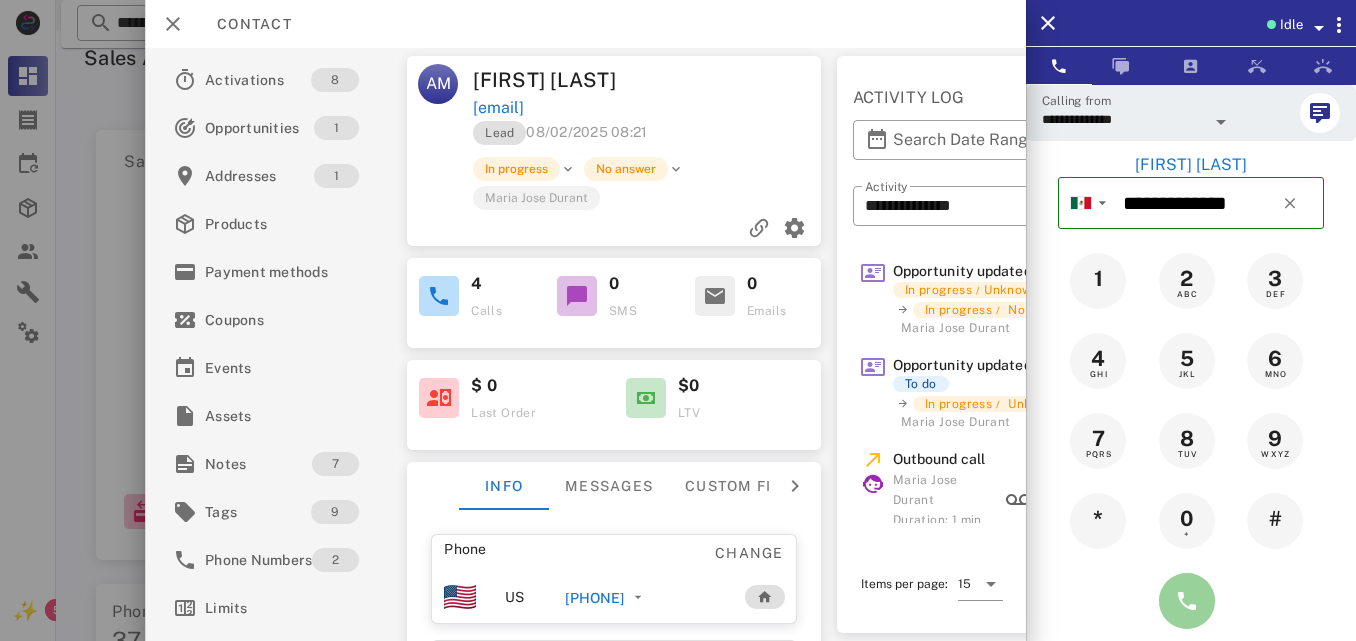 click at bounding box center (1187, 601) 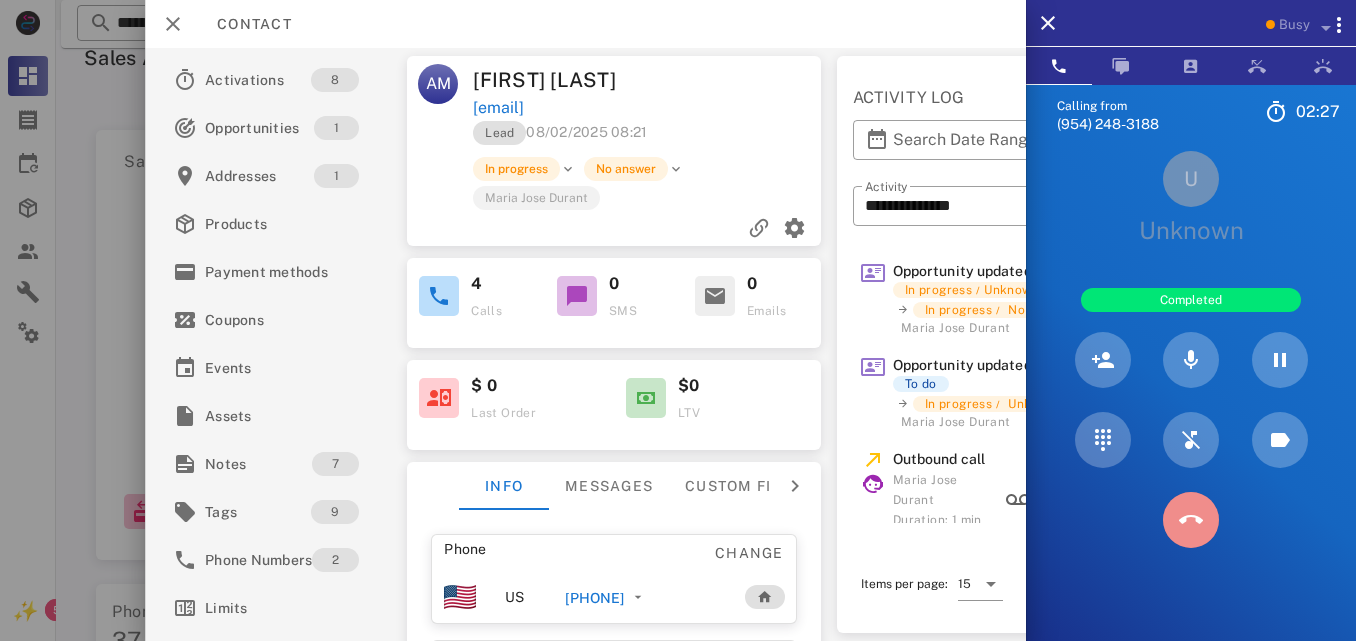 click at bounding box center [1191, 520] 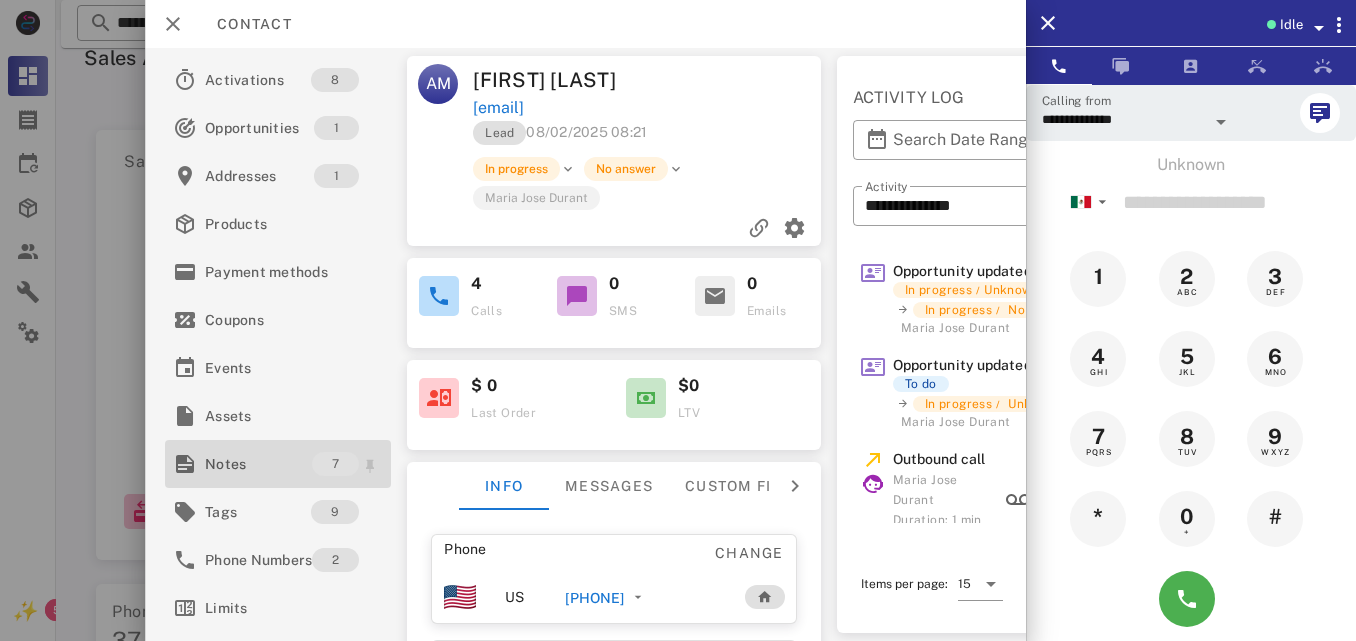 click on "Notes" at bounding box center [258, 464] 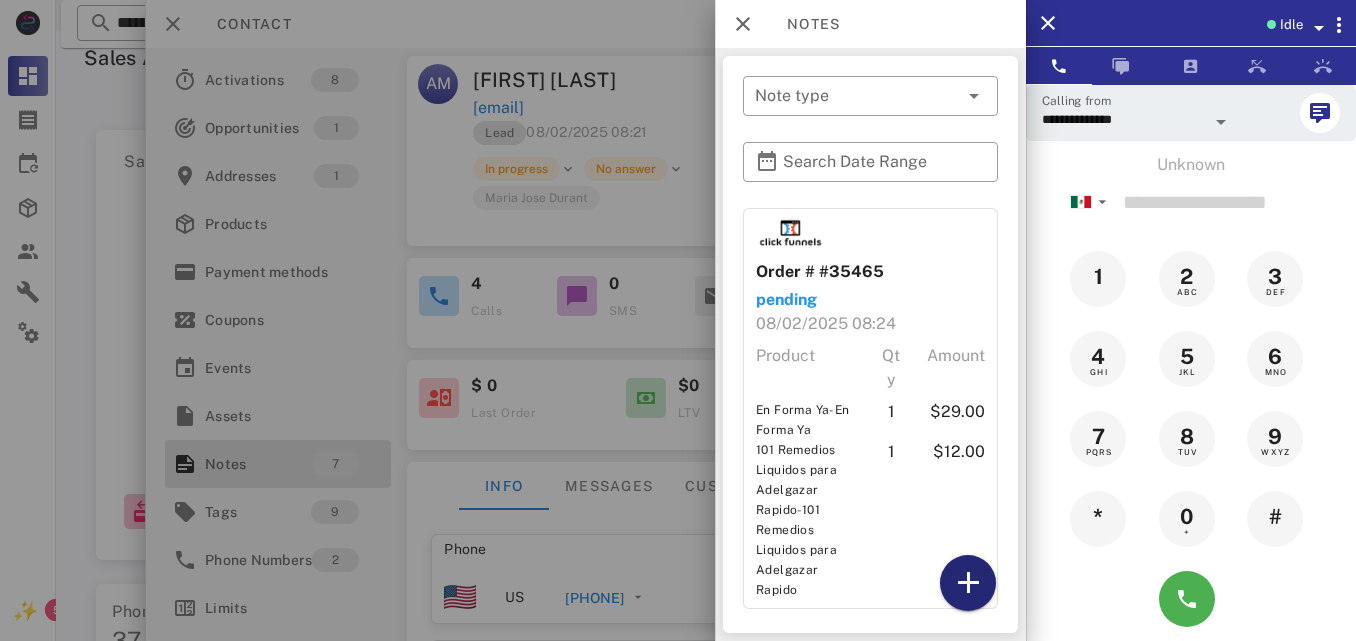 click at bounding box center [968, 583] 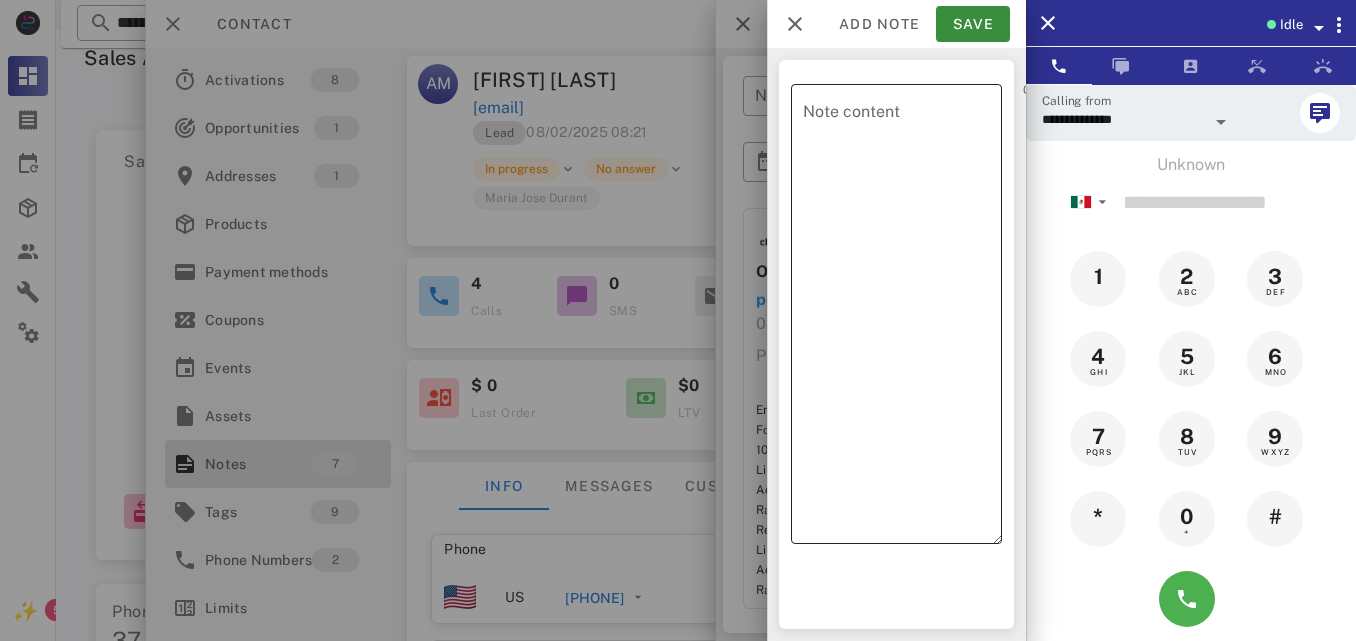 click on "Note content" at bounding box center [902, 319] 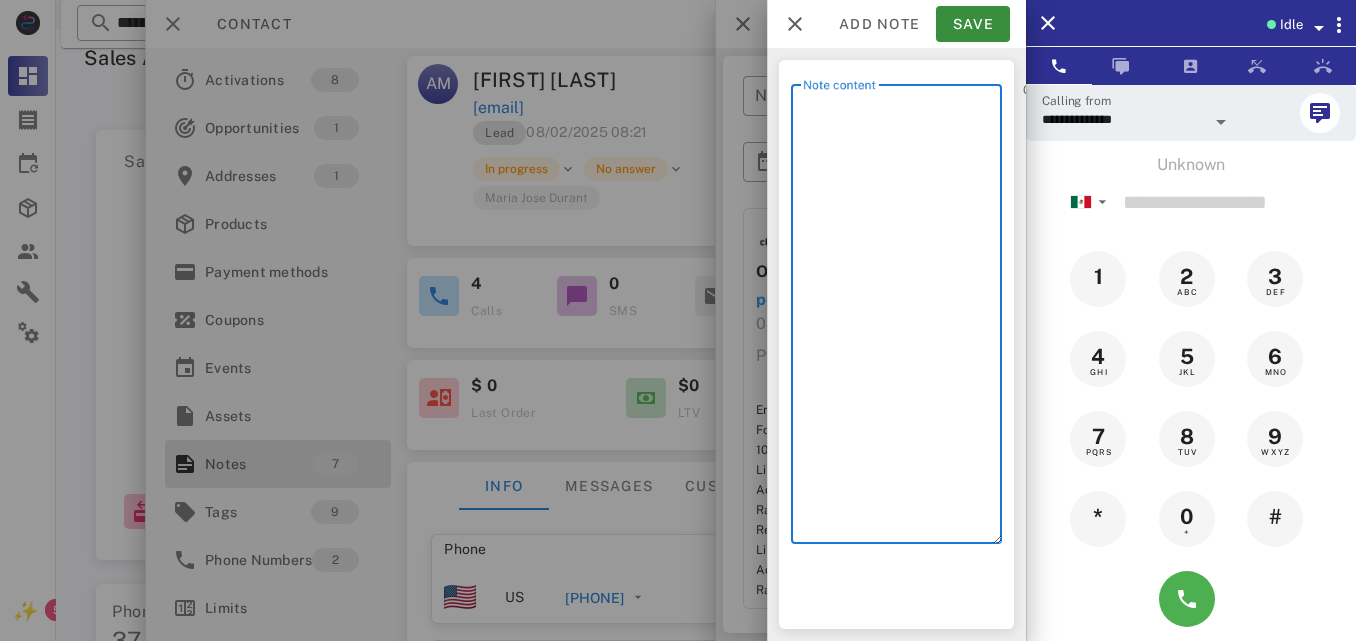 click on "Note content" at bounding box center [902, 319] 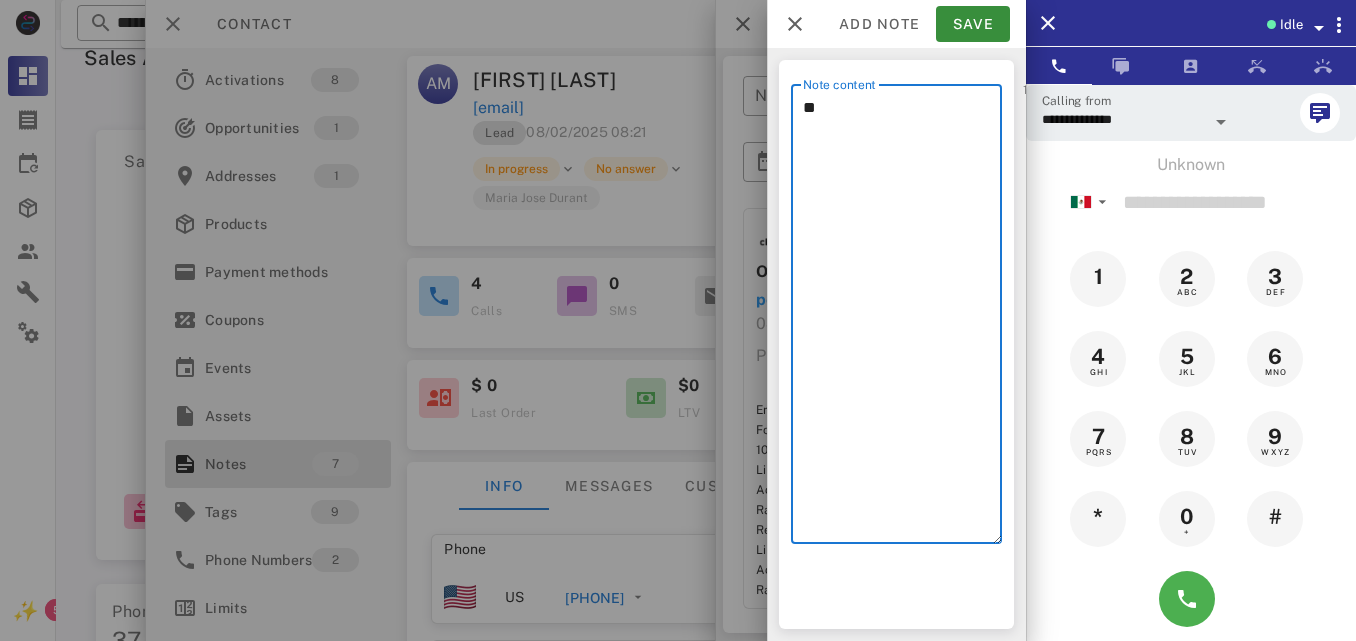 type on "**" 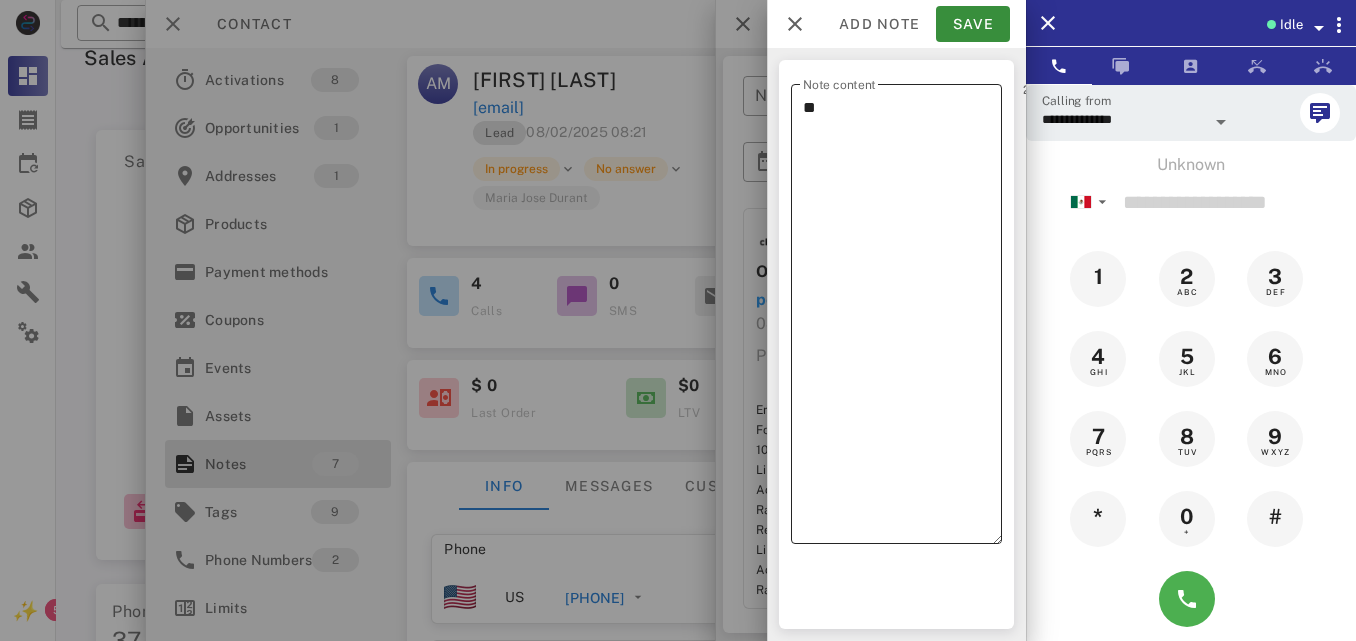 drag, startPoint x: 954, startPoint y: 478, endPoint x: 853, endPoint y: 253, distance: 246.62927 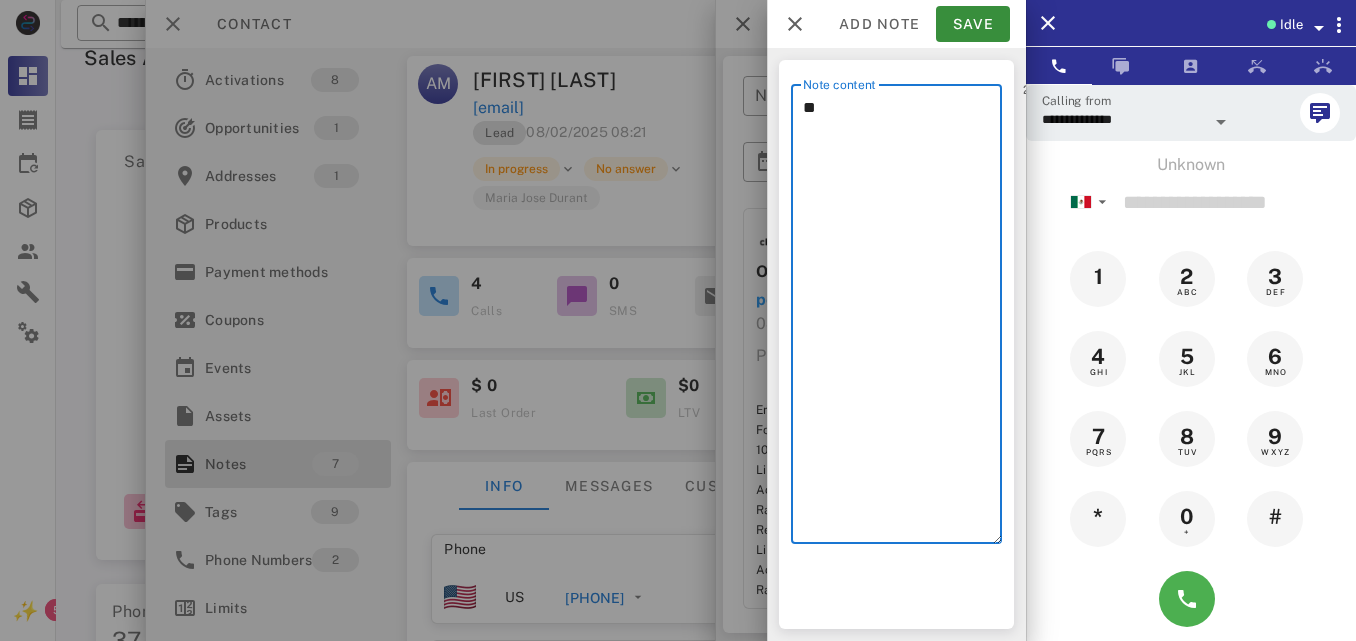 click on "**" at bounding box center [902, 319] 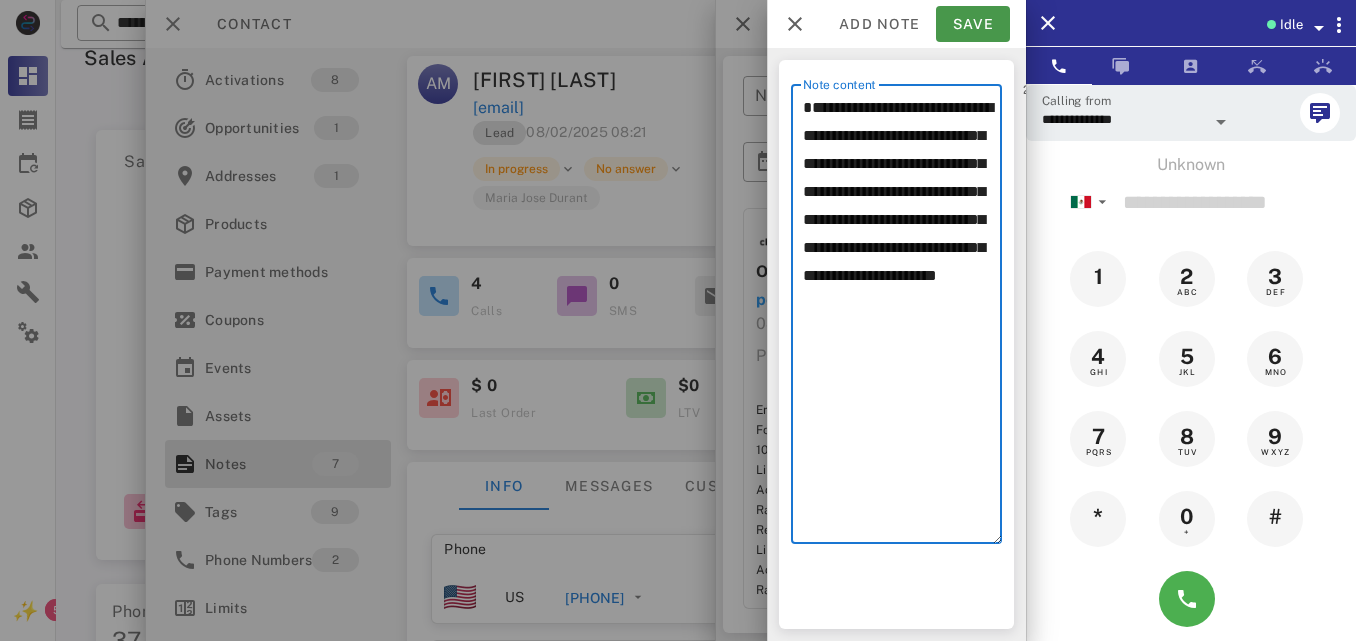 type on "**********" 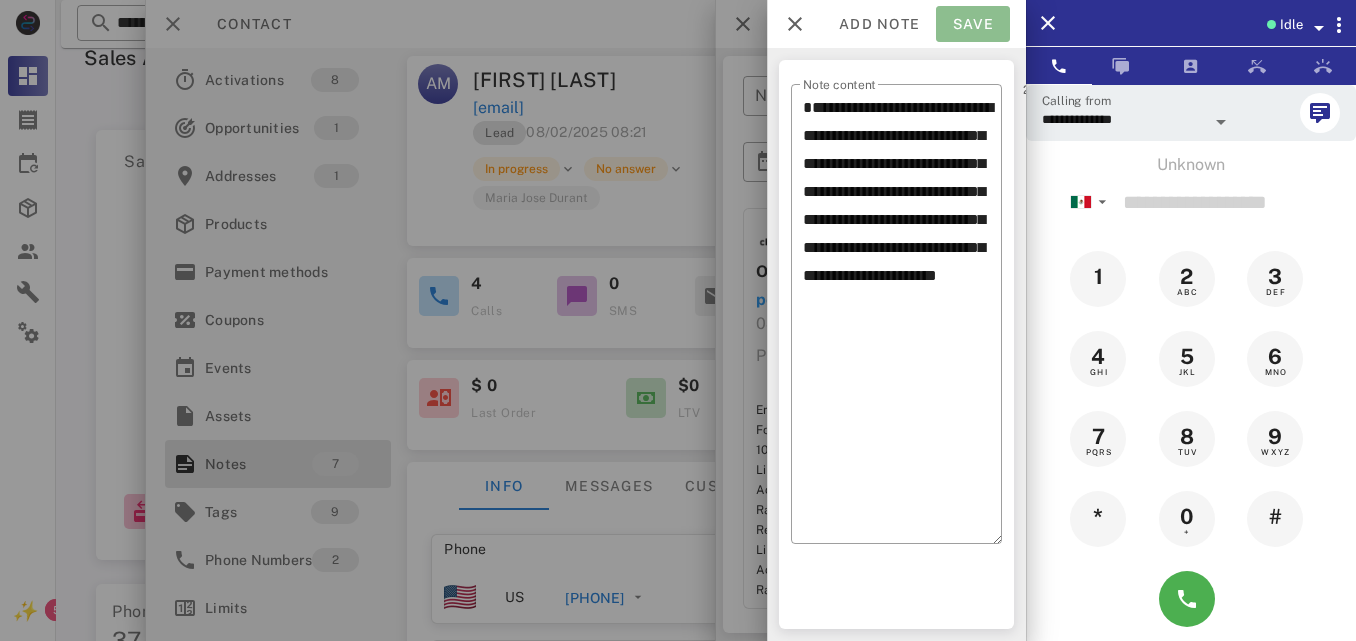 click on "Save" at bounding box center (973, 24) 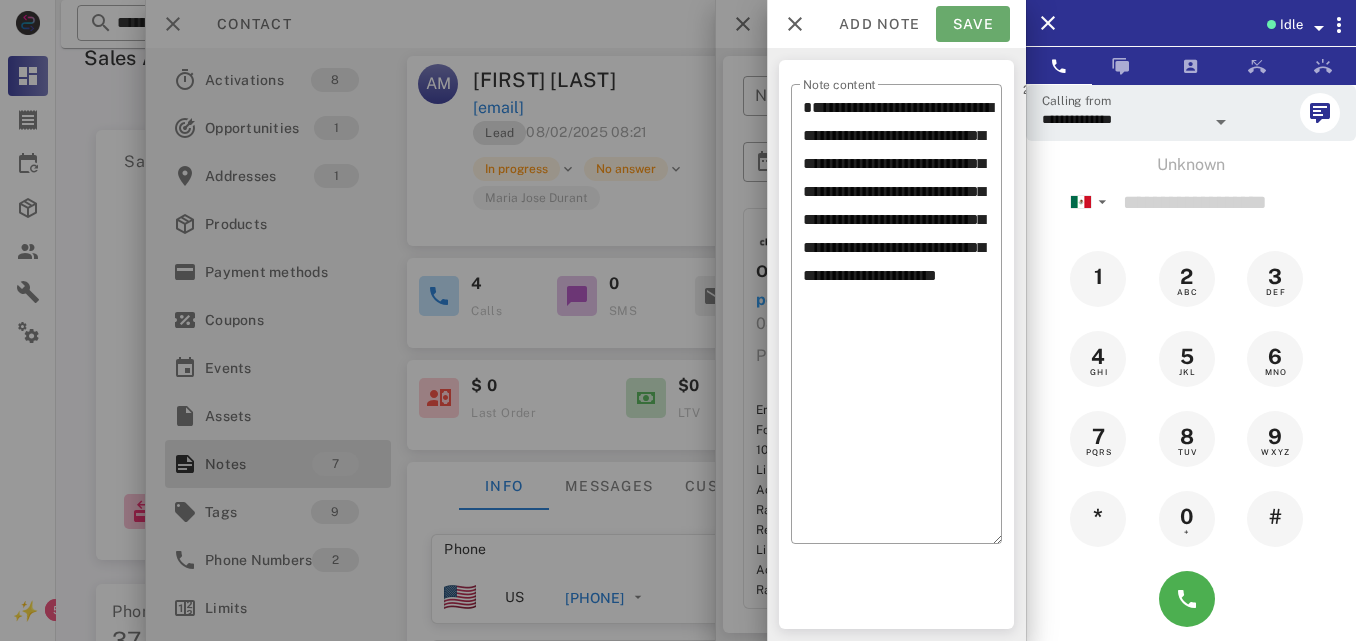 click on "Add note Save" at bounding box center (896, 24) 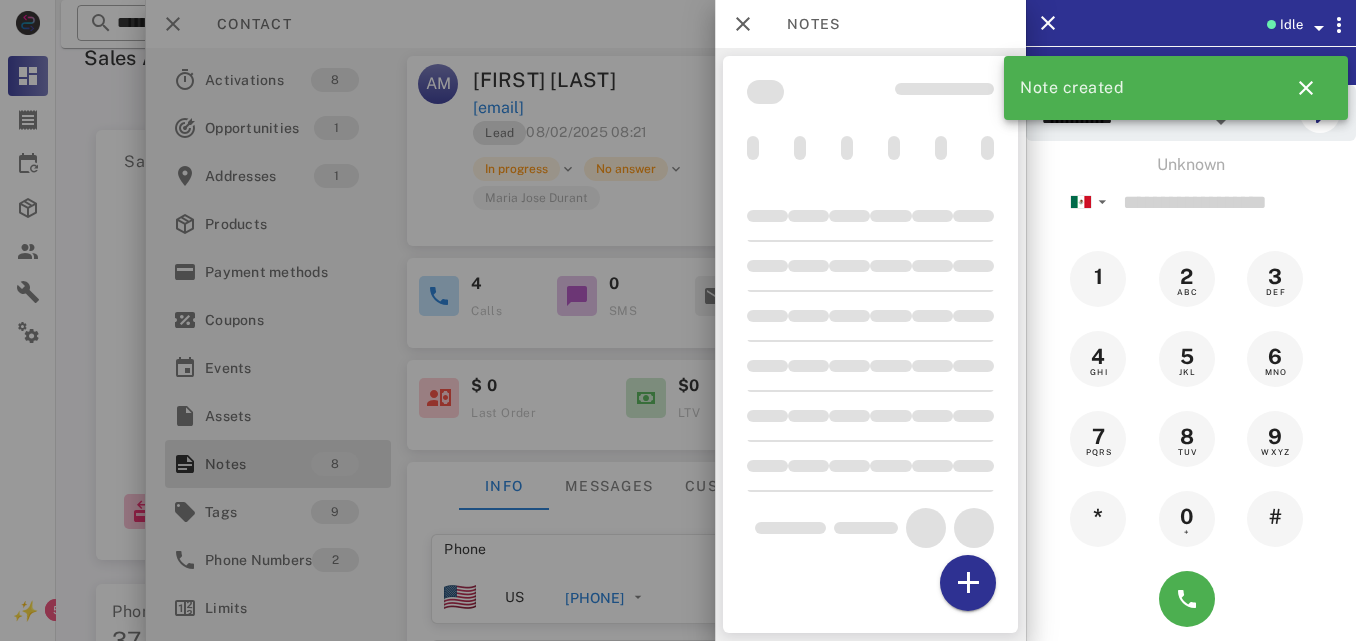 click at bounding box center [678, 320] 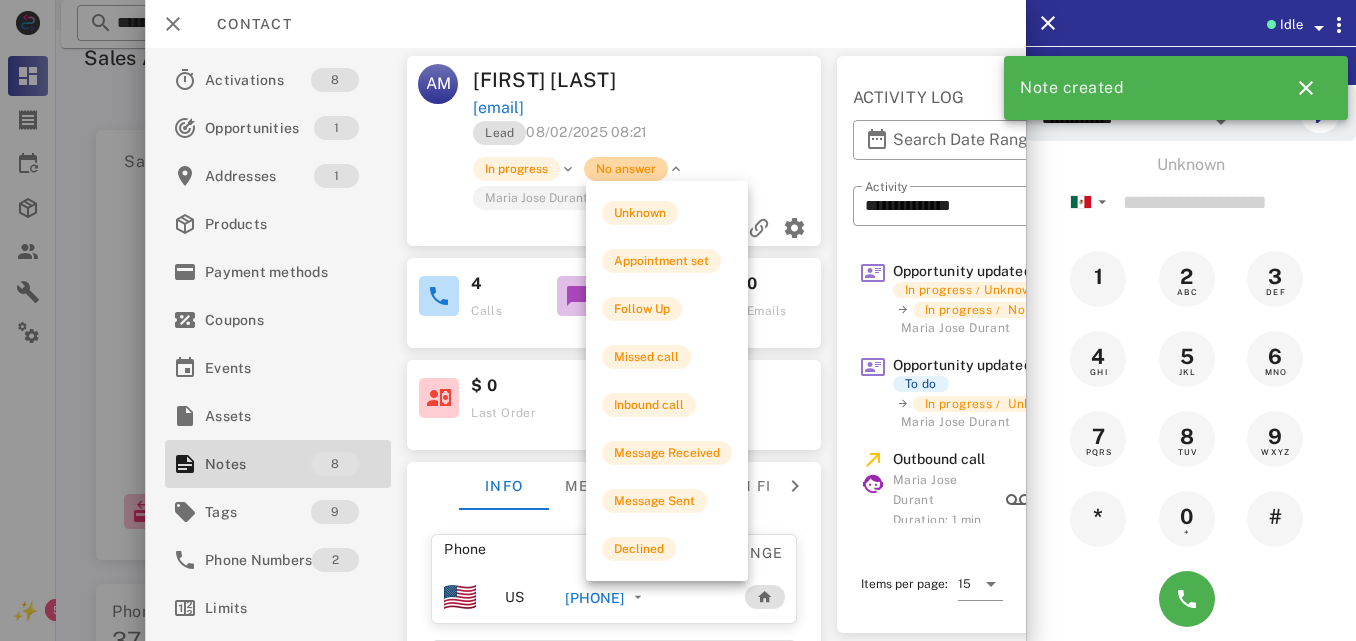 click on "No answer" at bounding box center [627, 169] 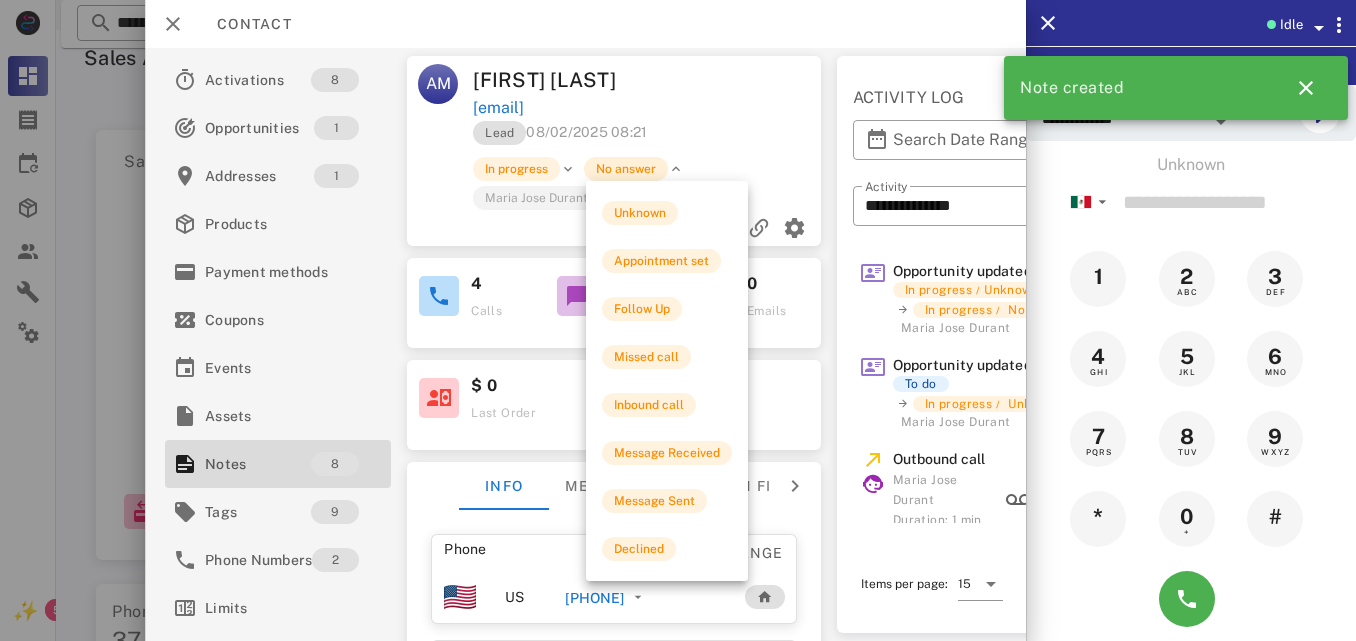 click on "No answer" at bounding box center [627, 169] 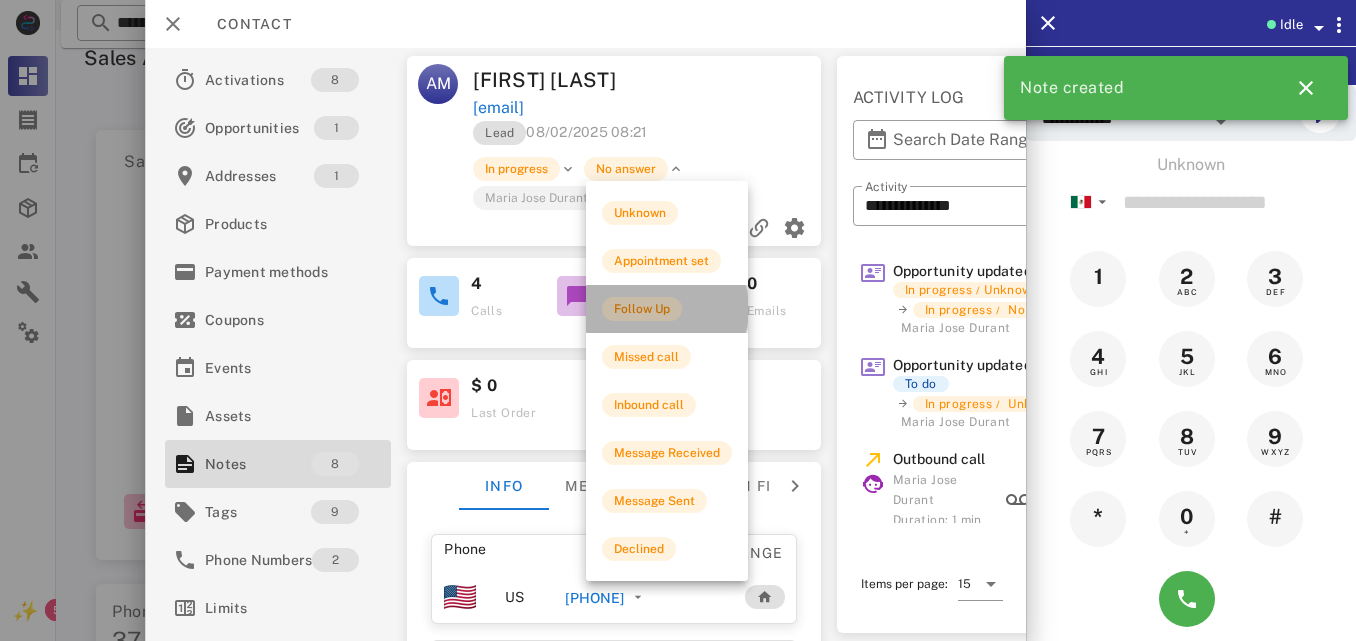 click on "Follow Up" at bounding box center (642, 309) 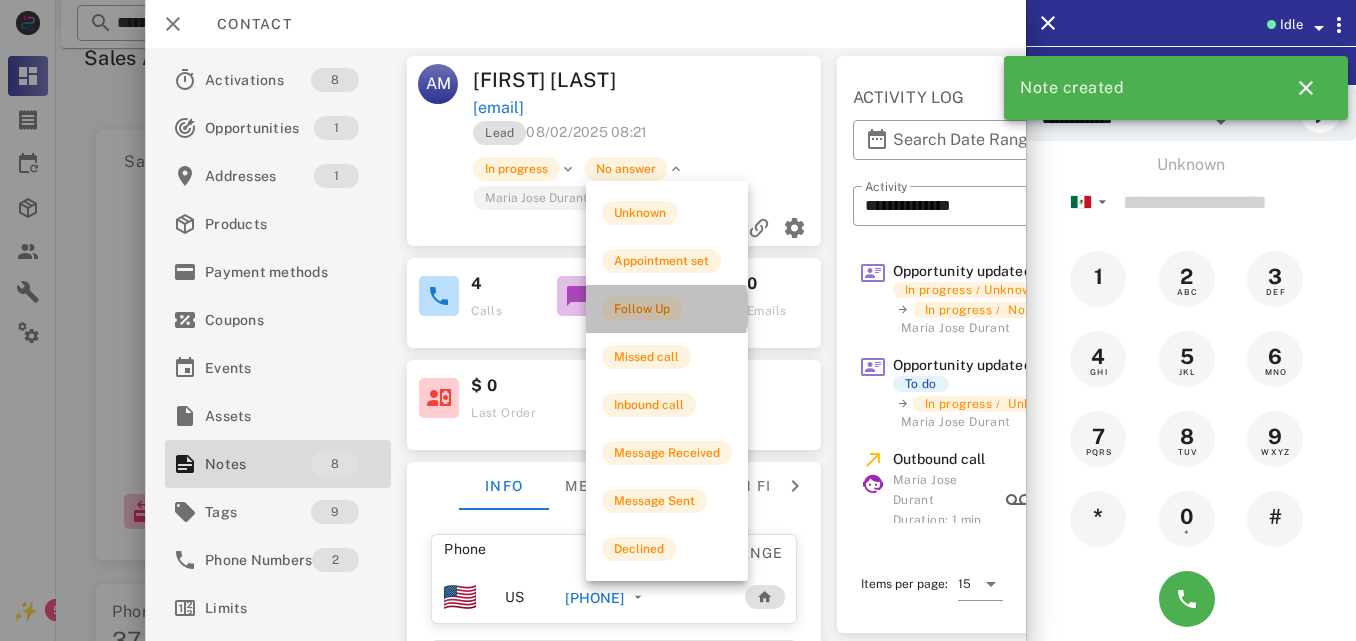 click on "0 SMS" at bounding box center (640, 296) 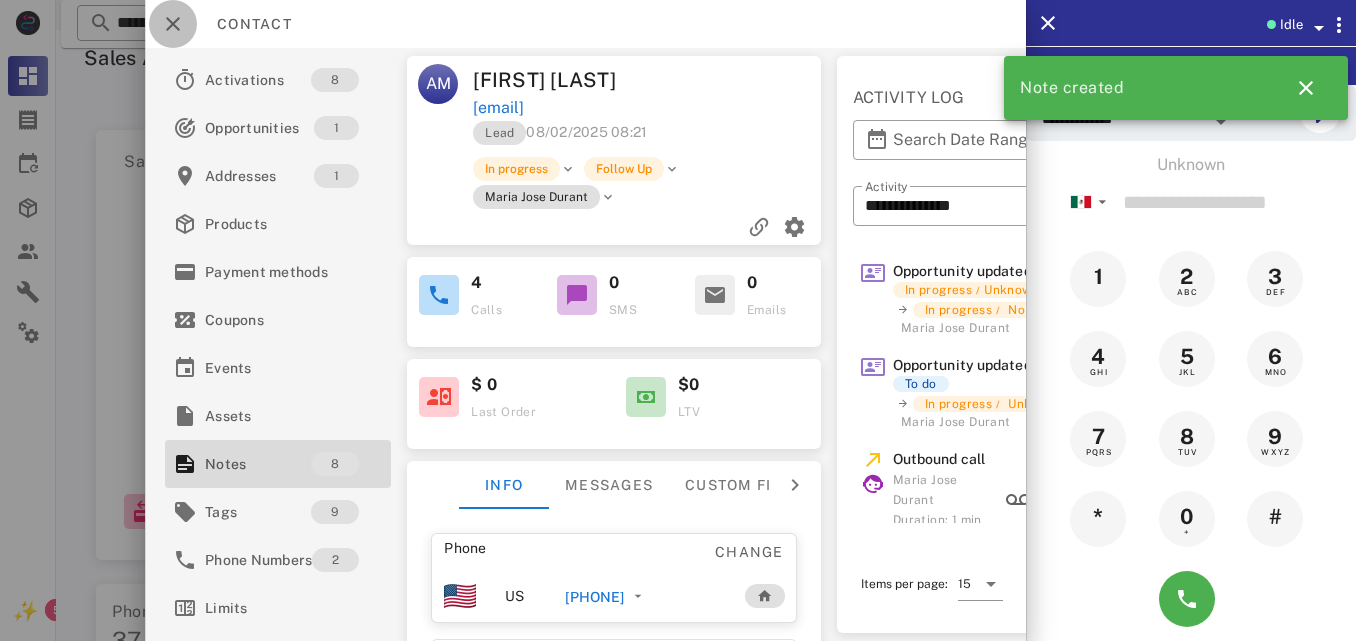 click at bounding box center [173, 24] 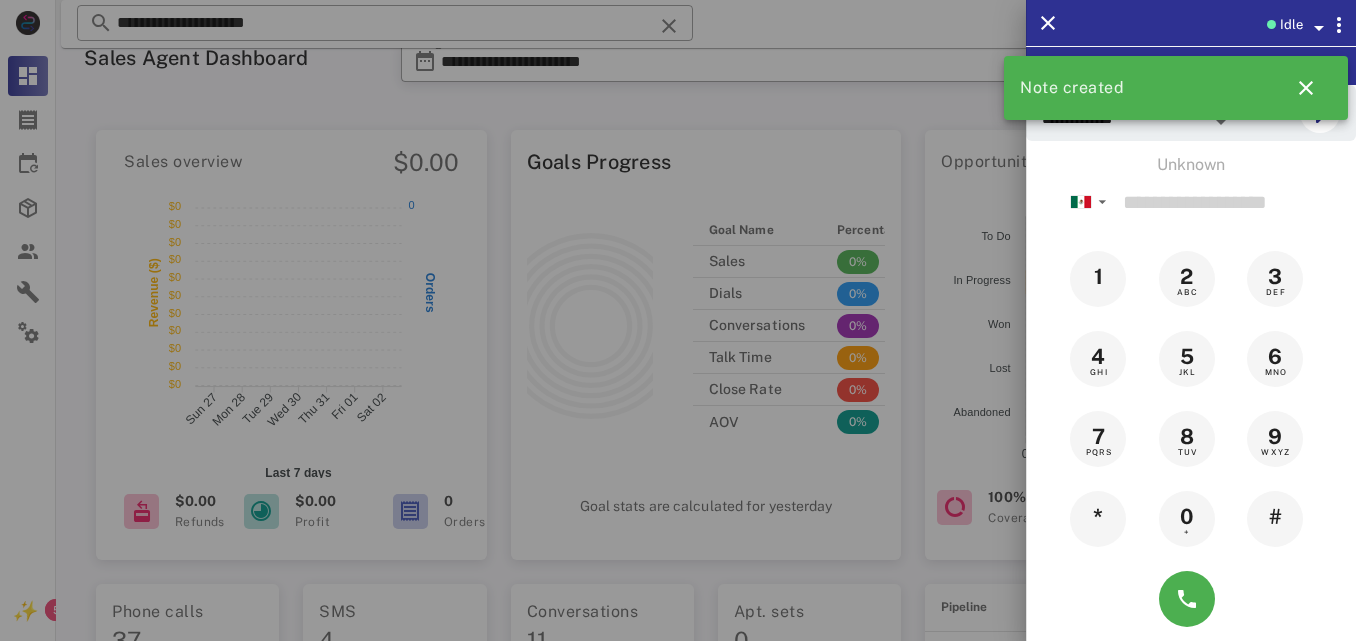 click at bounding box center (678, 320) 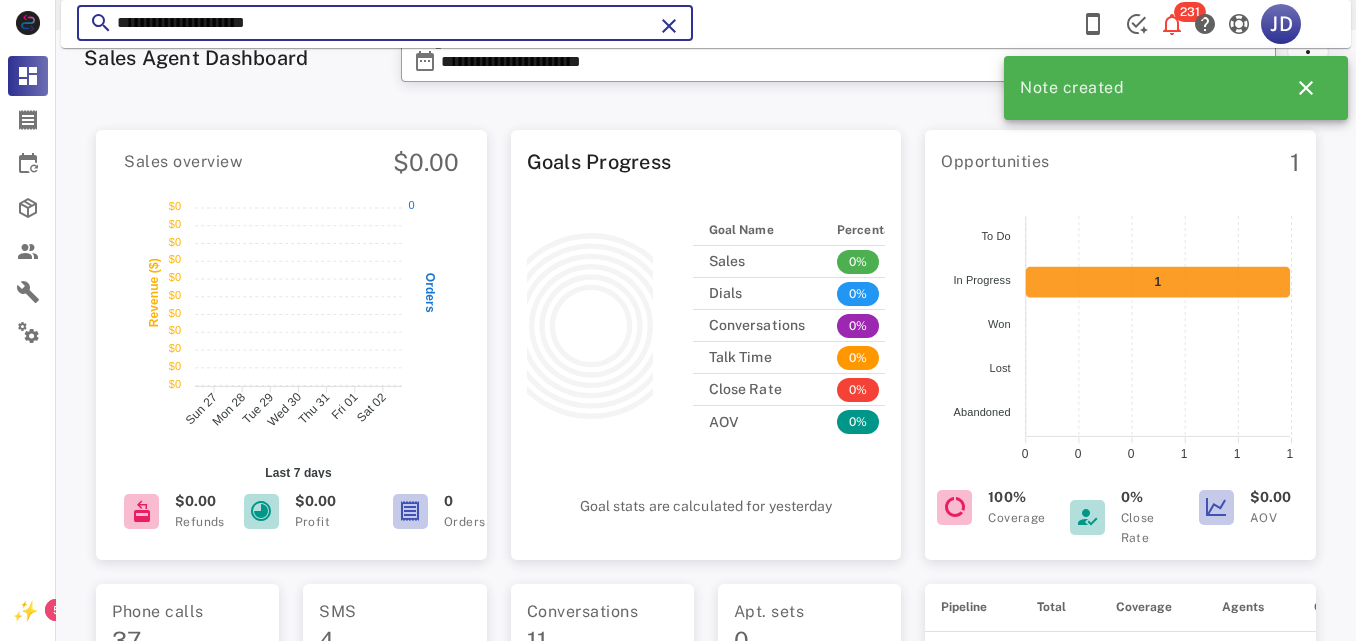 click on "**********" at bounding box center [385, 23] 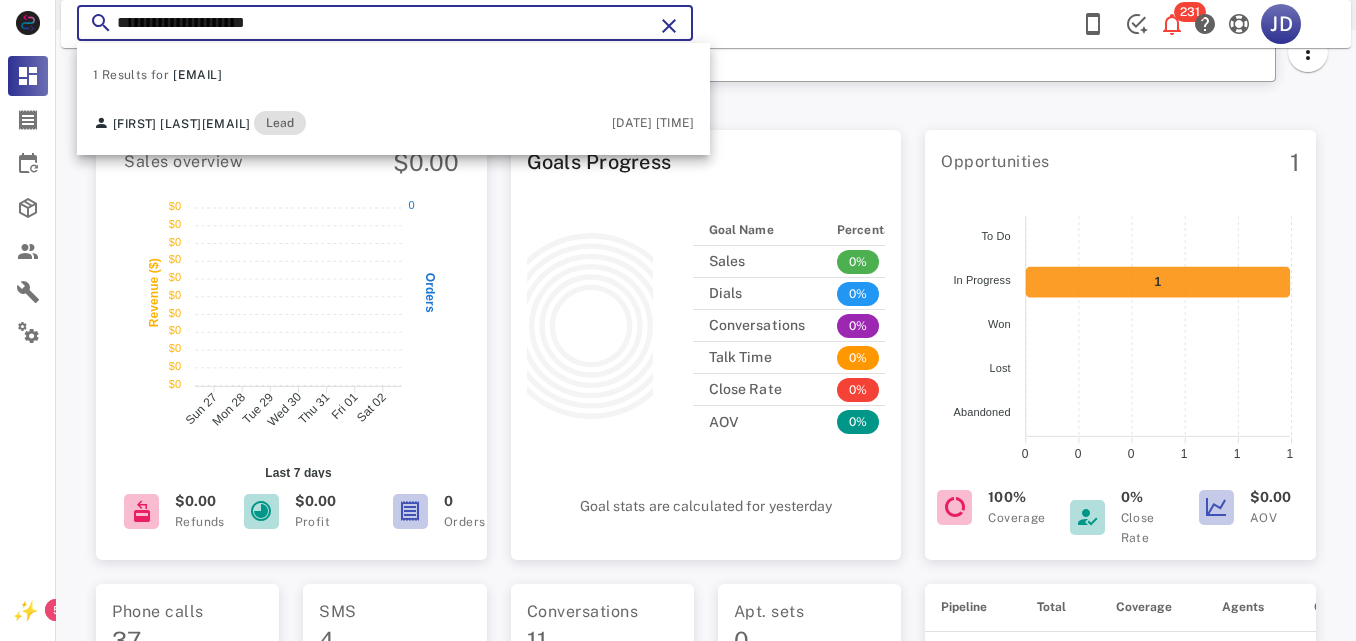 click on "**********" at bounding box center [385, 23] 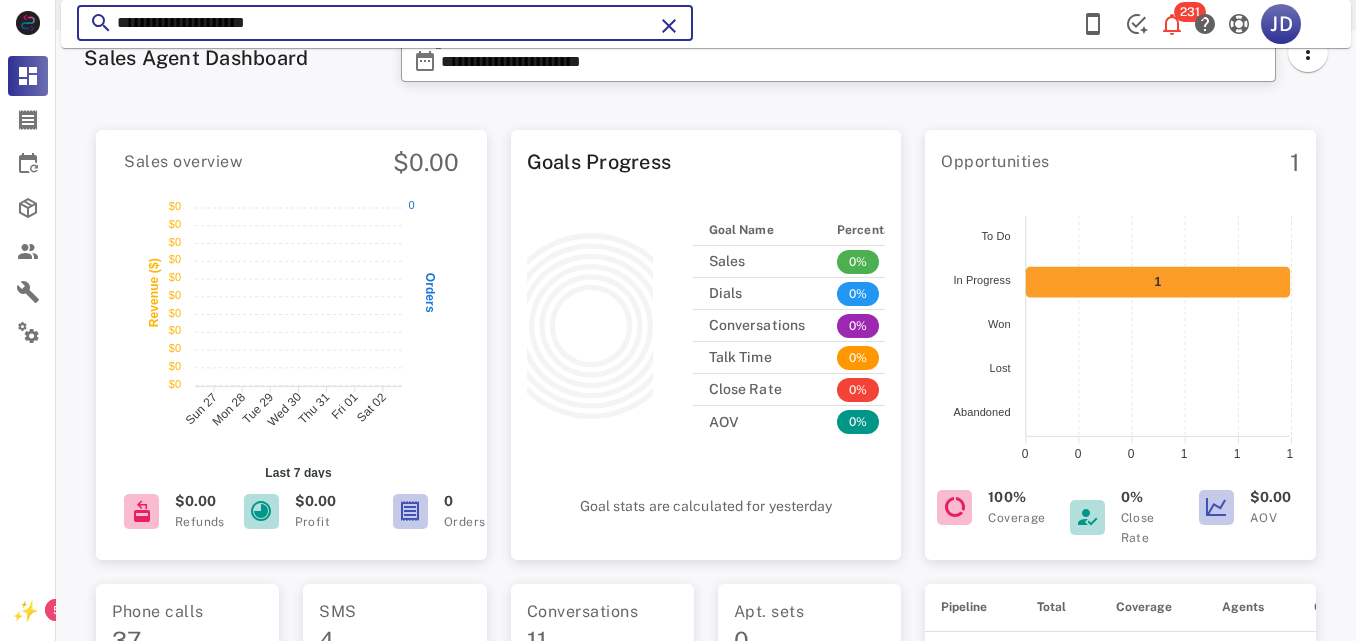 click on "**********" at bounding box center (385, 23) 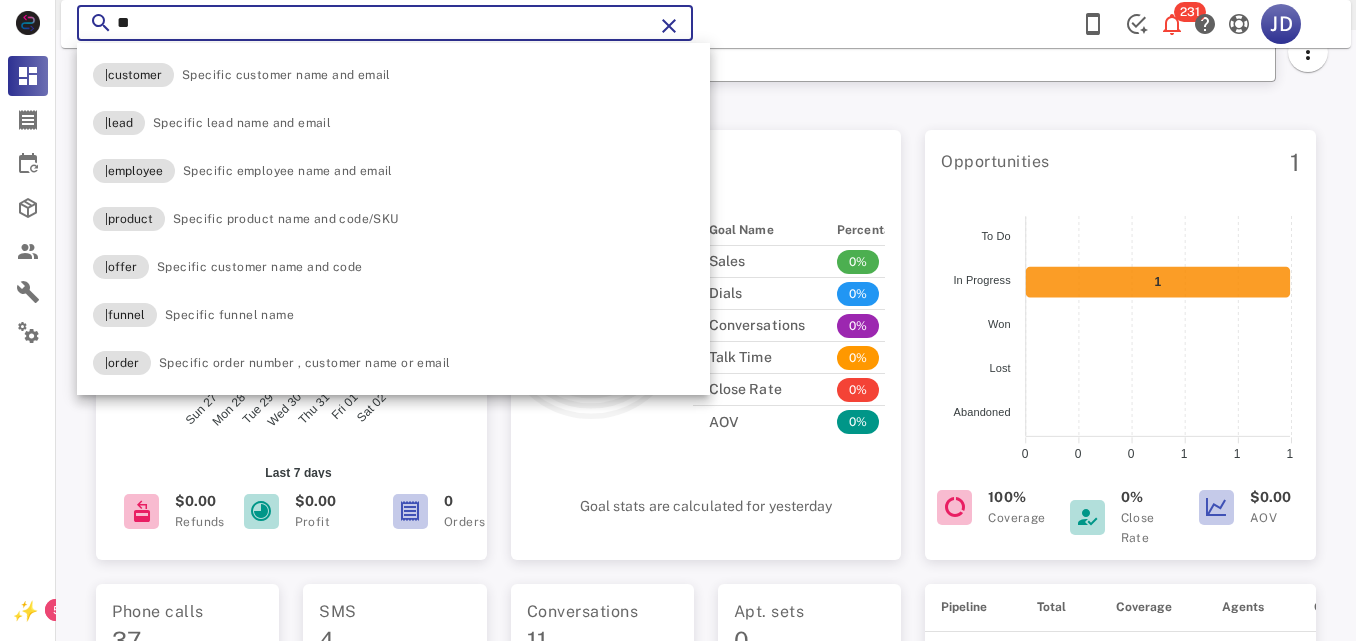 type on "*" 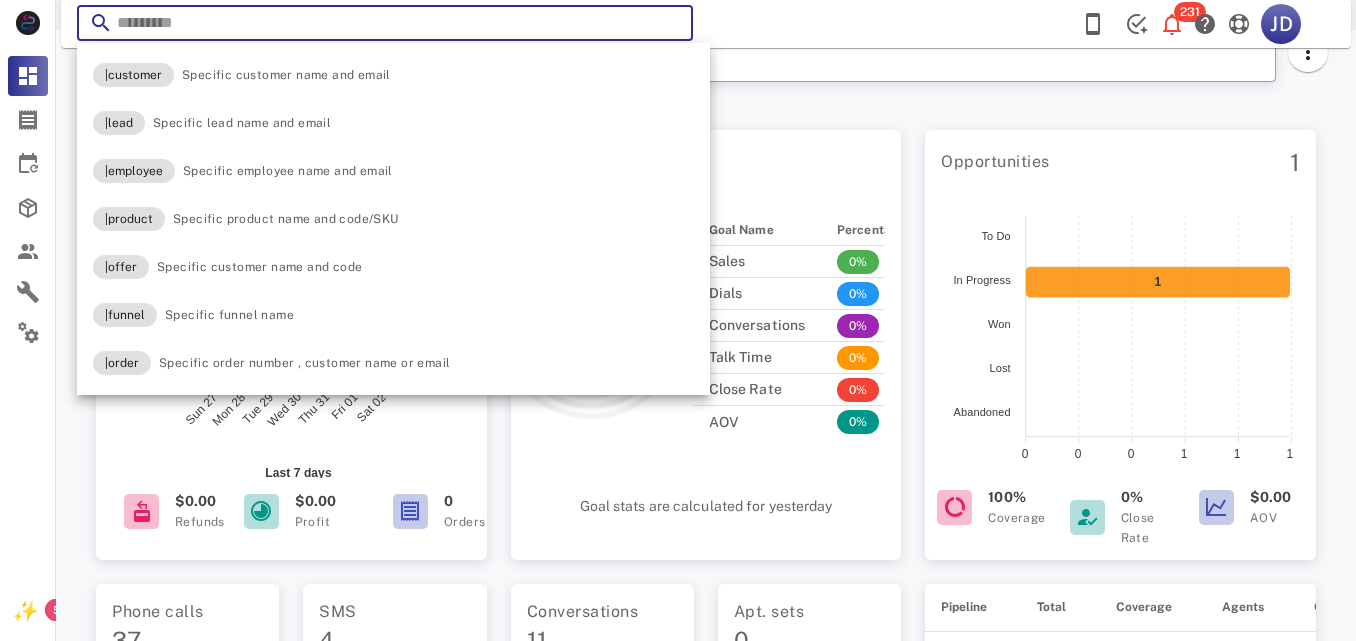 paste on "**********" 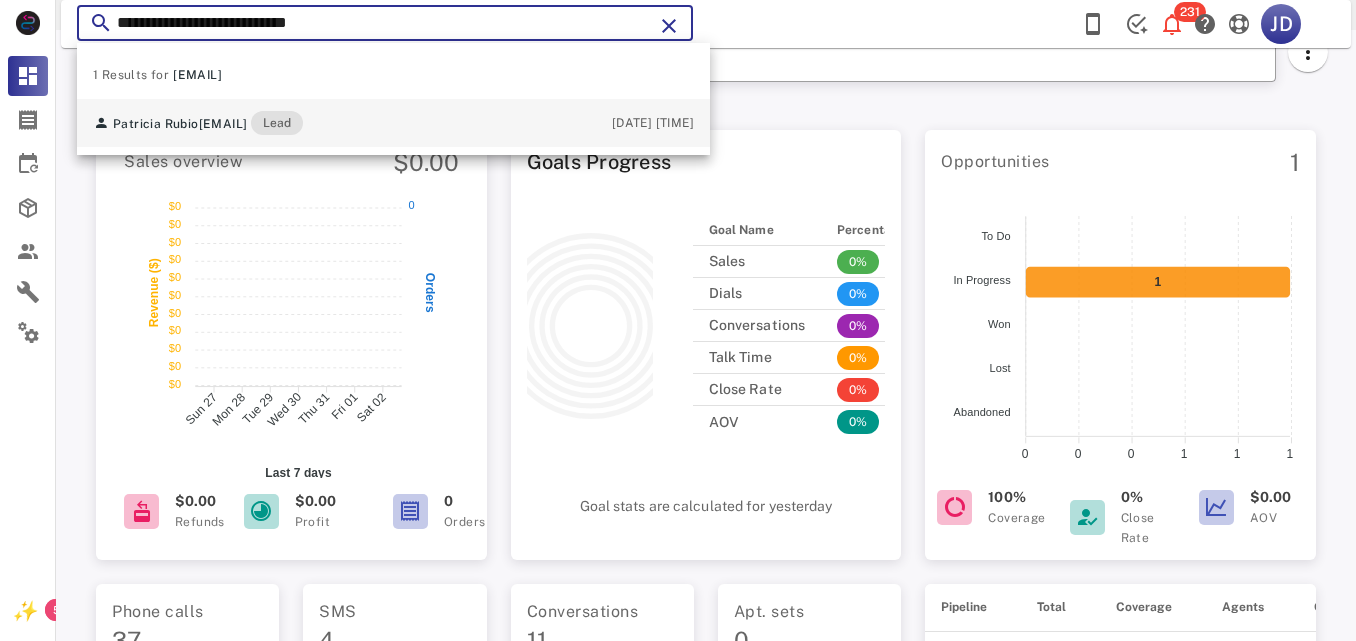 type on "**********" 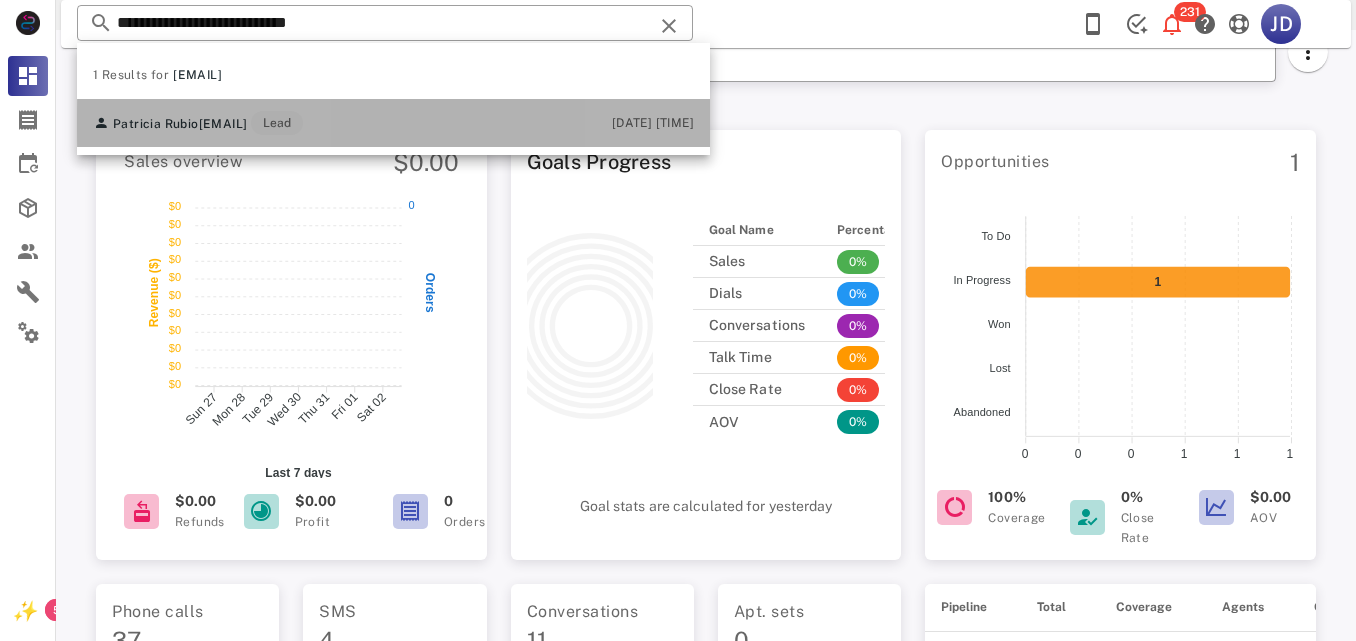 click on "[FIRST] [LAST]   [EMAIL]   Lead" at bounding box center (198, 123) 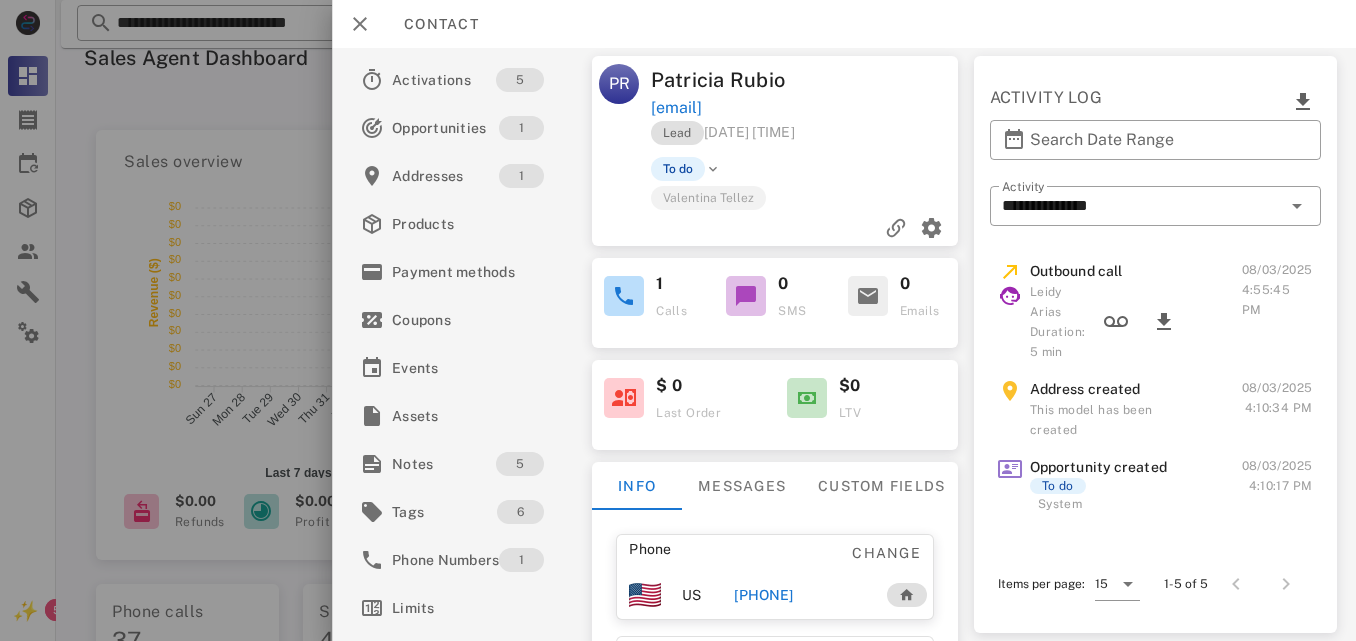 click on "[PHONE]" at bounding box center (763, 595) 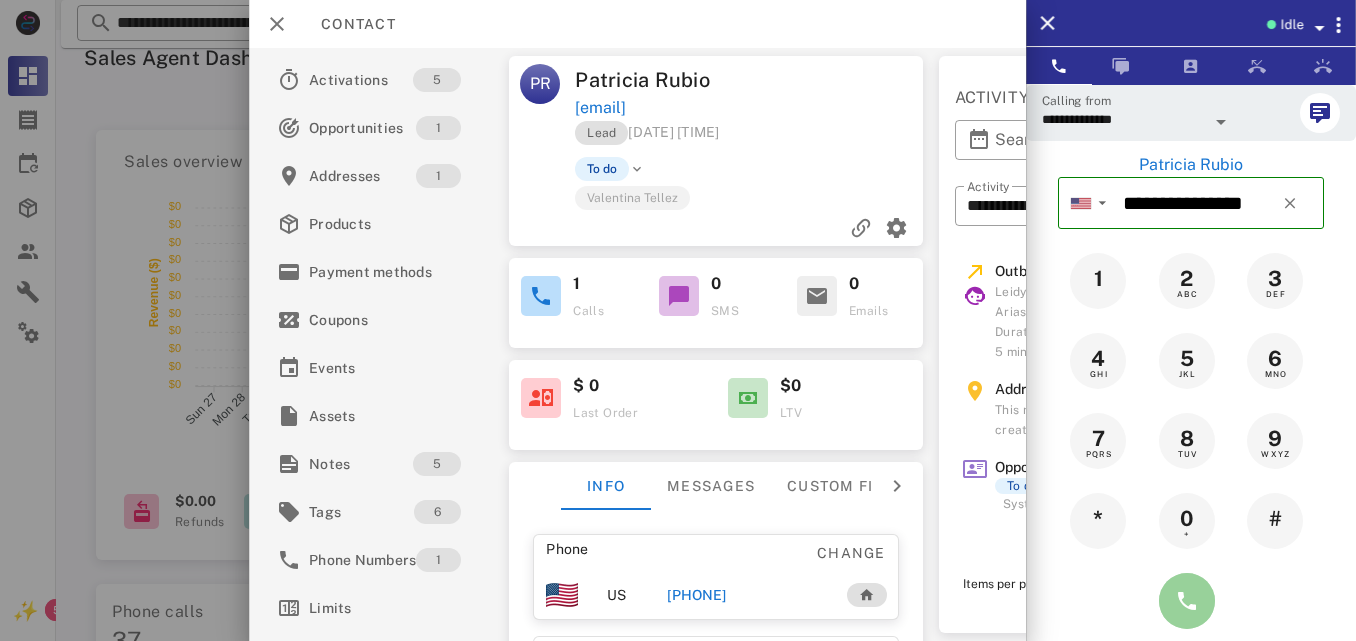 click at bounding box center [1187, 601] 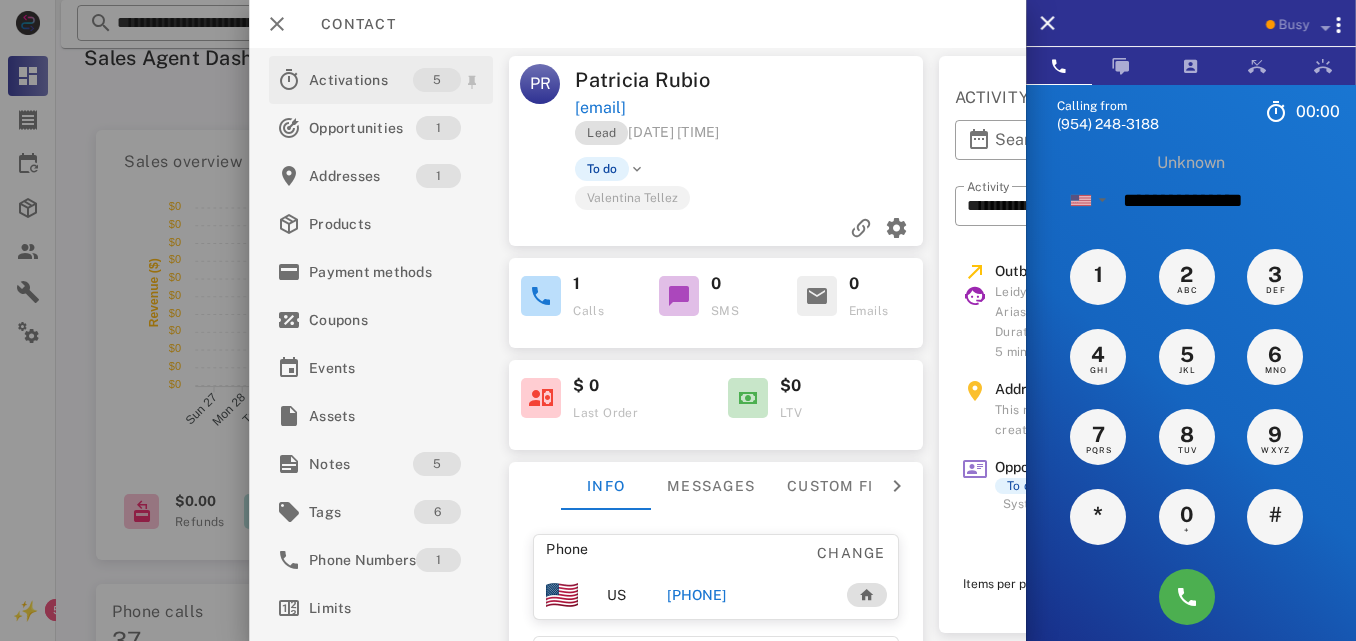 type 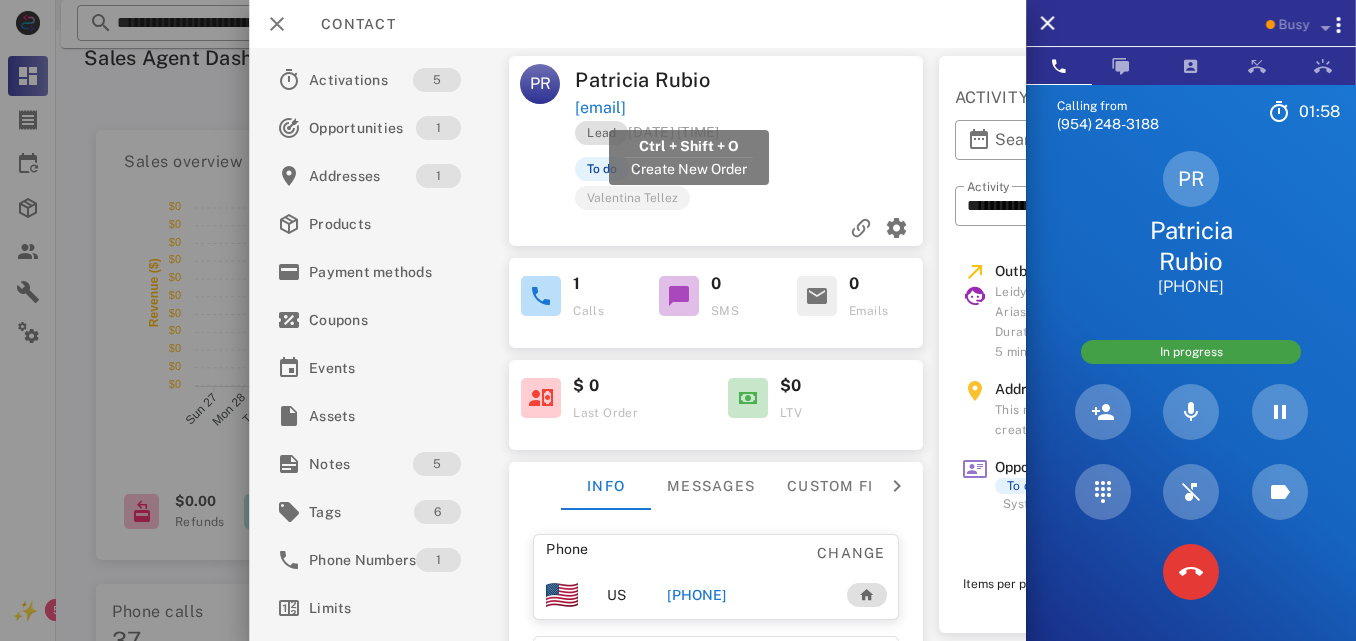 drag, startPoint x: 819, startPoint y: 101, endPoint x: 576, endPoint y: 105, distance: 243.03291 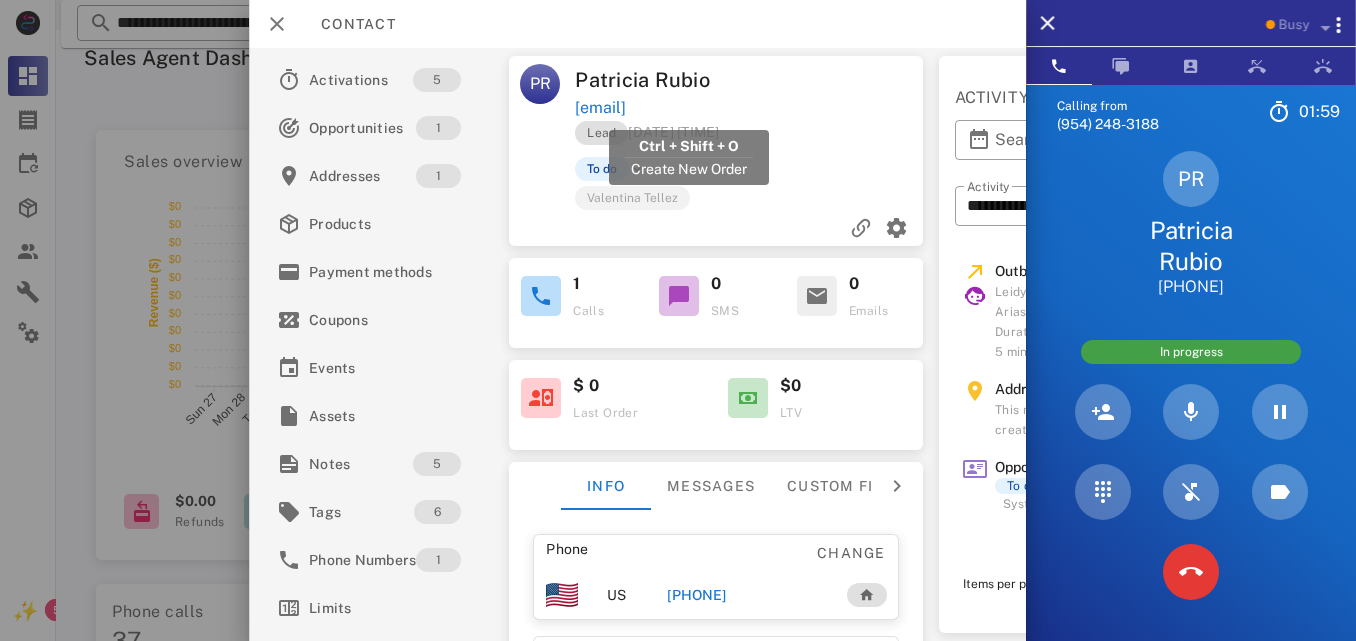 copy on "[EMAIL]" 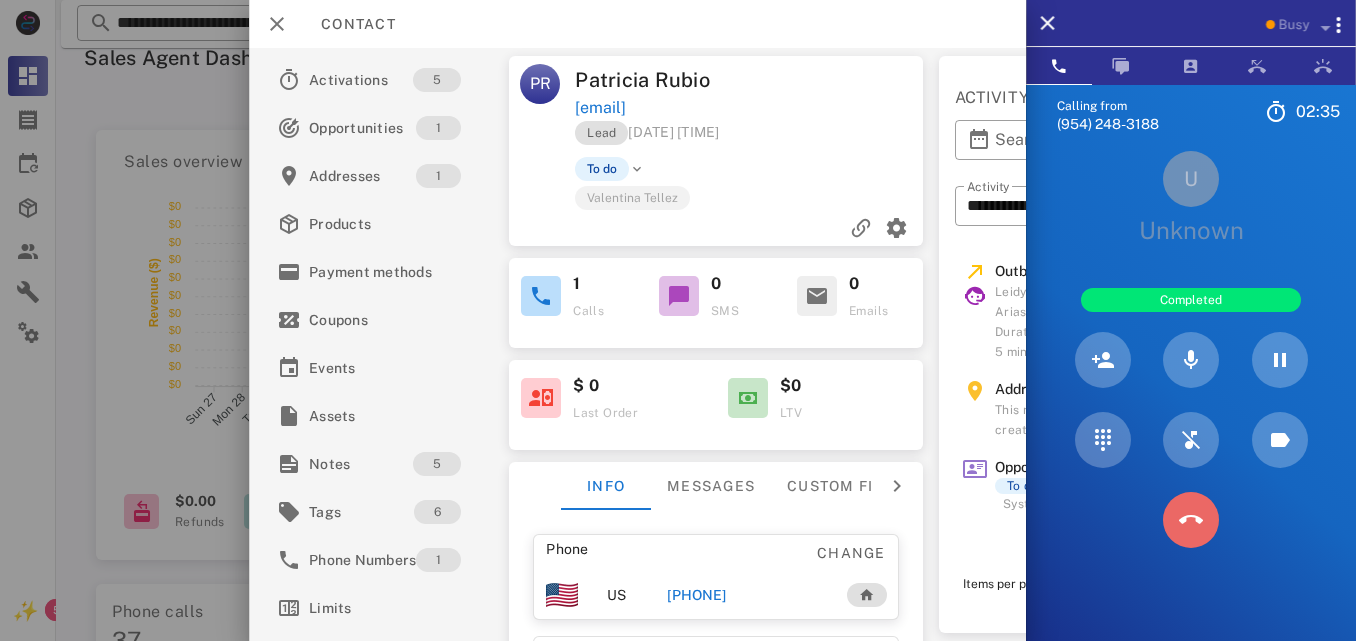click at bounding box center (1191, 520) 